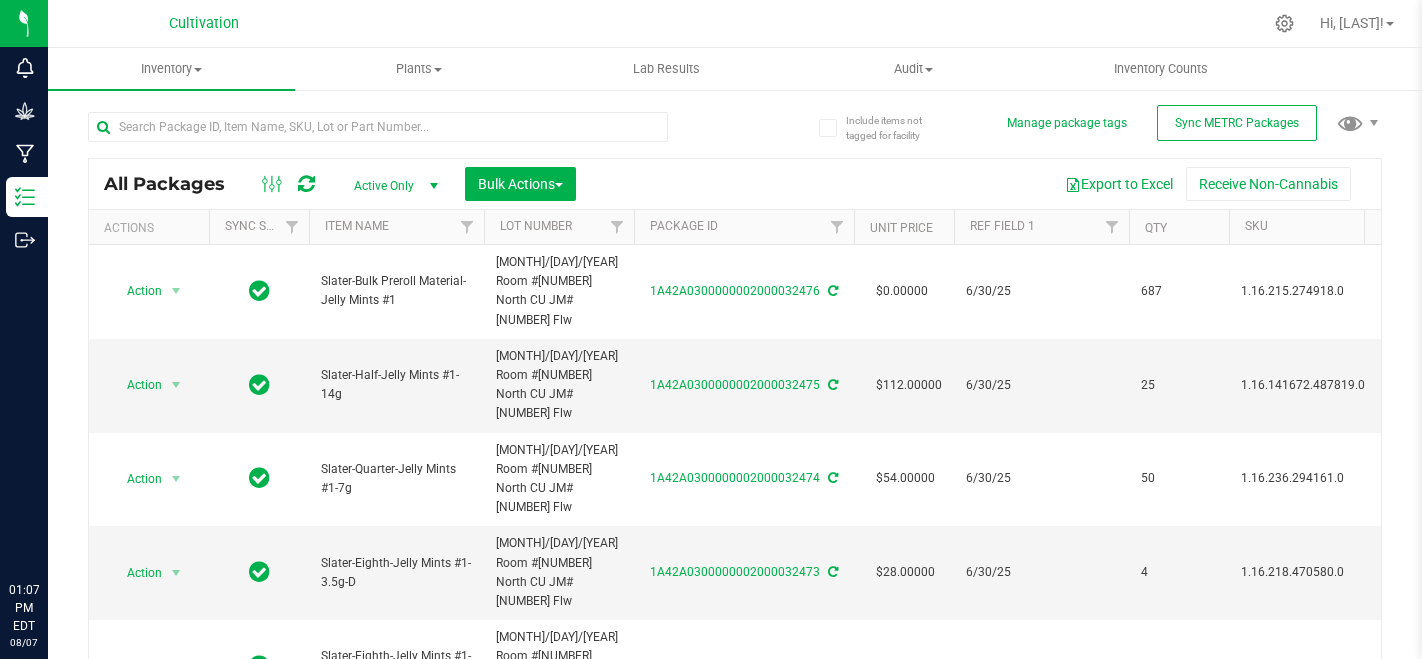 scroll, scrollTop: 0, scrollLeft: 0, axis: both 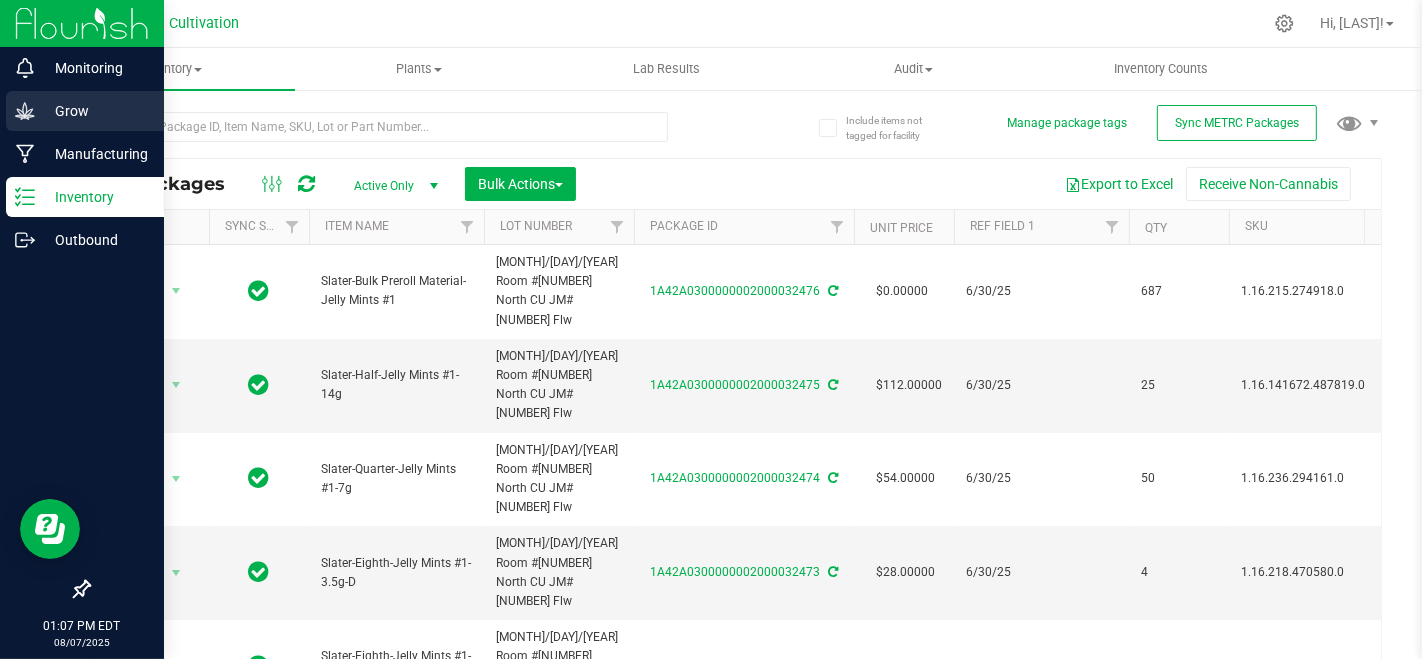 click on "Grow" at bounding box center (82, 112) 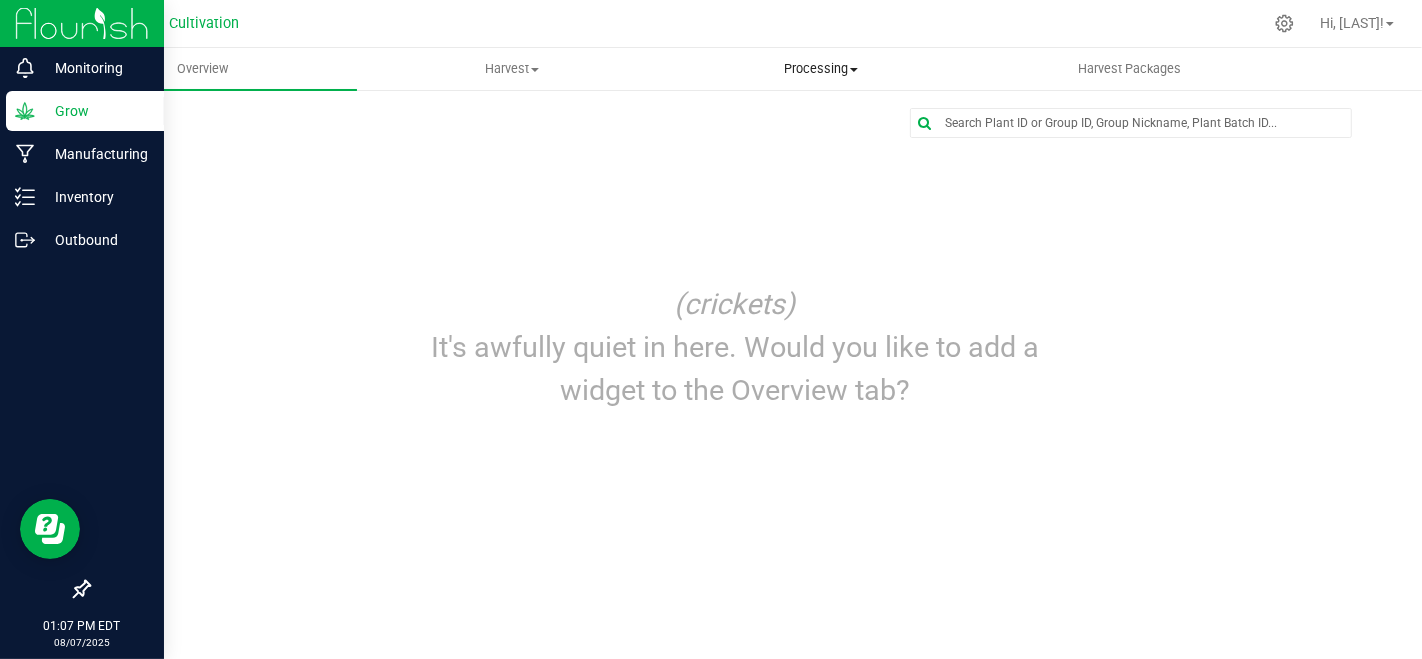 click on "Processing" at bounding box center [820, 69] 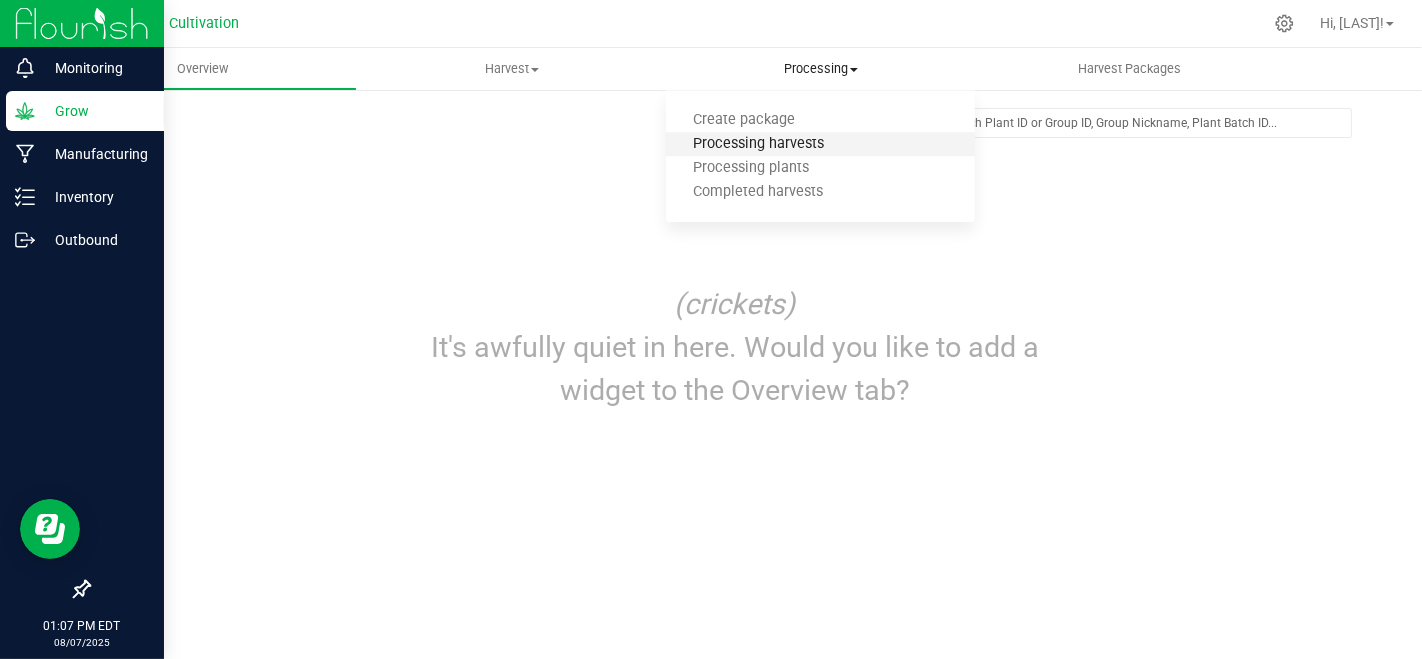 click on "Processing harvests" at bounding box center (758, 144) 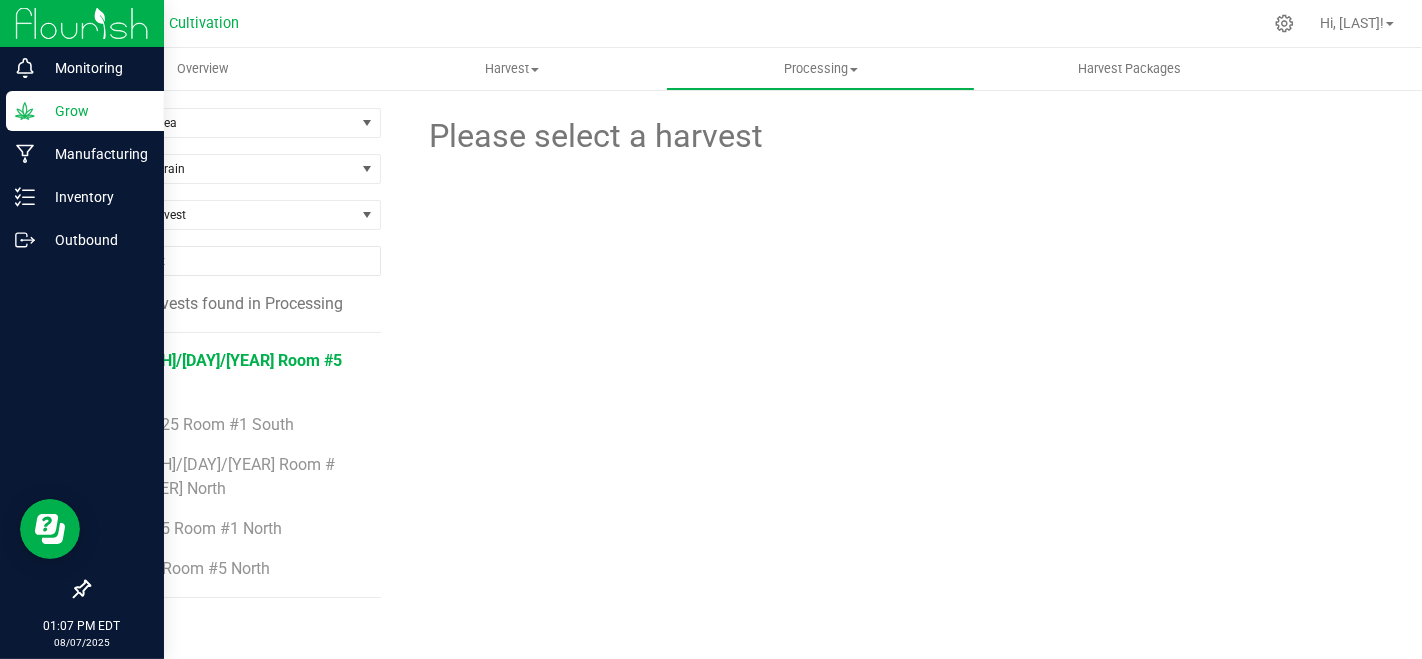 click on "[MONTH]/[DAY]/[YEAR] Room #5 South" at bounding box center (226, 372) 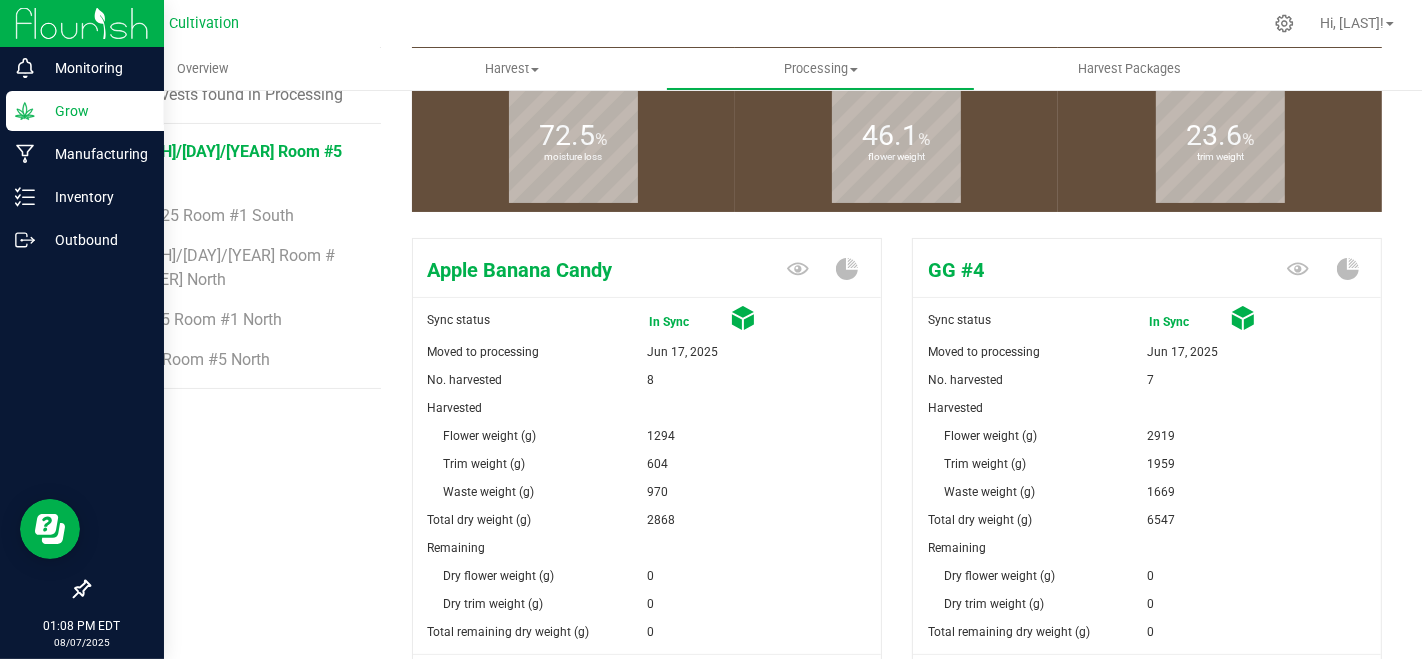 scroll, scrollTop: 0, scrollLeft: 0, axis: both 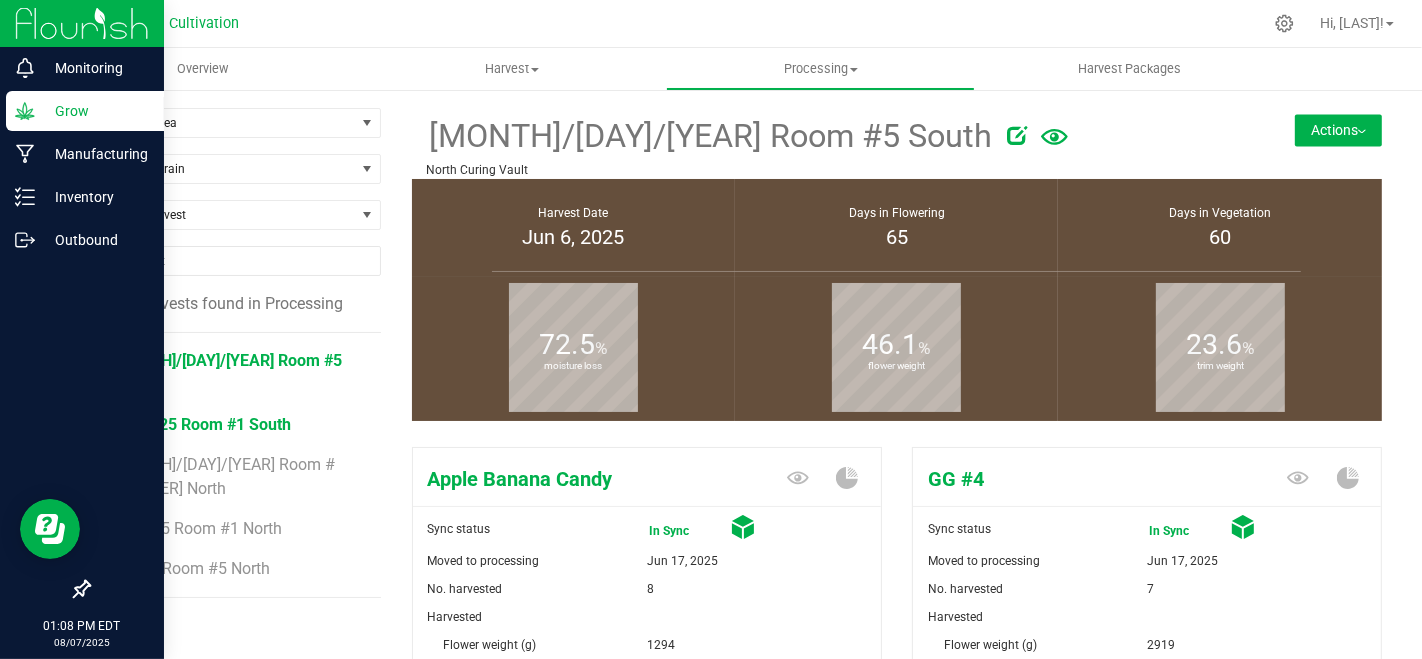 click on "06/26/25 Room #1 South" at bounding box center [201, 424] 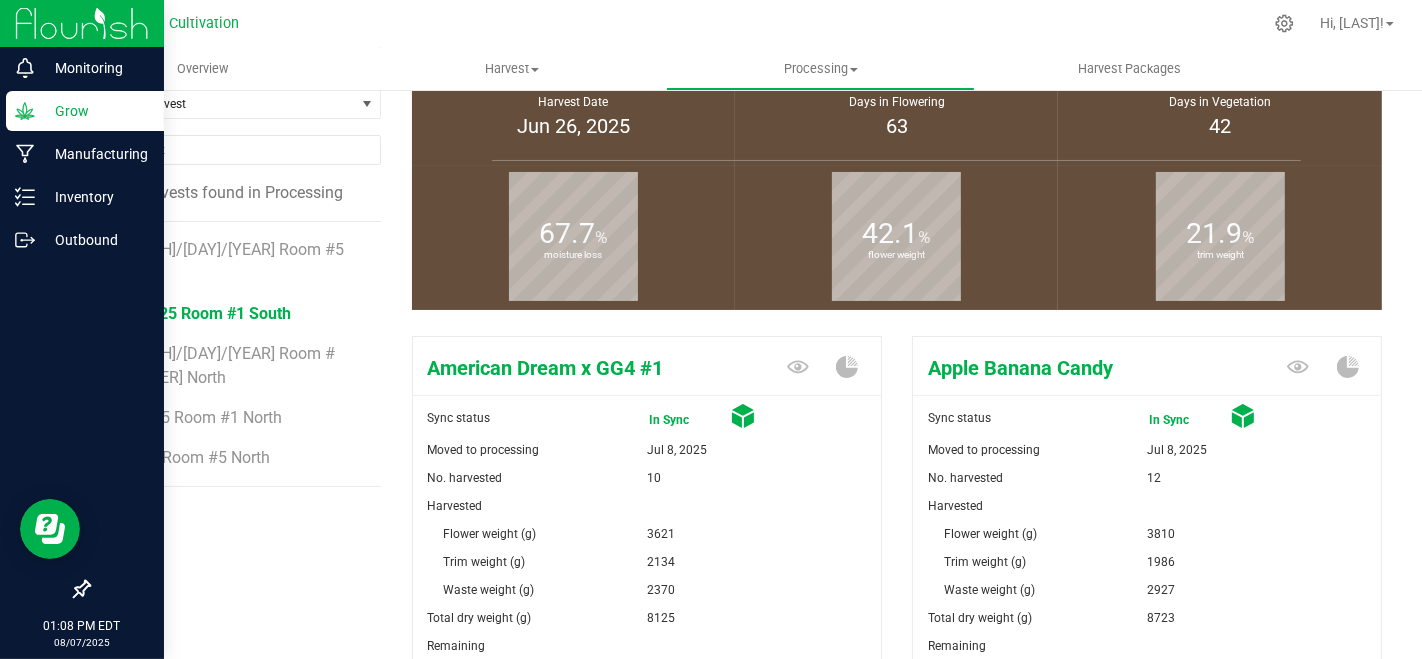 scroll, scrollTop: 0, scrollLeft: 0, axis: both 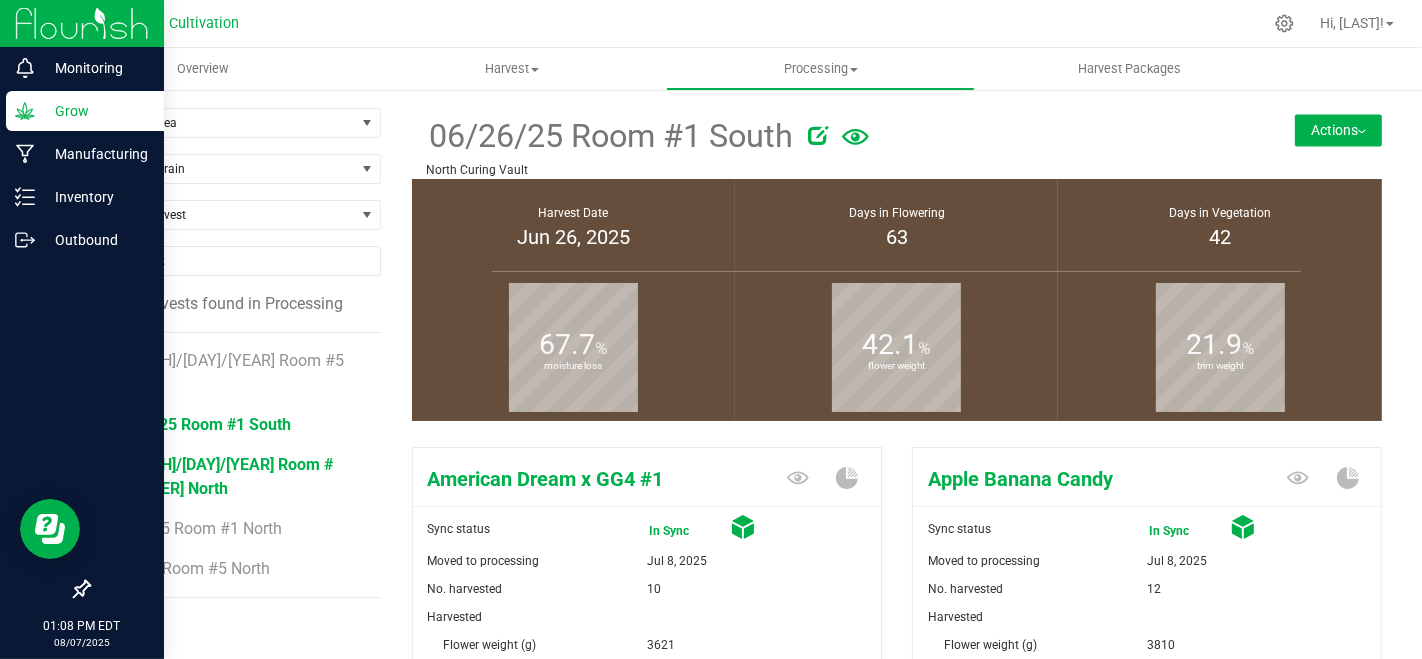 click on "[MONTH]/[DAY]/[YEAR] Room #[NUMBER] North" at bounding box center [222, 476] 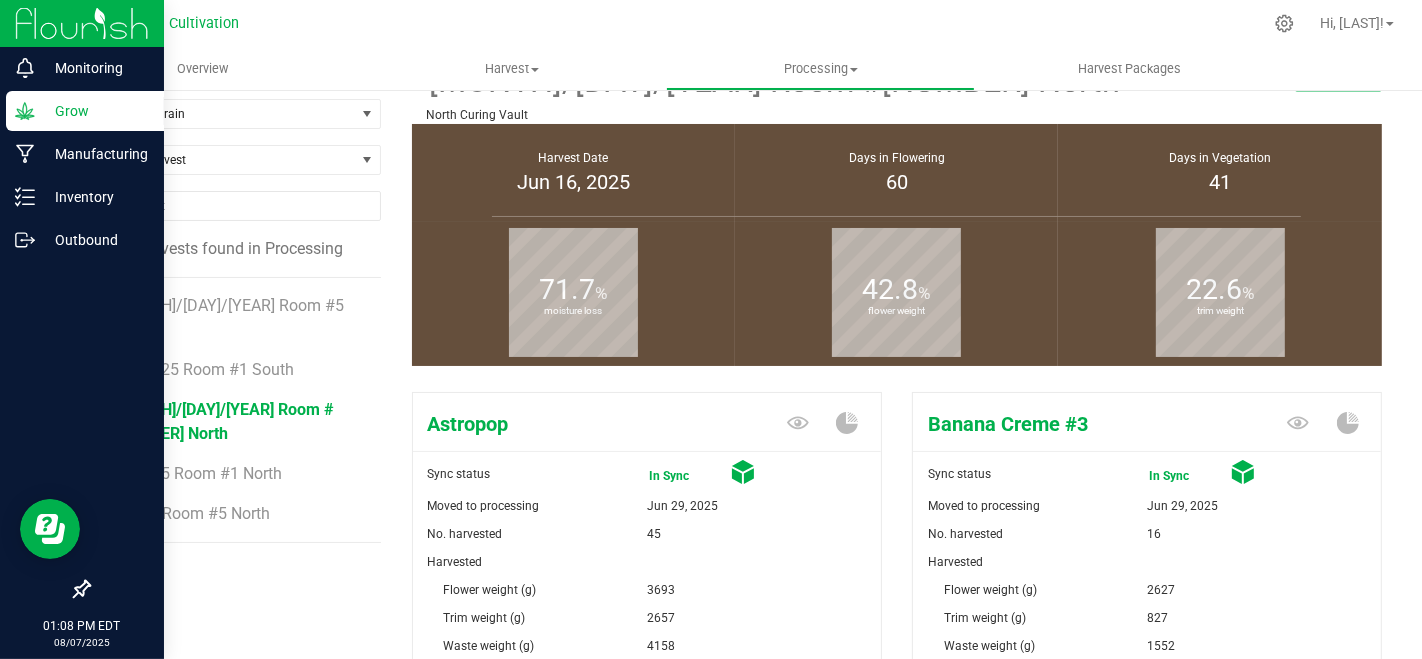 scroll, scrollTop: 0, scrollLeft: 0, axis: both 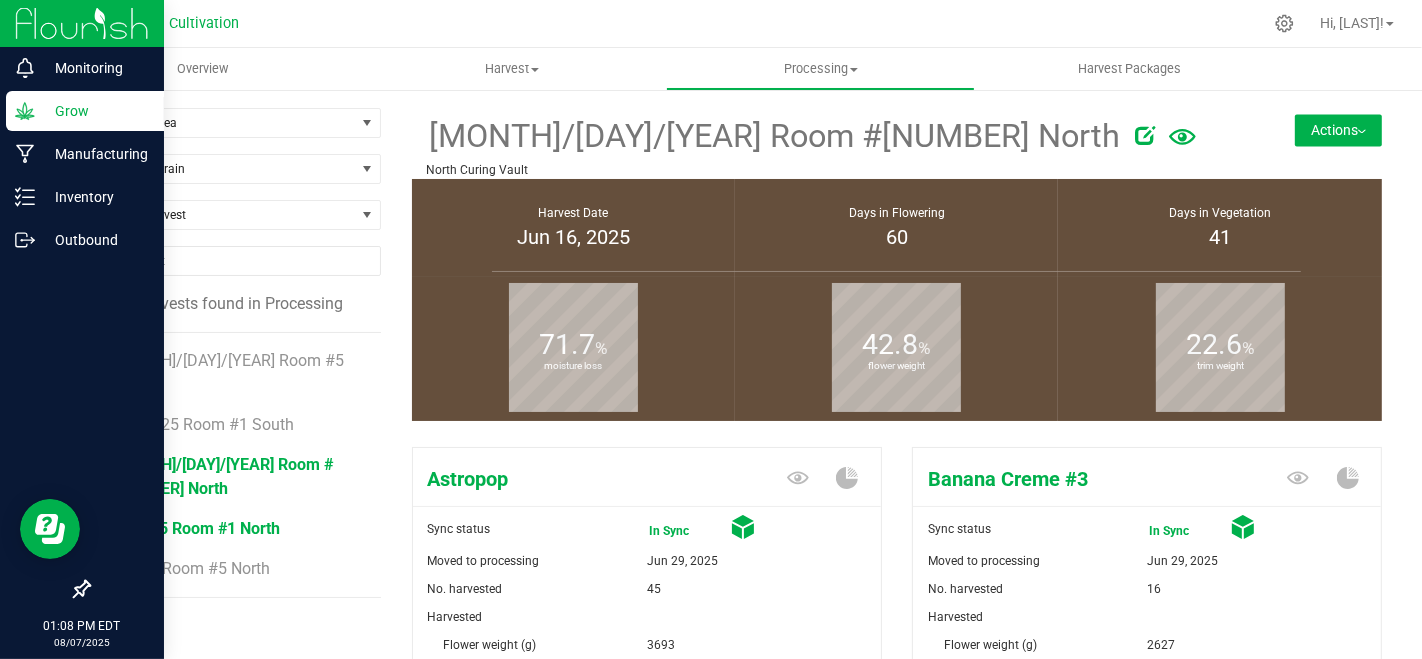 click on "6/30/25 Room #1 North" at bounding box center (195, 528) 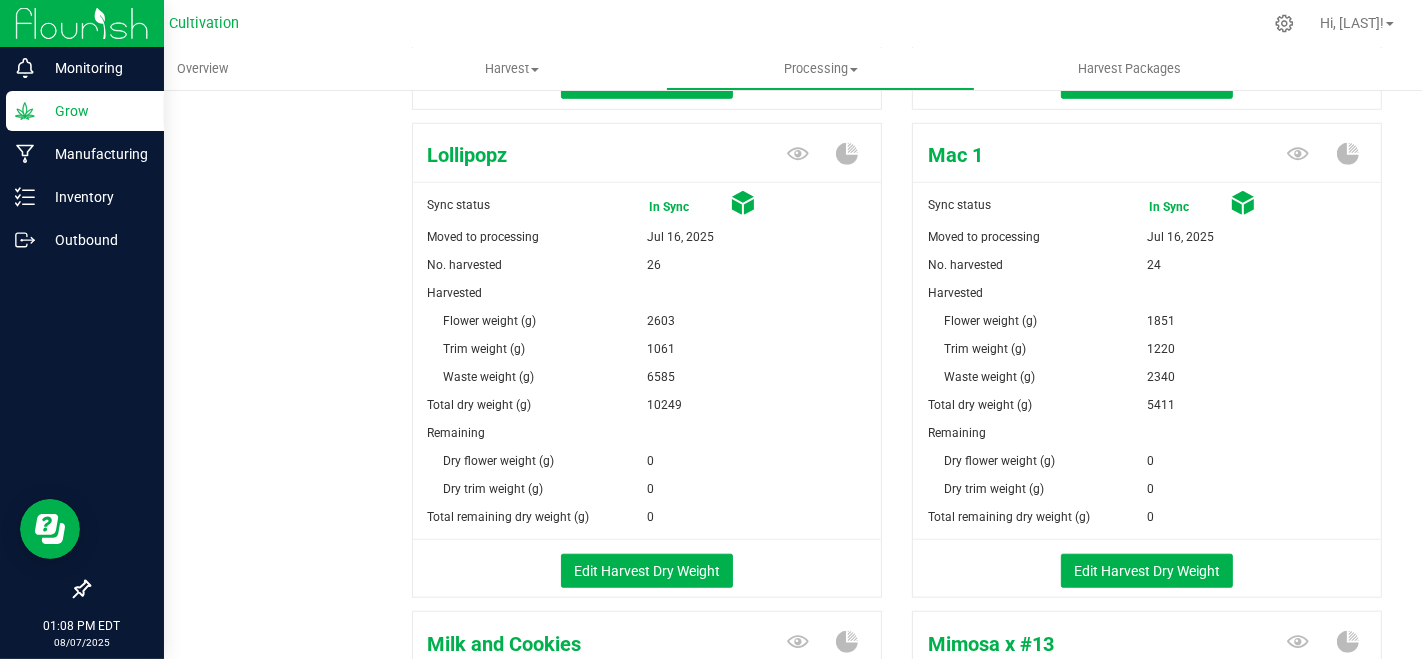 scroll, scrollTop: 1444, scrollLeft: 0, axis: vertical 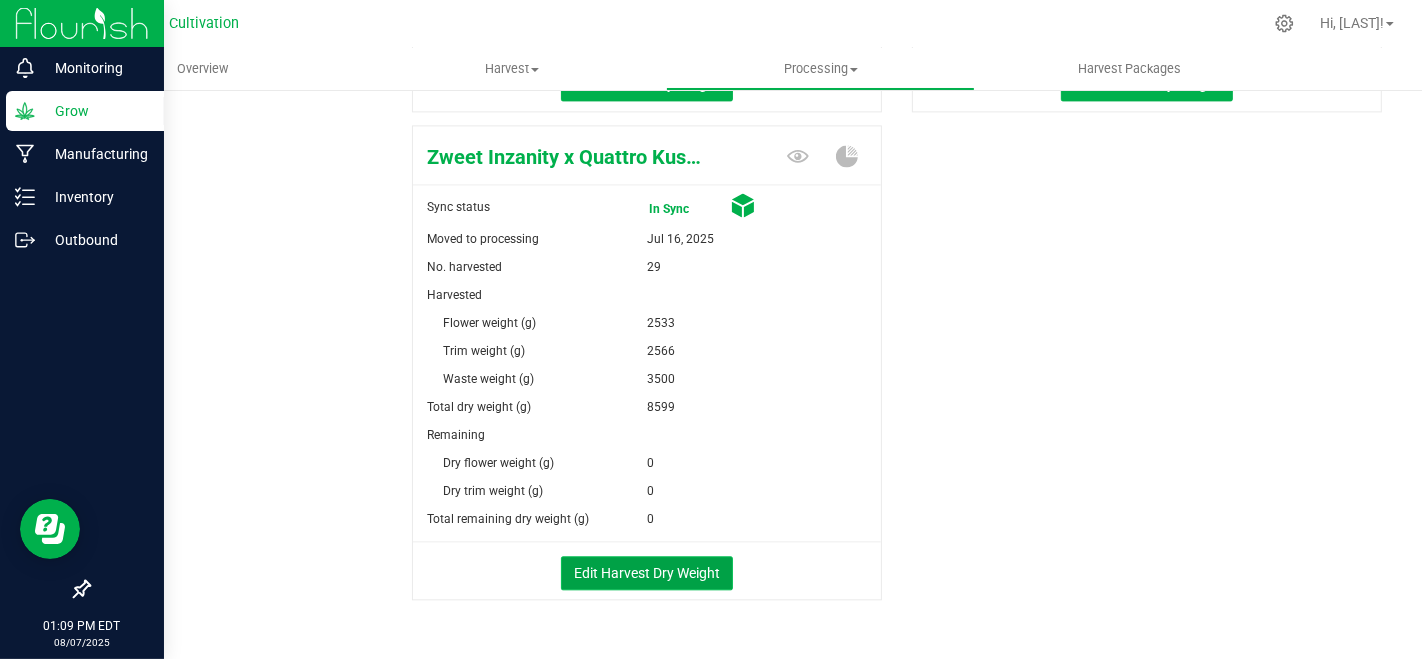click on "Edit Harvest Dry Weight" at bounding box center [647, 573] 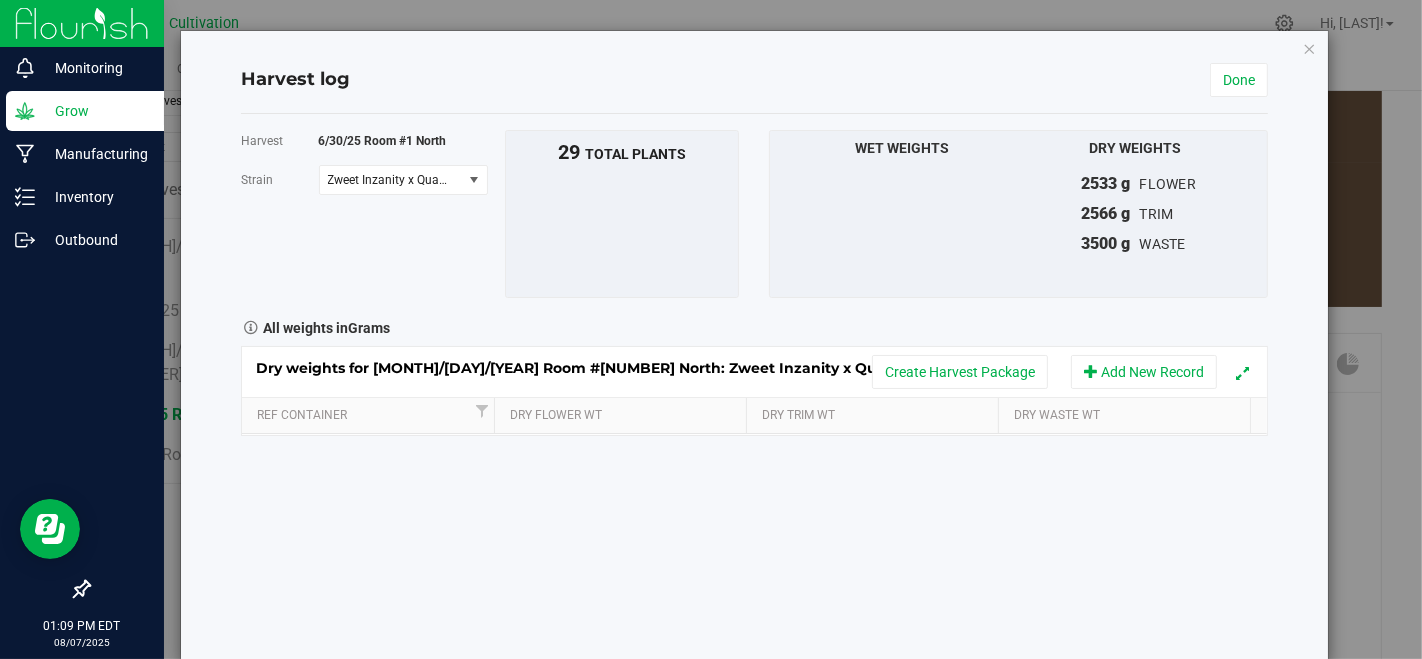 scroll, scrollTop: 3744, scrollLeft: 0, axis: vertical 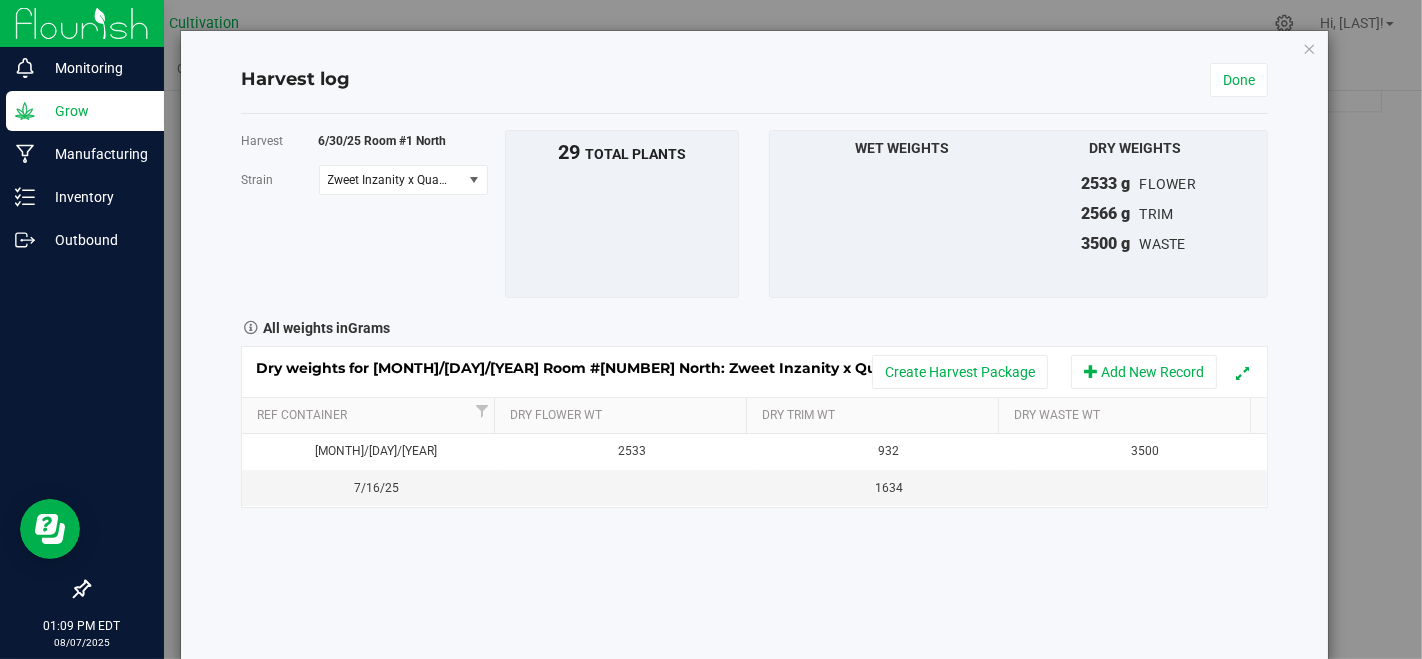 click on "Harvest log
Done" at bounding box center [755, 80] 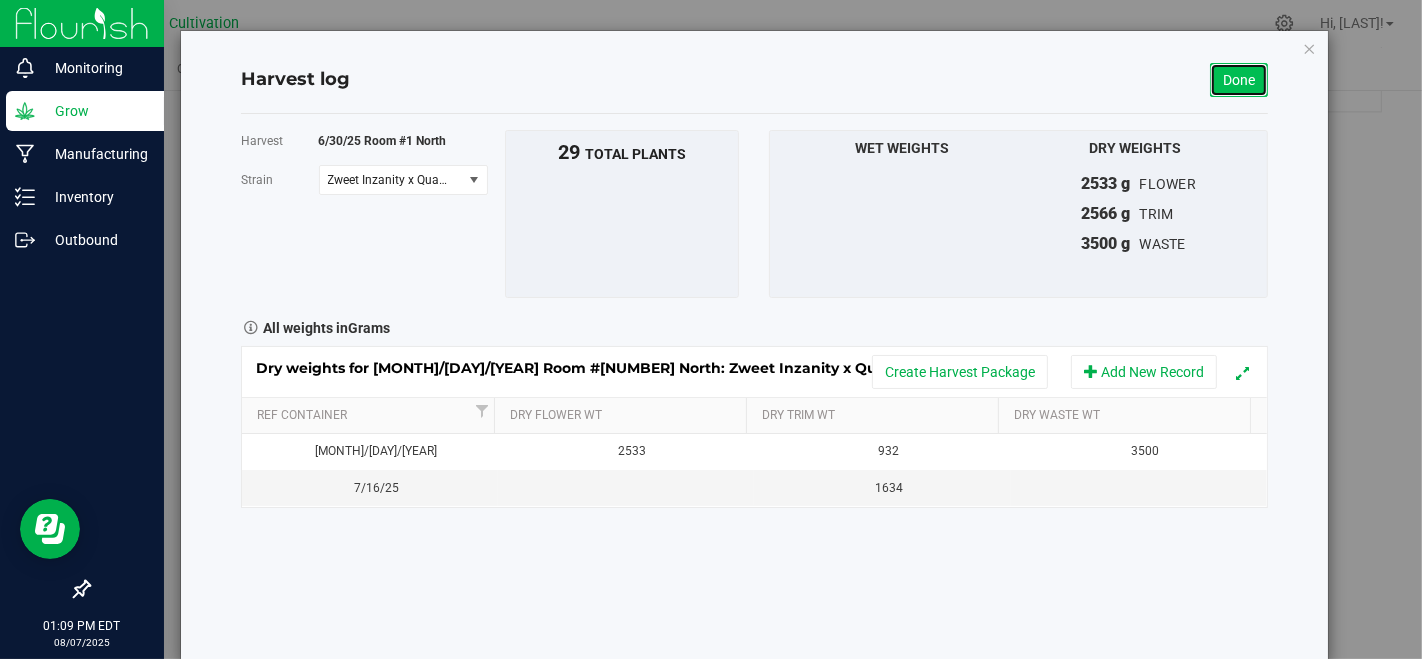 click on "Done" at bounding box center [1239, 80] 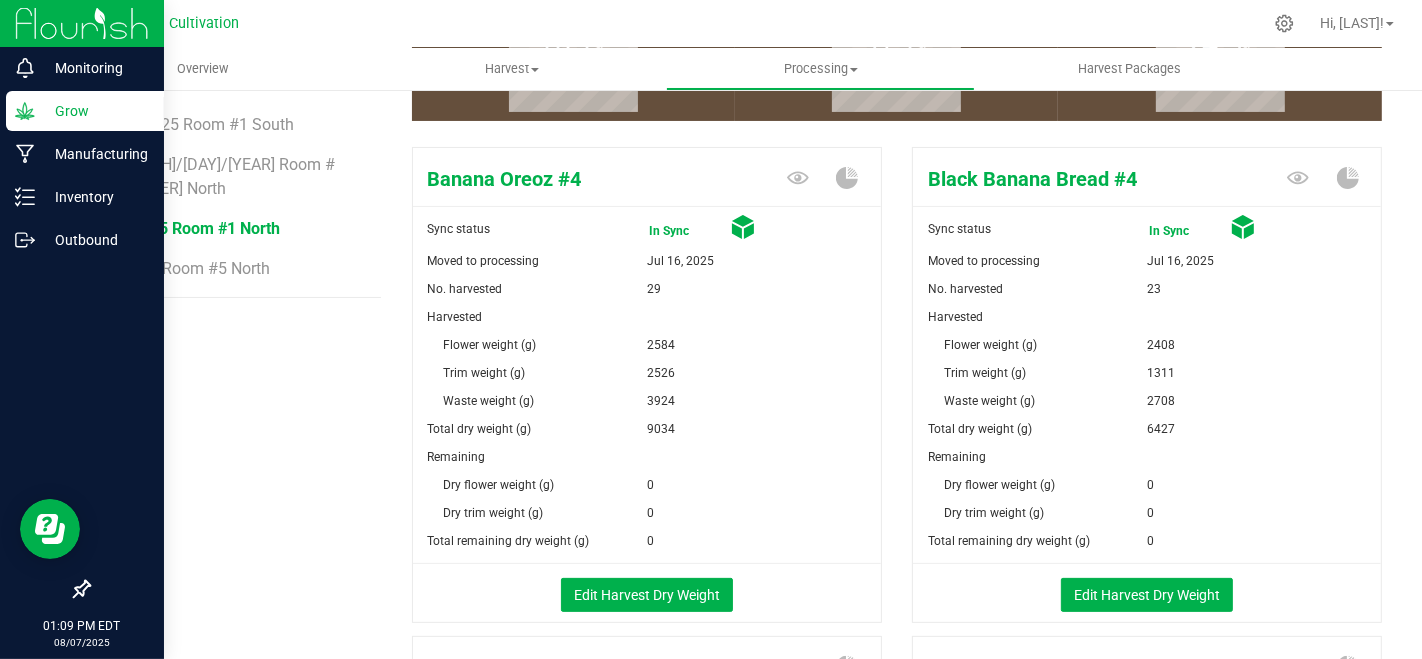 scroll, scrollTop: 0, scrollLeft: 0, axis: both 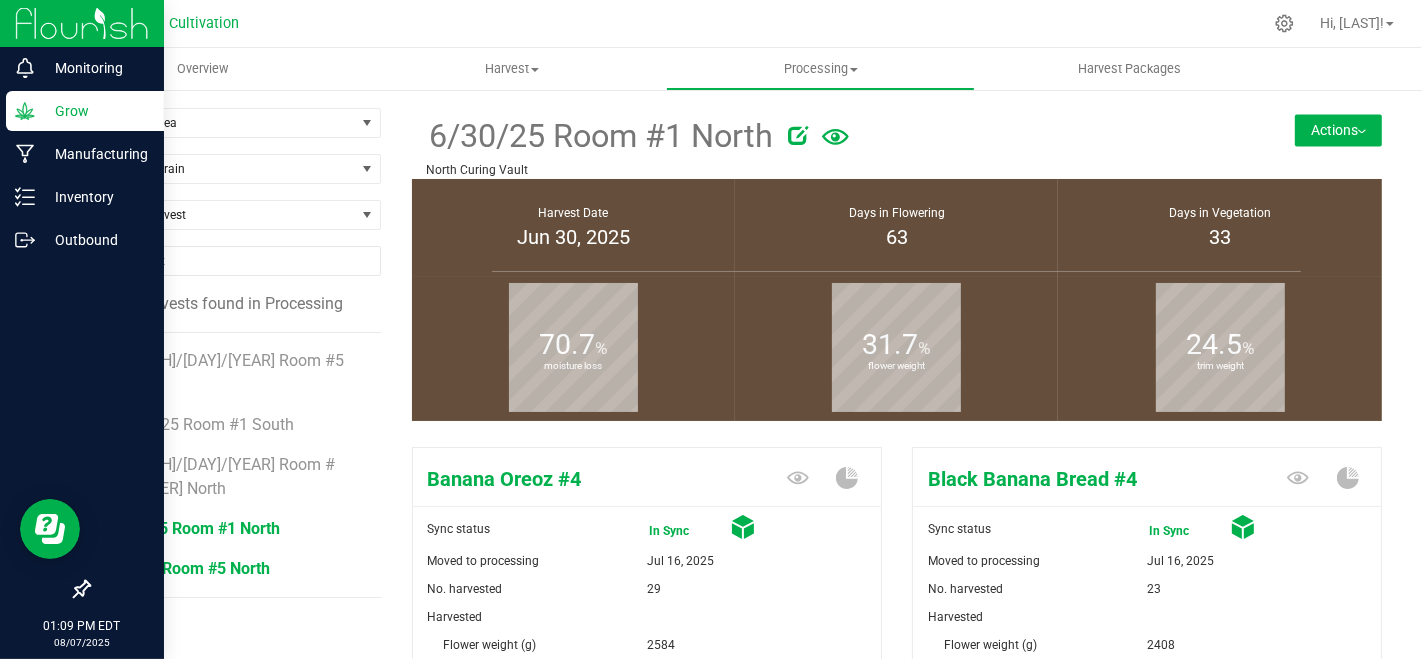 click on "[DATE] Room #5 North" at bounding box center (190, 568) 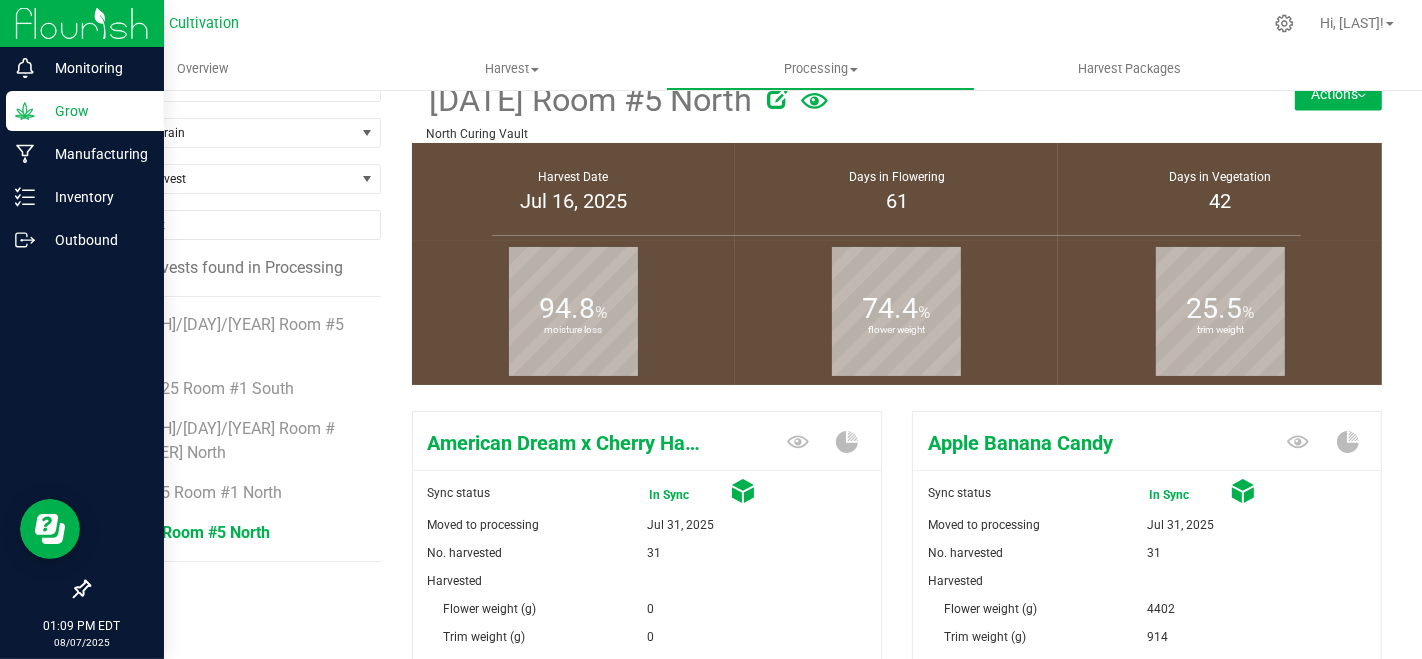 scroll, scrollTop: 0, scrollLeft: 0, axis: both 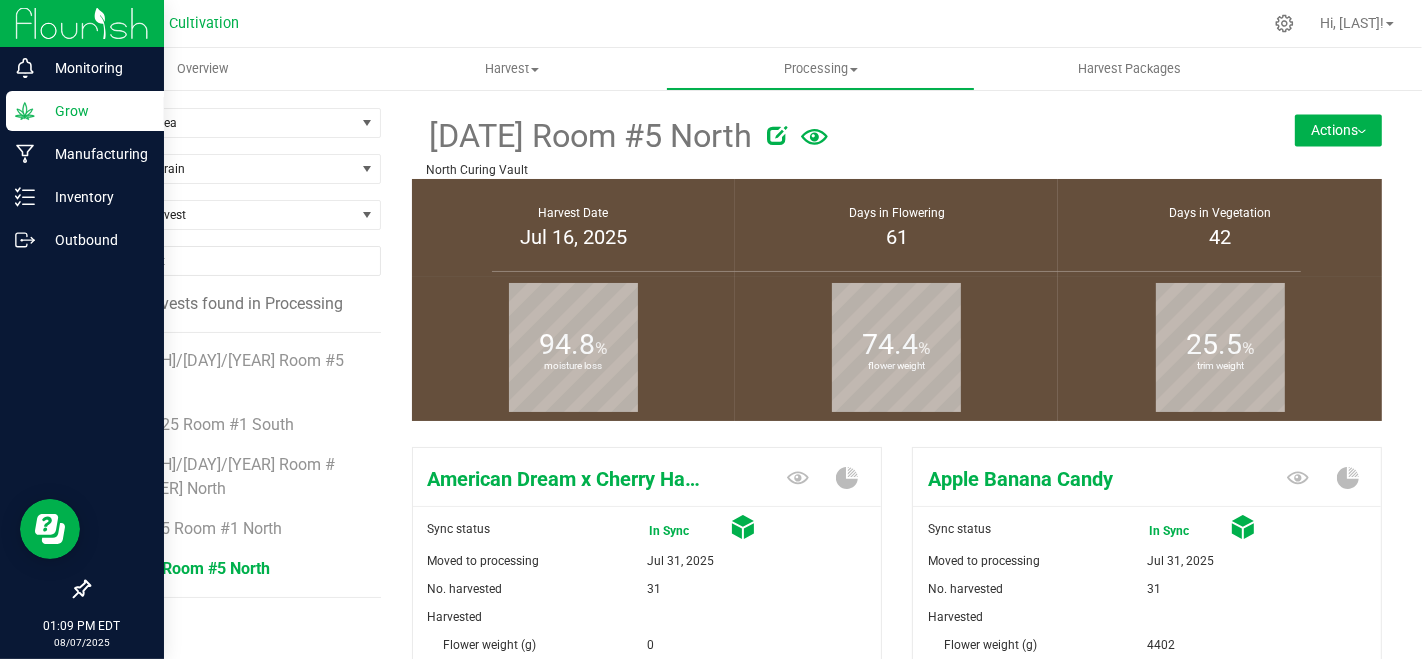 click on "[MONTH]/[DAY]/[YEAR] Room #5 South" at bounding box center (238, 365) 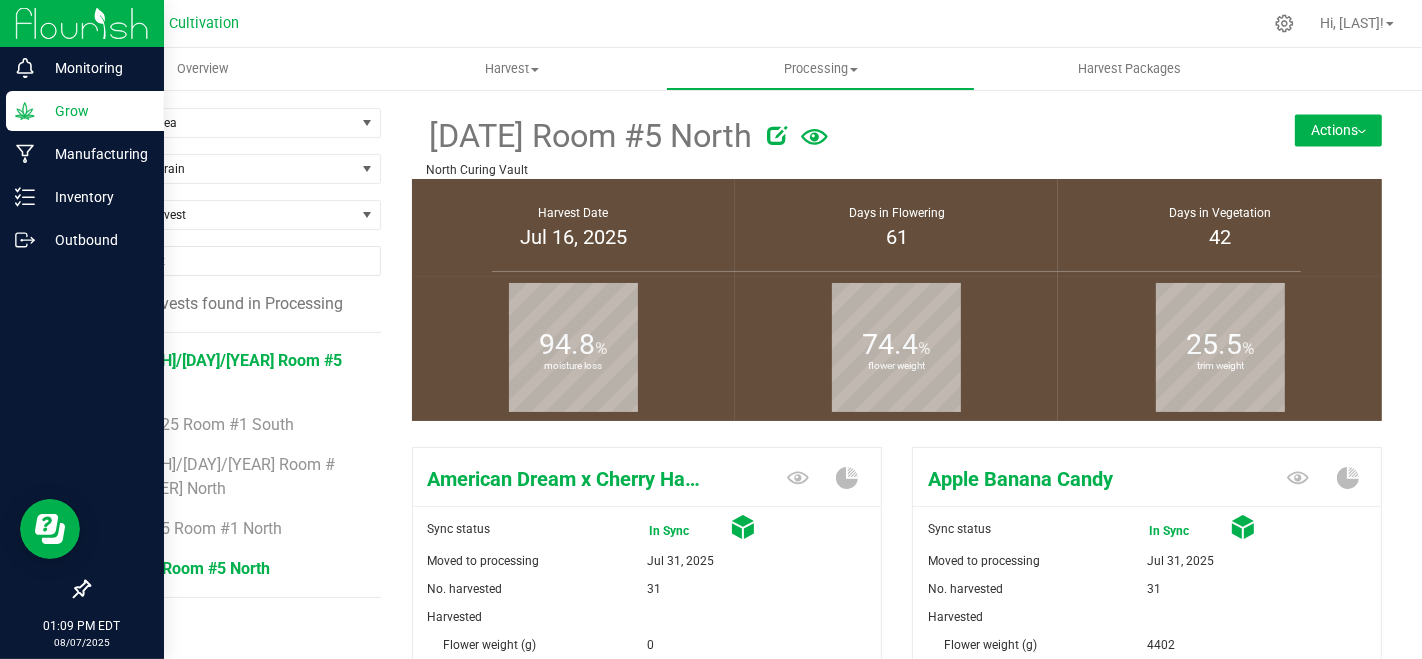 click on "[MONTH]/[DAY]/[YEAR] Room #5 South" at bounding box center [226, 372] 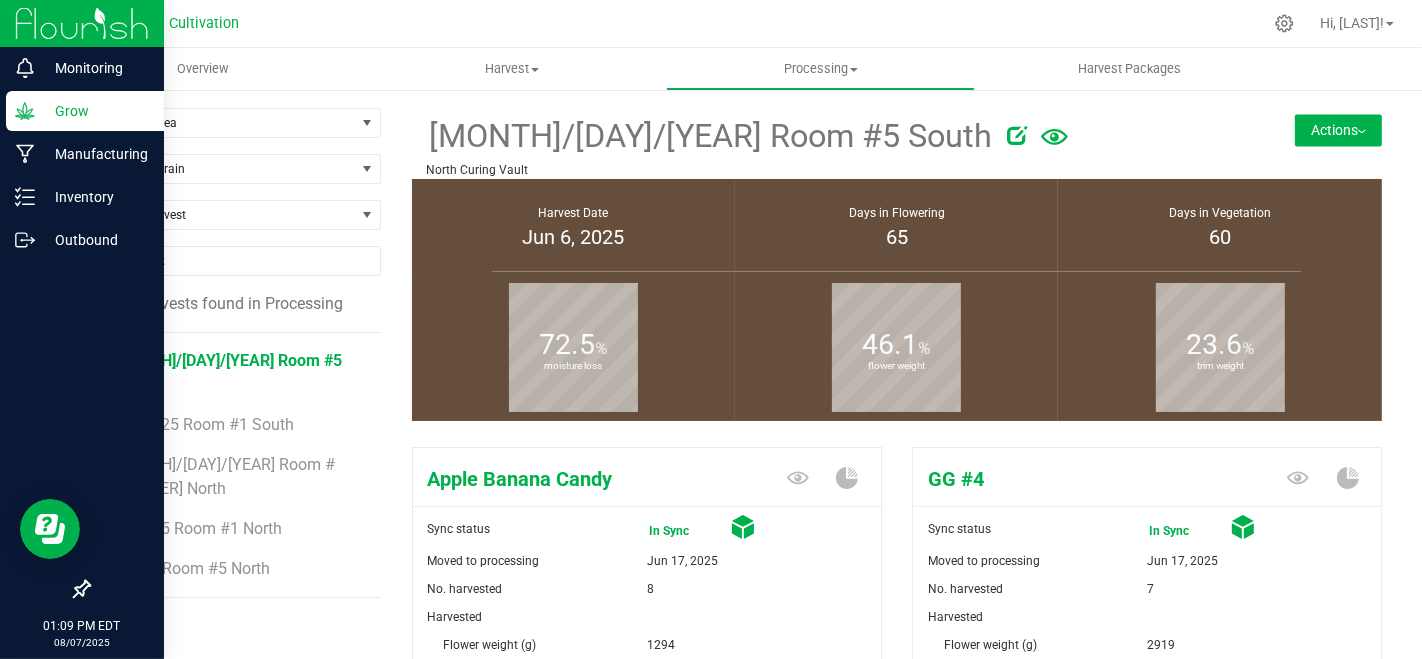 click on "Actions" at bounding box center [1338, 130] 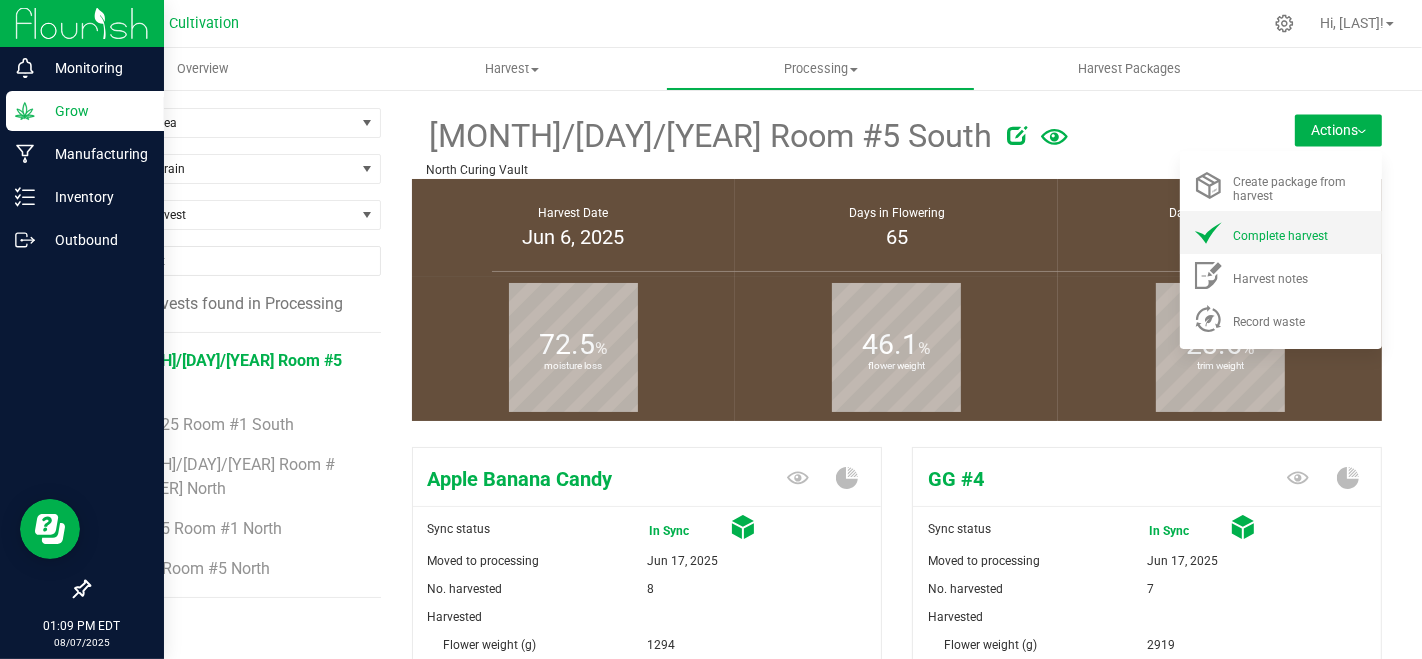 click on "Complete harvest" at bounding box center (1280, 236) 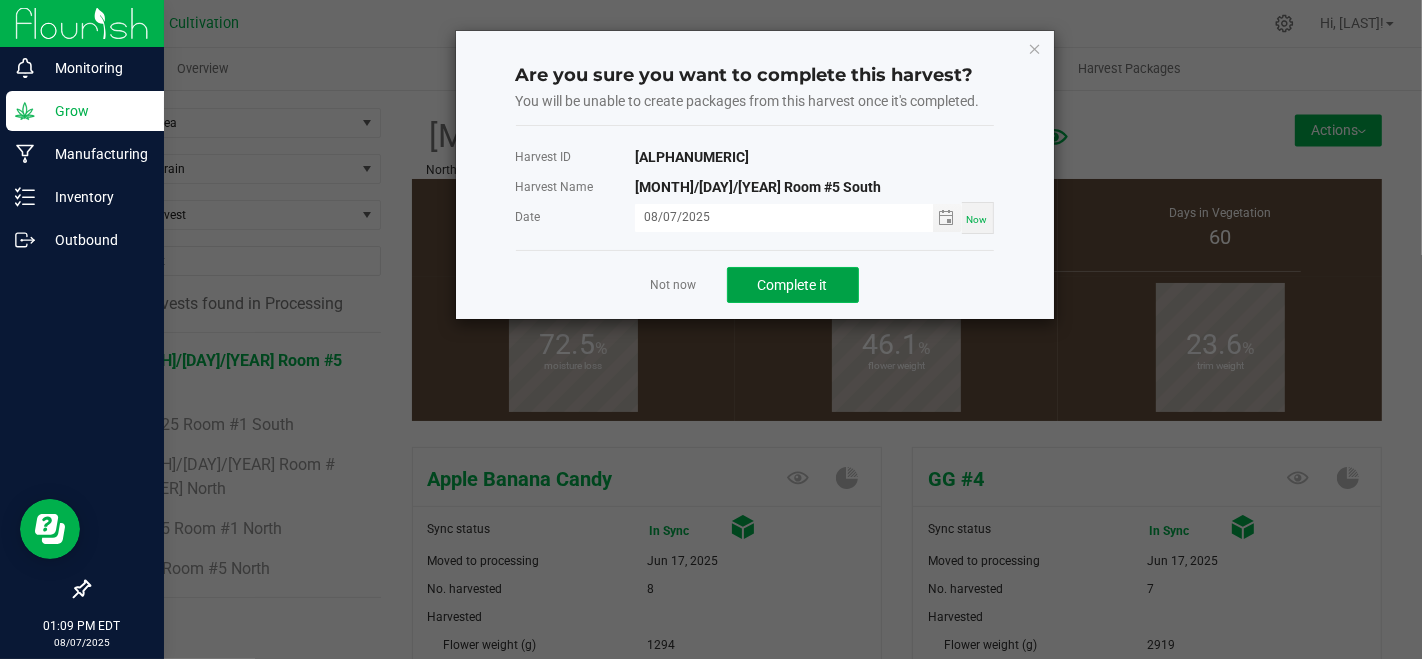 click on "Complete it" 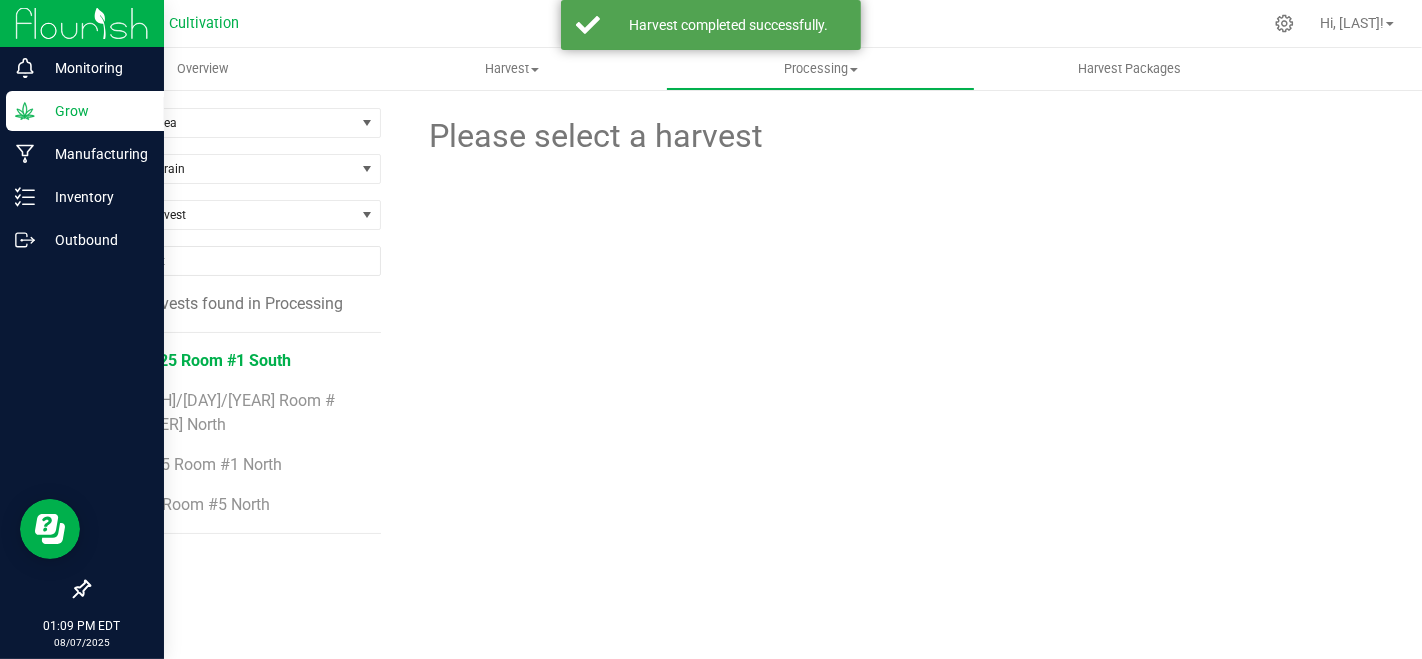 click on "06/26/25 Room #1 South" at bounding box center (201, 360) 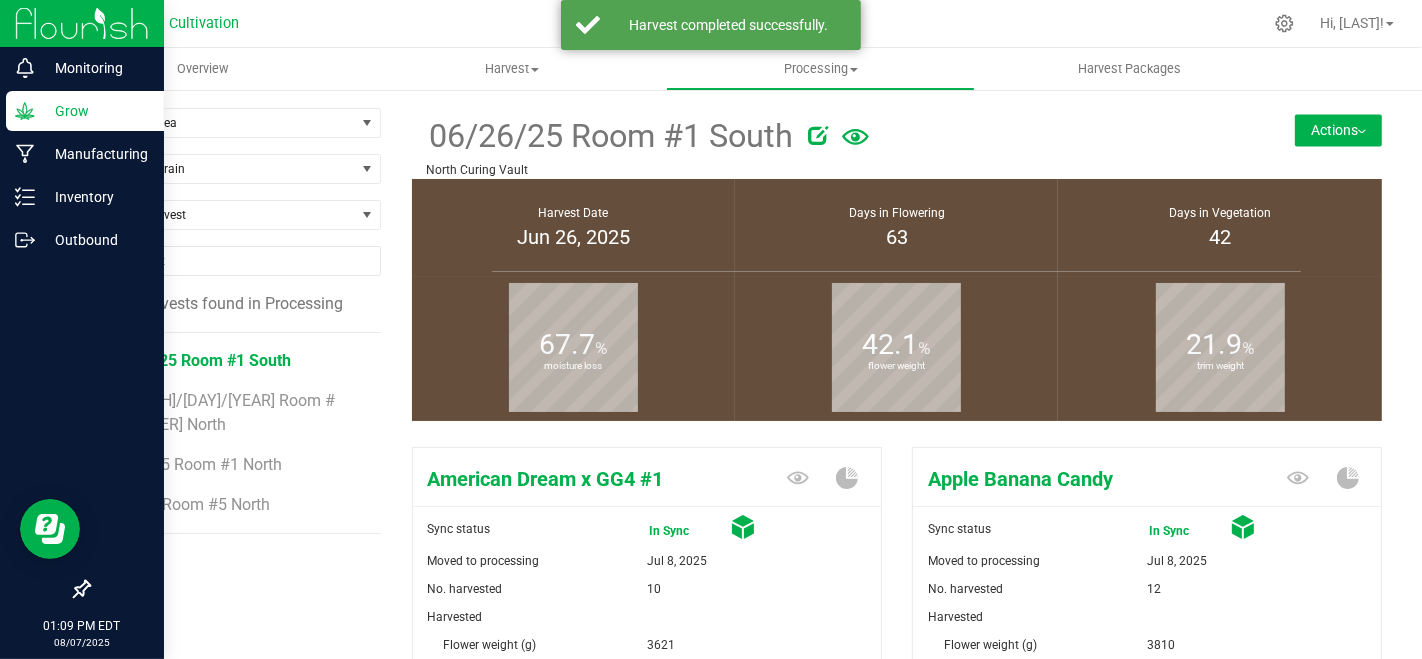click on "Actions" at bounding box center [1338, 130] 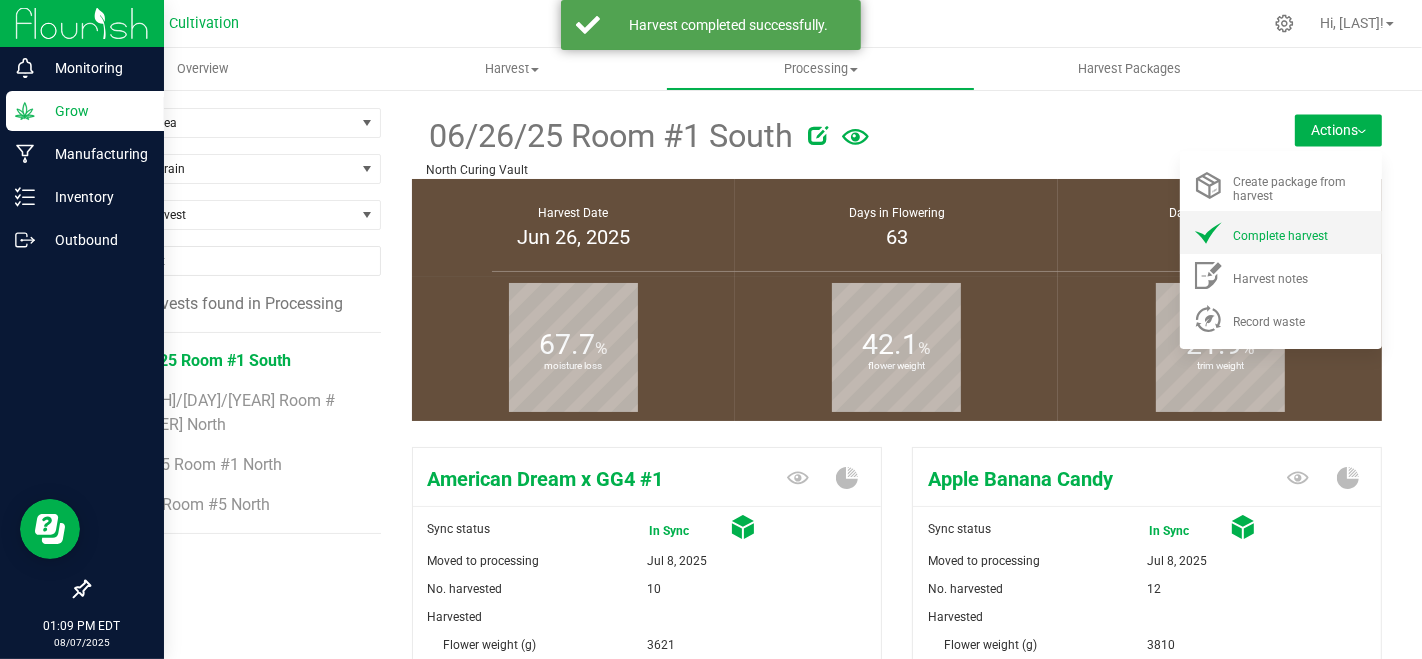 click on "Complete harvest" at bounding box center (1280, 236) 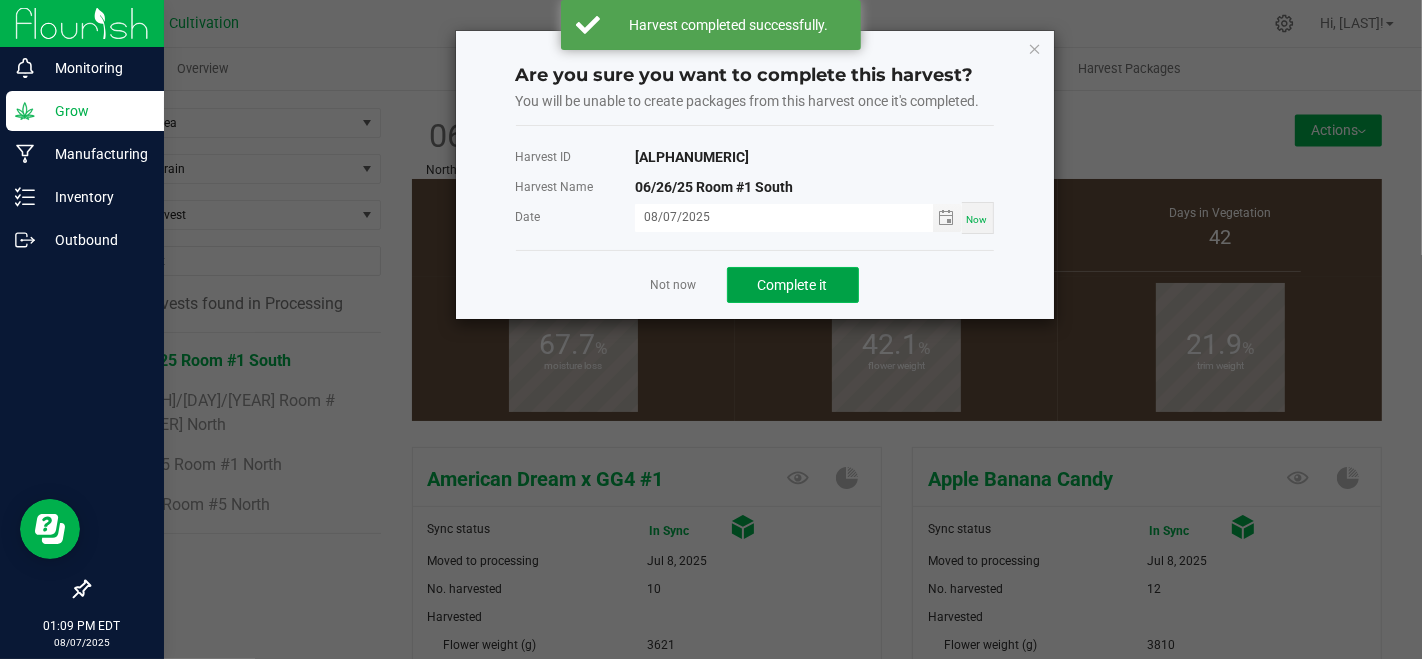 click on "Complete it" 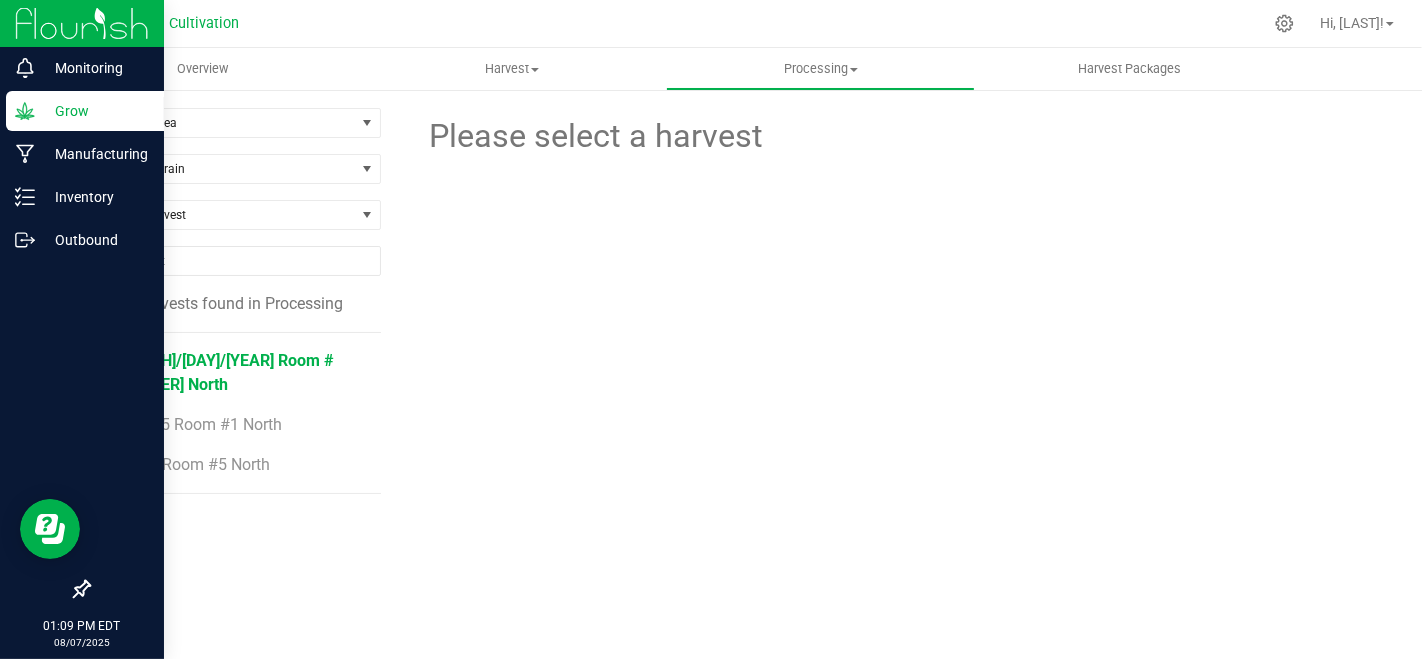 click on "[MONTH]/[DAY]/[YEAR] Room #[NUMBER] North" at bounding box center (222, 372) 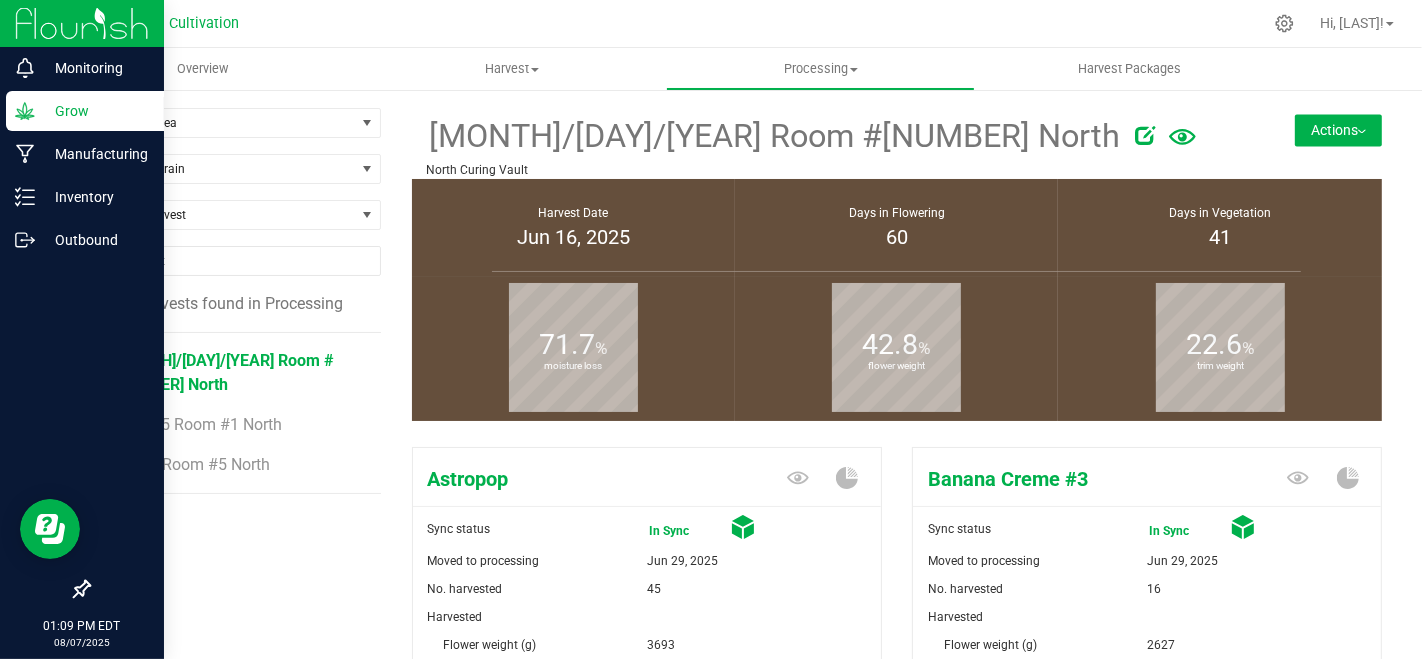 click on "[MONTH]/[DAY]/[YEAR] Room #[NUMBER] North
North Curing Vault
Actions
Create package from harvest
Complete harvest" at bounding box center [897, 143] 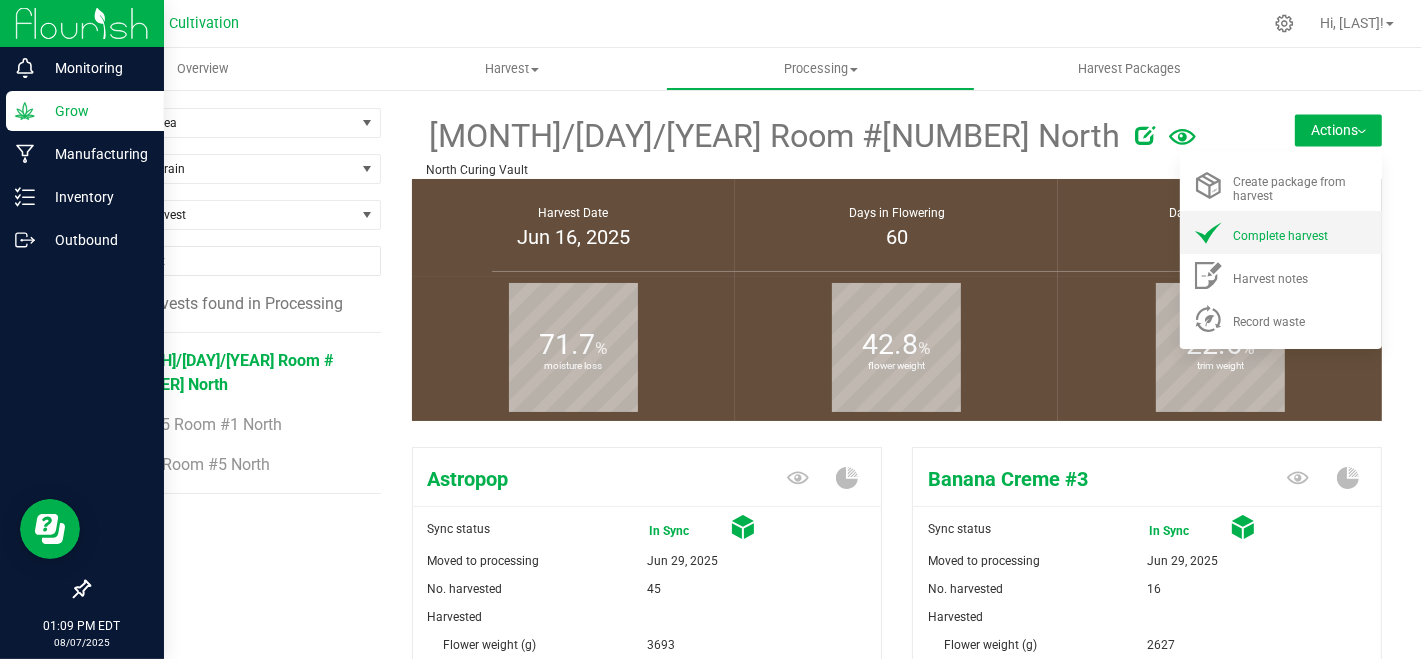 click on "Complete harvest" at bounding box center [1280, 236] 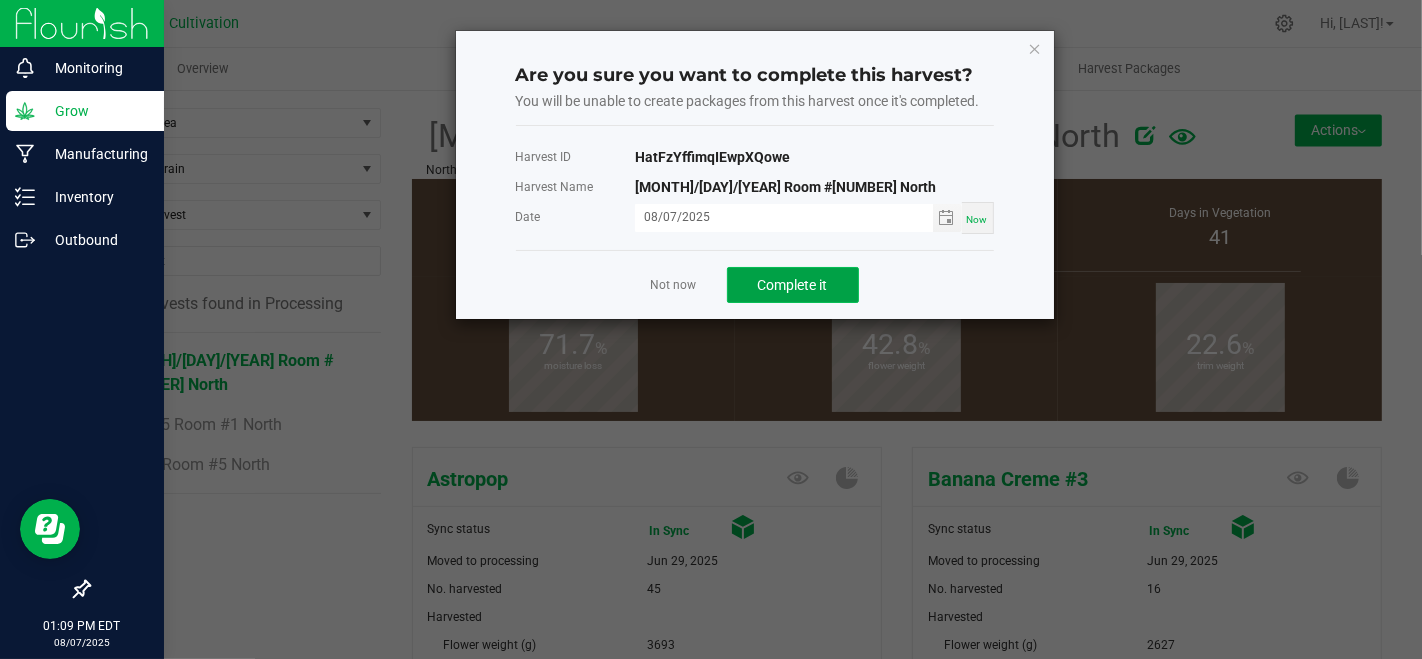 click on "Complete it" 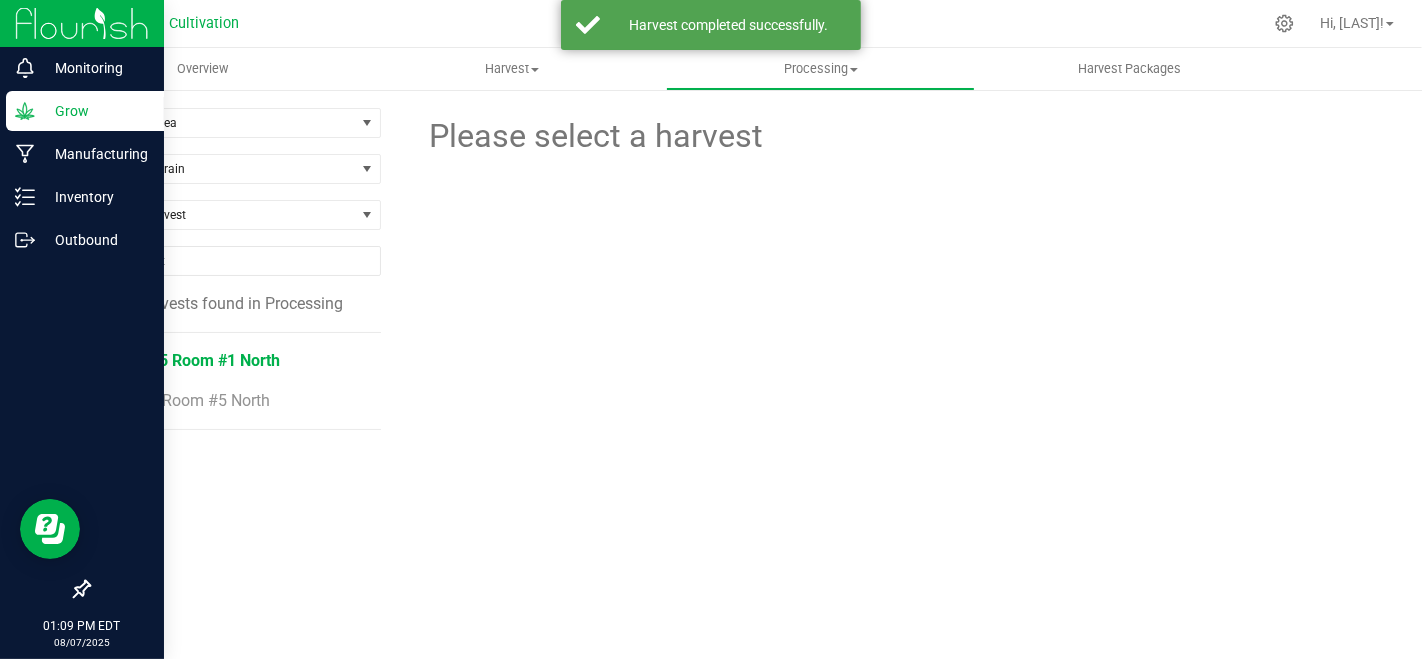 click on "6/30/25 Room #1 North" at bounding box center [195, 360] 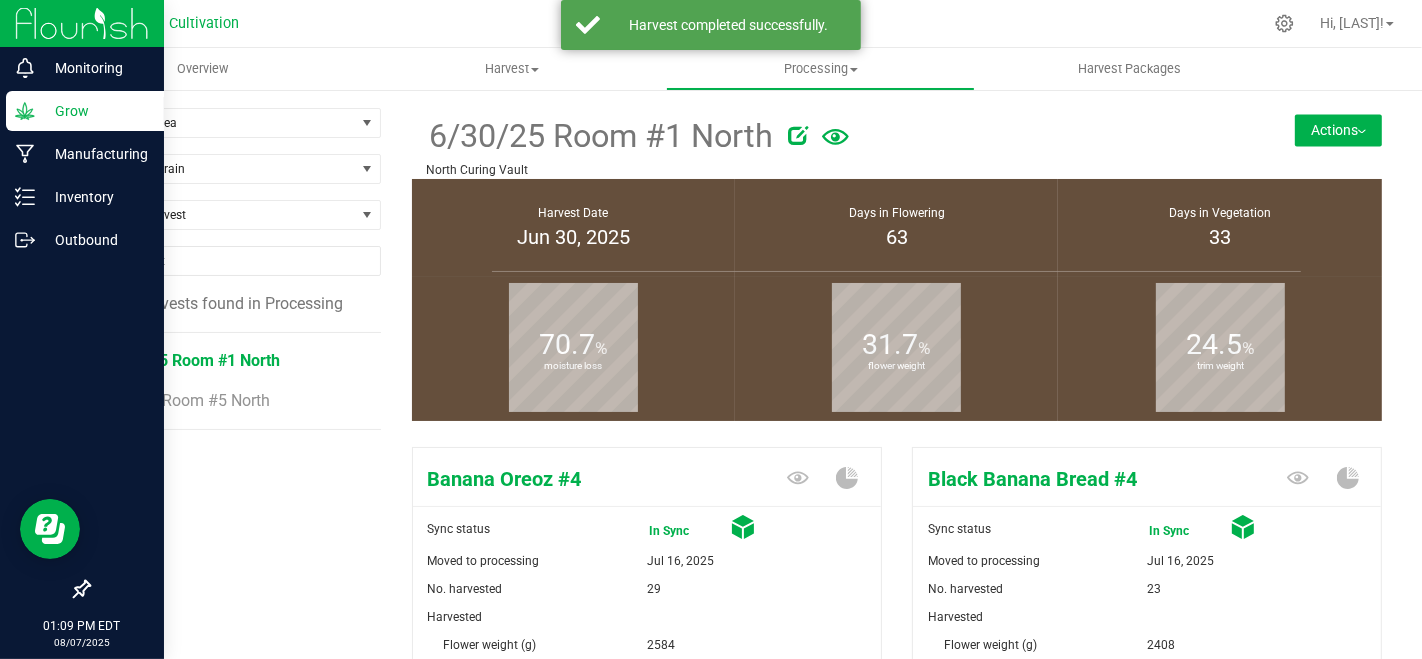 click on "Actions" at bounding box center (1338, 130) 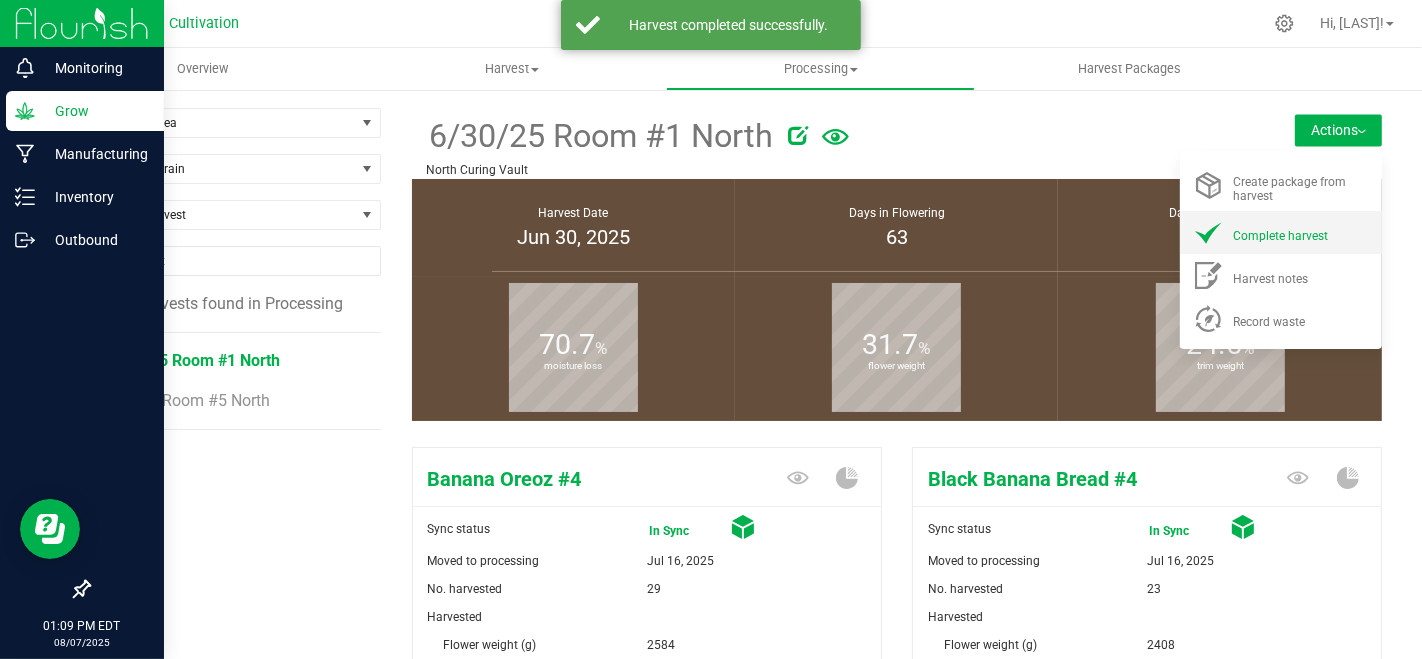 click on "Complete harvest" at bounding box center [1301, 232] 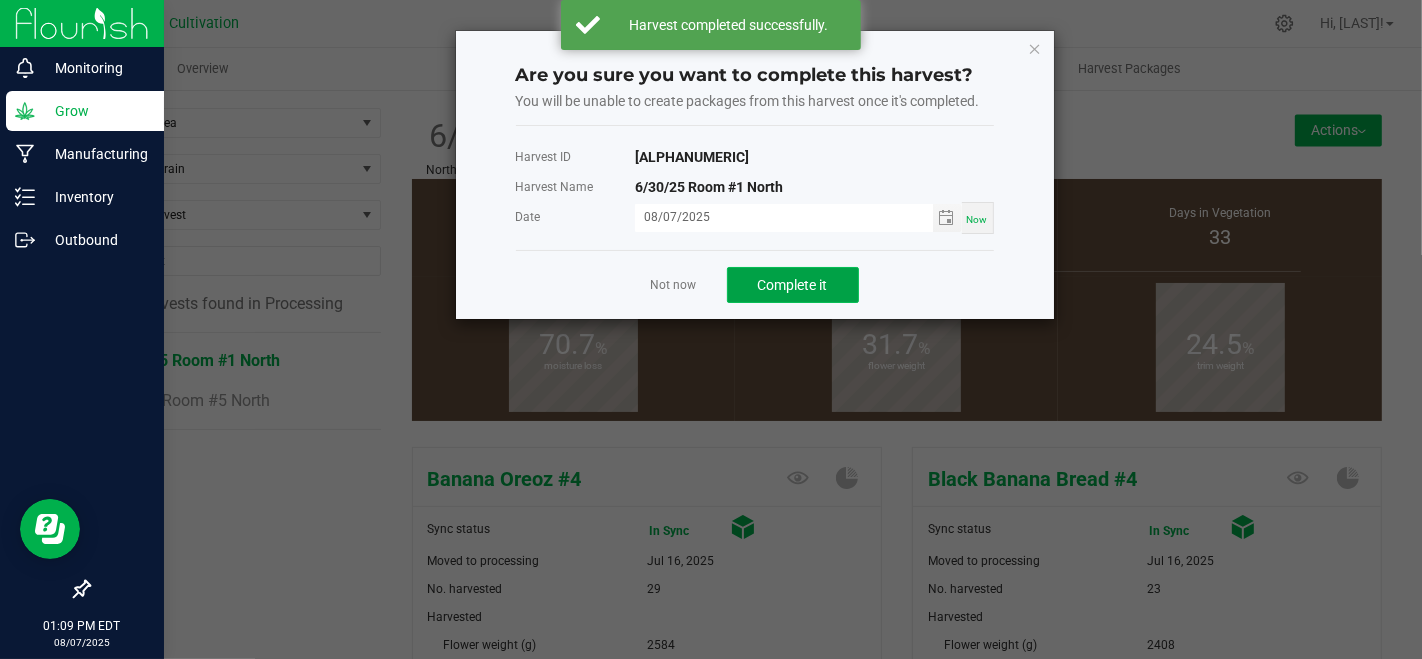 click on "Complete it" 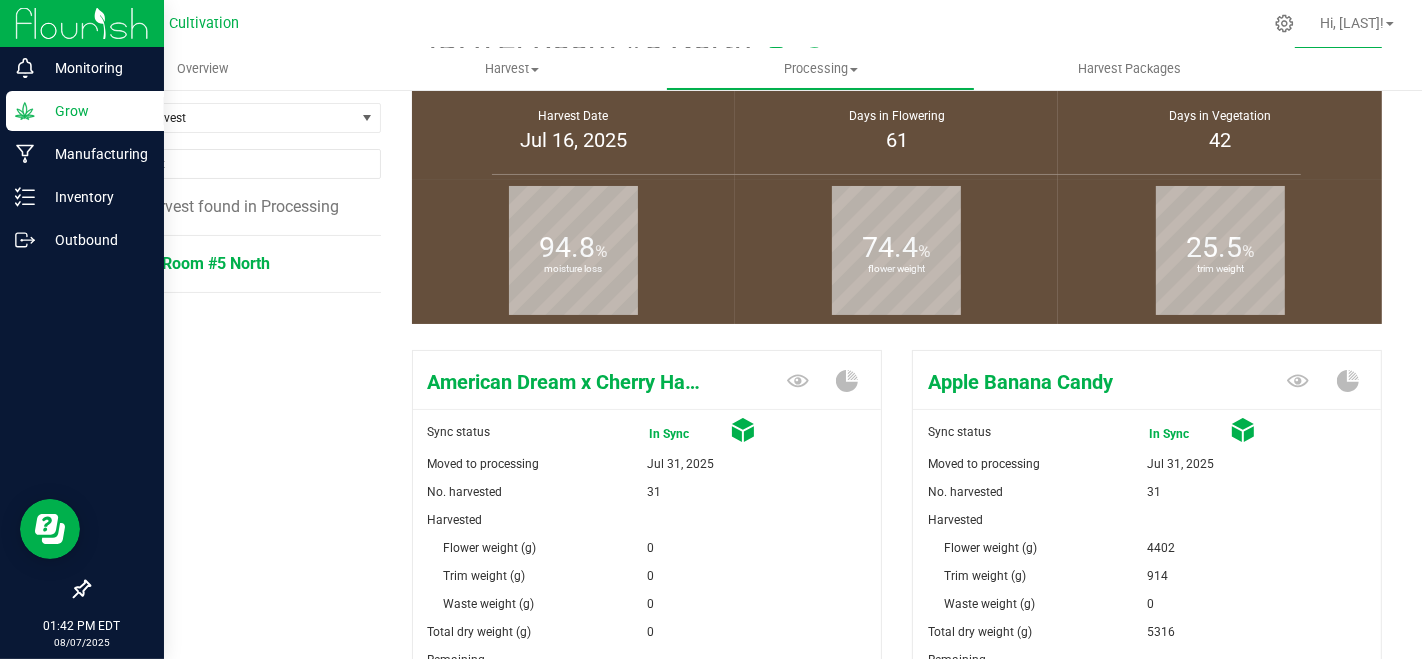 scroll, scrollTop: 0, scrollLeft: 0, axis: both 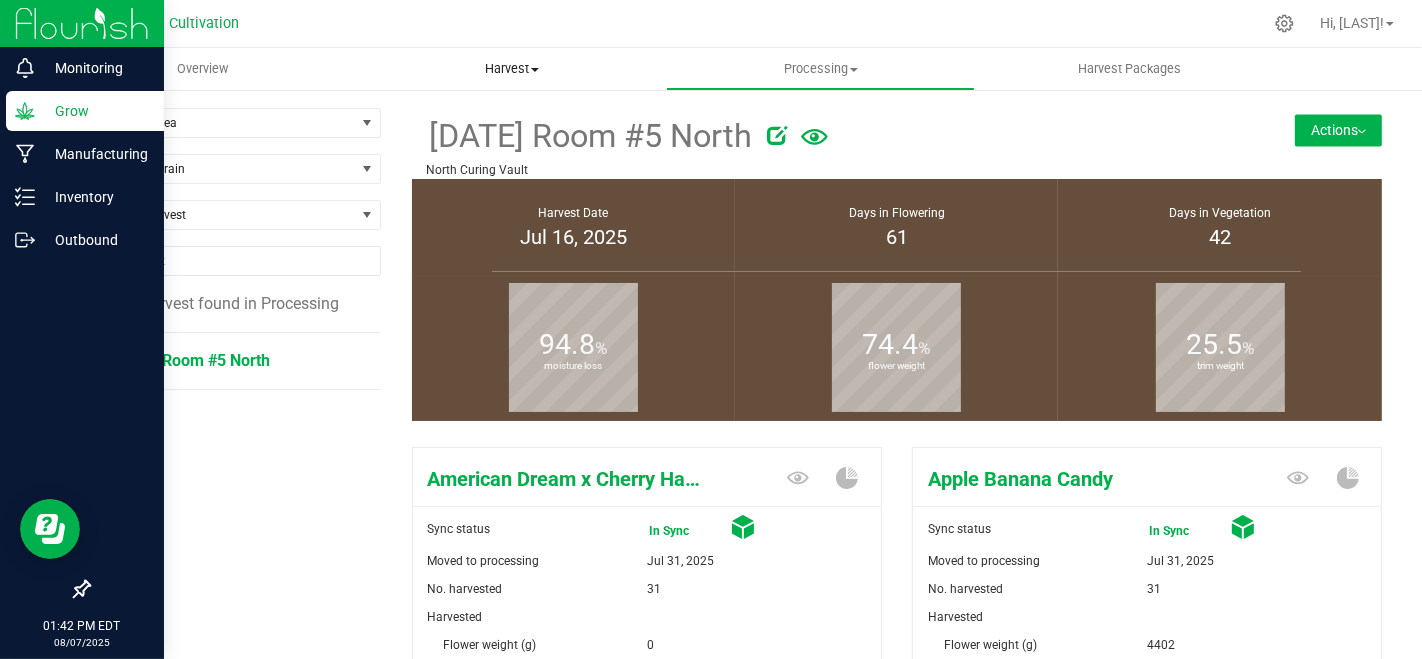 click on "Harvest" at bounding box center [511, 69] 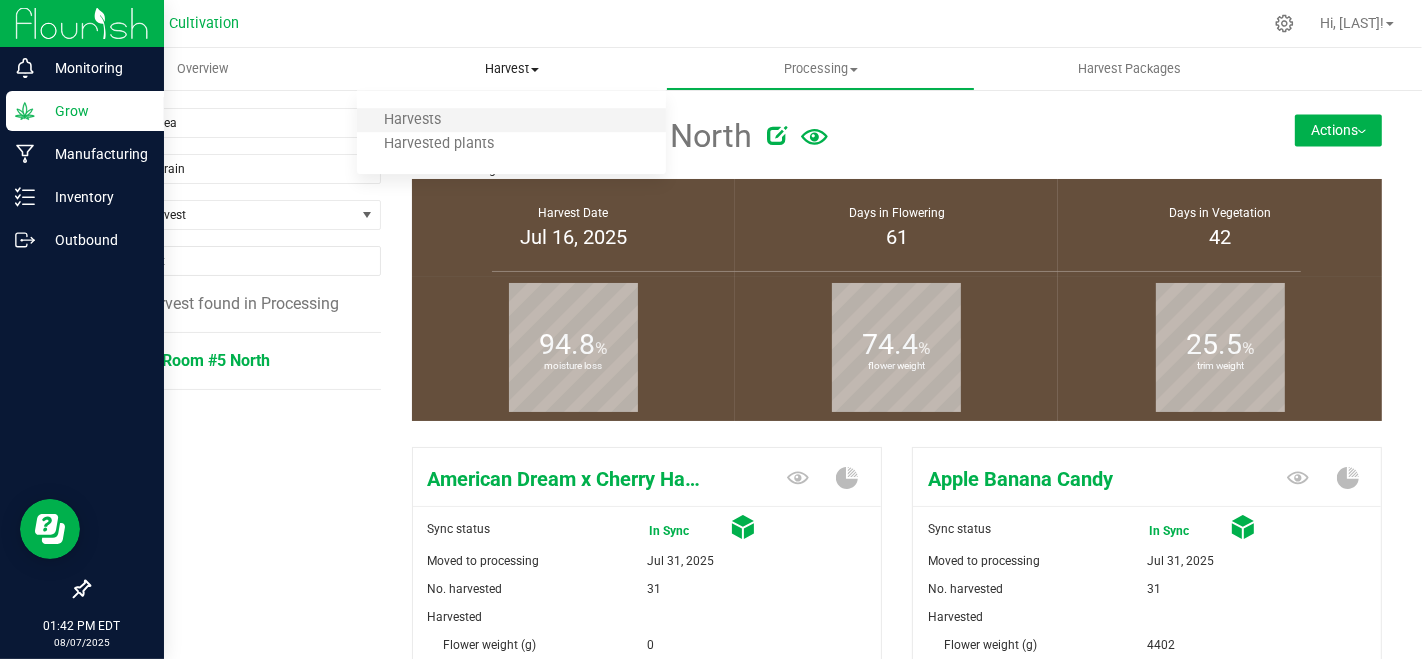 click on "Harvests" at bounding box center (511, 121) 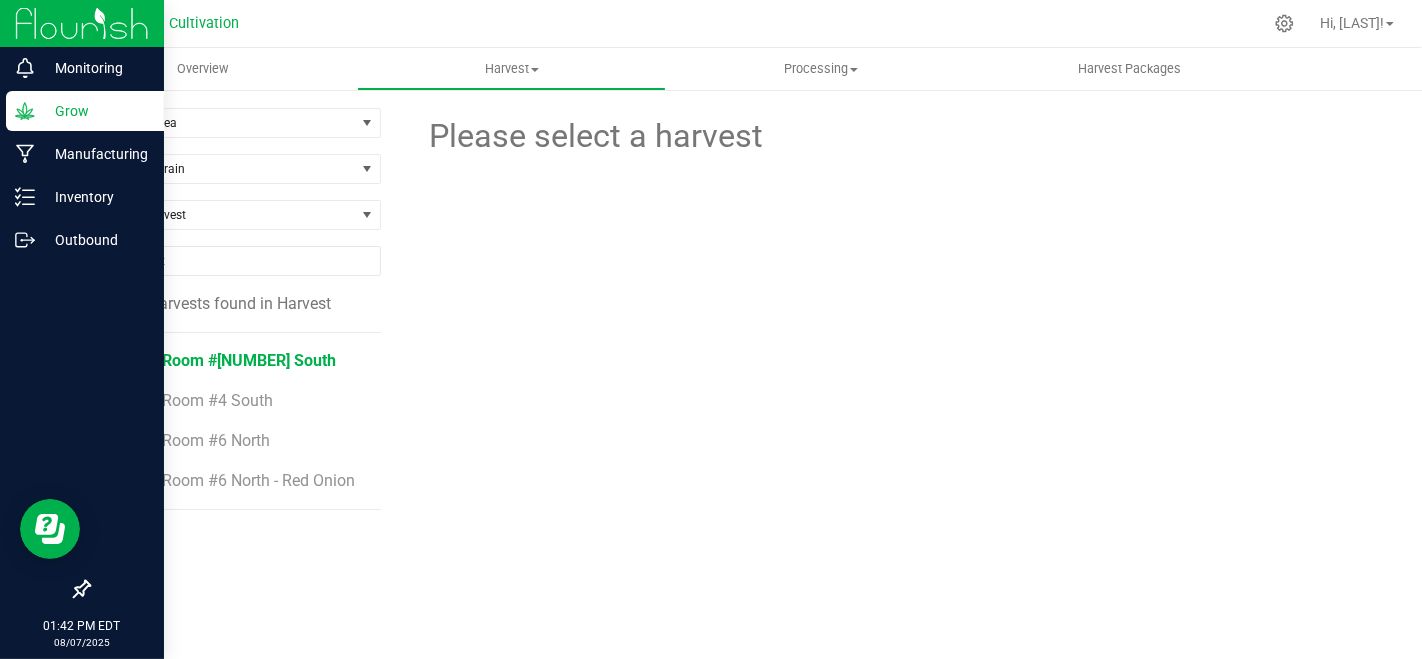 click on "[DATE] Room #[NUMBER] South" at bounding box center [223, 360] 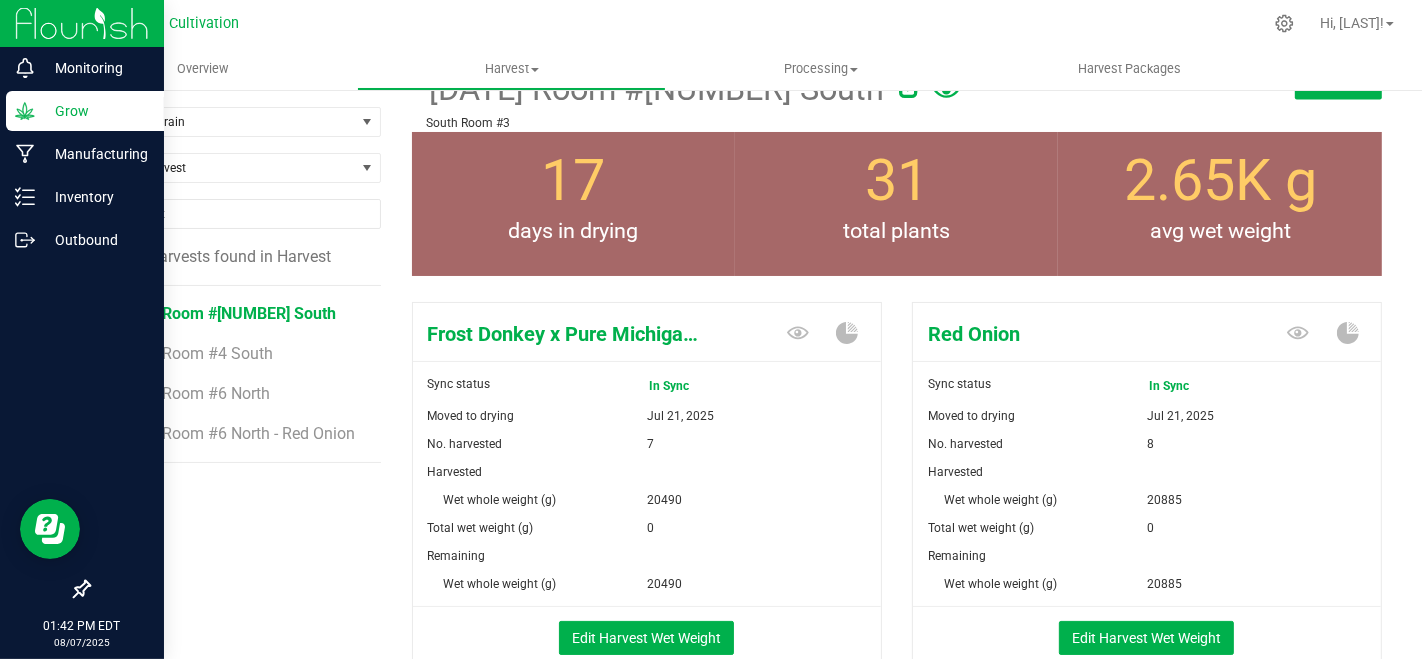 scroll, scrollTop: 0, scrollLeft: 0, axis: both 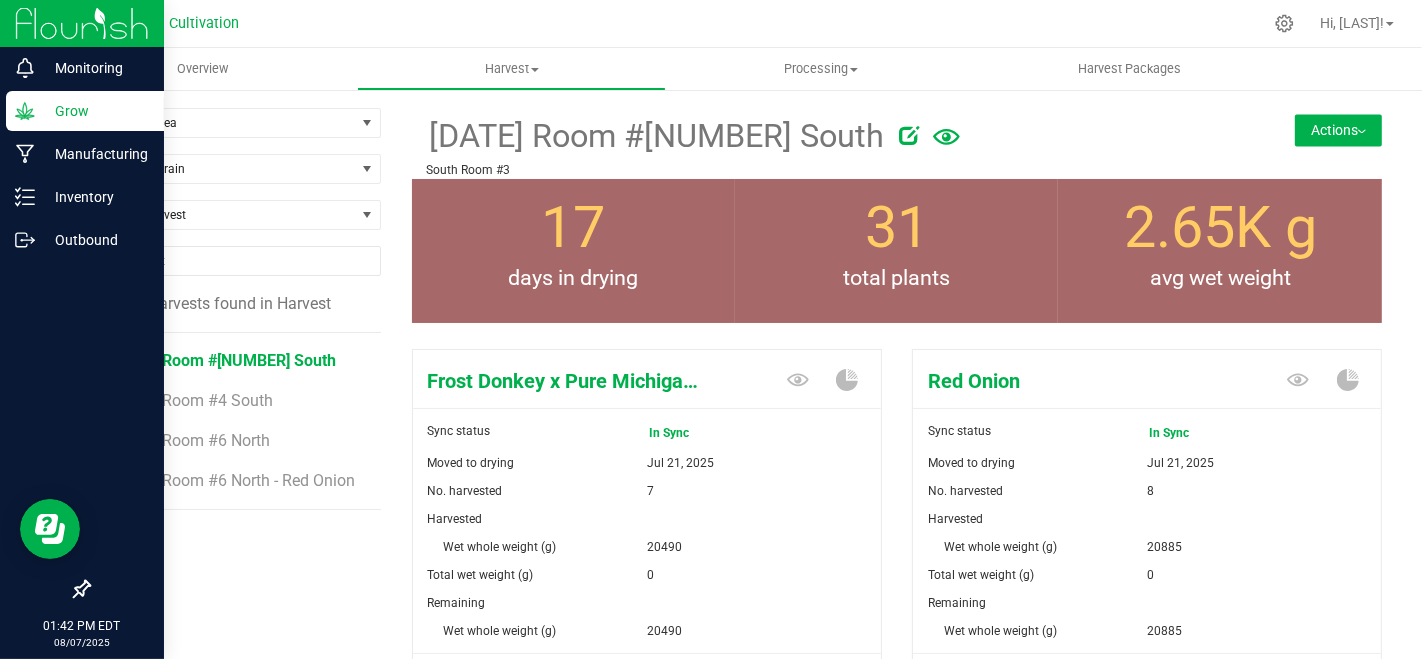 click on "Actions" at bounding box center [1338, 130] 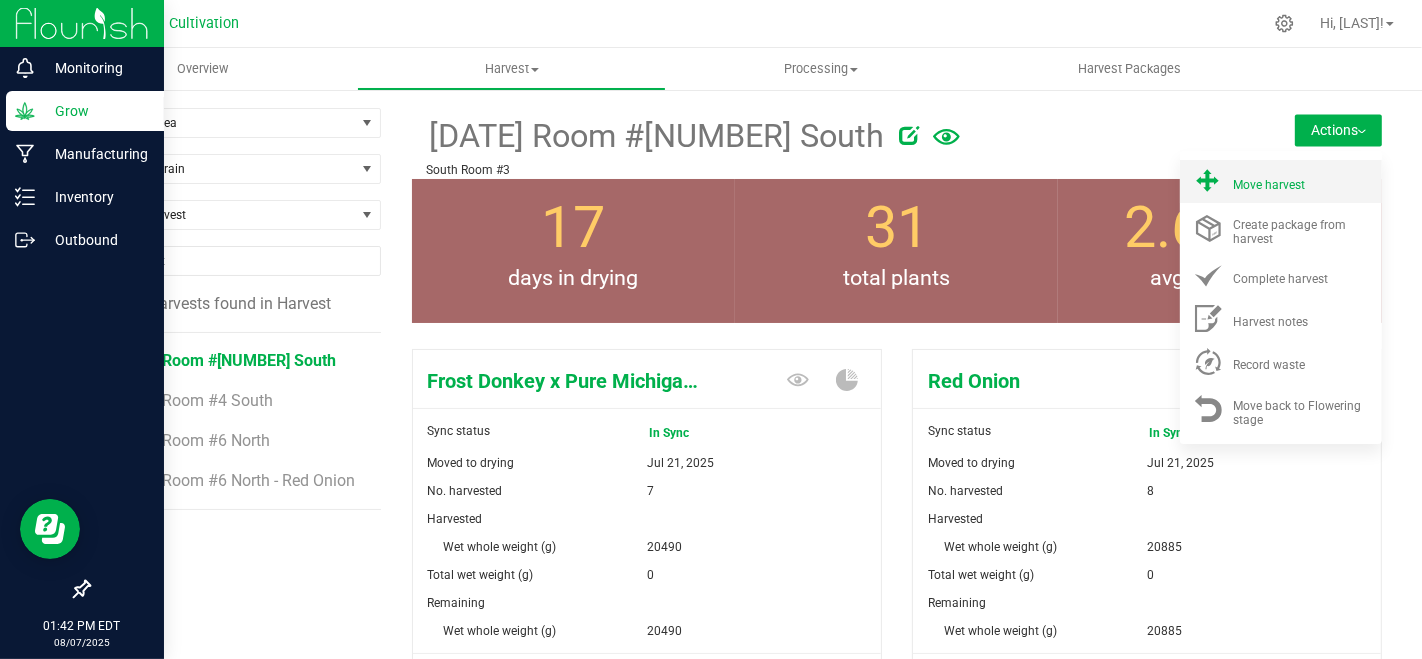 click on "Move harvest" at bounding box center (1301, 181) 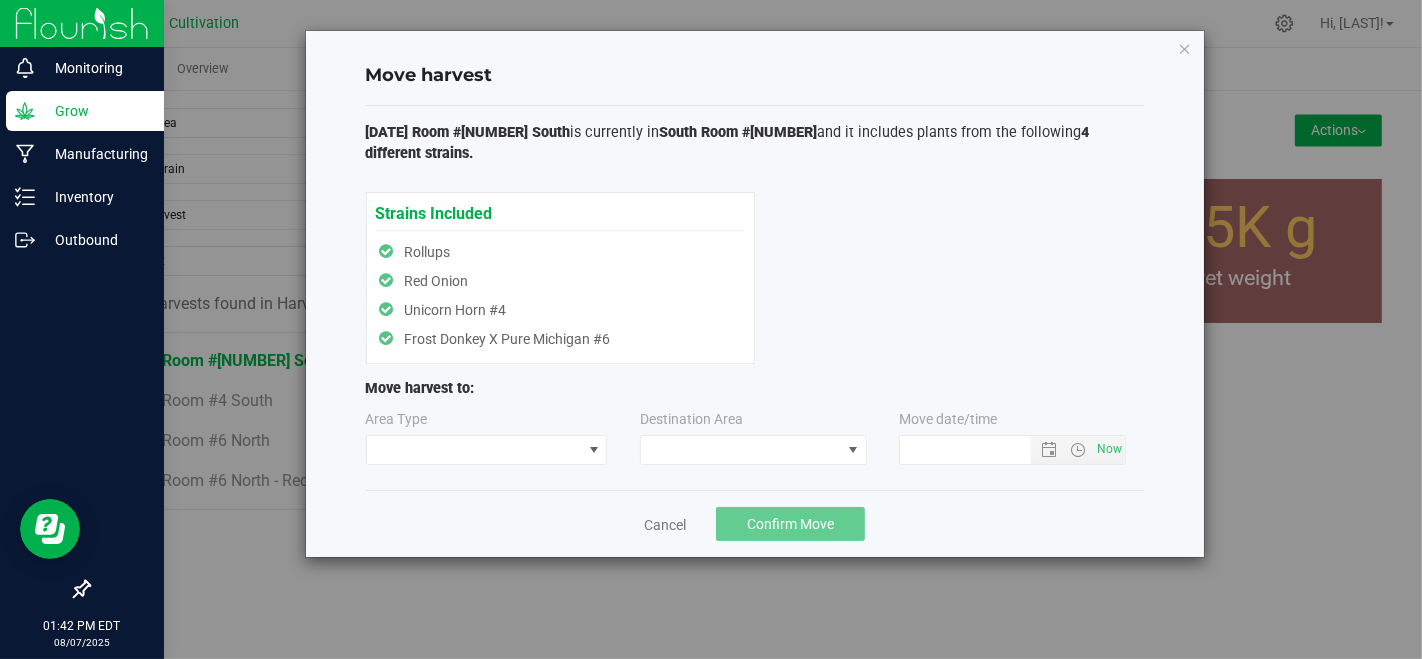 type on "[MONTH]/[DAY]/[YEAR] [TIME] [AMPM]" 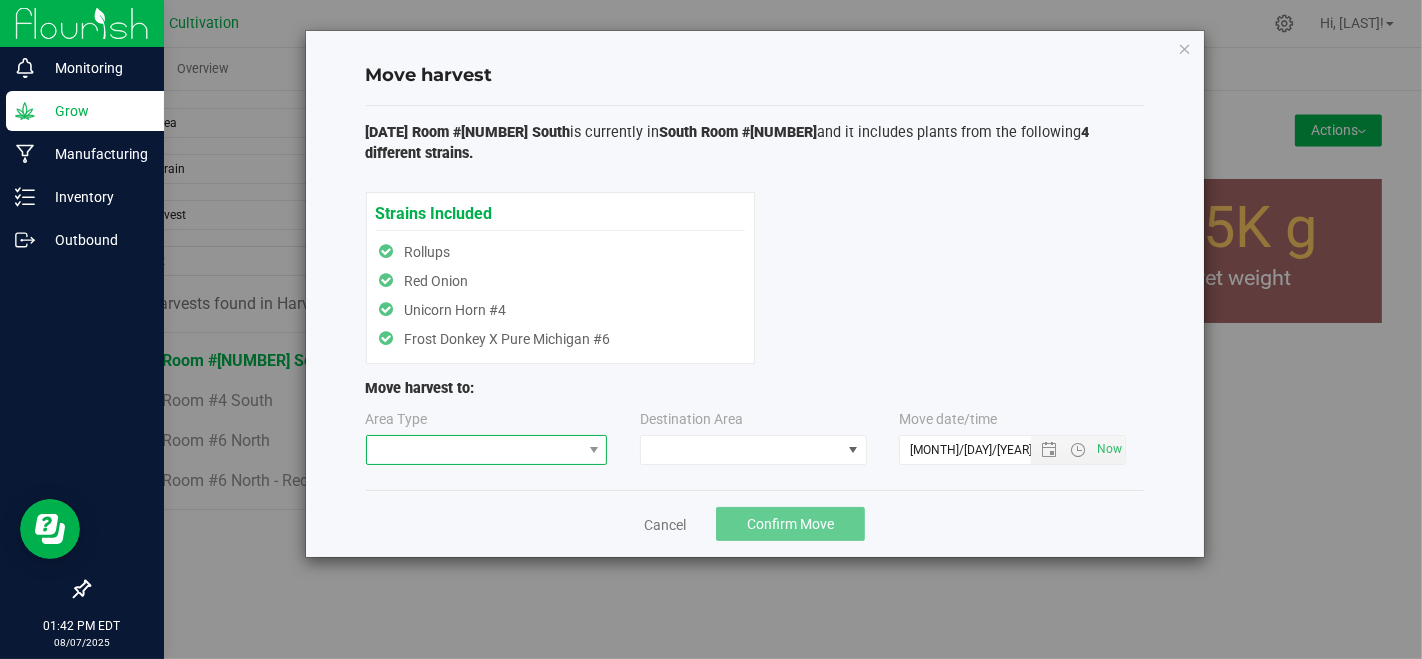 click at bounding box center (474, 450) 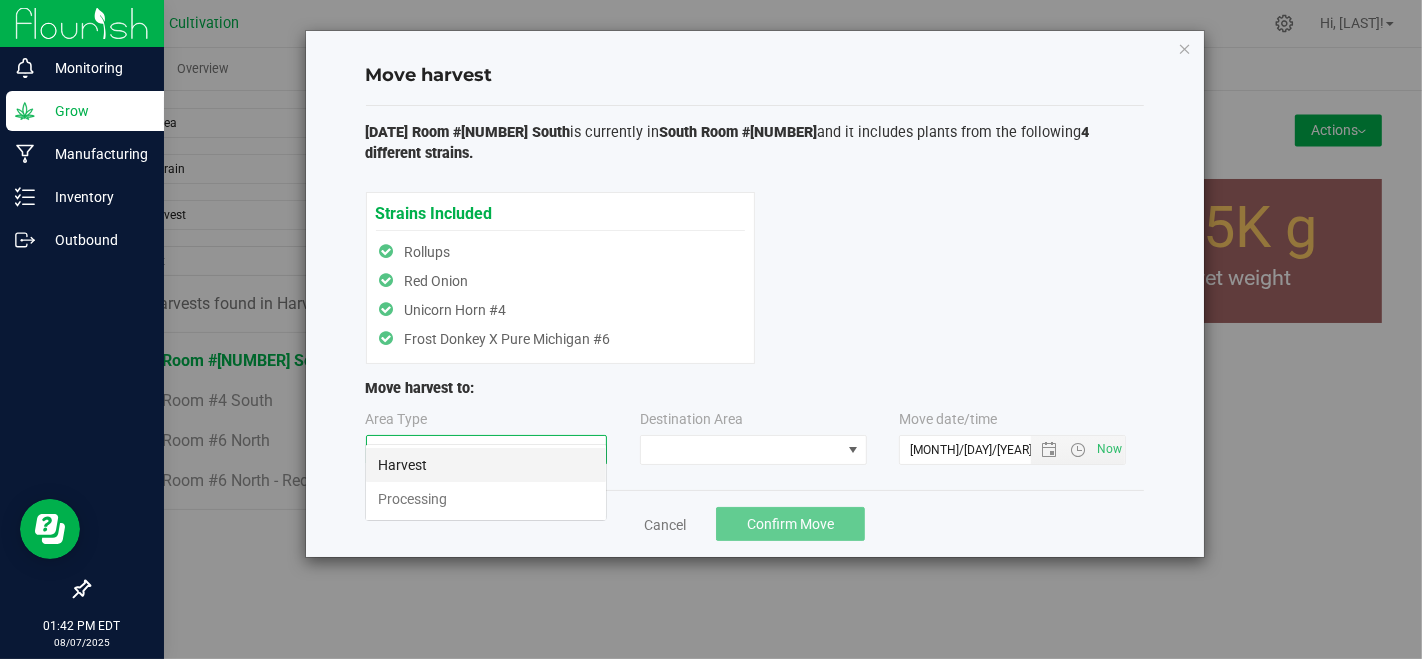scroll, scrollTop: 99970, scrollLeft: 99757, axis: both 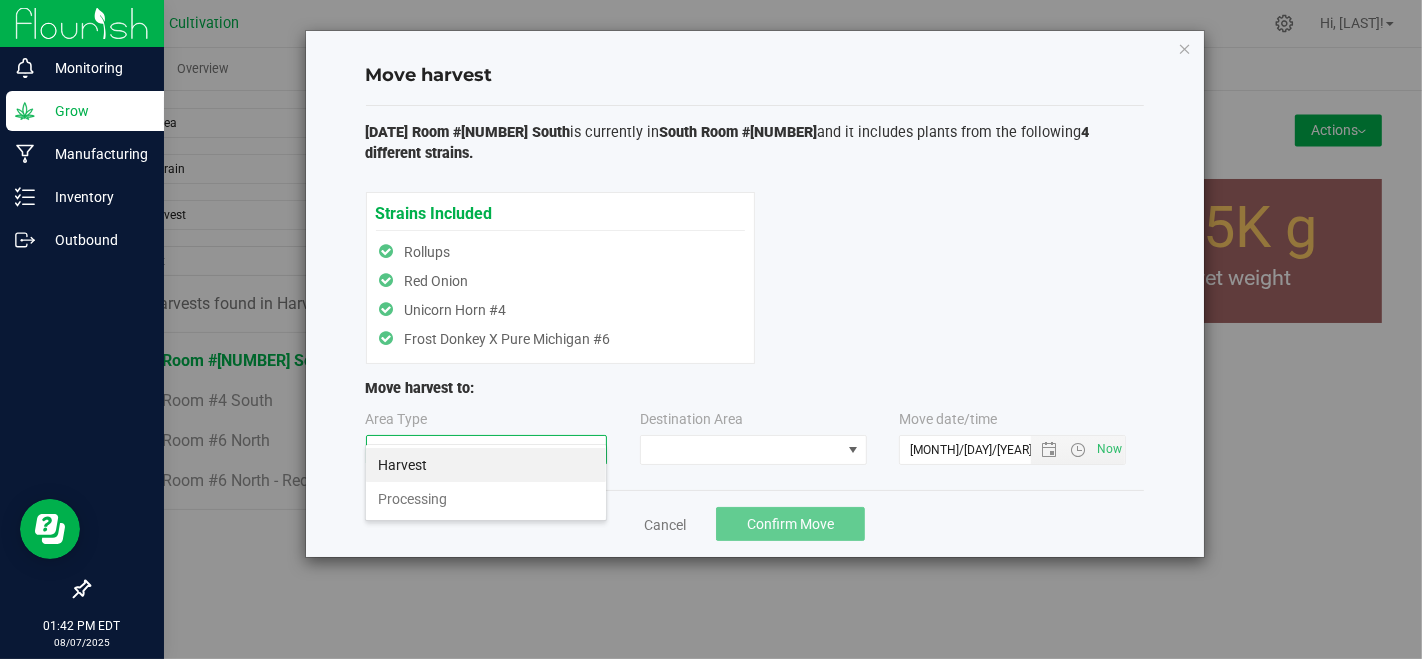 drag, startPoint x: 523, startPoint y: 498, endPoint x: 662, endPoint y: 444, distance: 149.12076 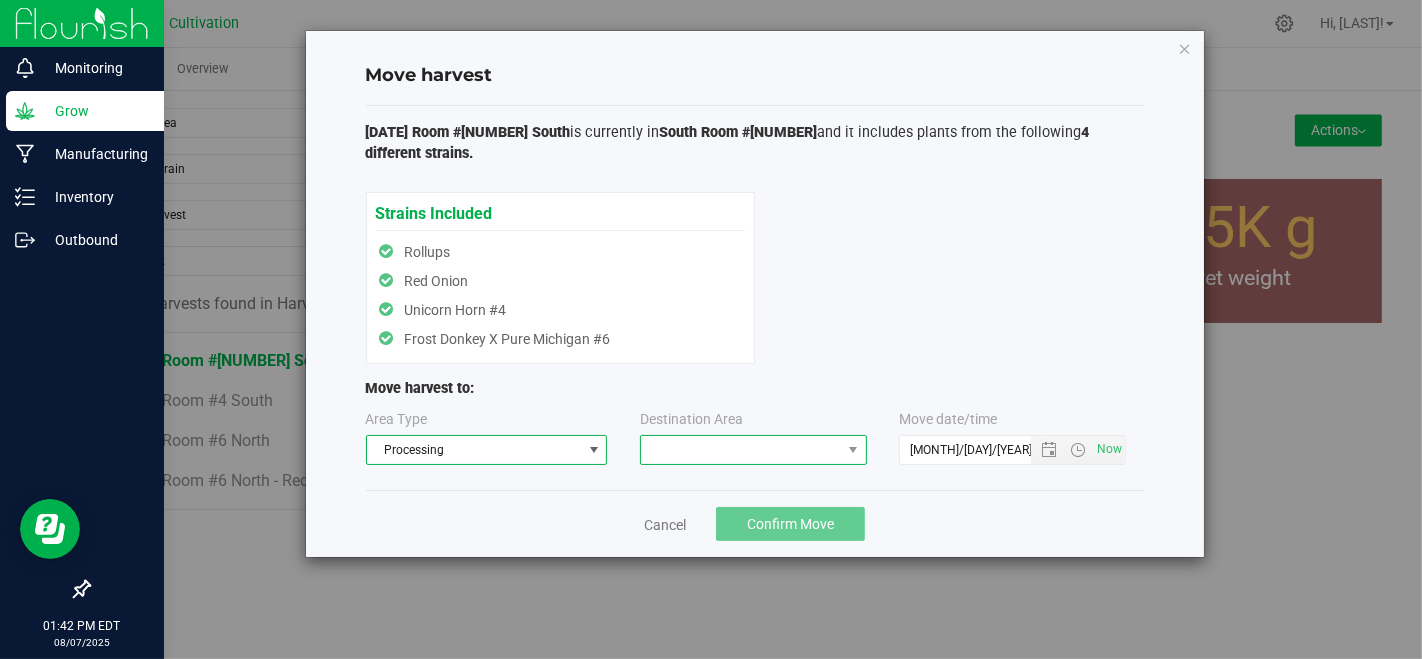 click at bounding box center [741, 450] 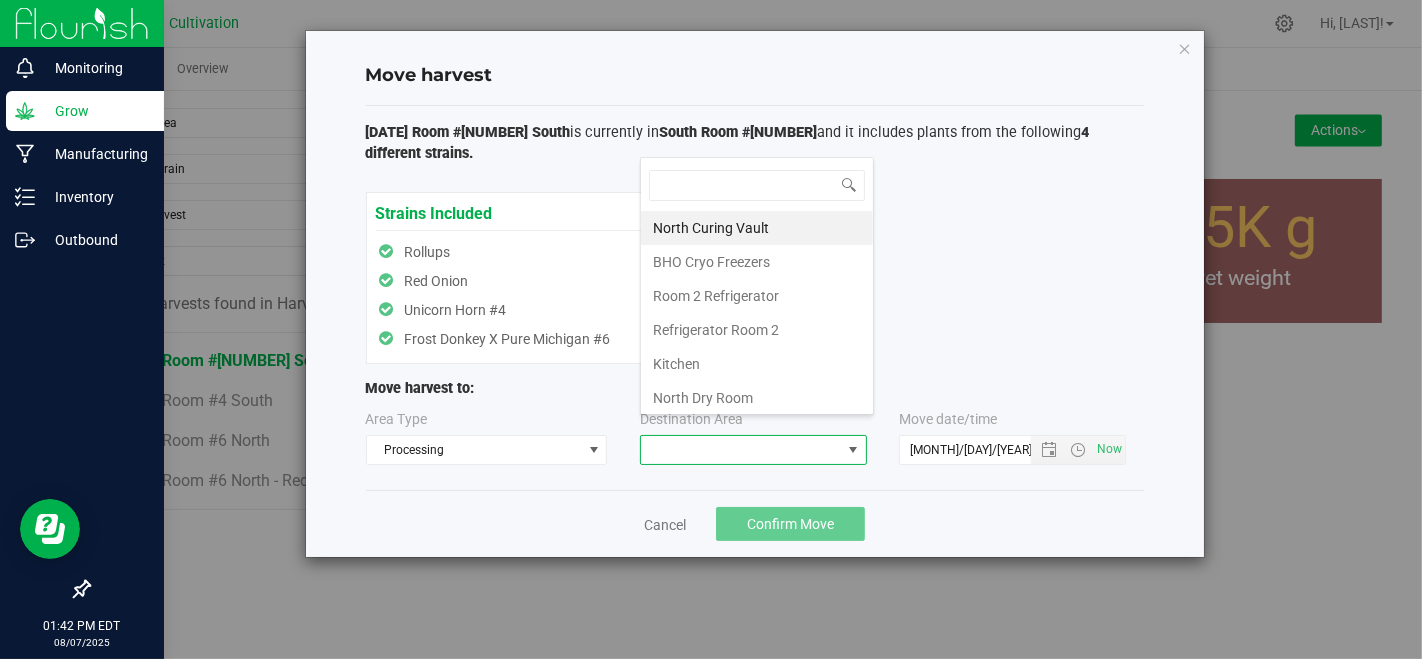 scroll, scrollTop: 99970, scrollLeft: 99772, axis: both 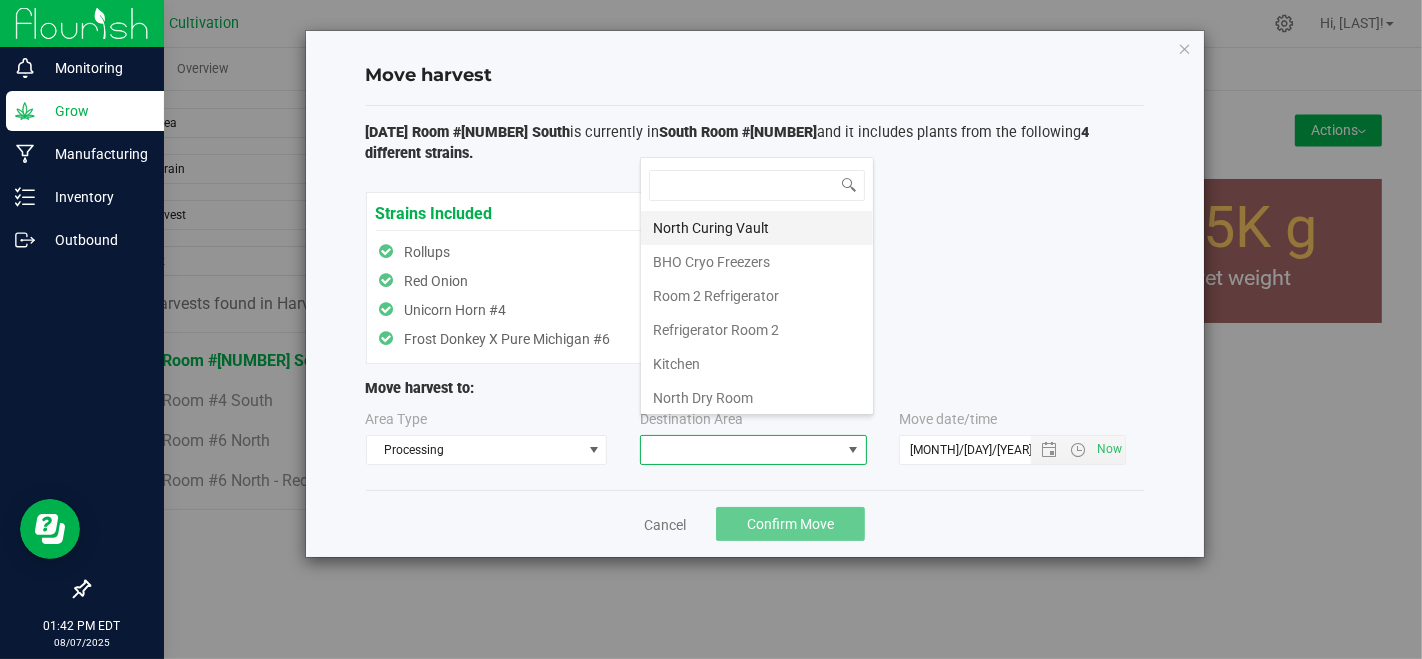 click on "North Curing Vault" at bounding box center (757, 228) 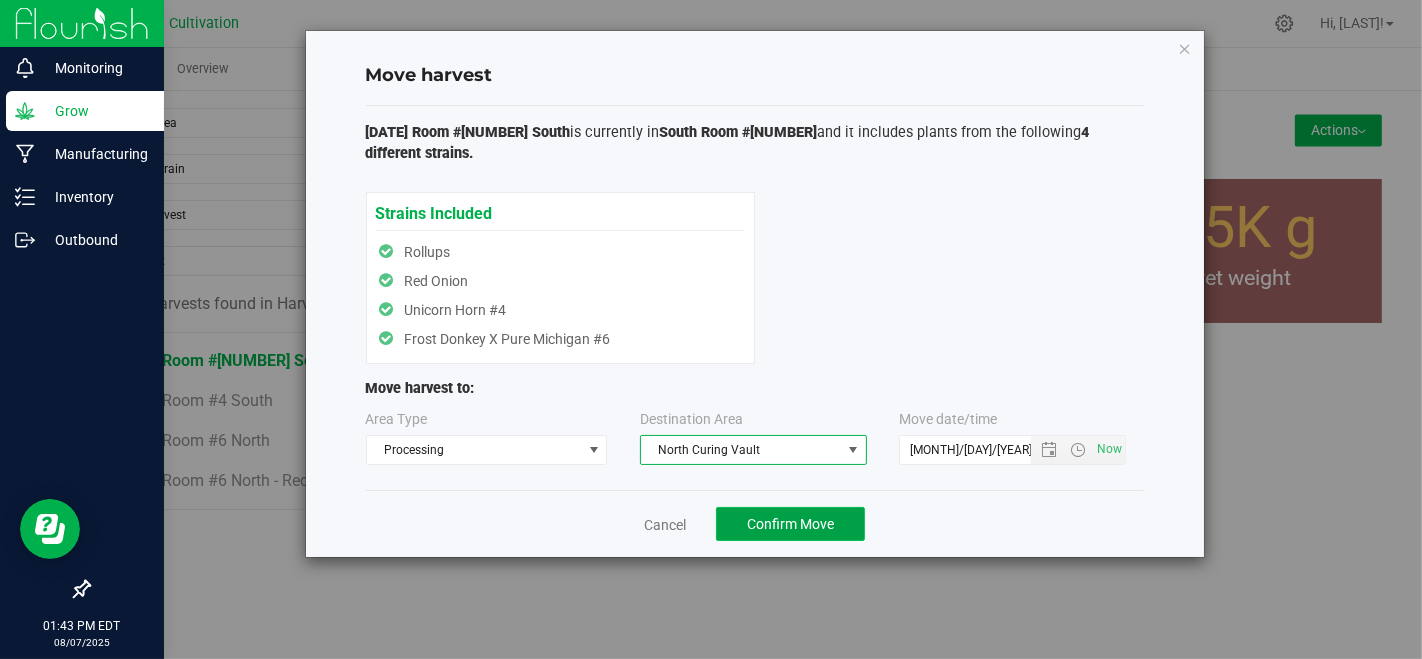 click on "Confirm Move" 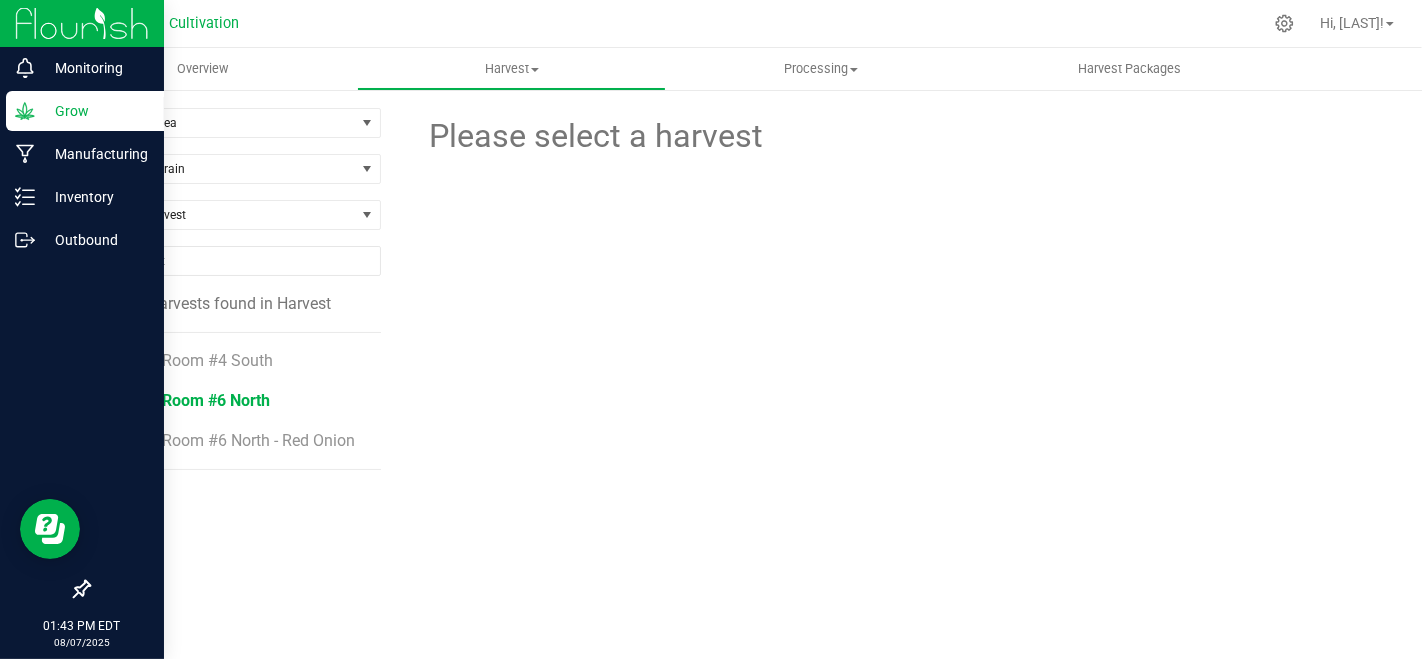 click on "[DATE] Room #6 North" at bounding box center [190, 400] 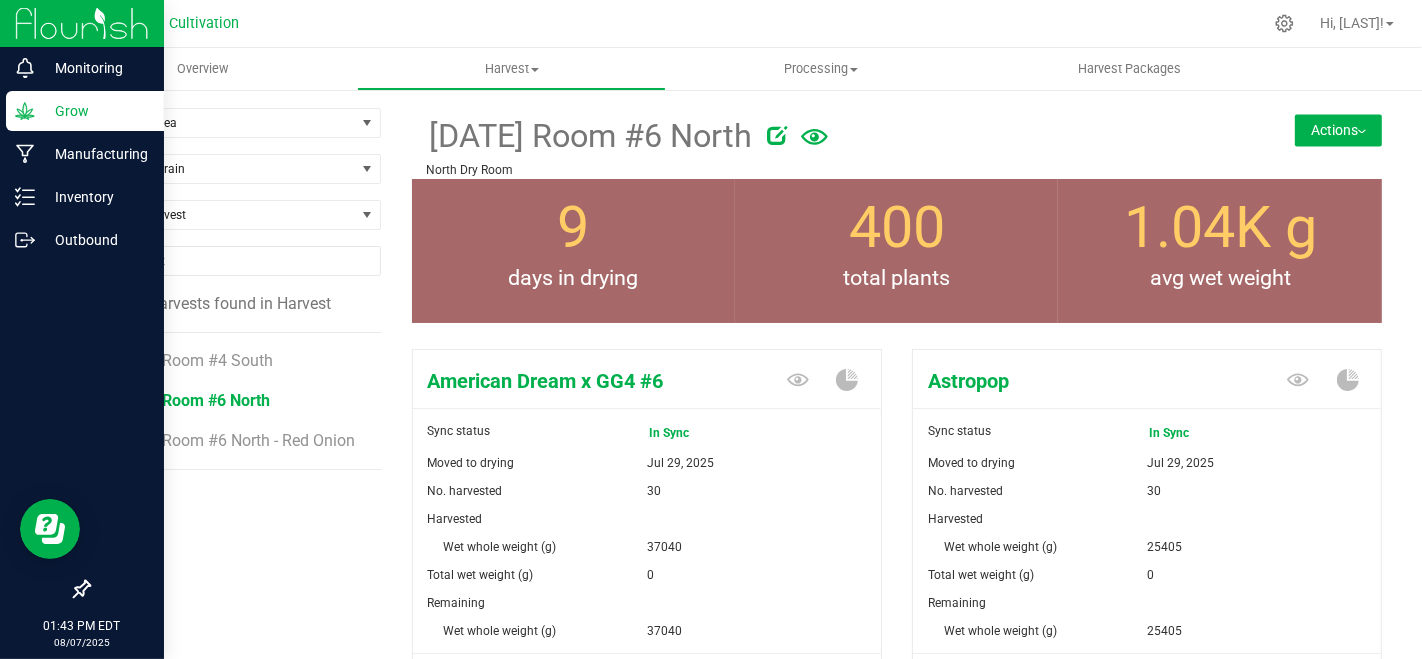 click on "Actions" at bounding box center (1338, 130) 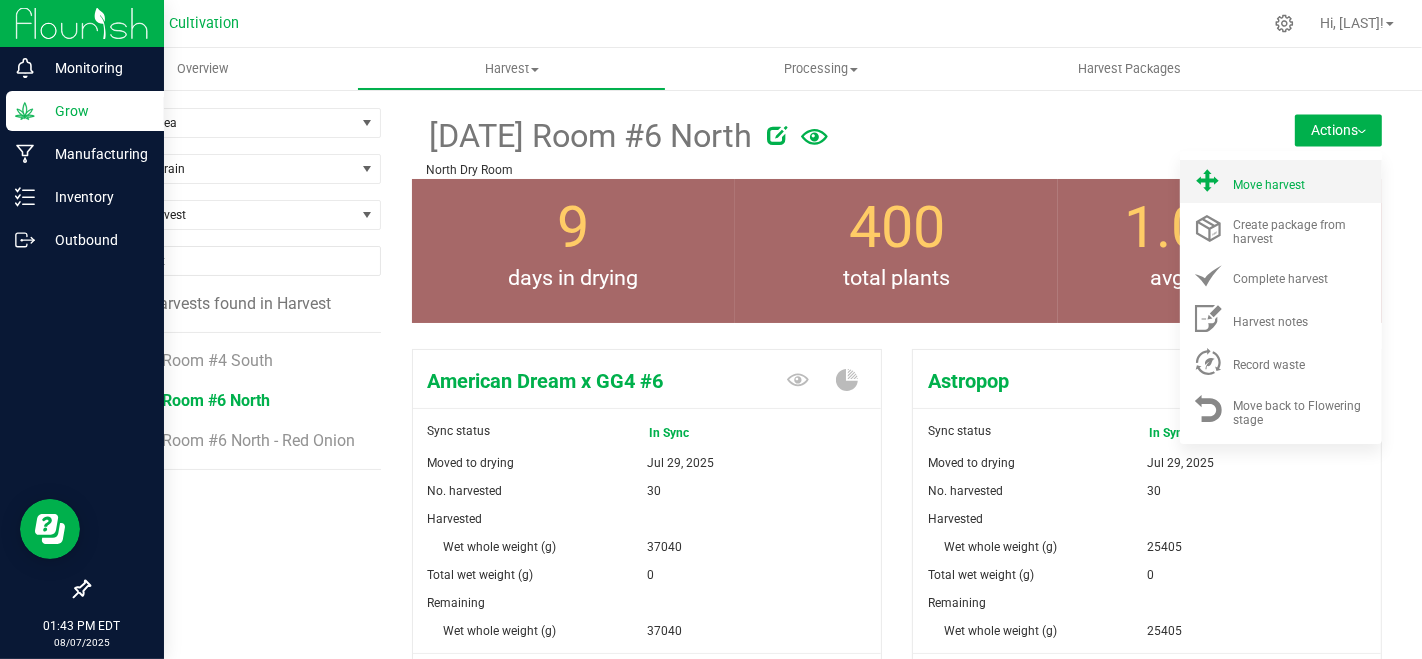 click on "Move harvest" at bounding box center [1281, 181] 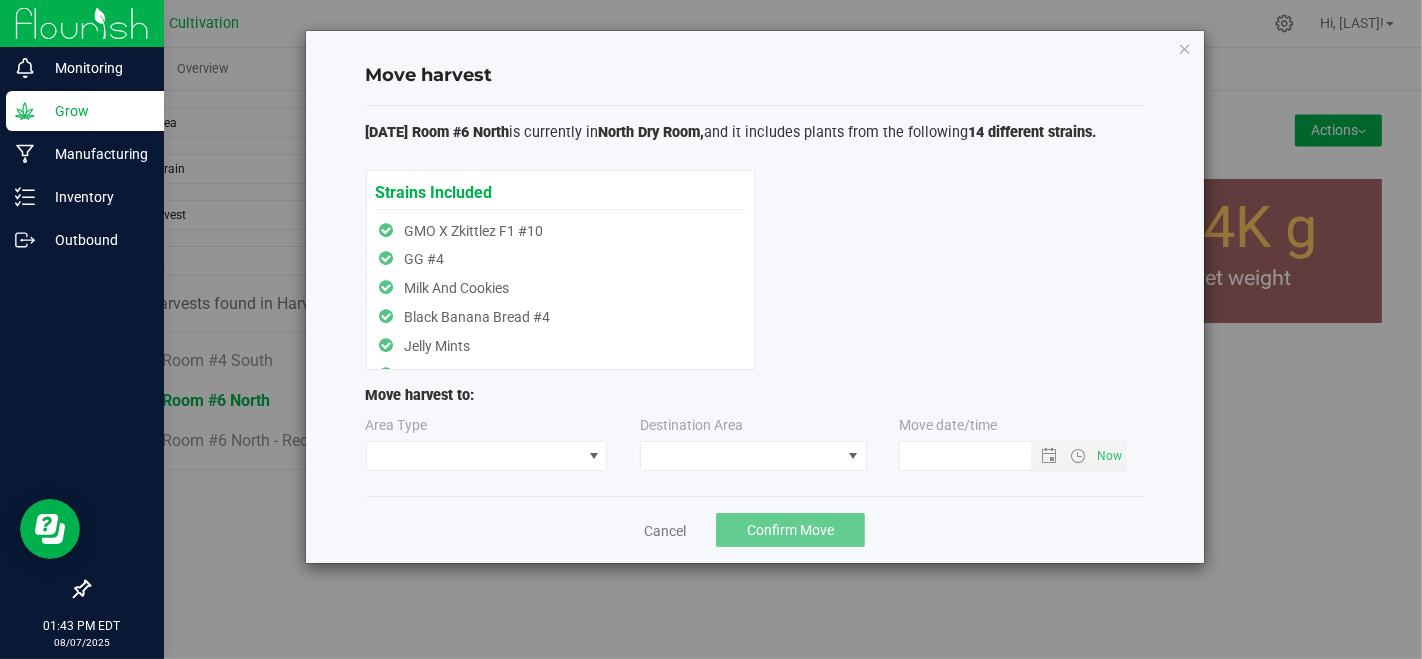 type on "[MONTH]/[DAY]/[YEAR] [TIME] [AMPM]" 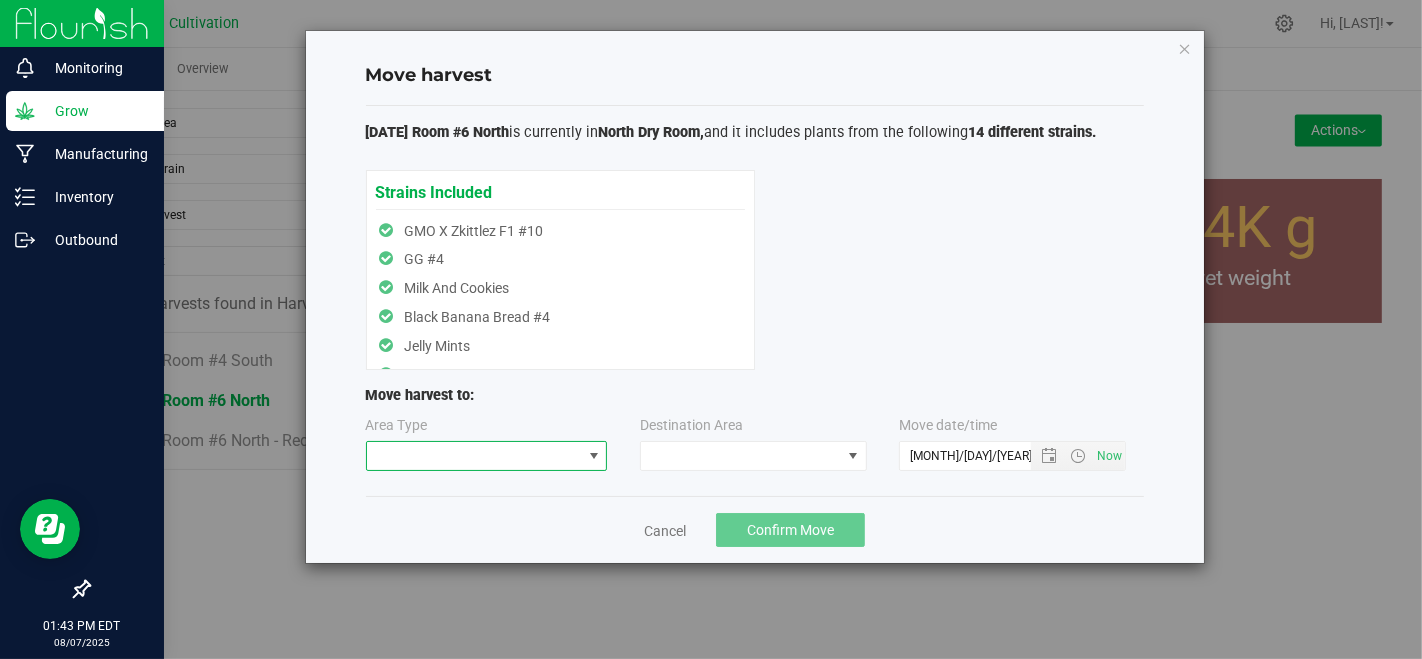 click at bounding box center [474, 456] 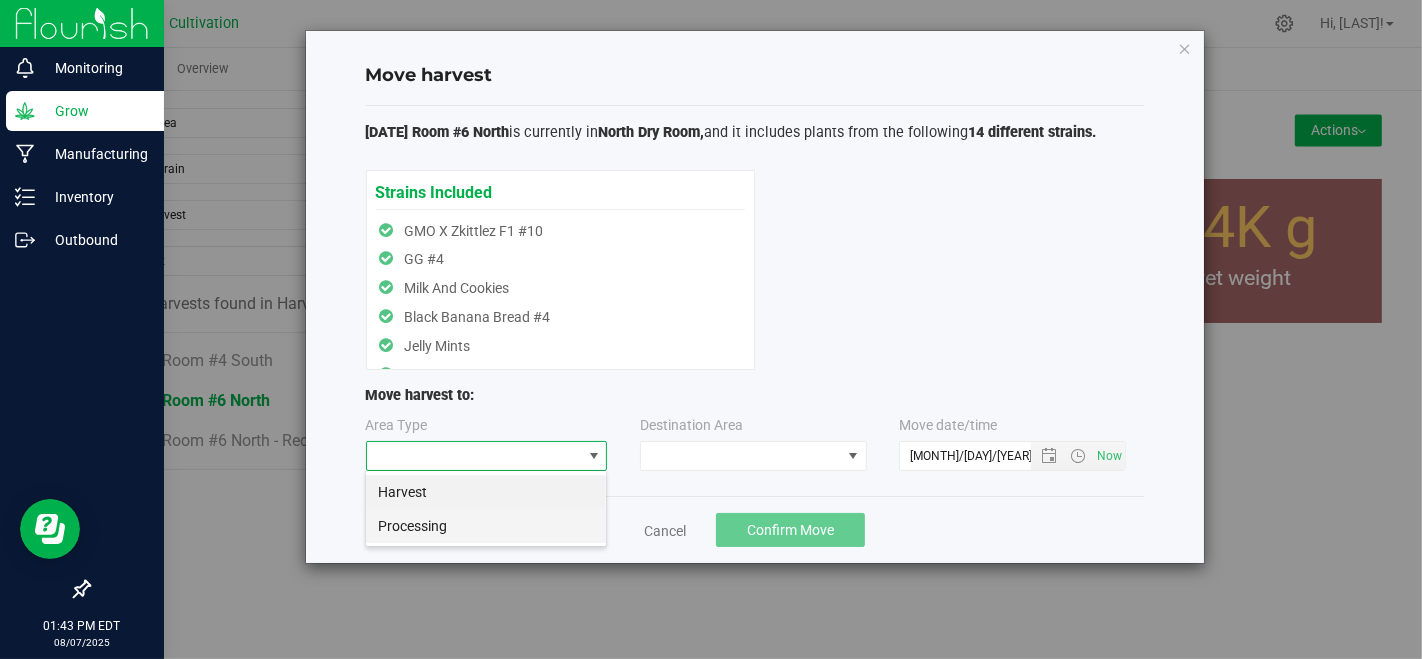 scroll, scrollTop: 99970, scrollLeft: 99757, axis: both 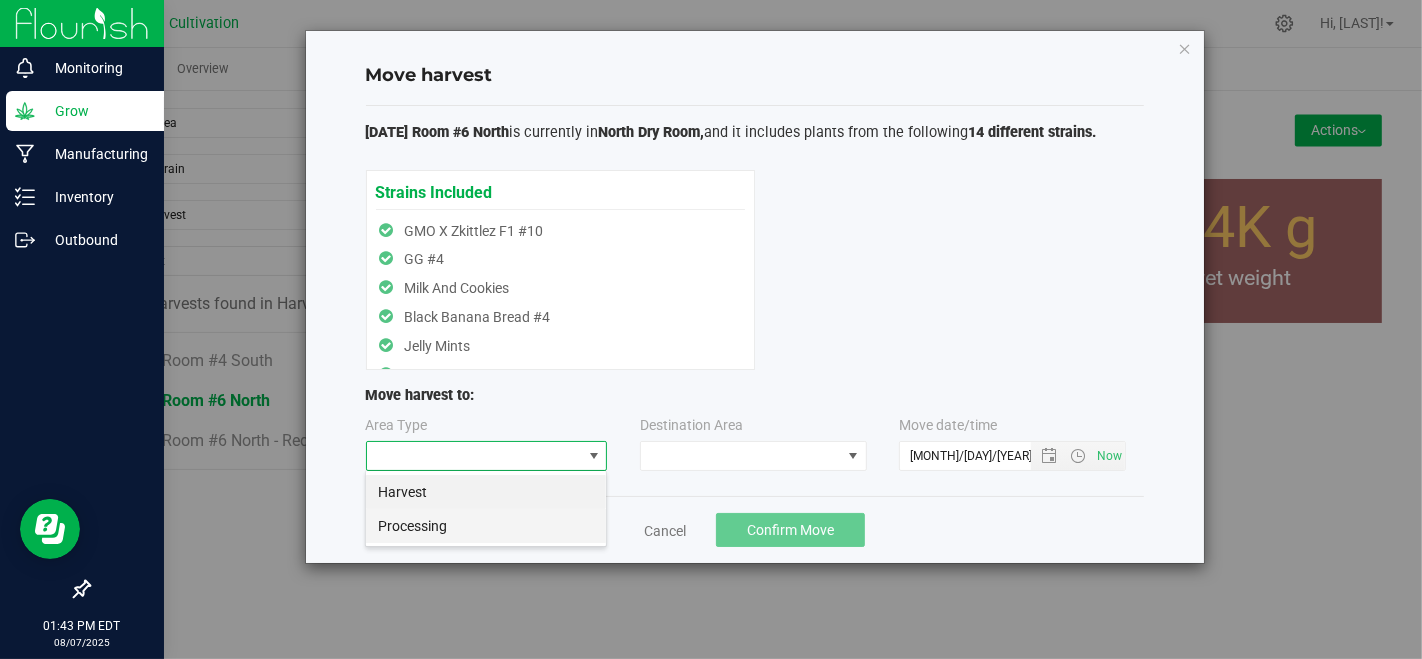 click on "Processing" at bounding box center (486, 526) 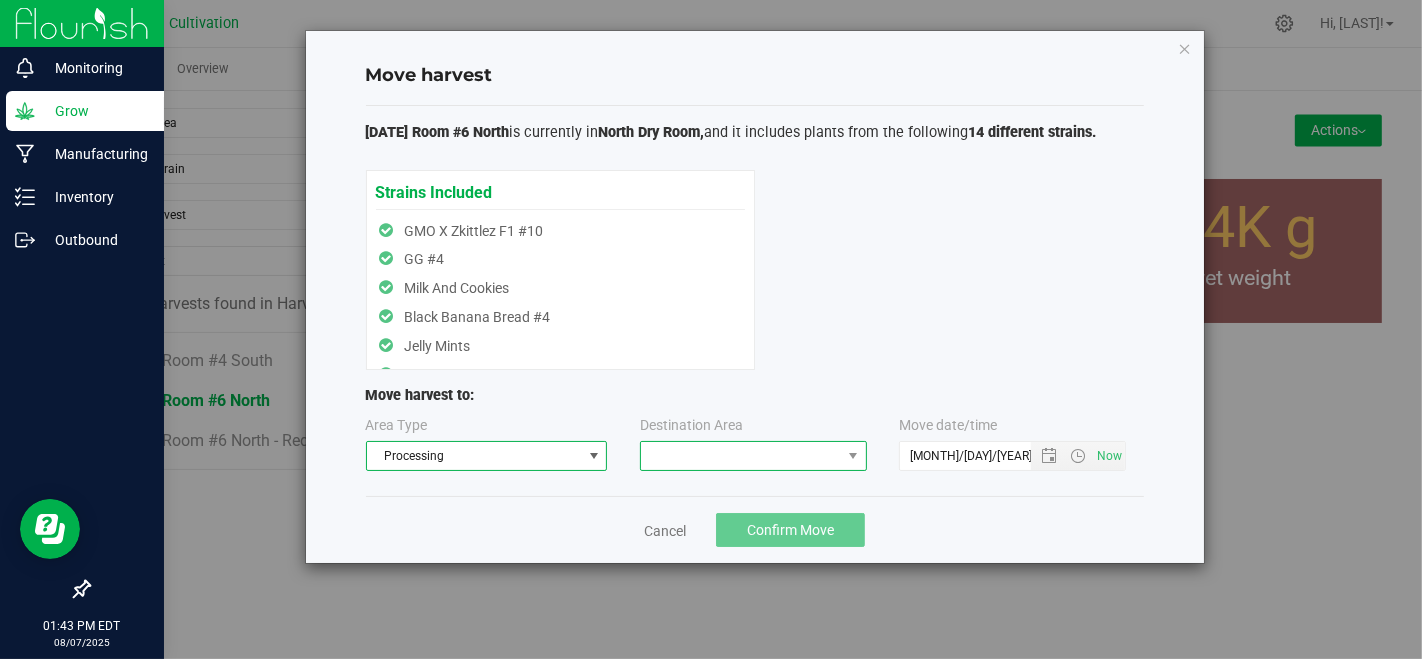 click at bounding box center [741, 456] 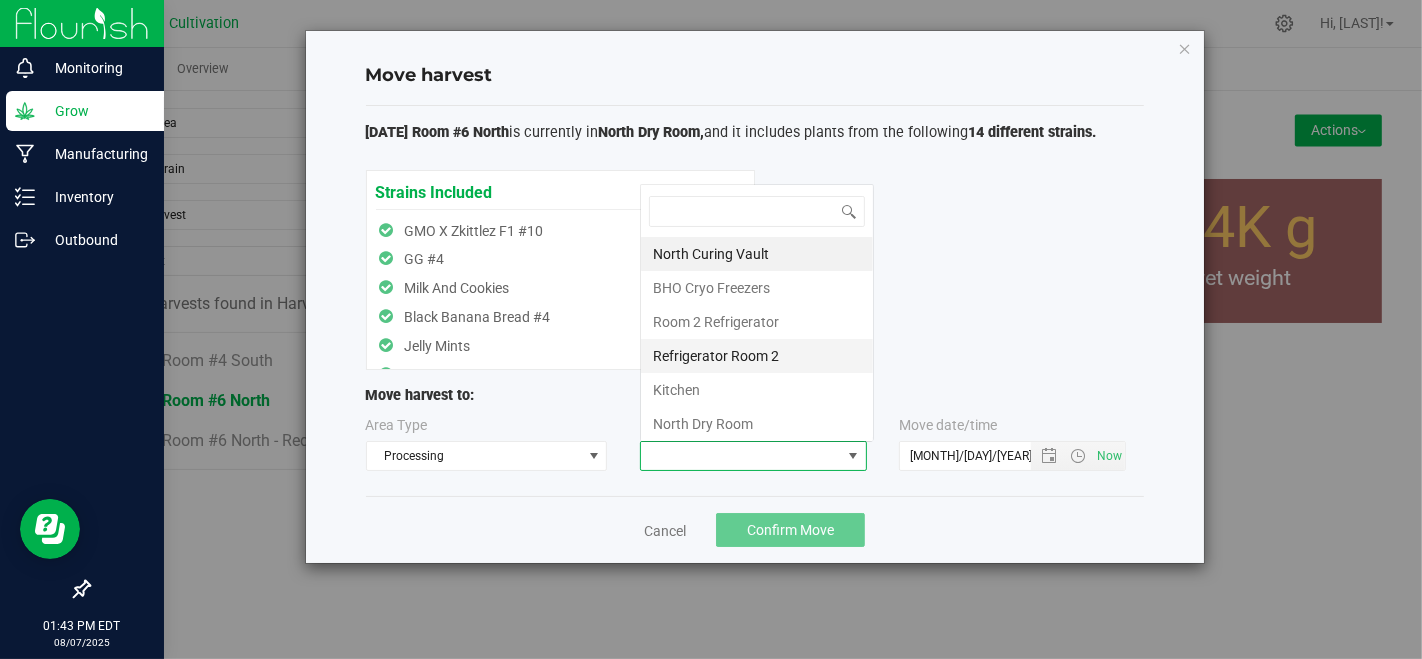 scroll, scrollTop: 0, scrollLeft: 0, axis: both 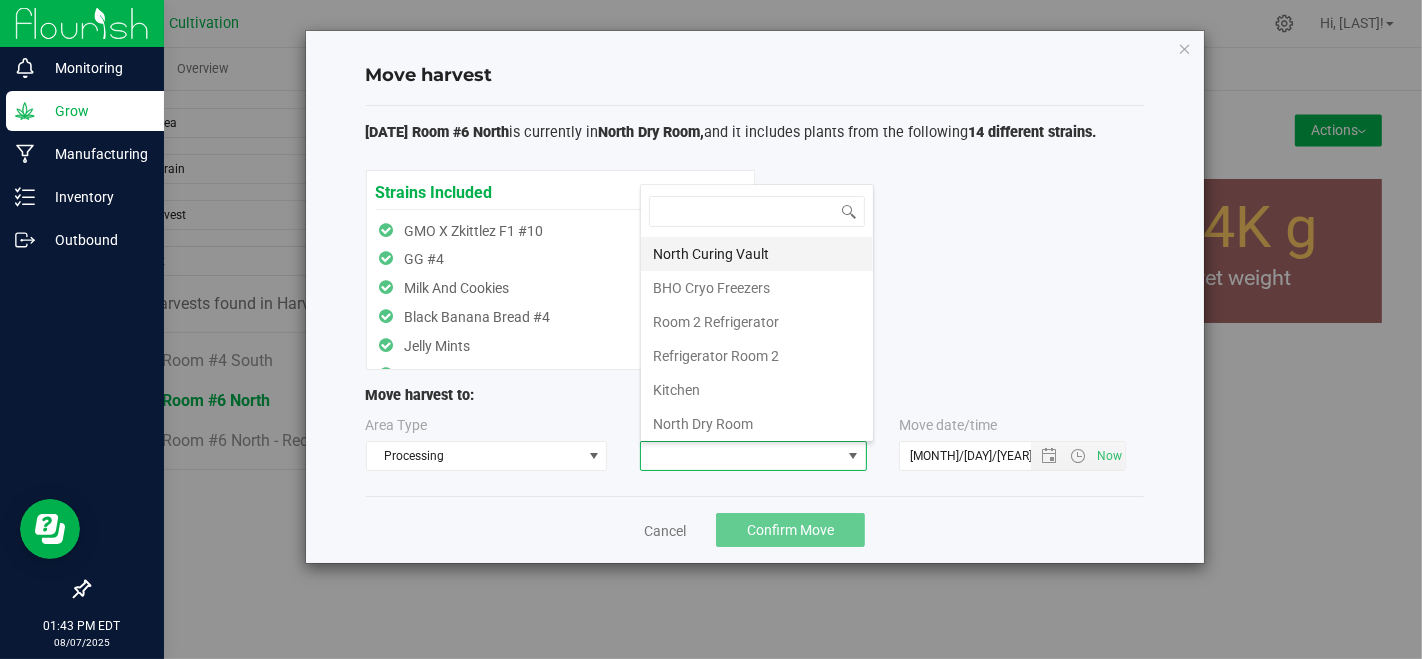 click on "North Curing Vault" at bounding box center [757, 254] 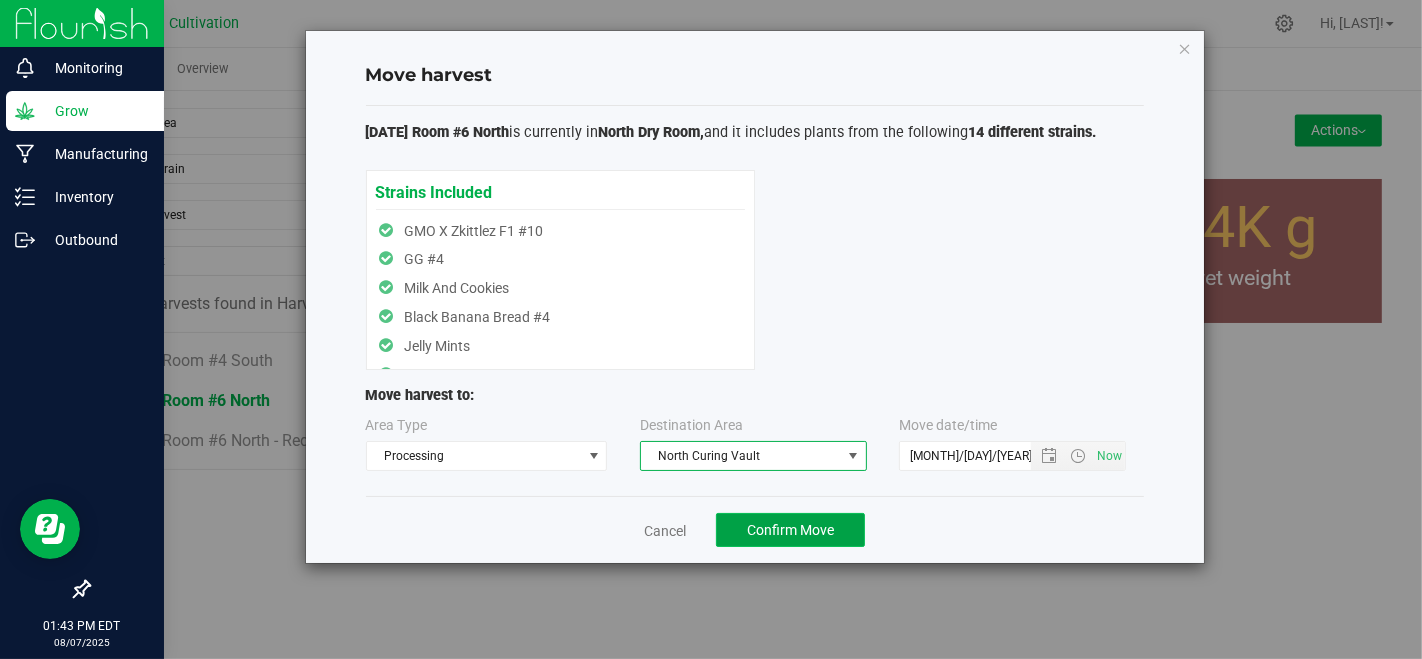 click on "Confirm Move" 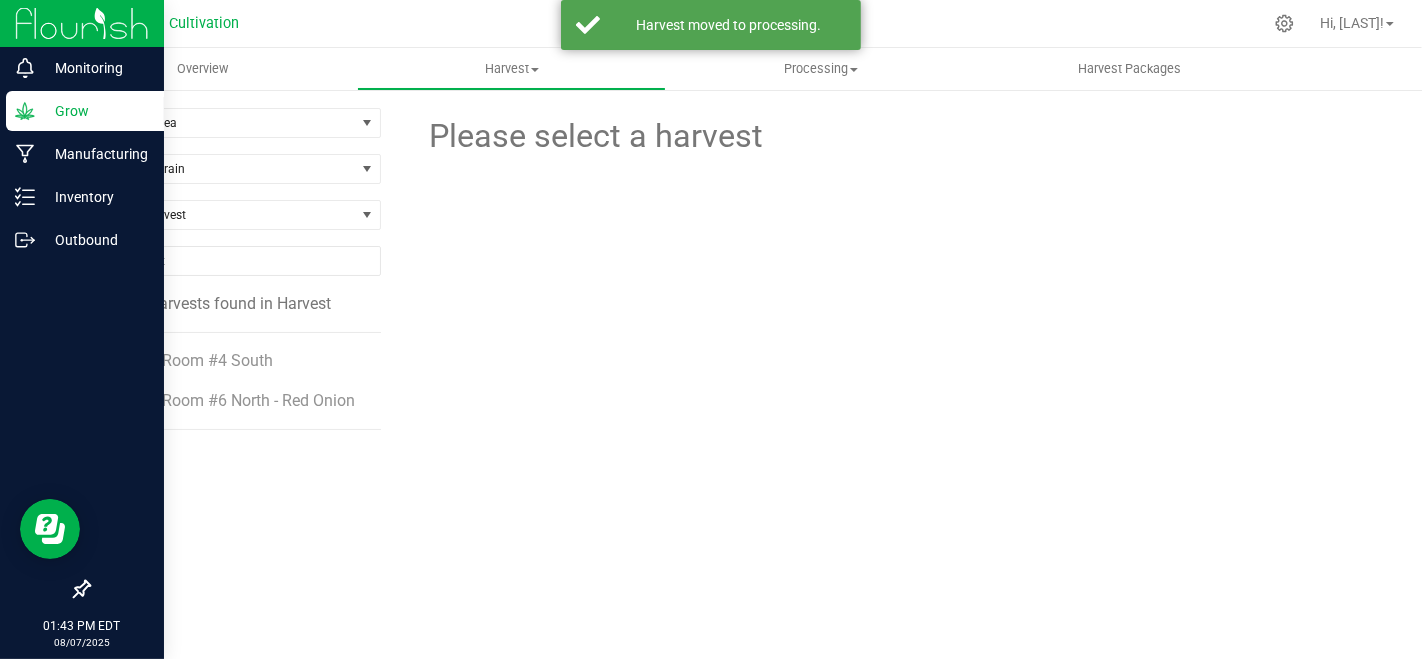 click on "[DATE] Room #6 North - Red Onion" at bounding box center [238, 401] 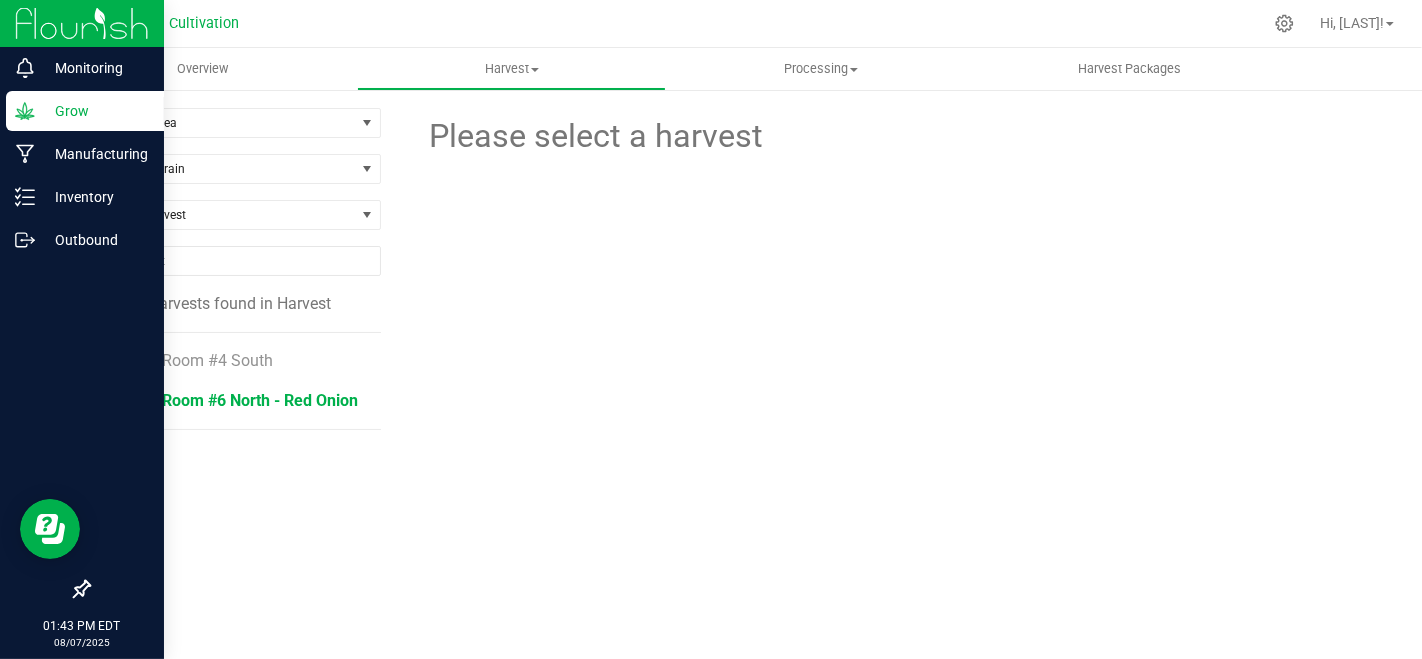 click on "[DATE] Room #6 North - Red Onion" at bounding box center [234, 400] 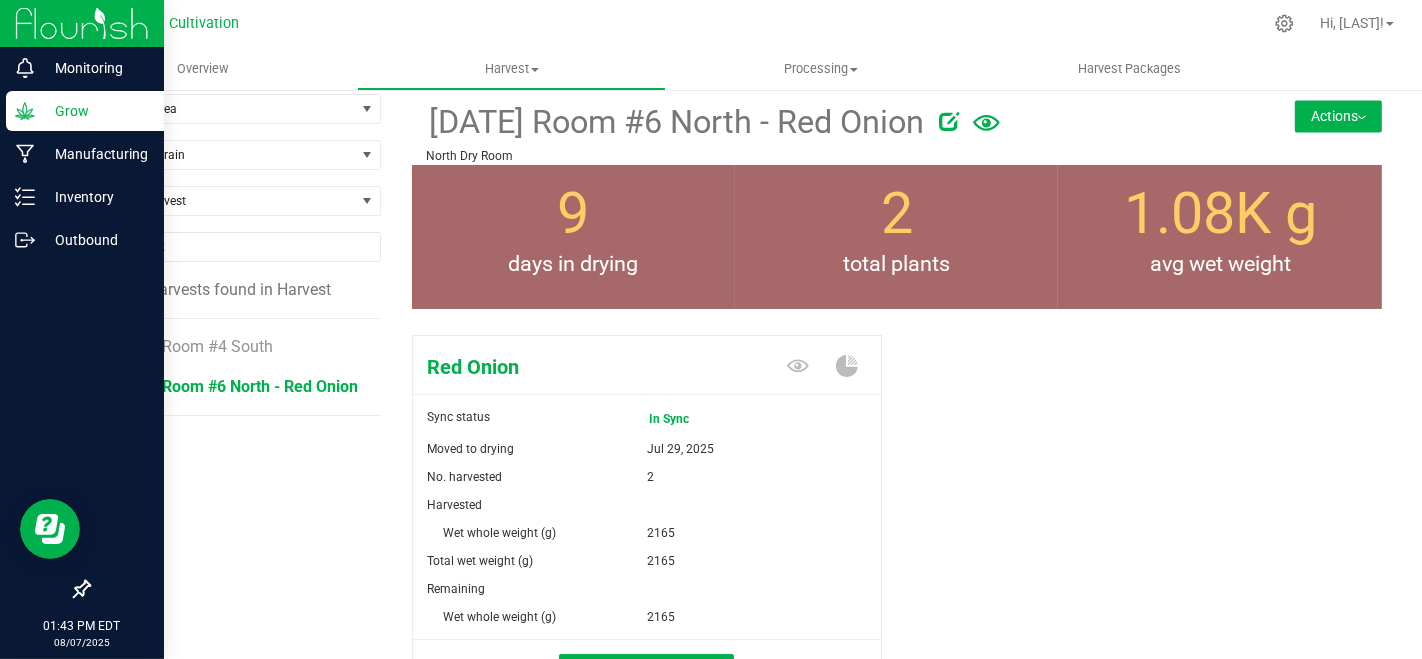scroll, scrollTop: 0, scrollLeft: 0, axis: both 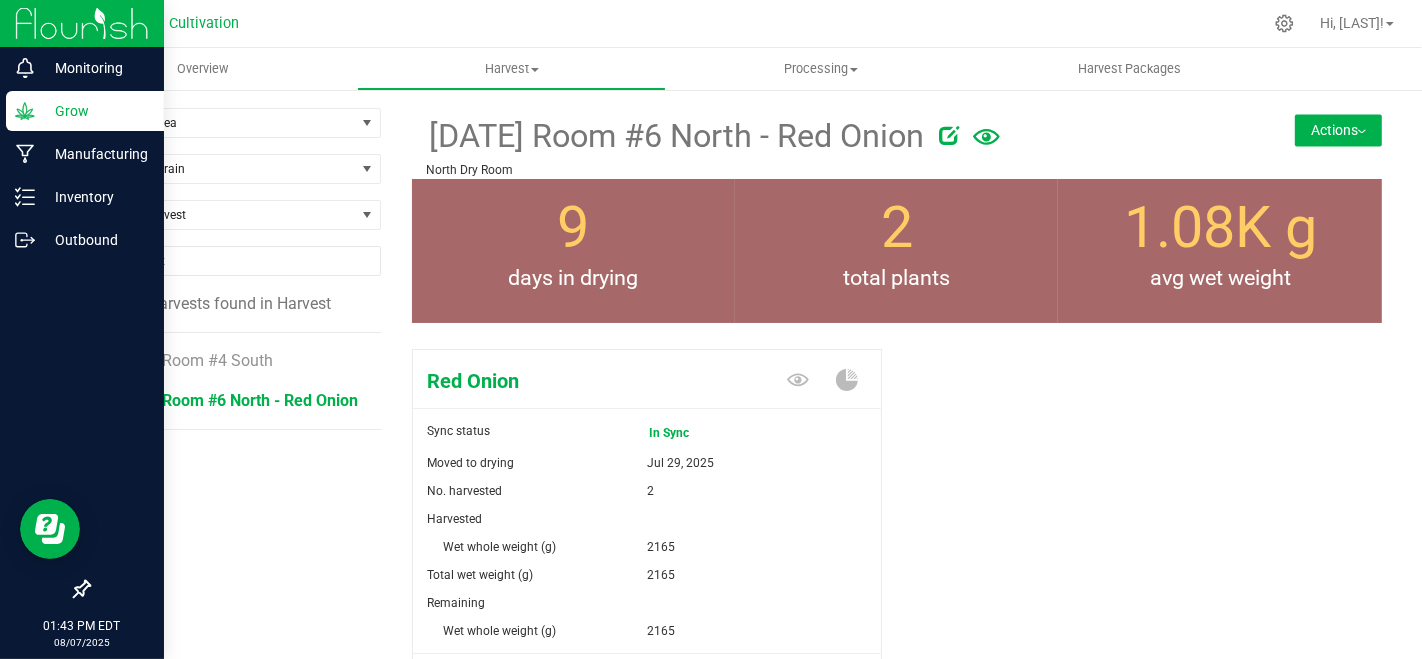 click at bounding box center [1362, 132] 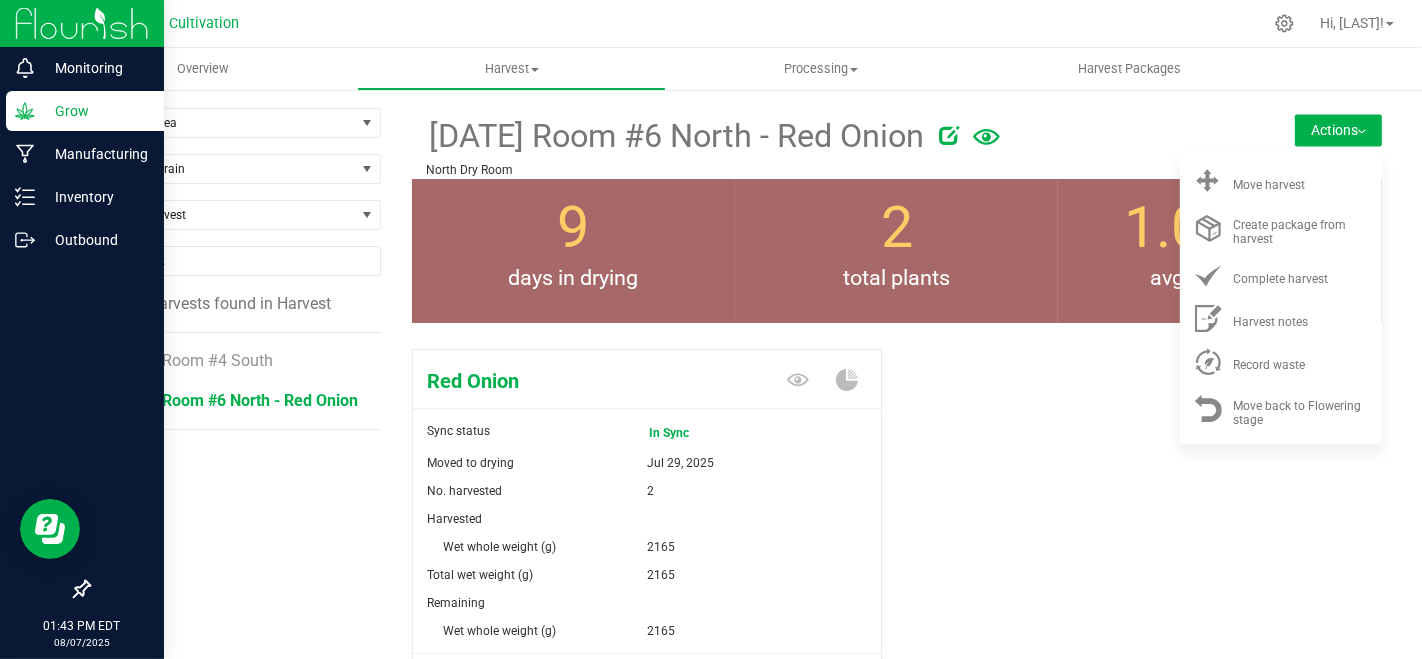 click at bounding box center [1079, 132] 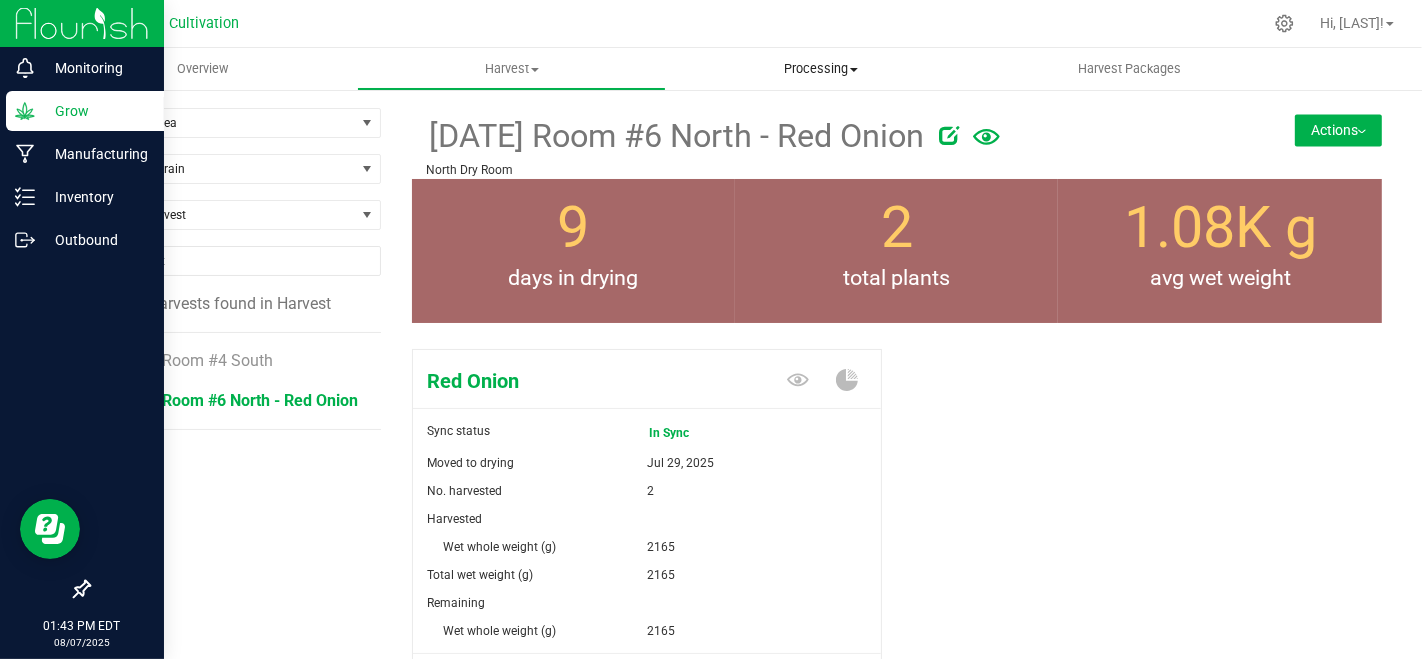 click on "Processing" at bounding box center (820, 69) 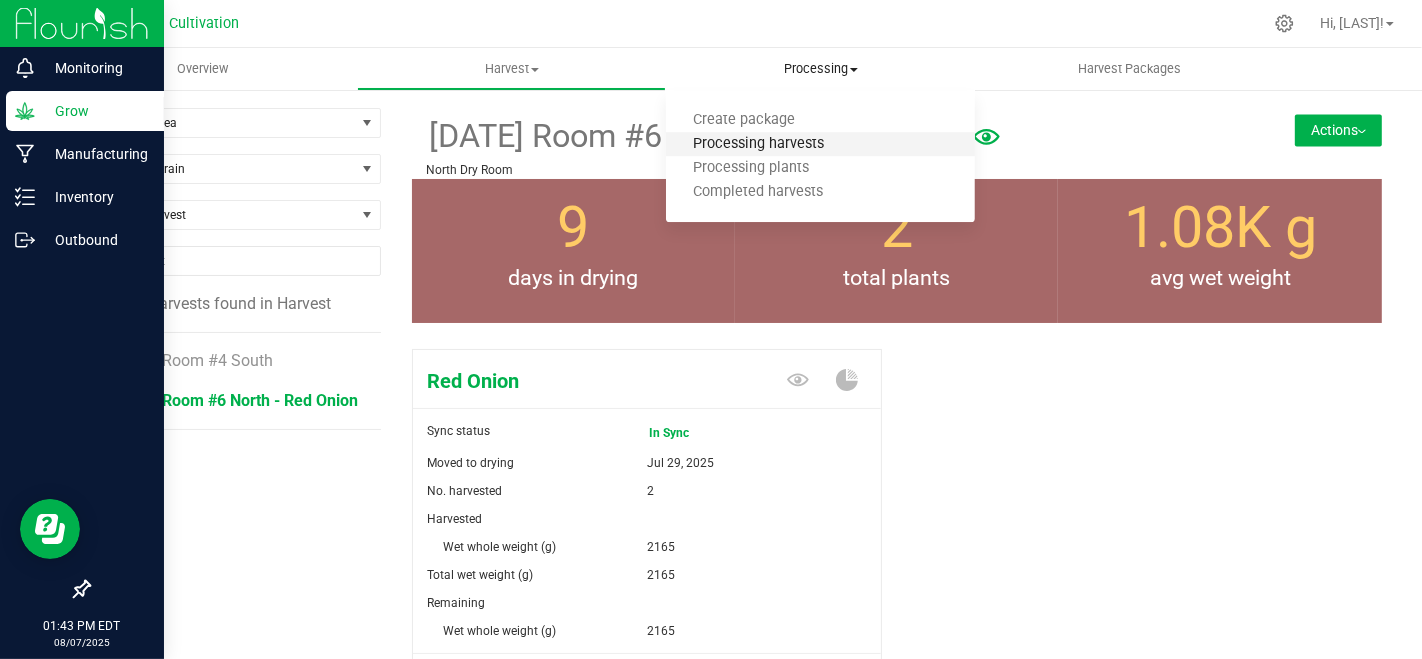 click on "Processing harvests" at bounding box center [758, 144] 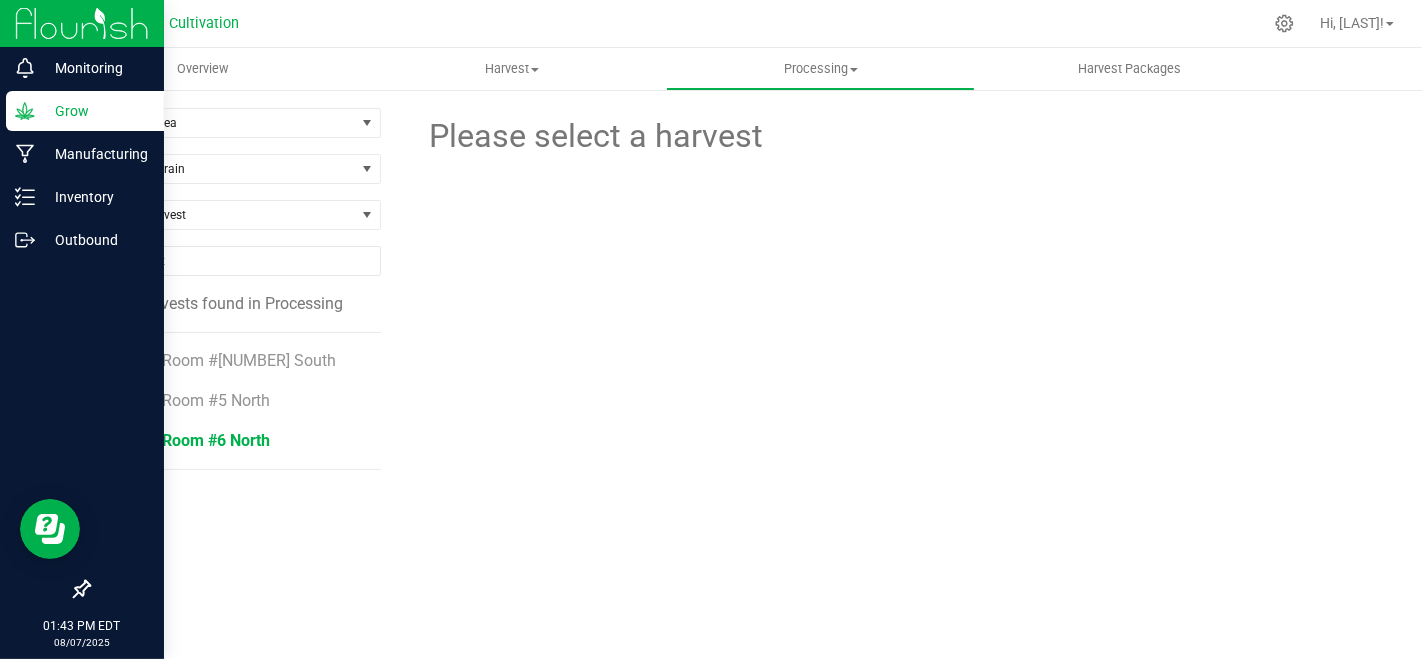 click on "[DATE] Room #6 North" at bounding box center (190, 440) 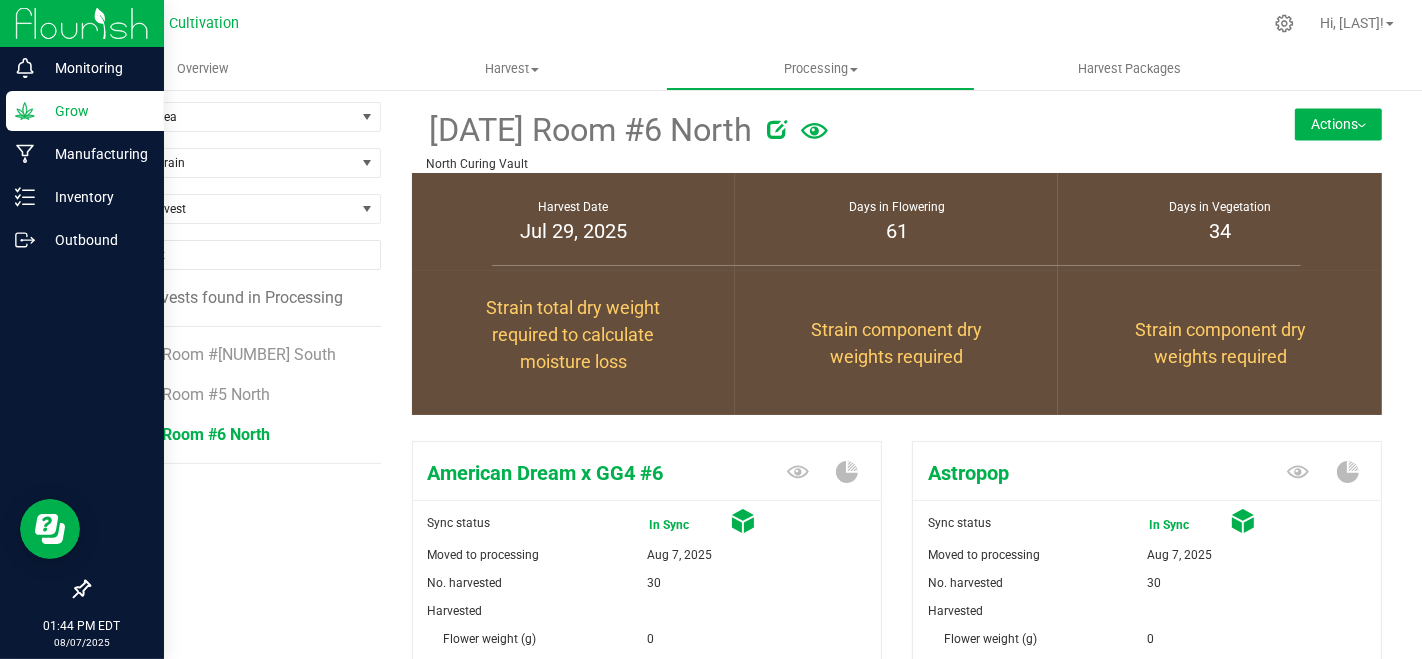 scroll, scrollTop: 0, scrollLeft: 0, axis: both 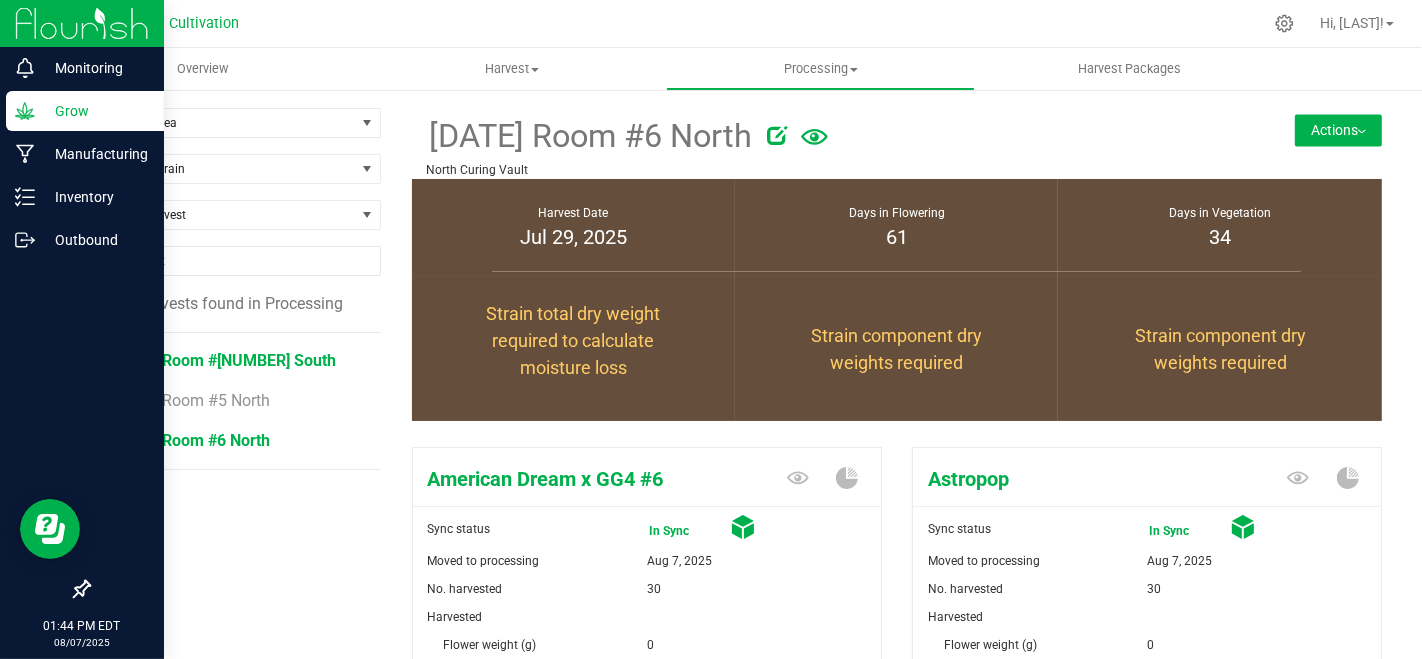 click on "[DATE] Room #[NUMBER] South" at bounding box center [223, 360] 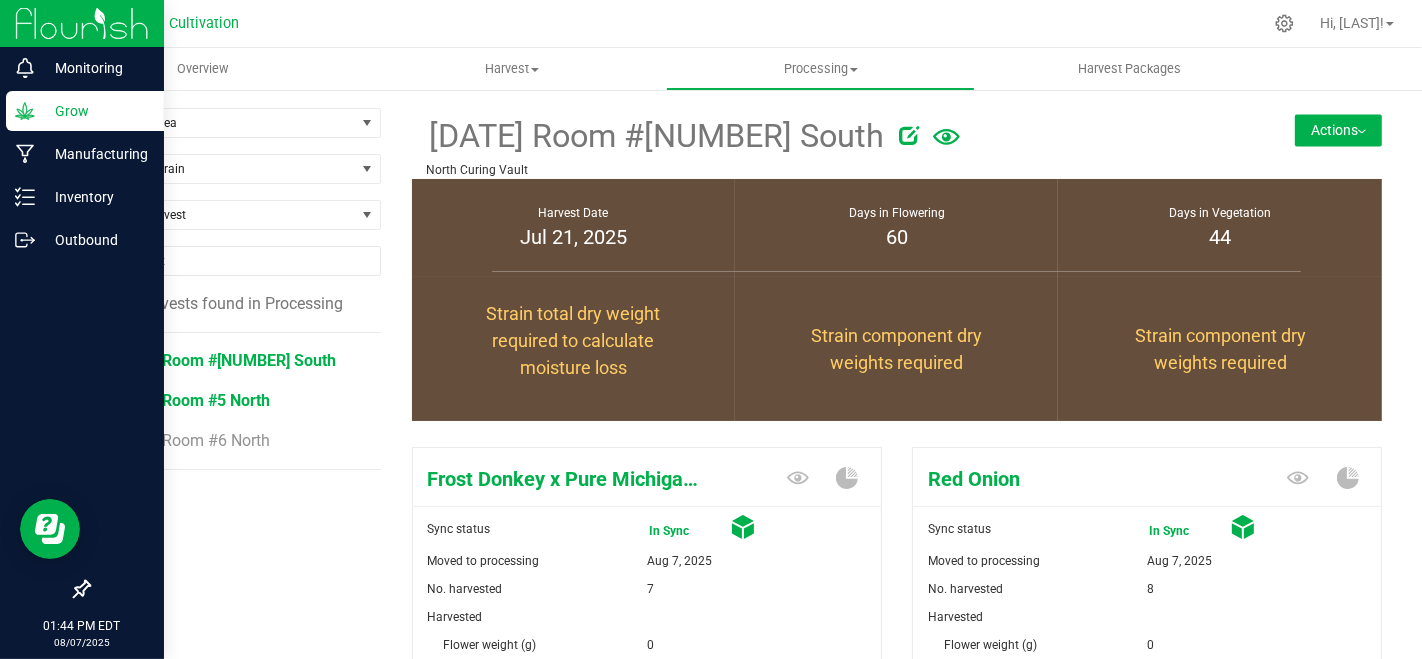 click on "[DATE] Room #5 North" at bounding box center [190, 400] 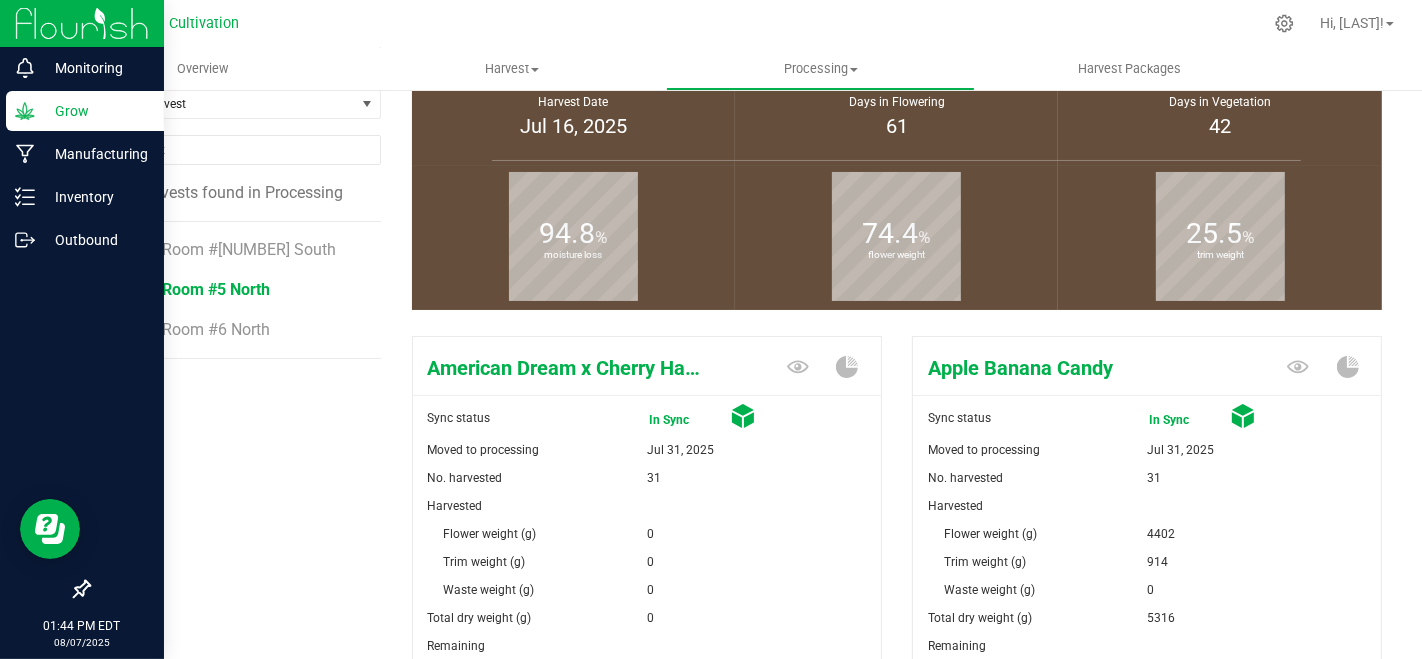 scroll, scrollTop: 0, scrollLeft: 0, axis: both 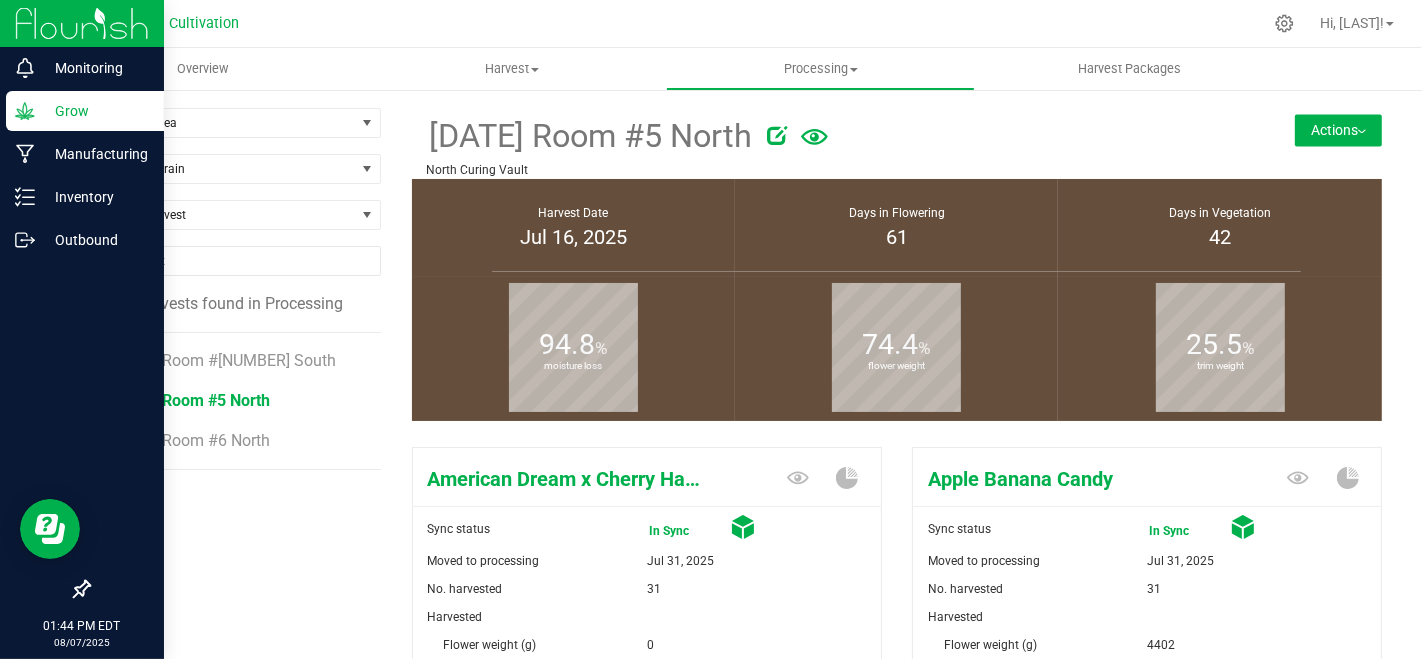 click on "Actions" at bounding box center [1338, 130] 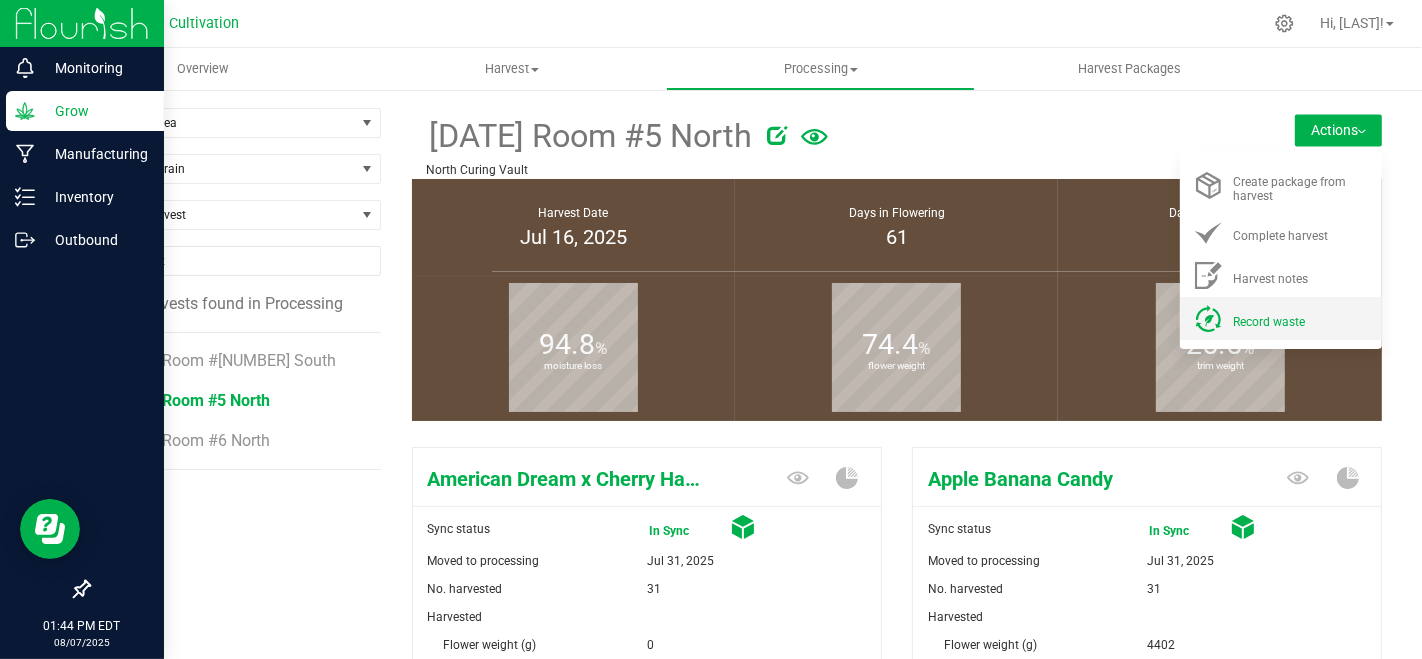 click on "Record waste" at bounding box center [1281, 318] 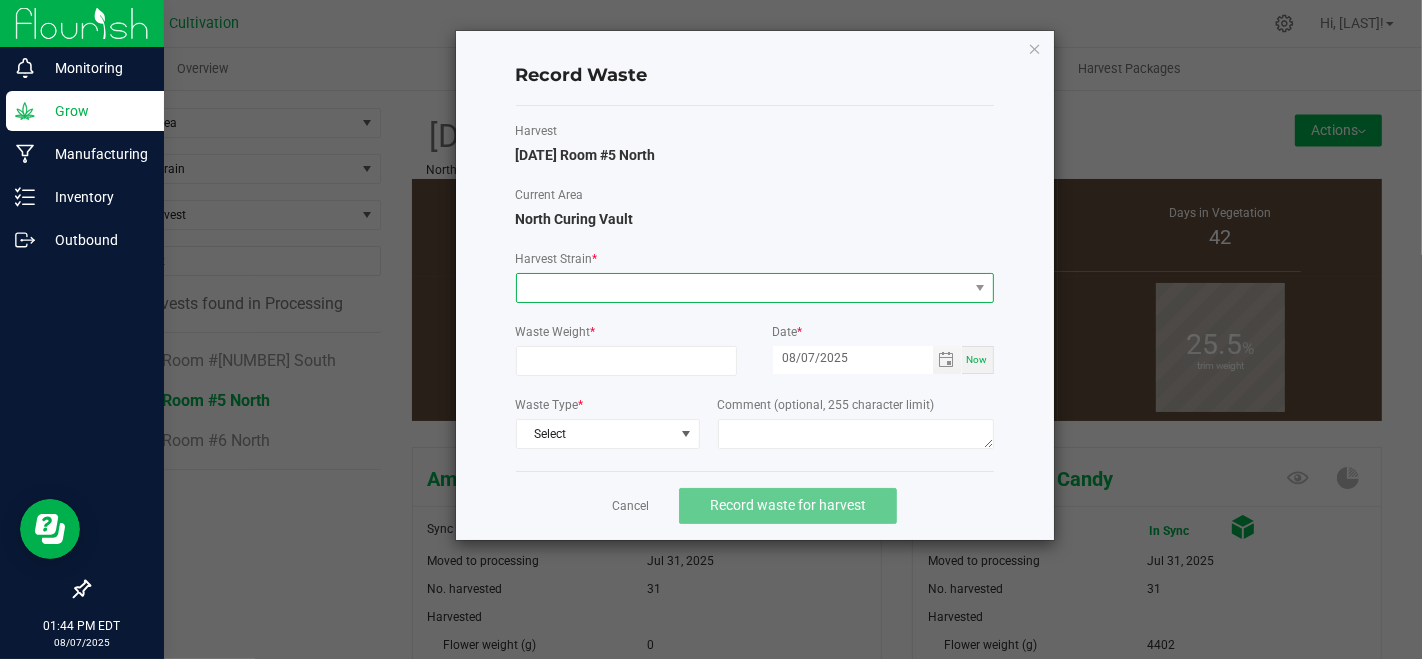 click at bounding box center [742, 288] 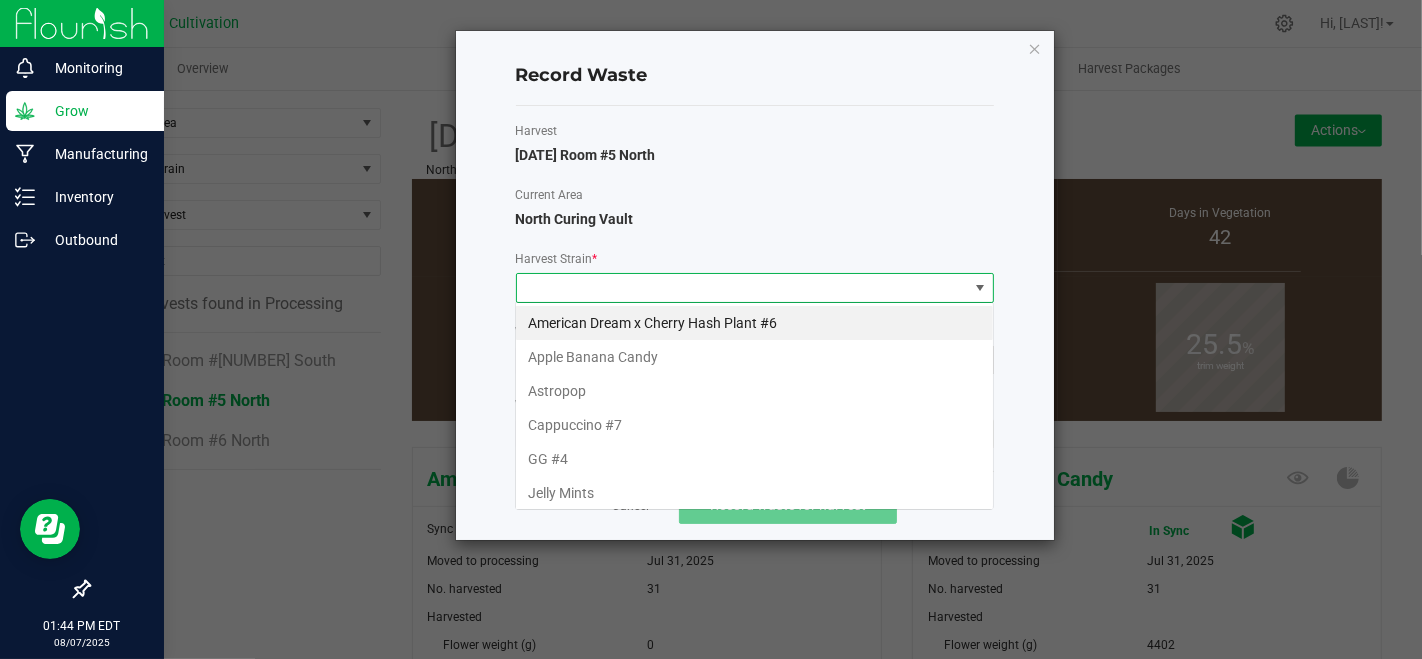 scroll, scrollTop: 99970, scrollLeft: 99521, axis: both 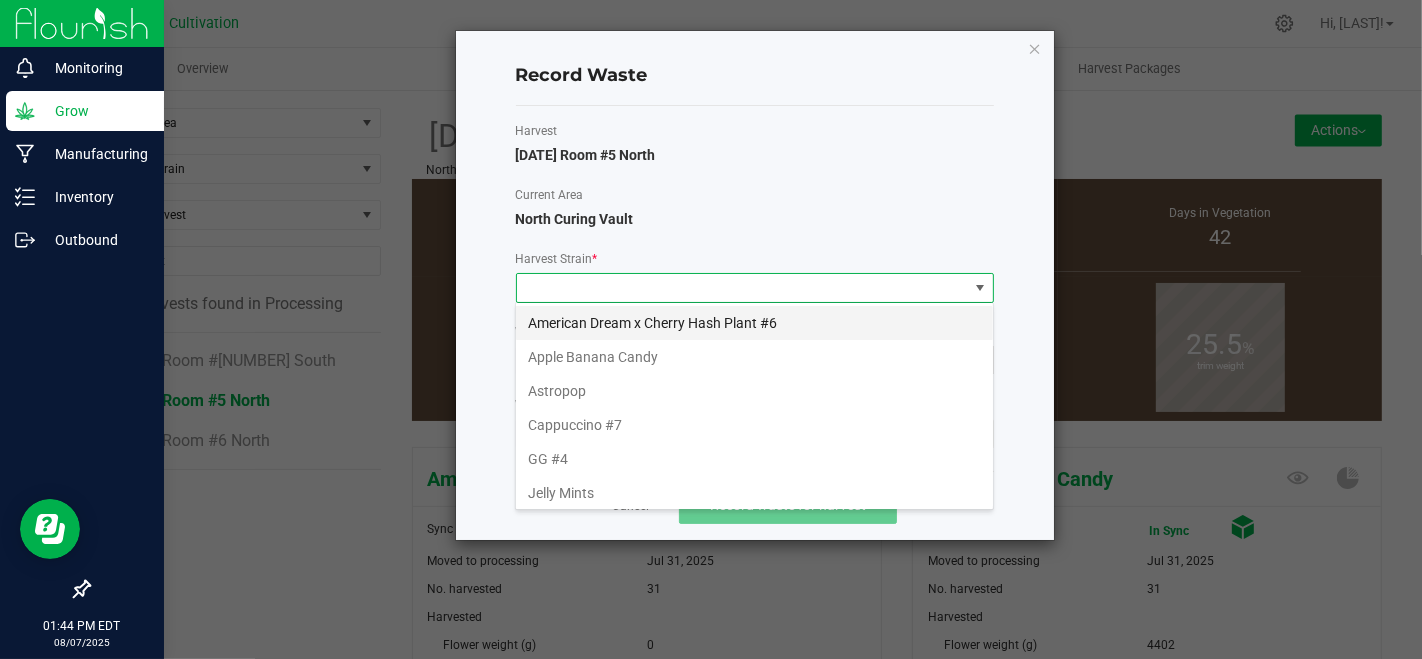 click on "American Dream x Cherry Hash Plant #6" at bounding box center (754, 323) 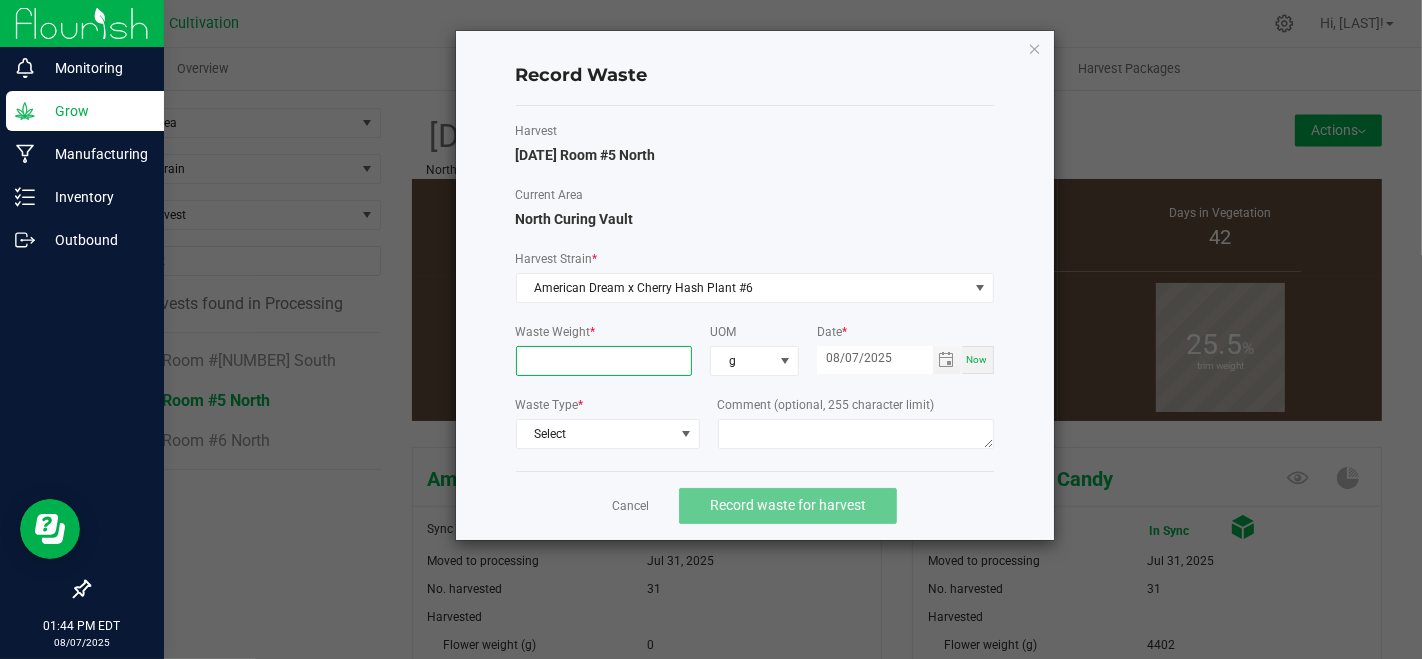 click at bounding box center (604, 361) 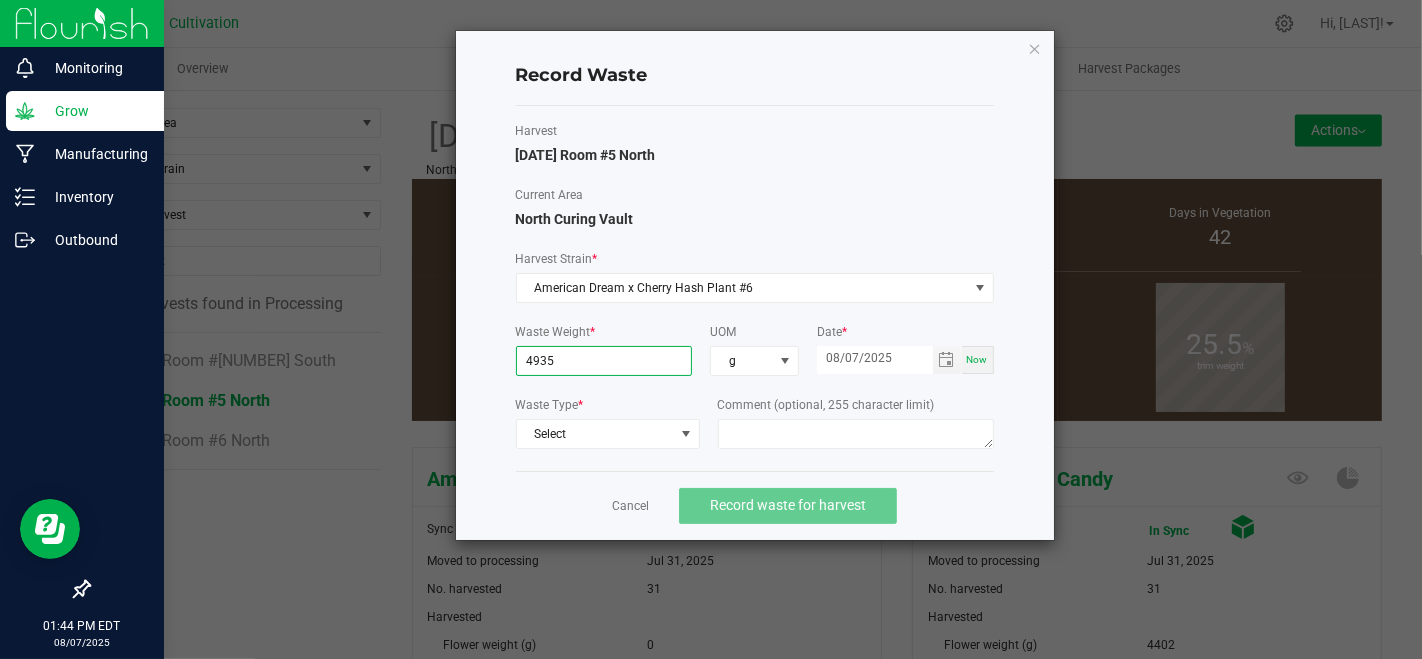 type on "4935.0000 g" 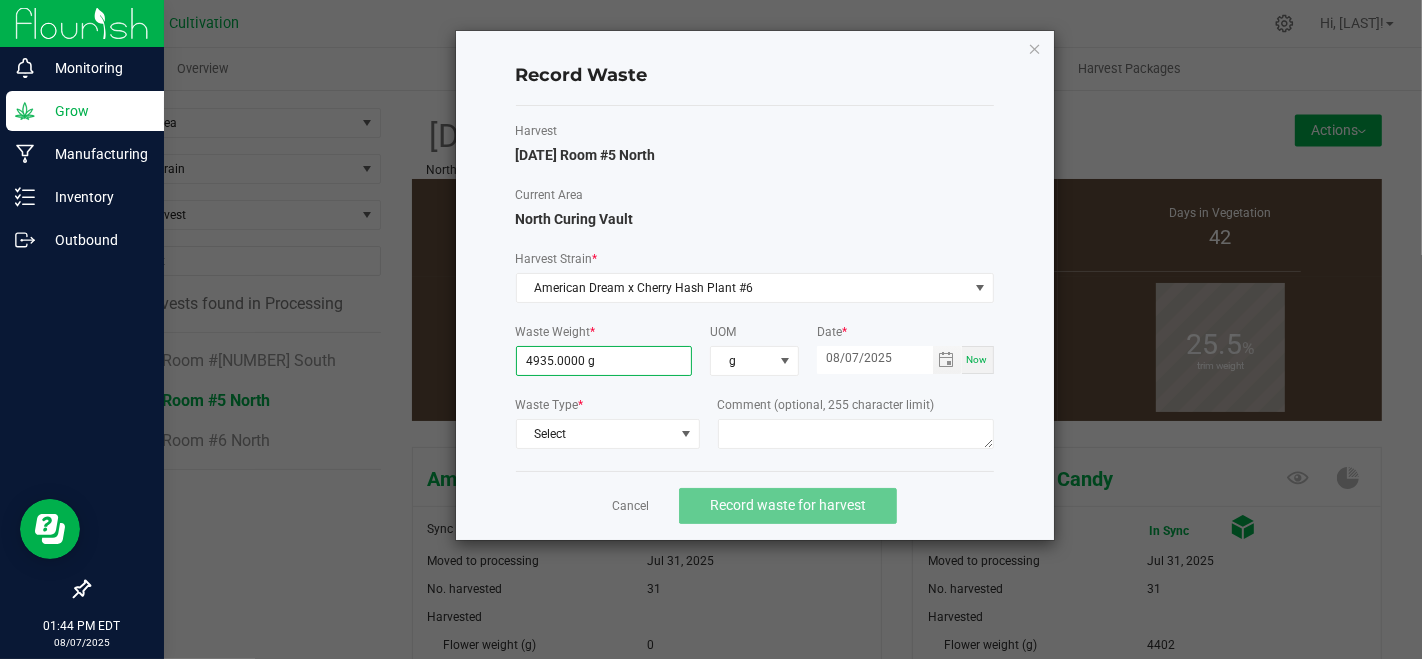 click on "Waste Type  * Select" 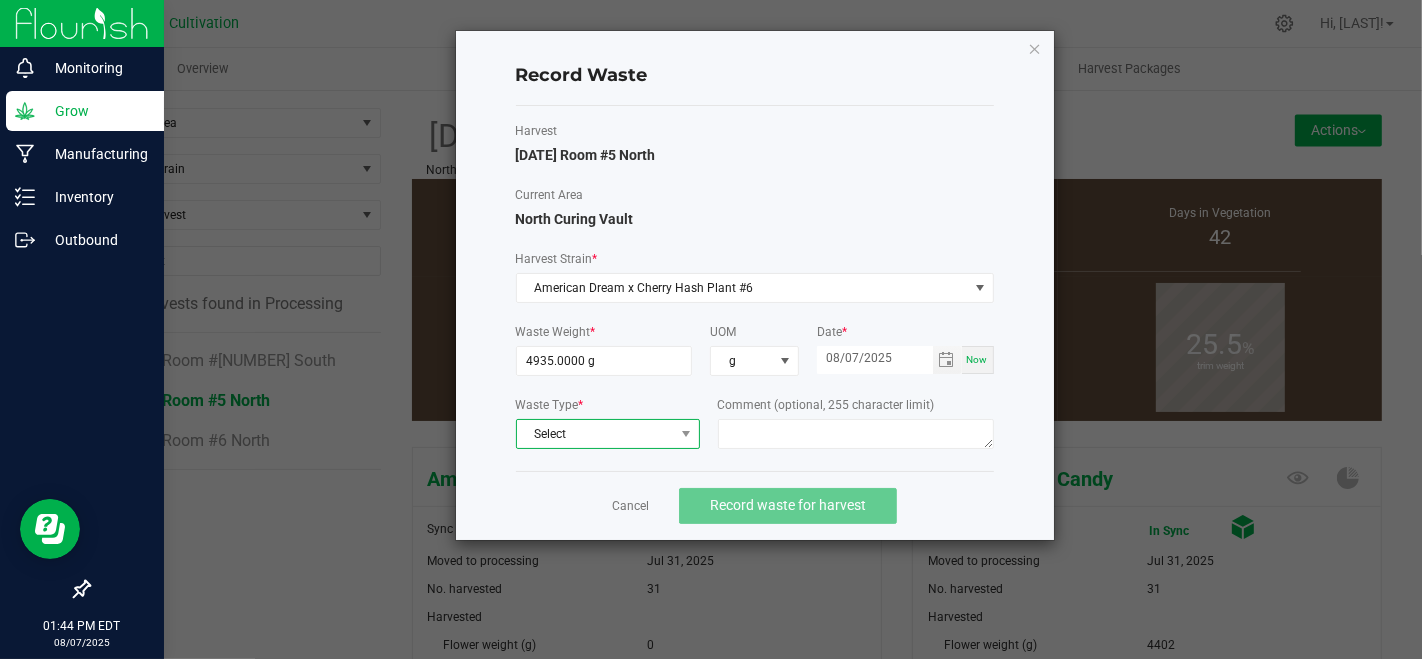 click on "Select" at bounding box center [595, 434] 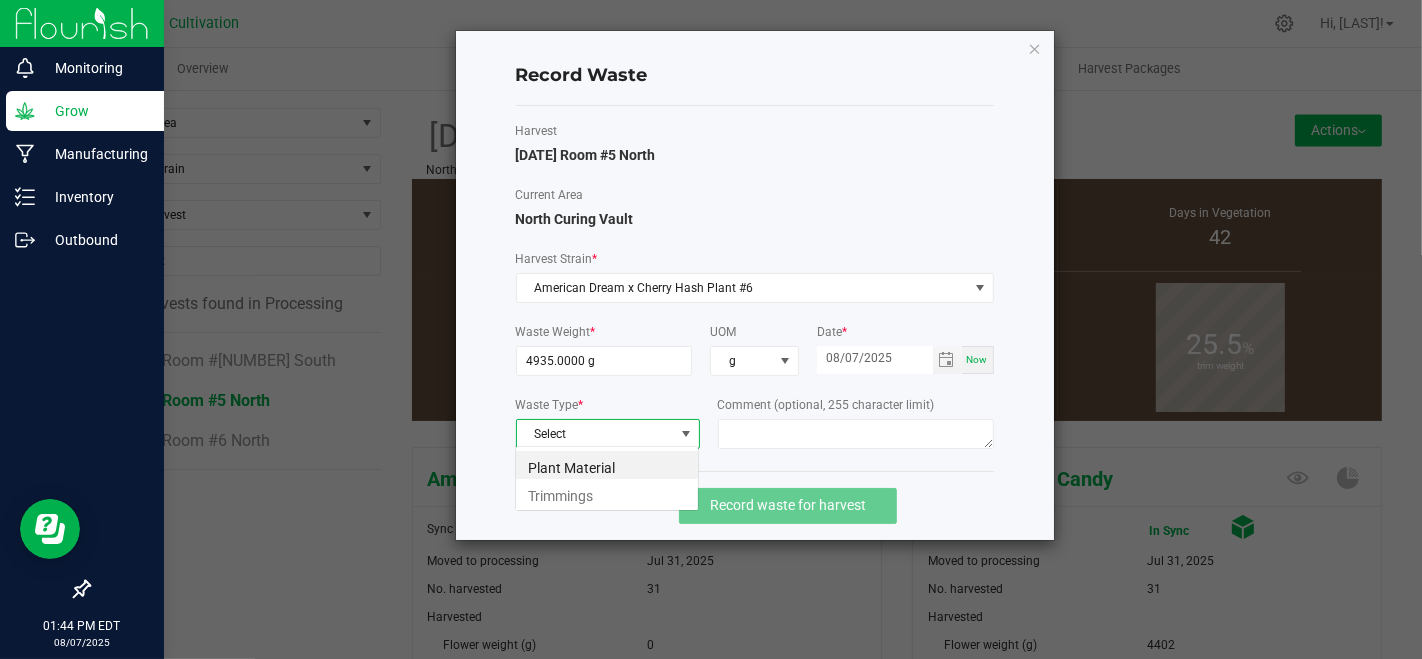 scroll, scrollTop: 99970, scrollLeft: 99815, axis: both 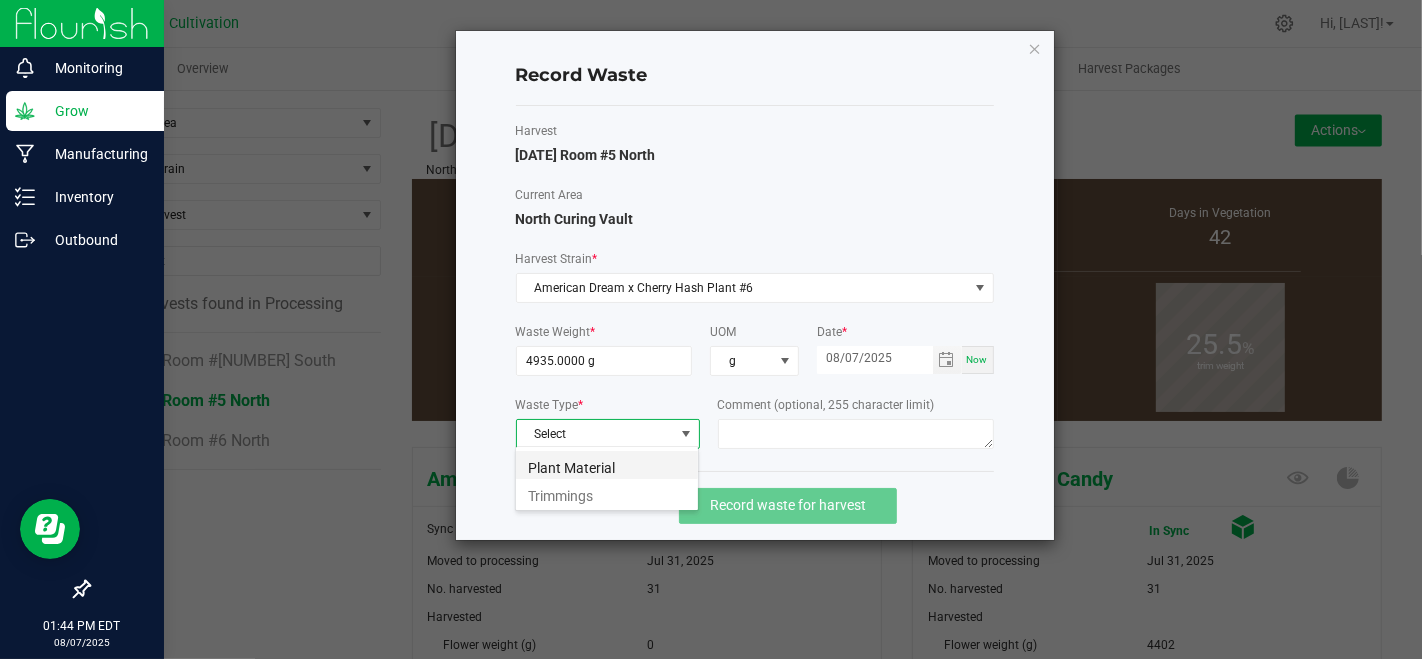 click on "Plant Material" at bounding box center (607, 465) 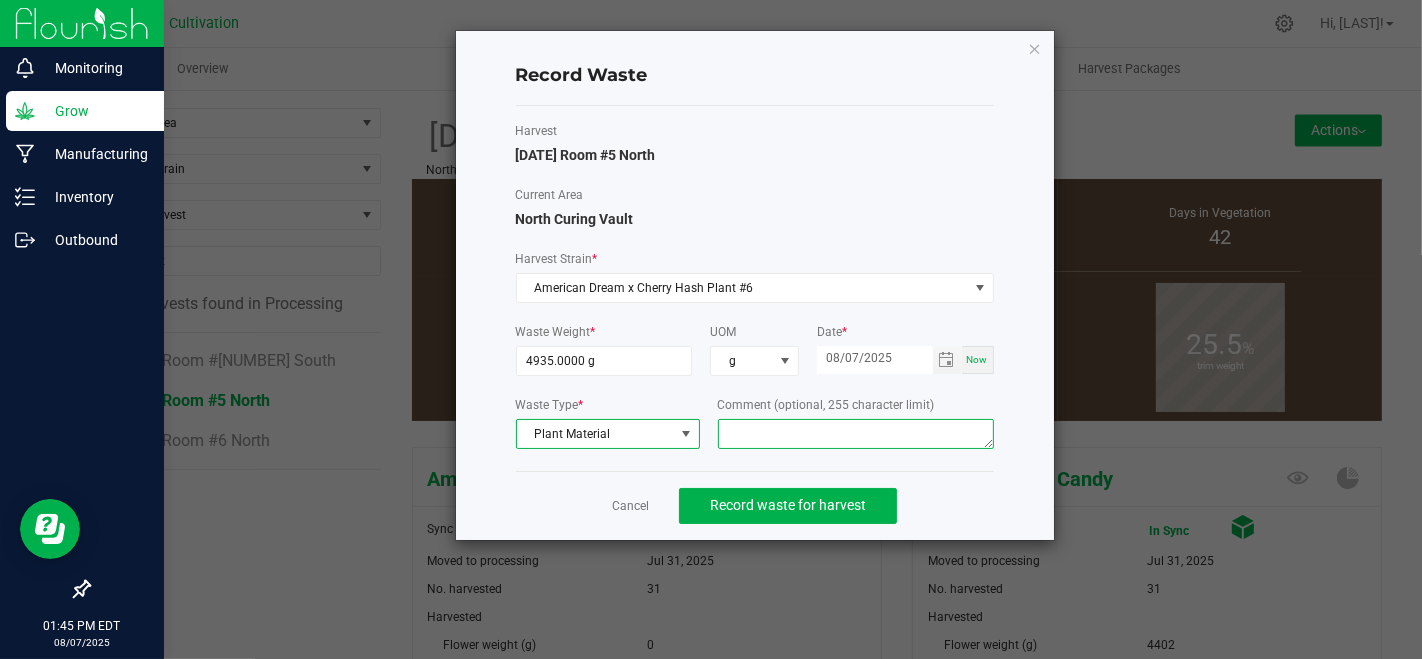 click at bounding box center (856, 434) 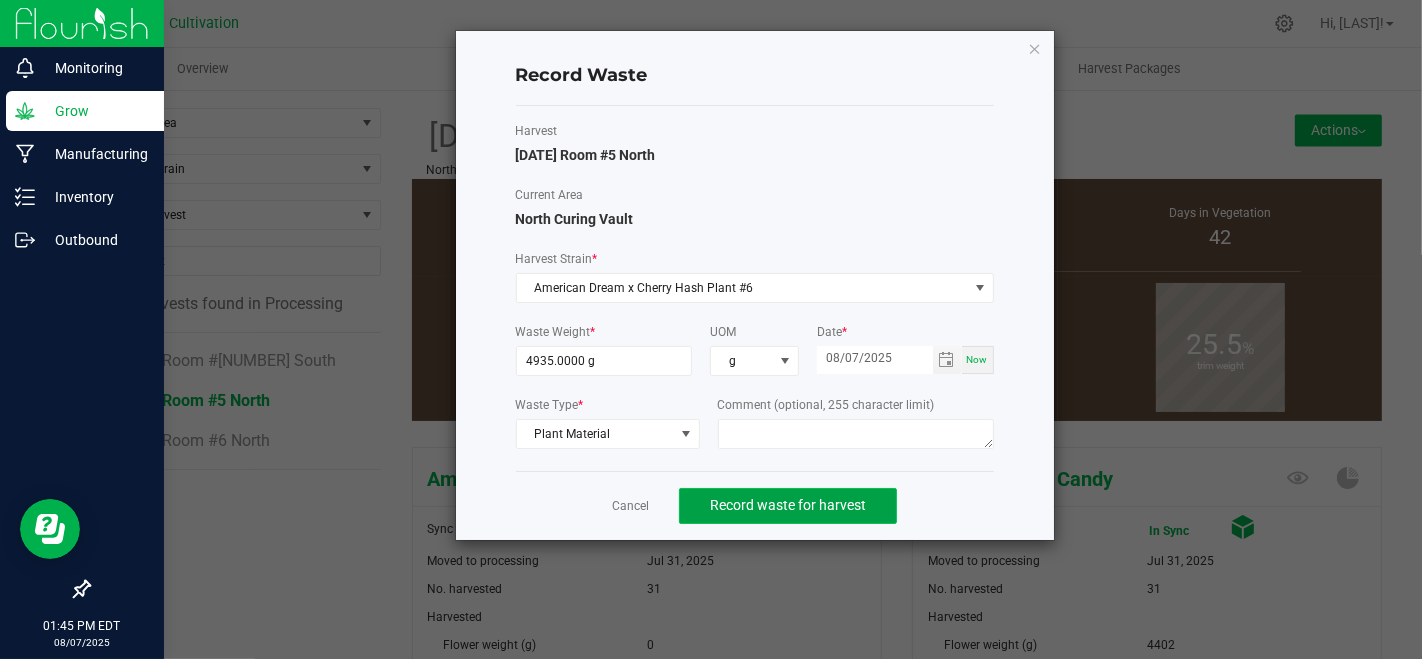 click on "Record waste for harvest" 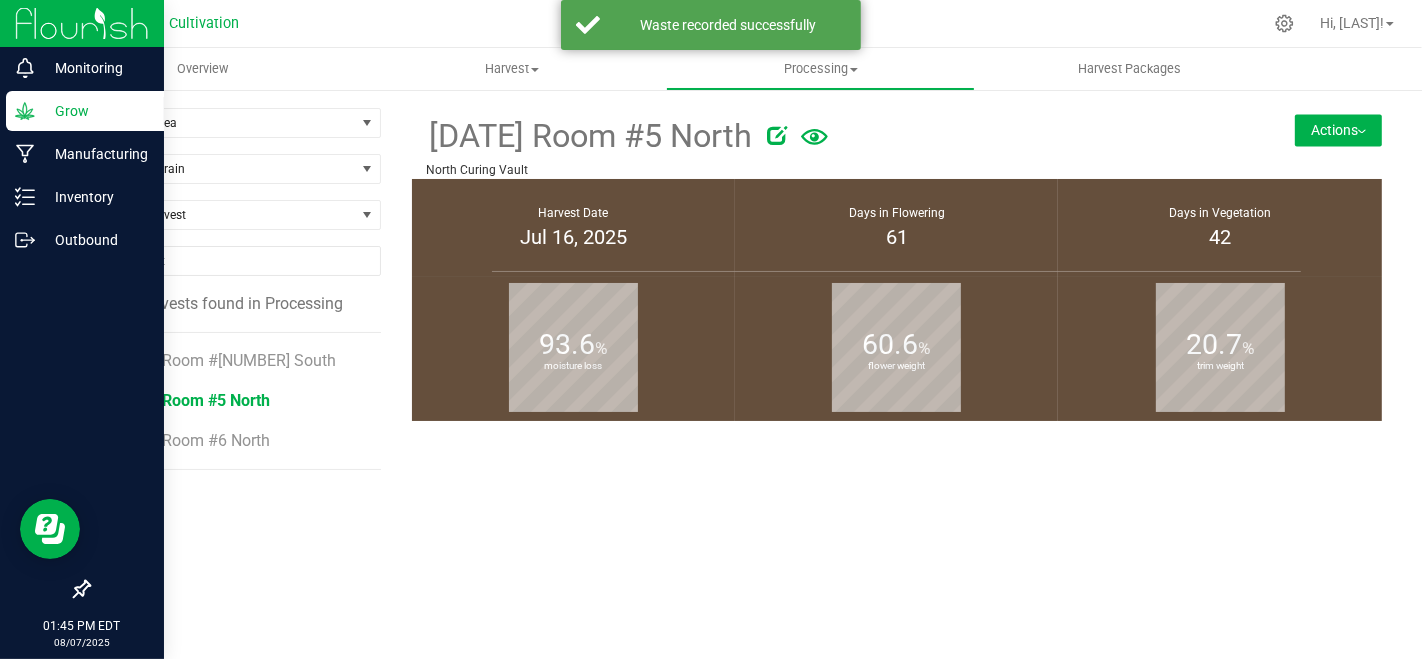 click on "[DATE] Room #5 North
North Curing Vault
Actions
Create package from harvest
Complete harvest" at bounding box center [897, 143] 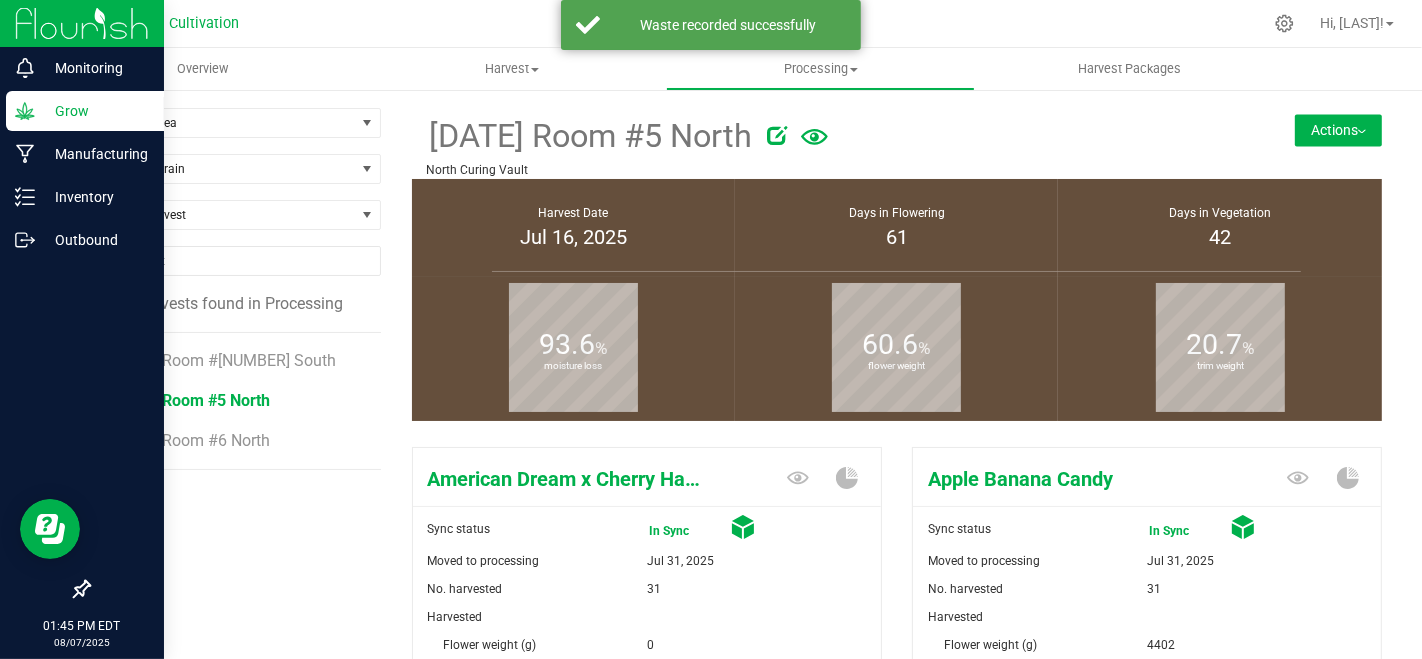 click on "[DATE] Room #5 North
North Curing Vault
Actions
Create package from harvest
Complete harvest" at bounding box center (897, 143) 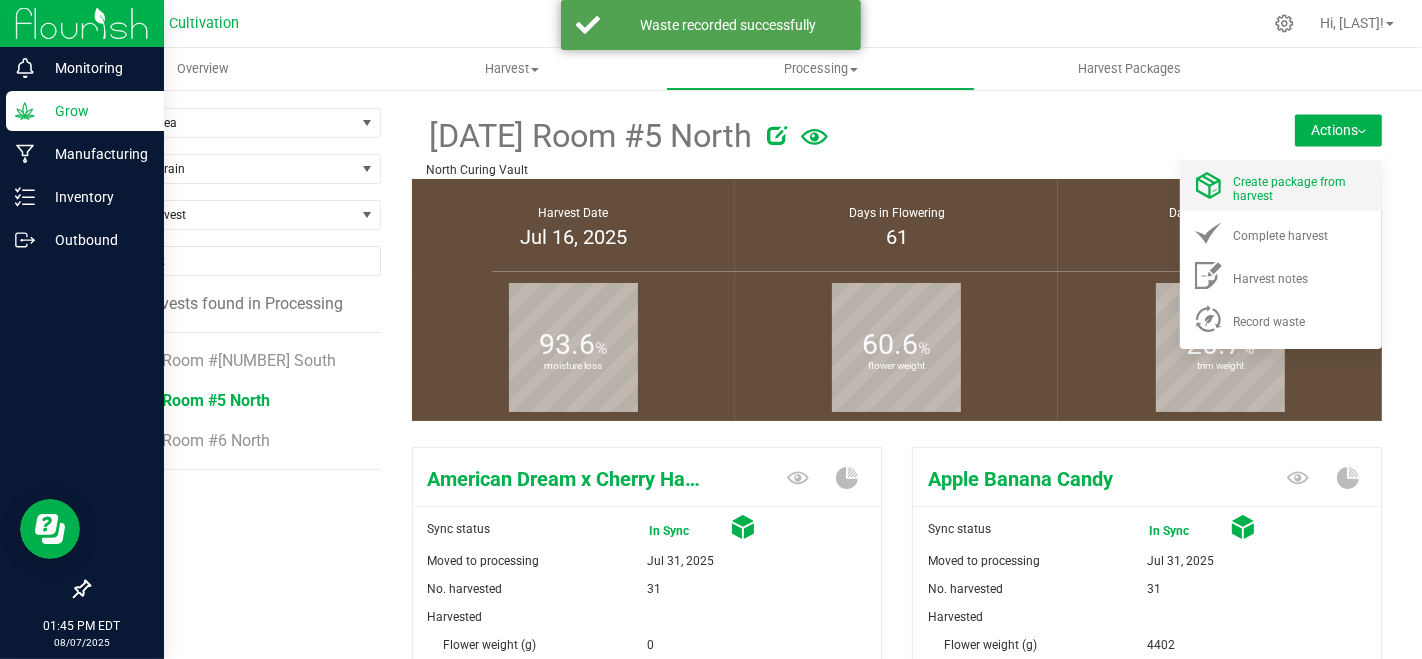 click on "Create package from harvest" at bounding box center [1289, 189] 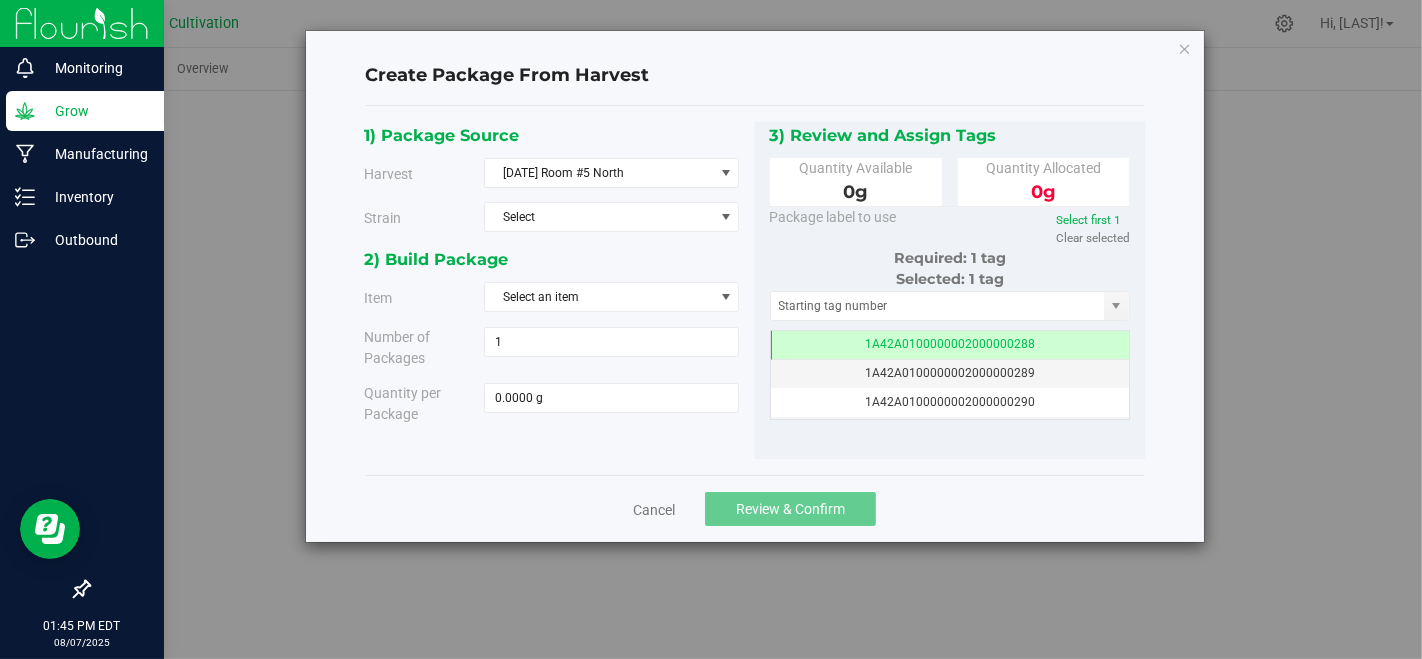 click on "Cancel
Review & Confirm" at bounding box center (755, 508) 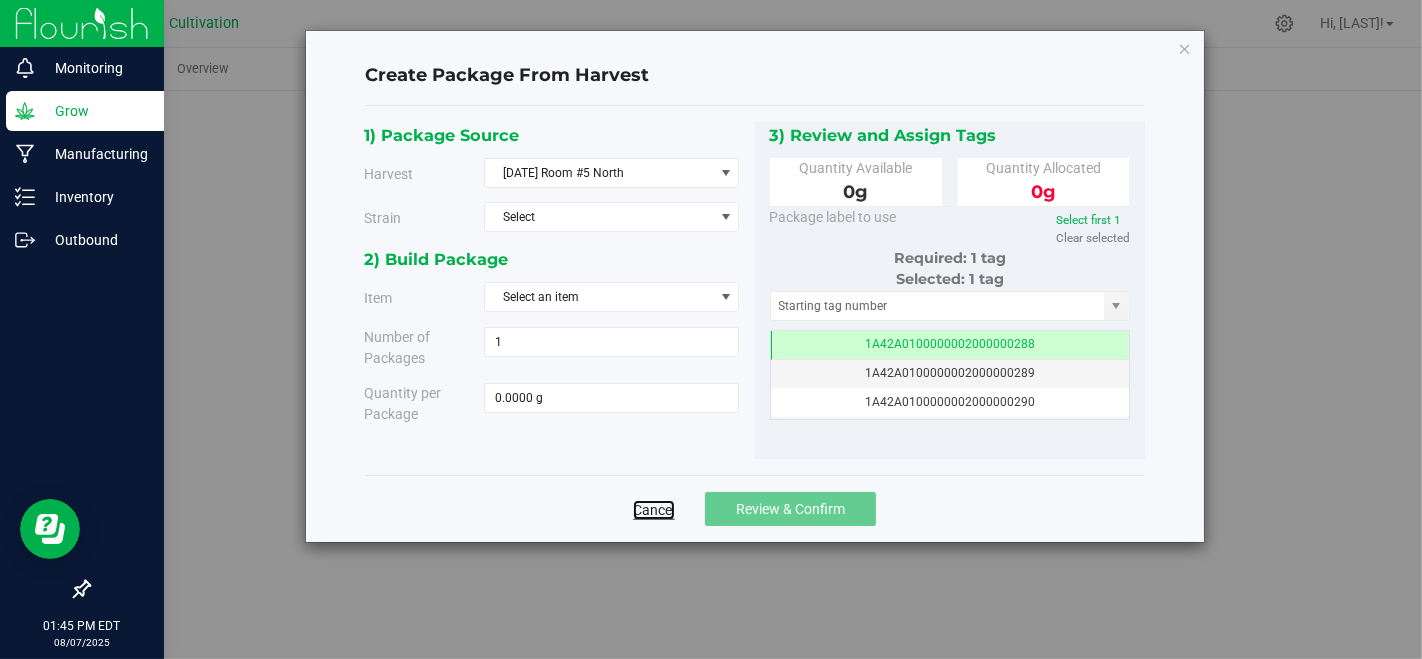 click on "Cancel" at bounding box center [654, 510] 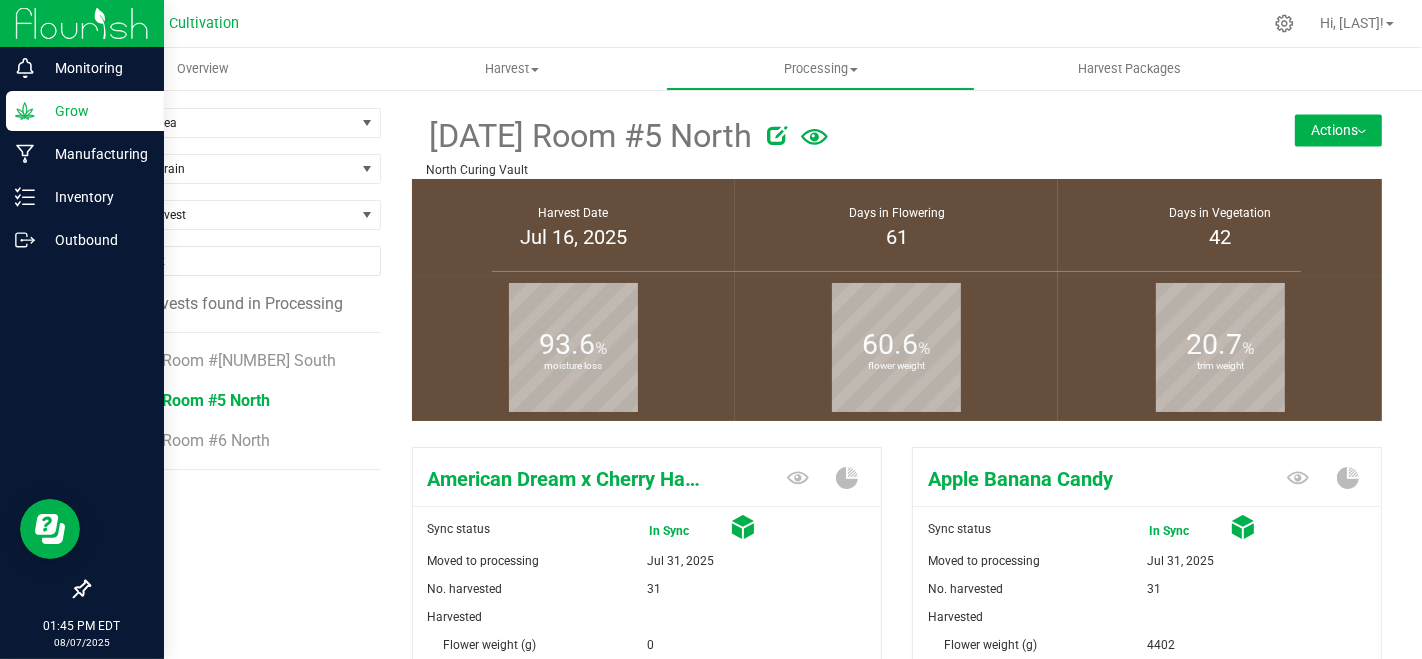 click on "Filter by area Filter by area All BHO Cryo Freezers Kitchen North Curing Vault North Curing Vault #2 Processing North Dry Room Quarantine Hold Refrigerator Room 2 Room 2 Hold Room 2 Refrigerator South Bulk-Lab Material South Bulk-Packaging South Bulk-Preroll Material South Dry Room South Retail Inventory South Retail-Unusable
Filter by Strain
Find a Harvest
3
harvests
found in Processing
[DATE] Room #[NUMBER] South
[DATE] Room #5 North
[DATE] Room #6 North
[DATE] Room #5 North" at bounding box center [735, 2029] 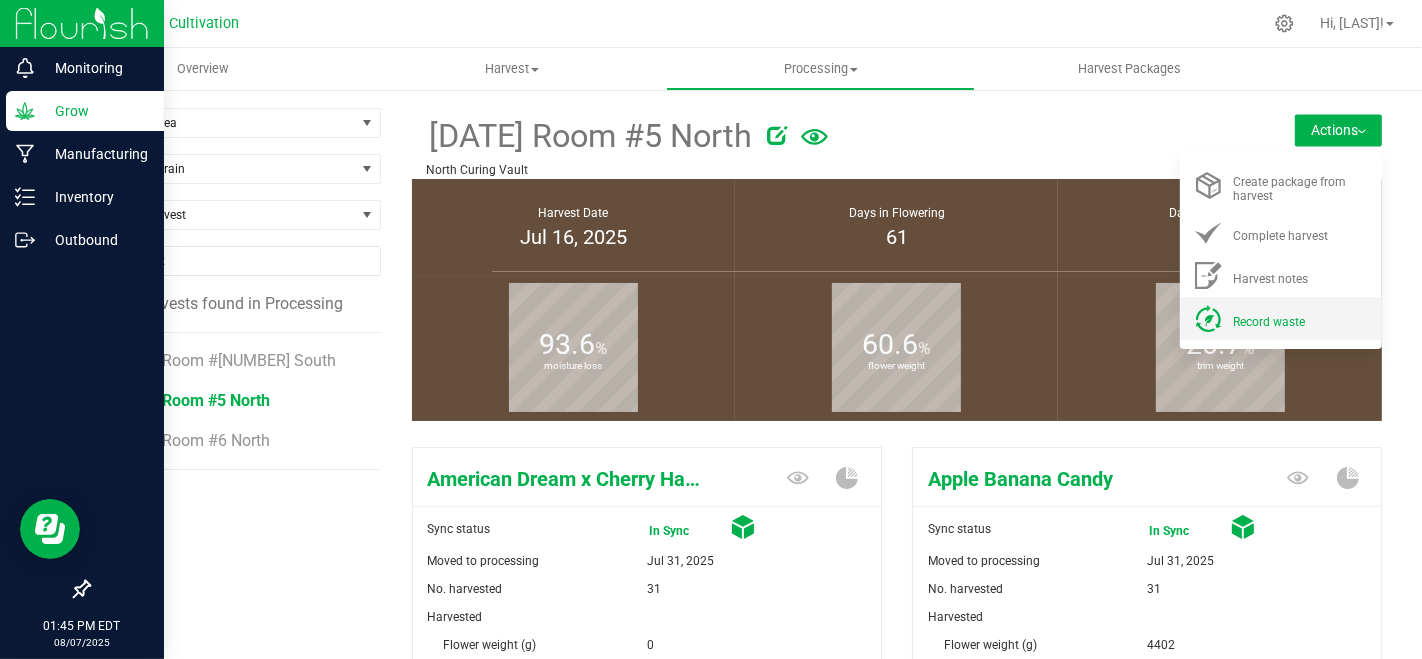 click on "Record waste" at bounding box center [1269, 322] 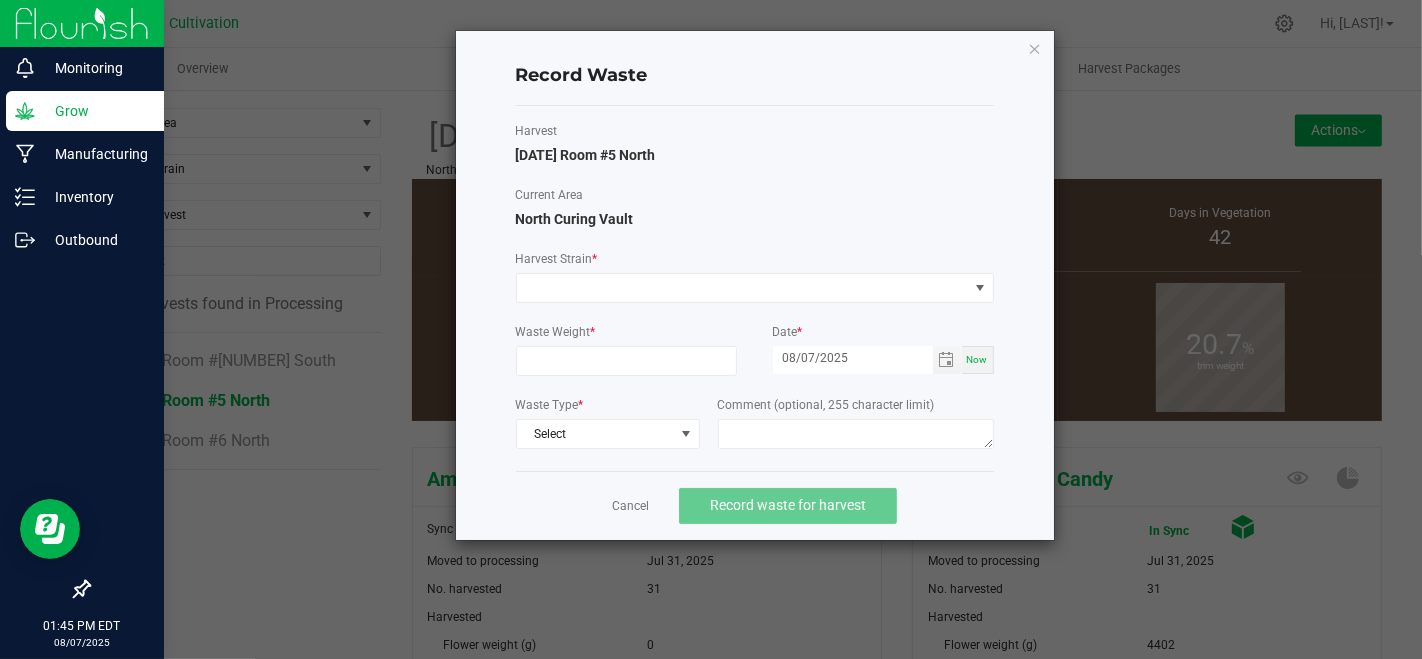 click on "Harvest   [DATE] Room #5 North   Current Area   North Curing Vault   Harvest Strain  *  Waste Weight  *  Date  * [DATE] Now  Waste Type  * Select  Comment (optional, 255 character limit)" 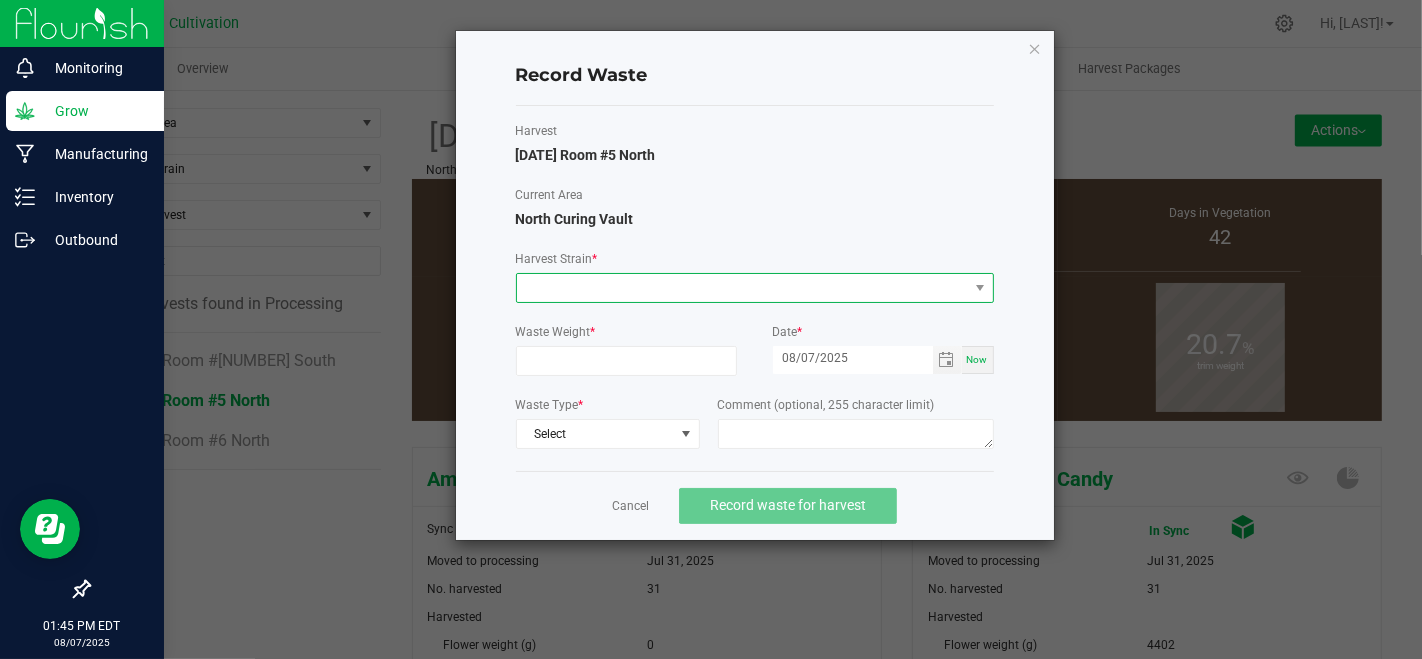 click at bounding box center (742, 288) 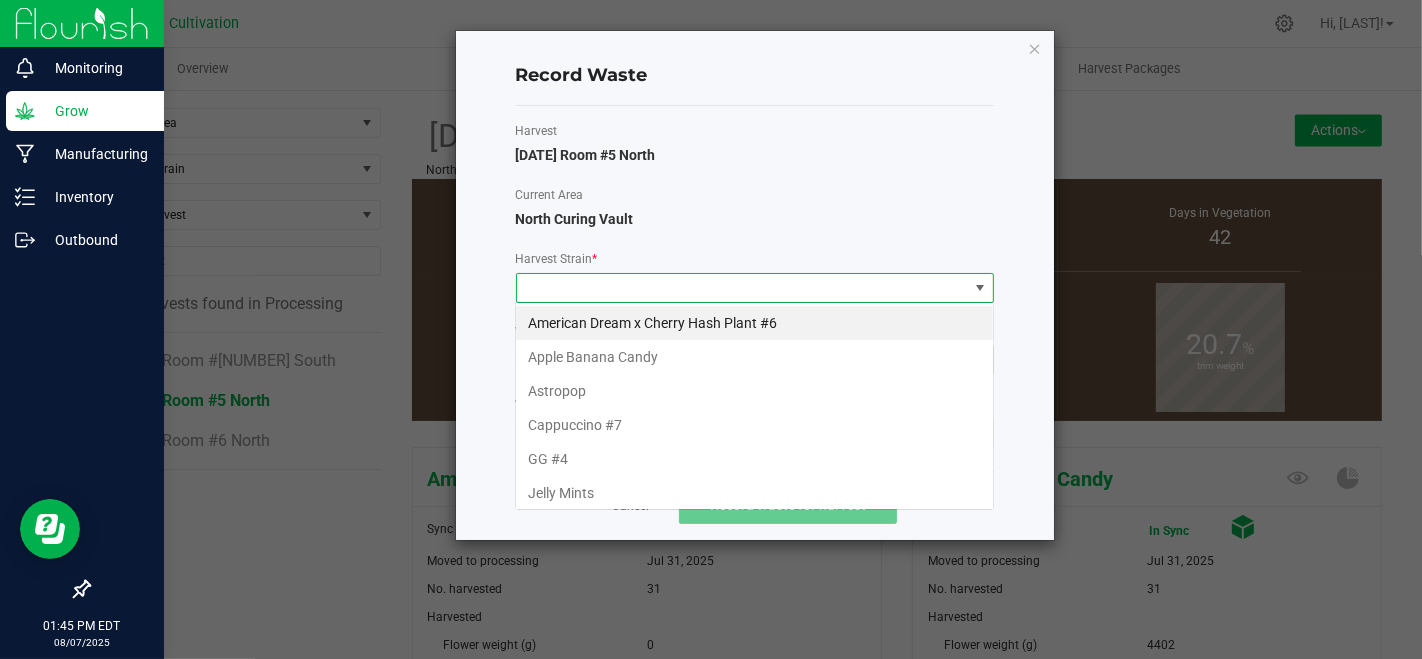 scroll, scrollTop: 99970, scrollLeft: 99521, axis: both 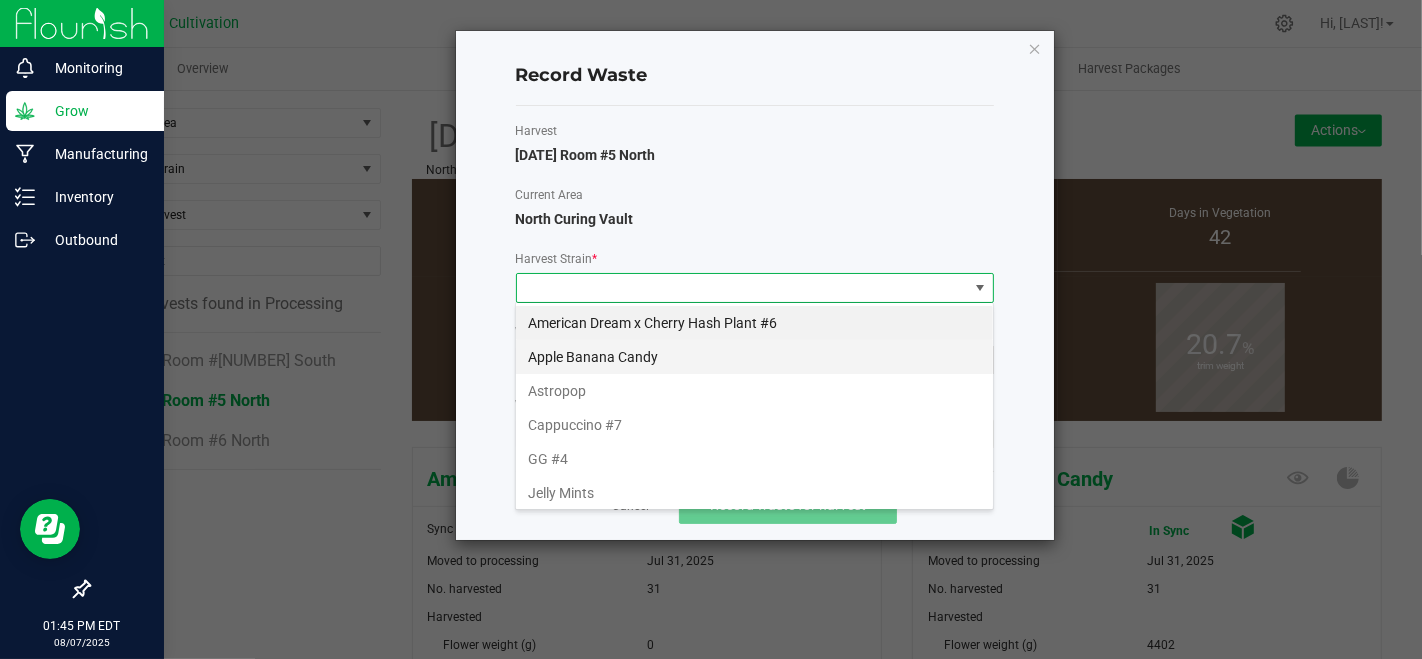 click on "Apple Banana Candy" at bounding box center (754, 357) 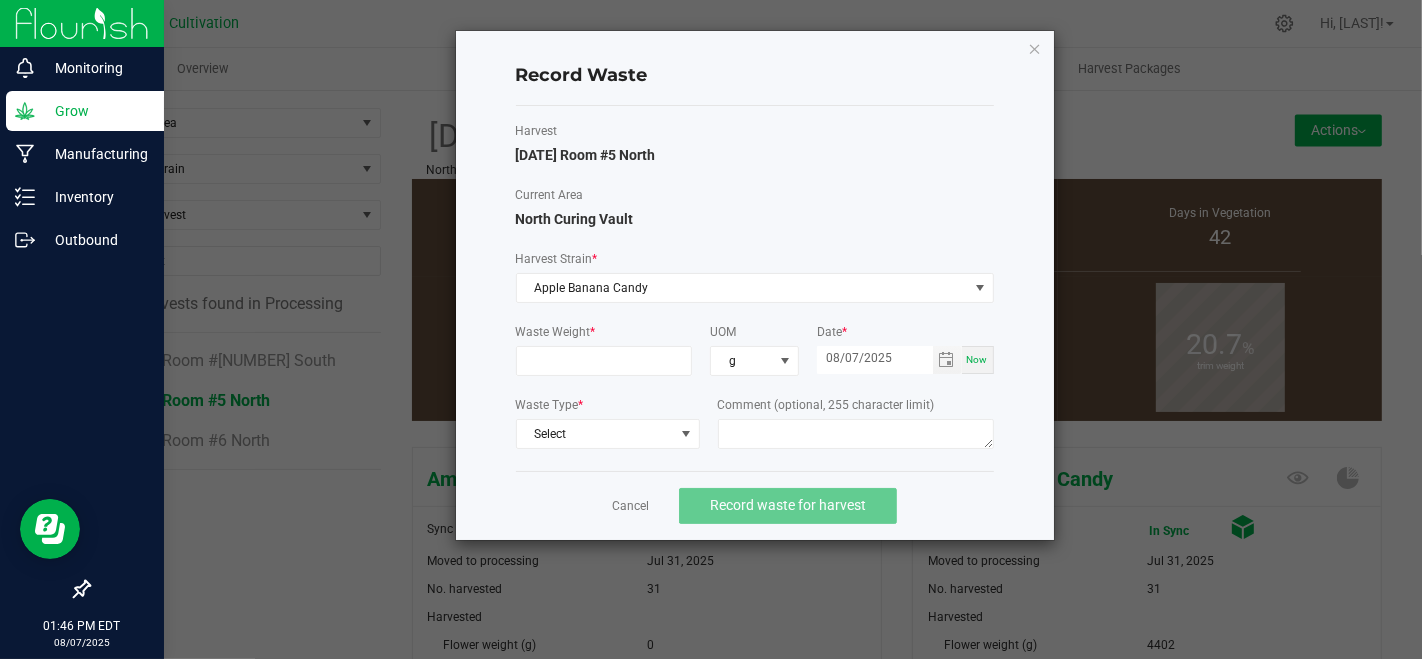 click on "Waste Weight  *  UOM  g  Date  * [DATE] Now  Waste Type  * Select  Comment (optional, 255 character limit)" 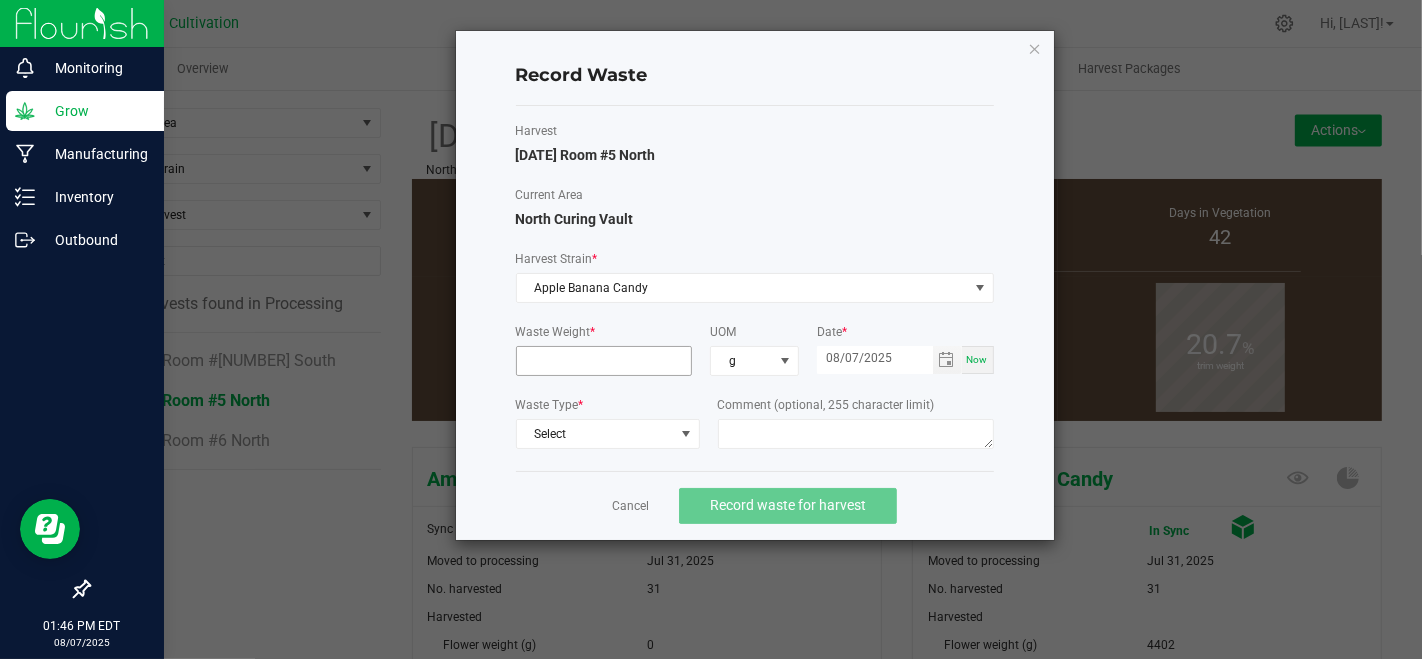 click at bounding box center (604, 361) 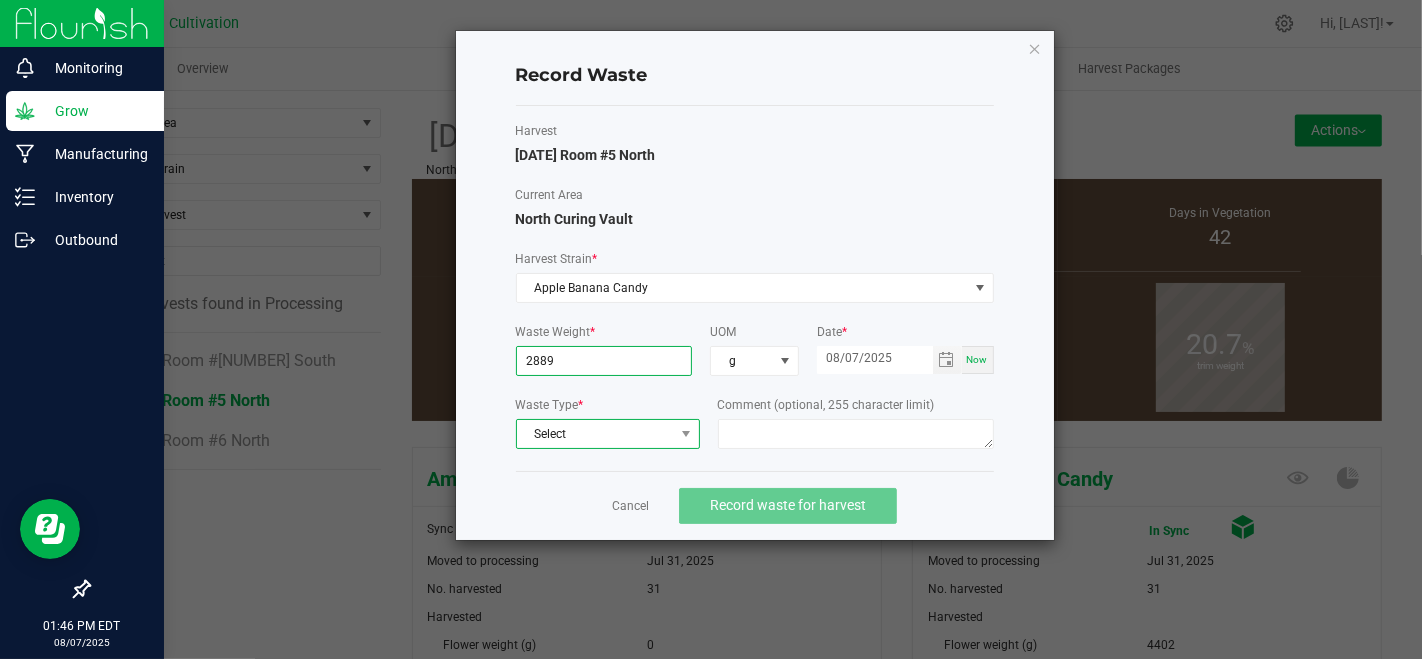 type on "2889.0000 g" 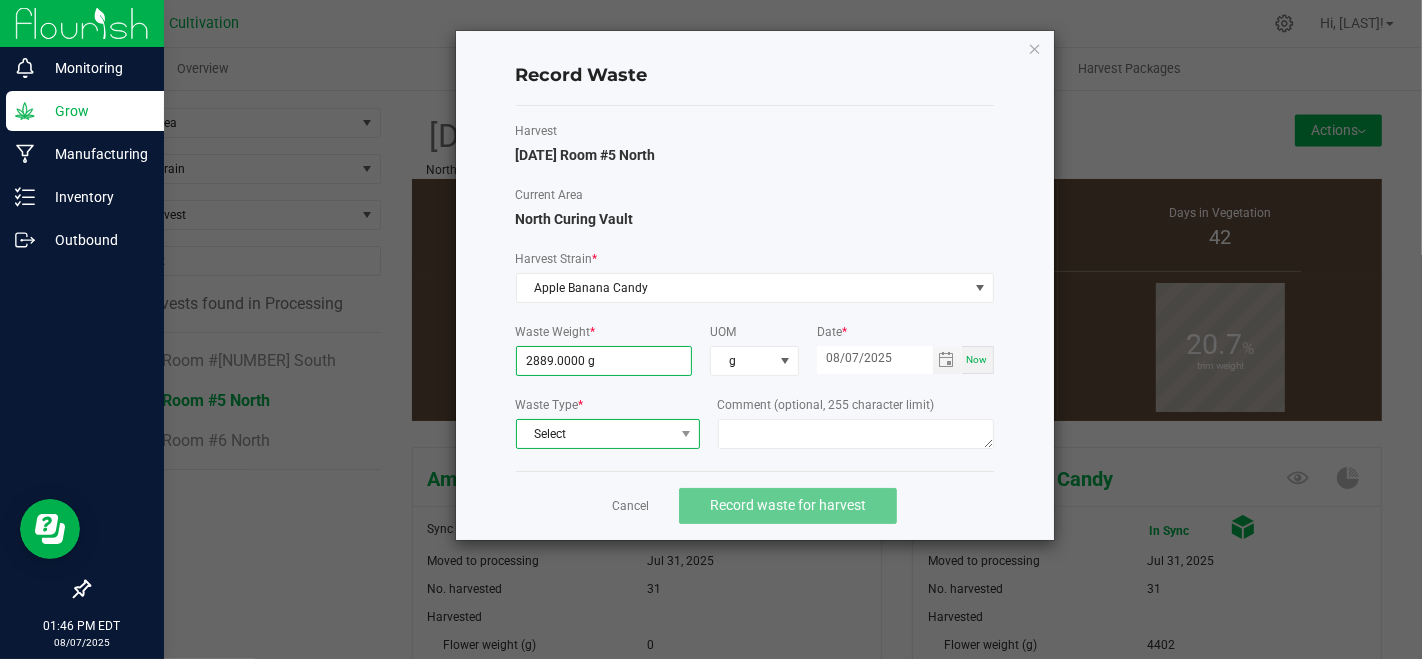 click on "Select" at bounding box center (595, 434) 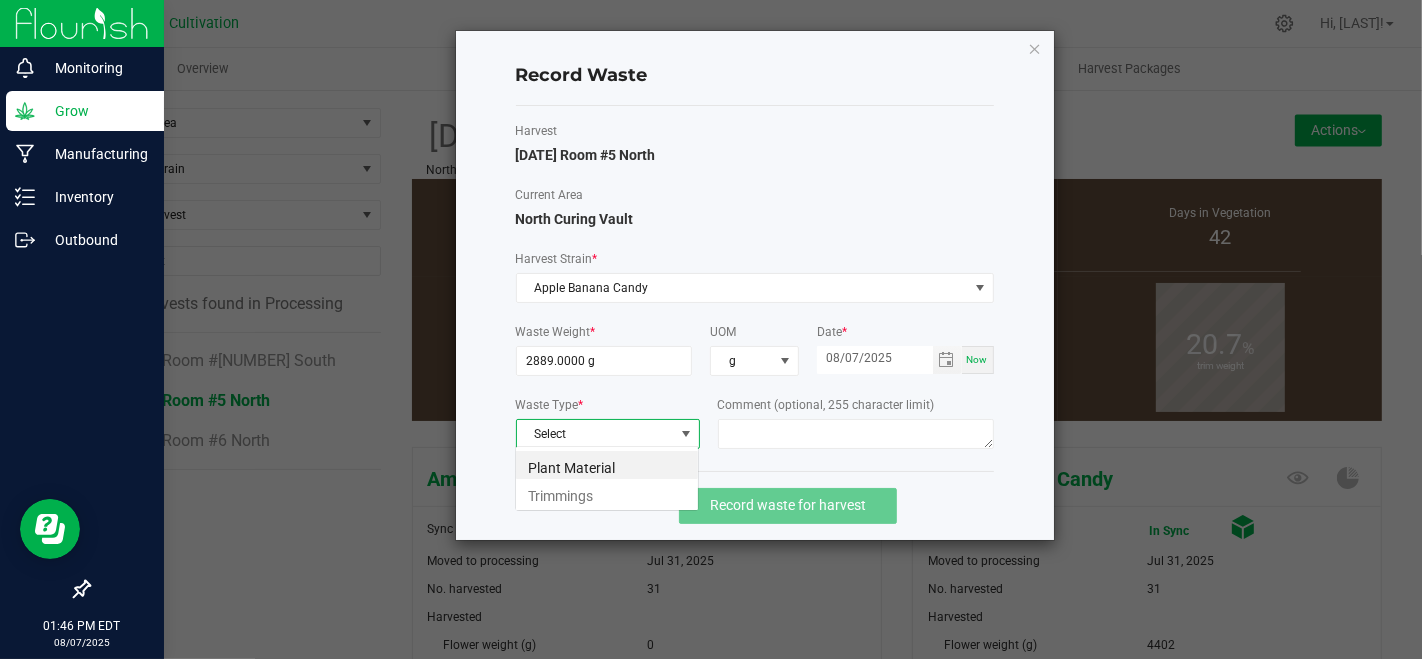 scroll, scrollTop: 99970, scrollLeft: 99815, axis: both 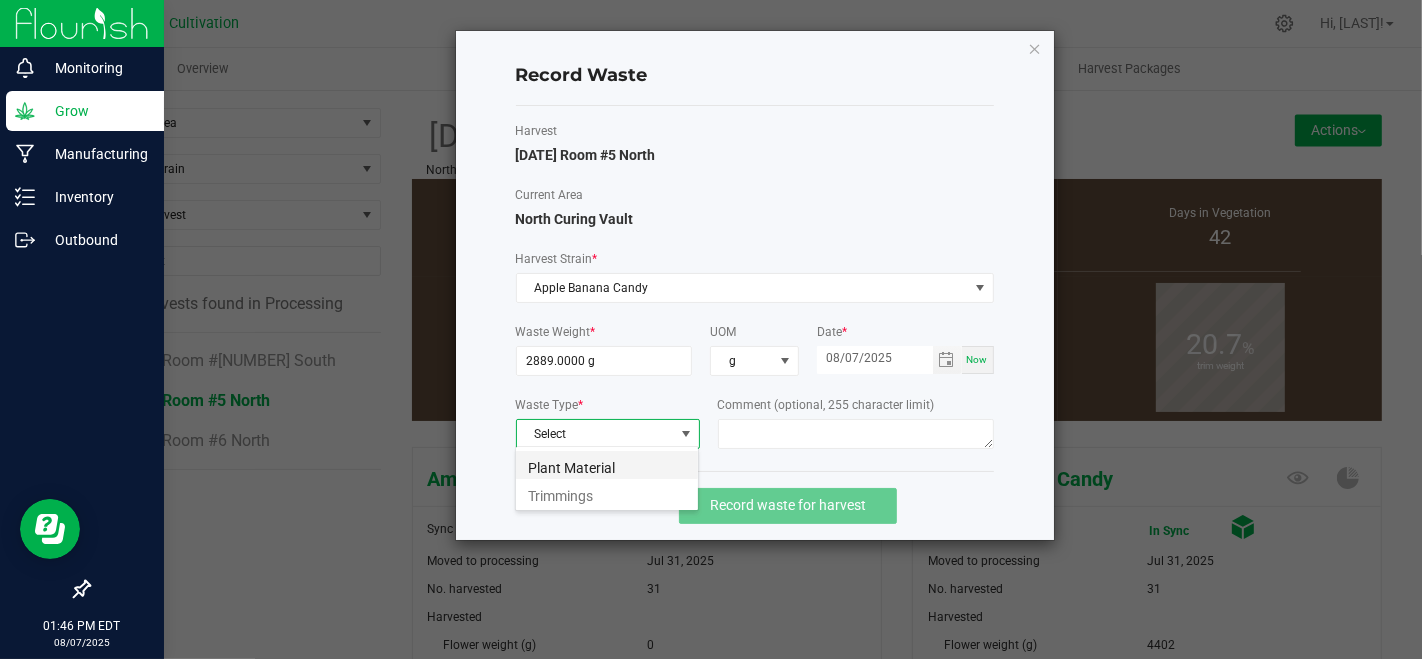 click on "Plant Material" at bounding box center [607, 465] 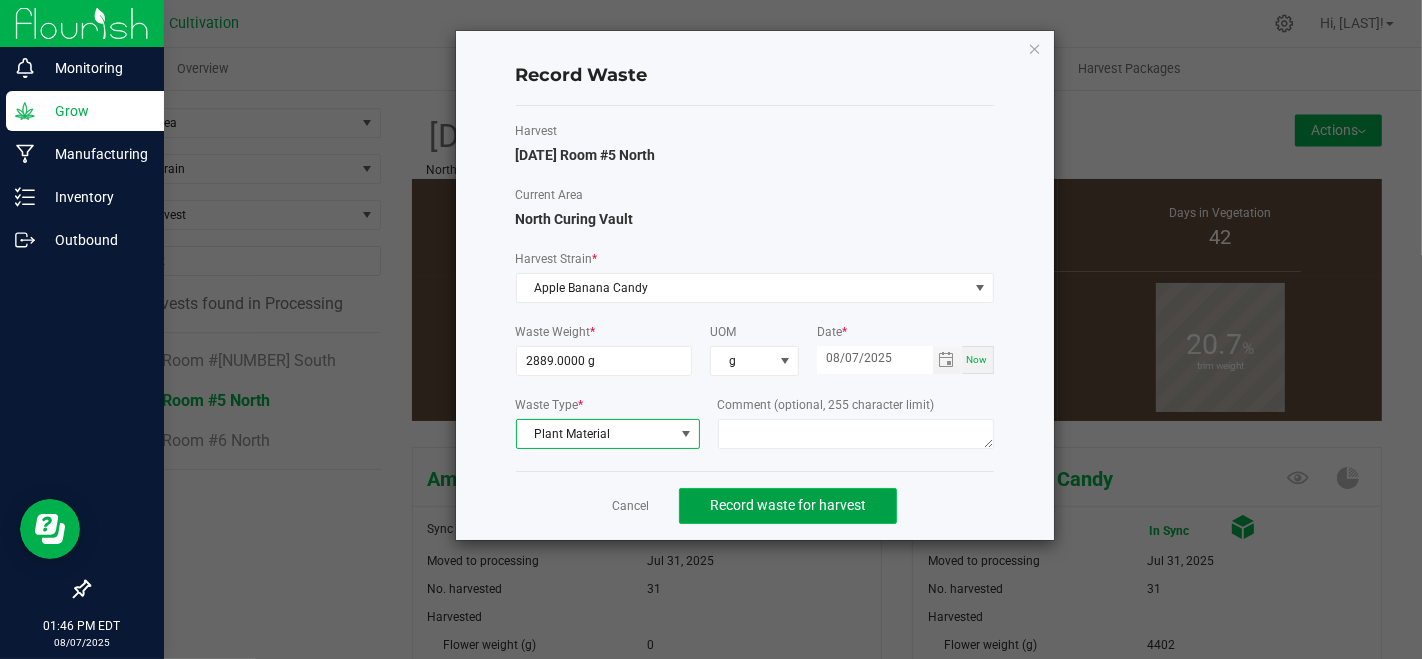 click on "Record waste for harvest" 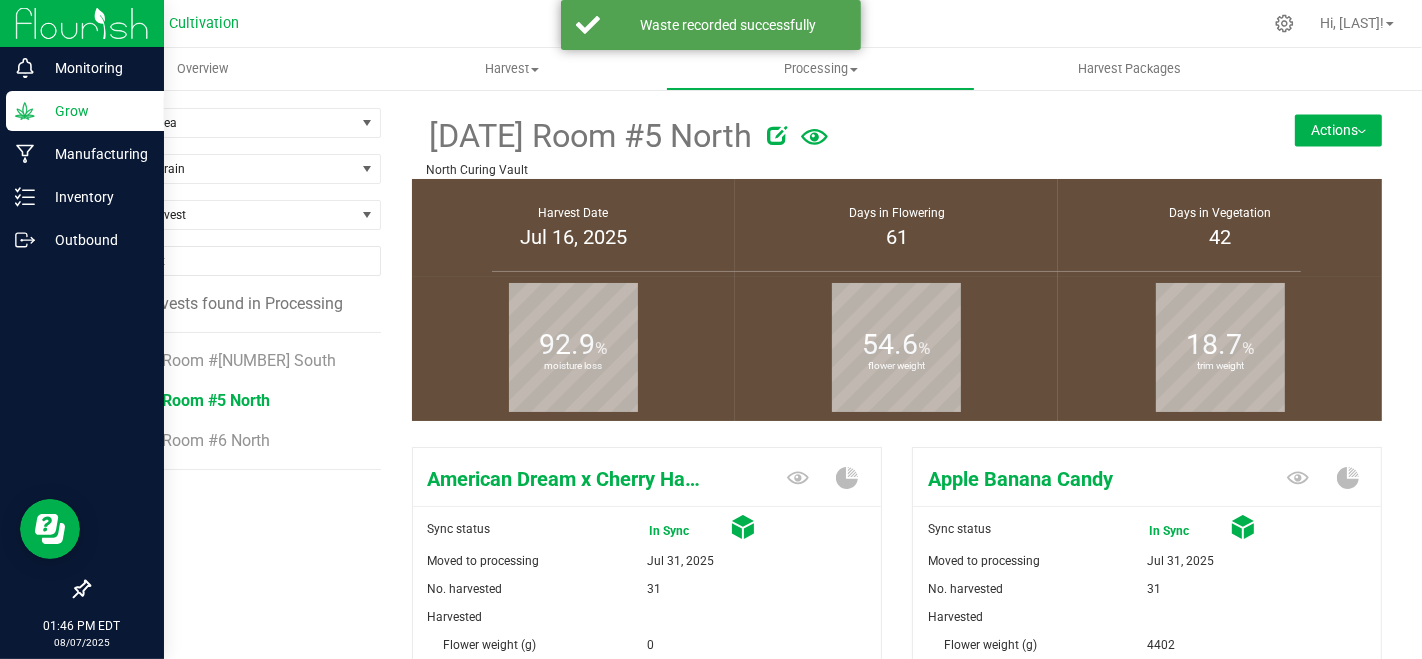 click on "Actions" at bounding box center [1338, 130] 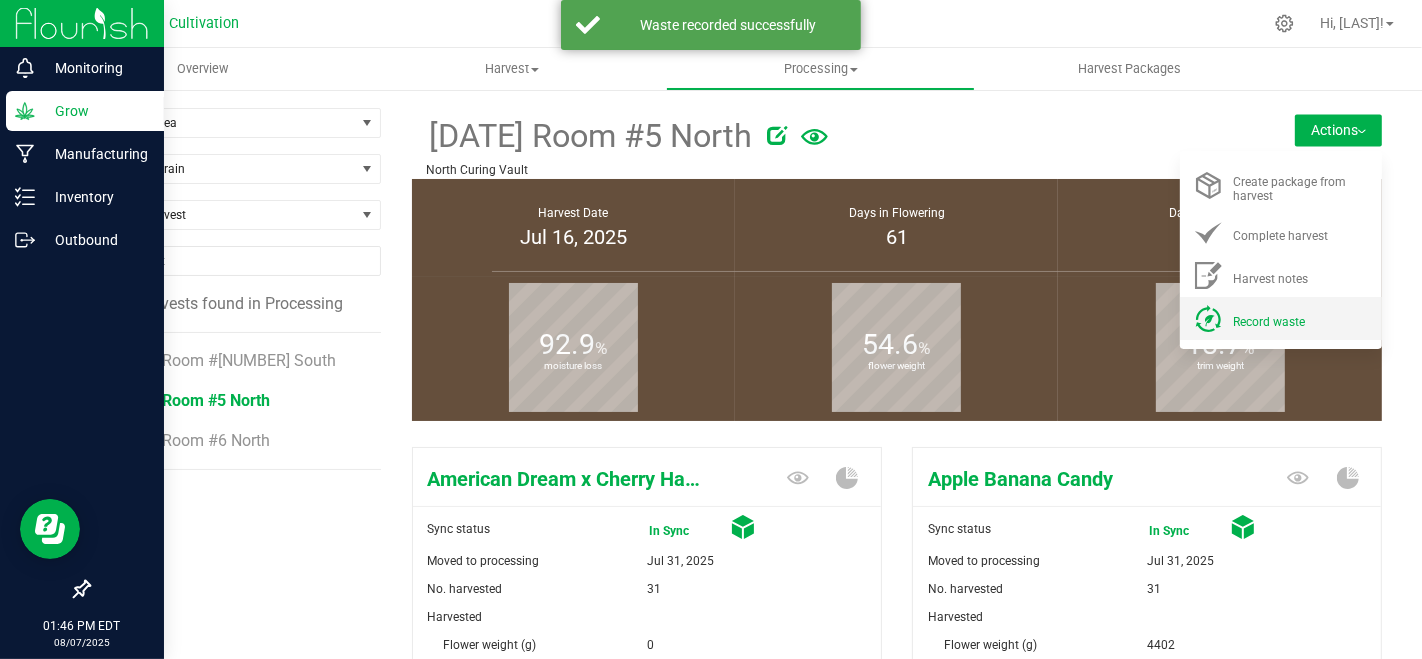 click on "Record waste" at bounding box center [1269, 322] 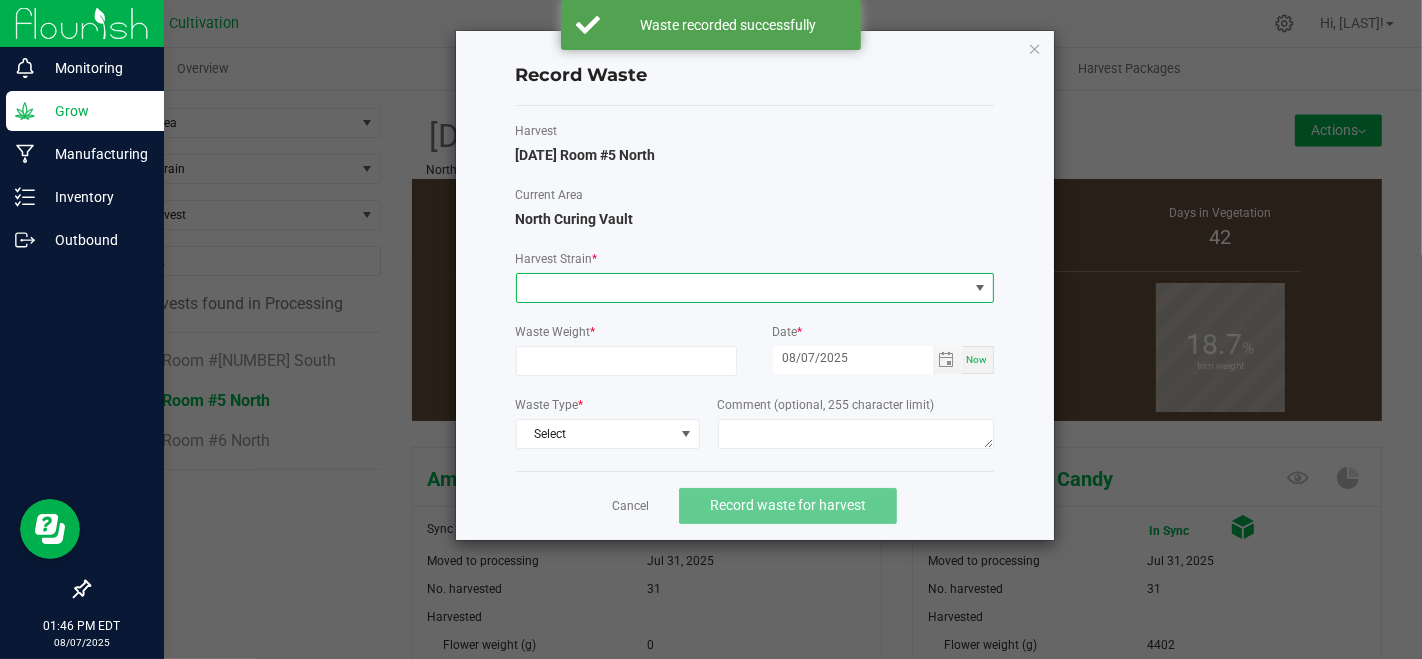 click at bounding box center (742, 288) 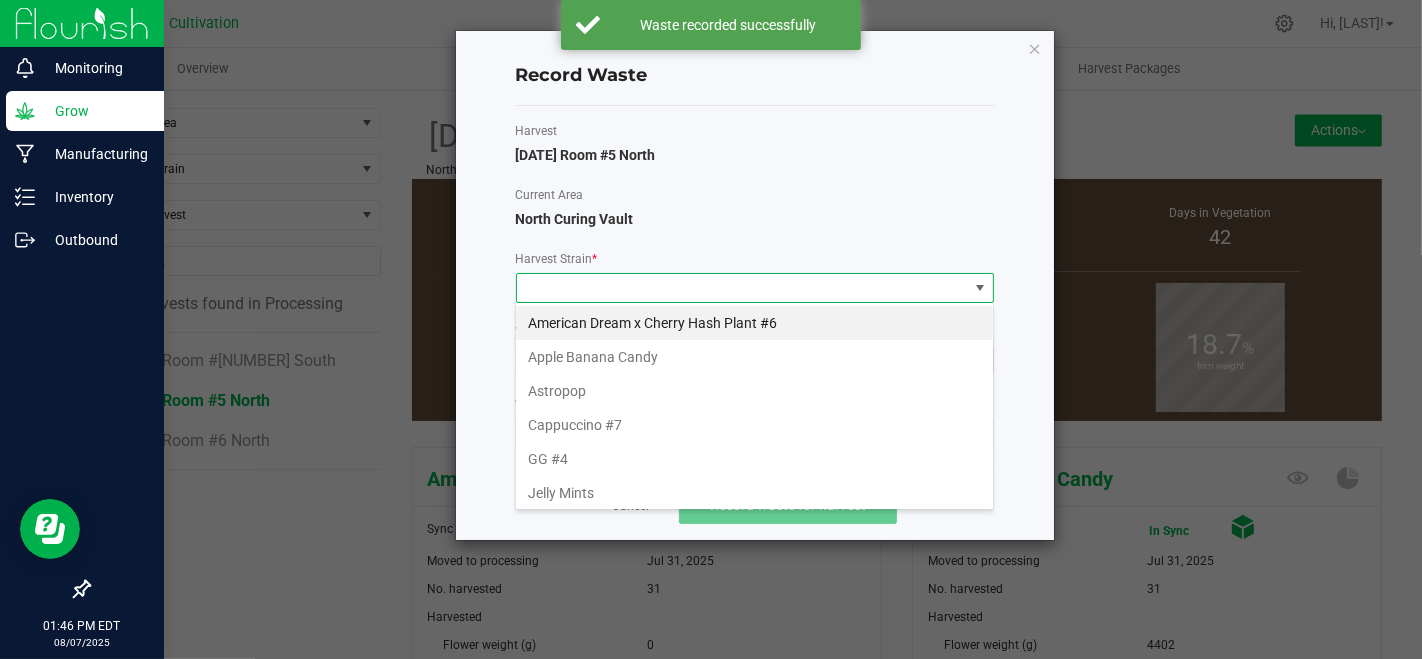 scroll, scrollTop: 99970, scrollLeft: 99521, axis: both 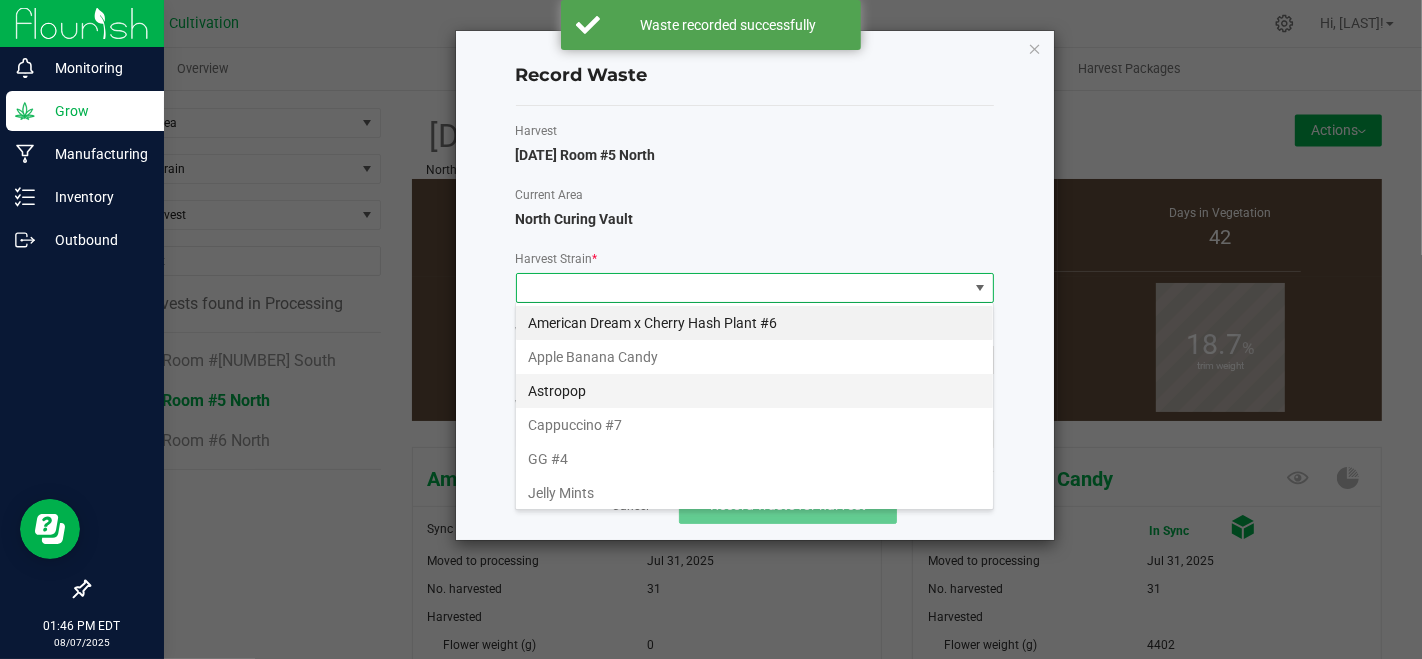 click on "Astropop" at bounding box center (754, 391) 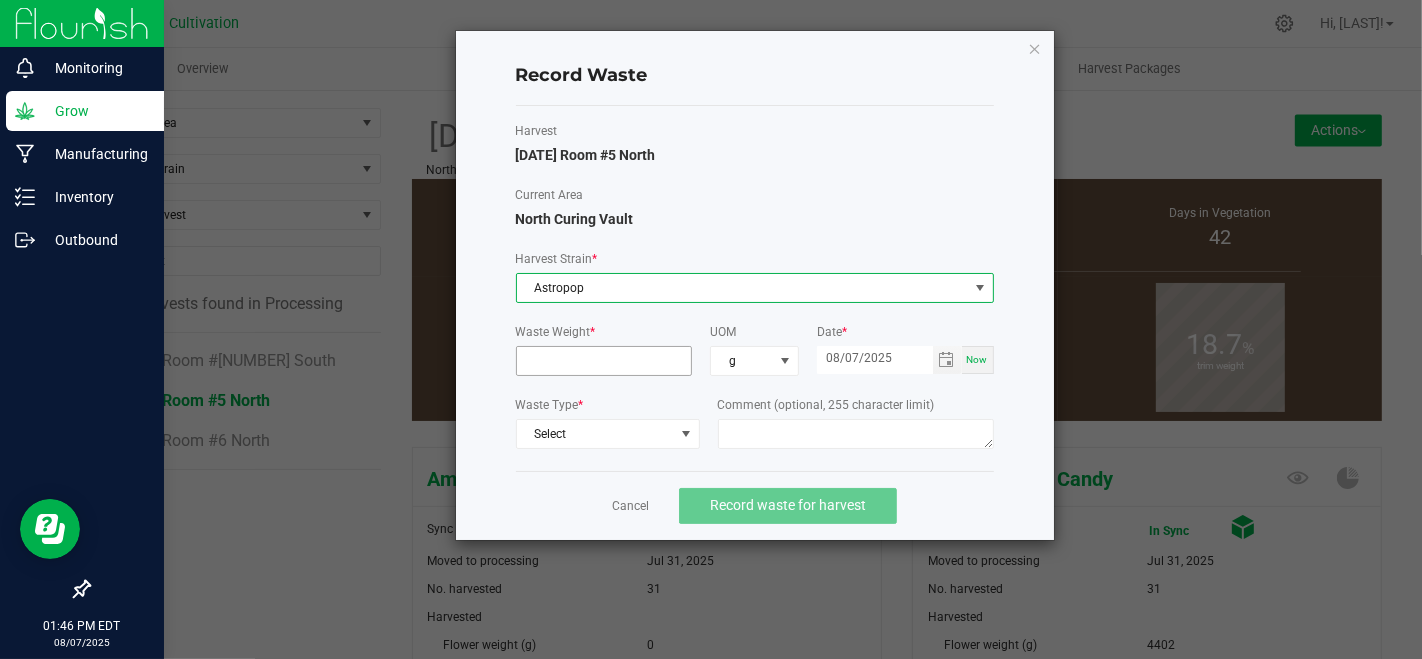 click at bounding box center (604, 361) 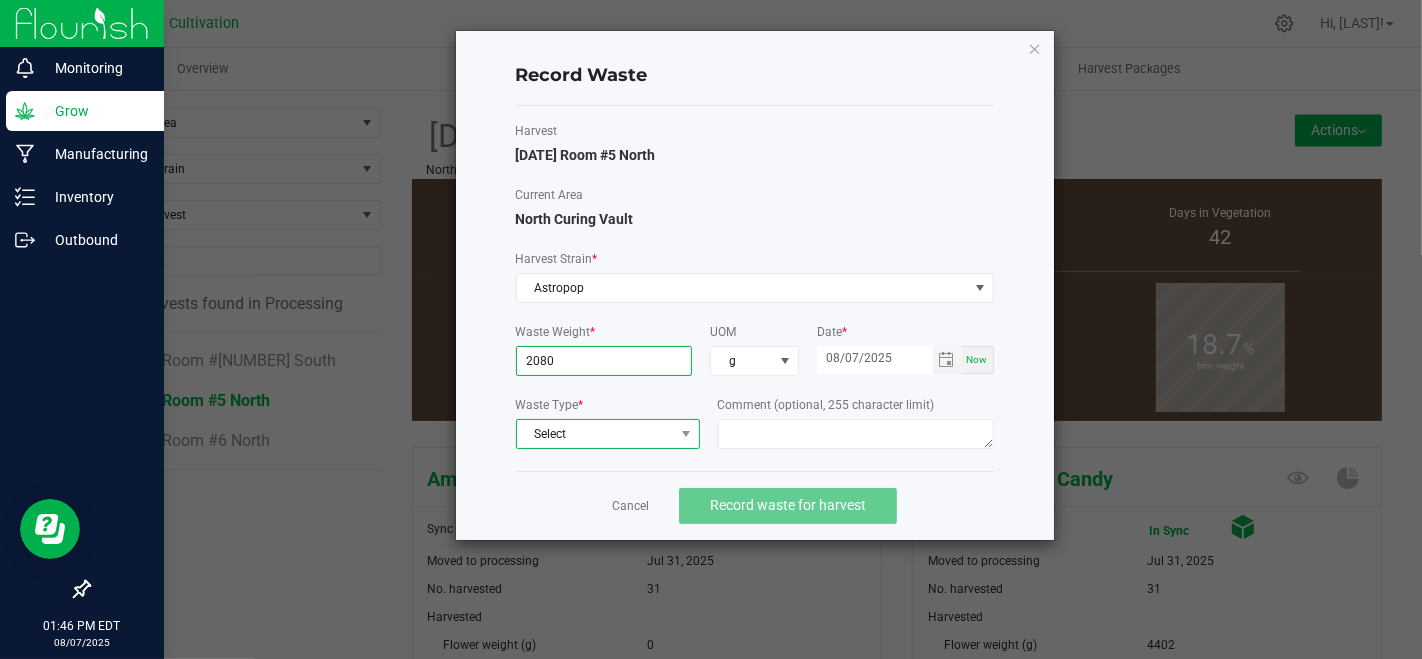 type on "2080.0000 g" 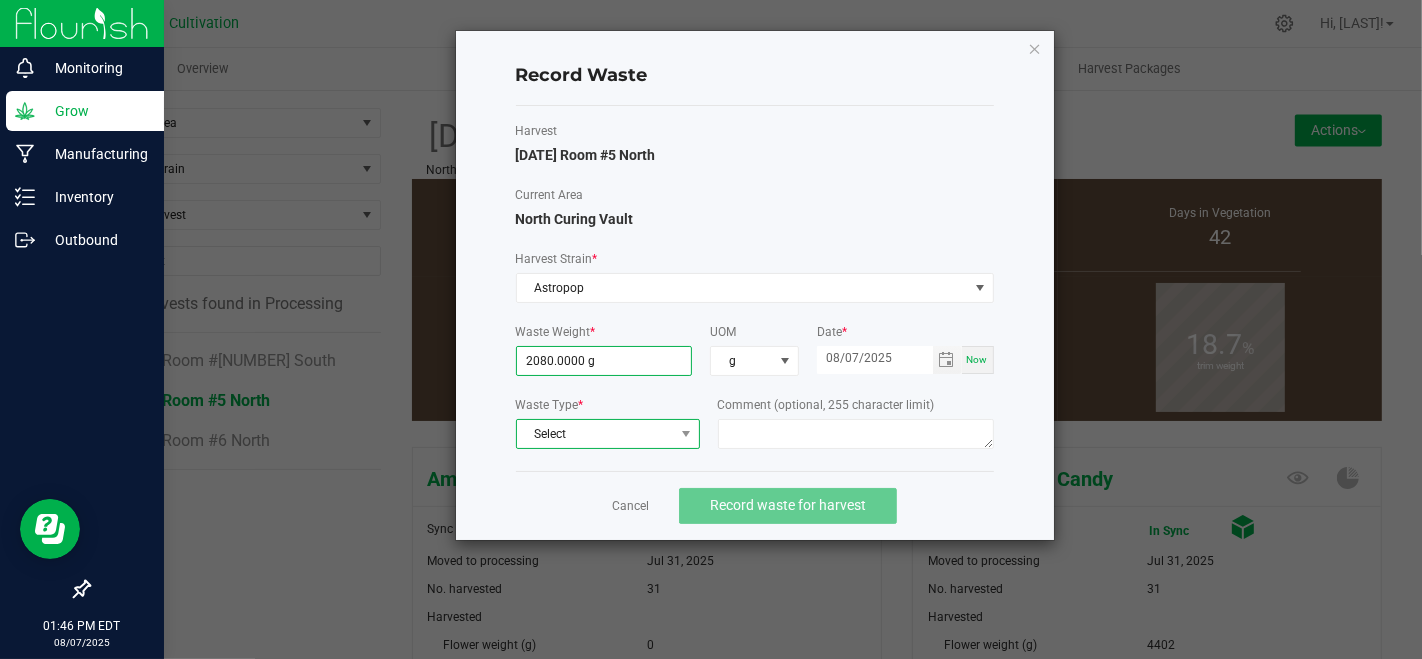click on "Select" at bounding box center [595, 434] 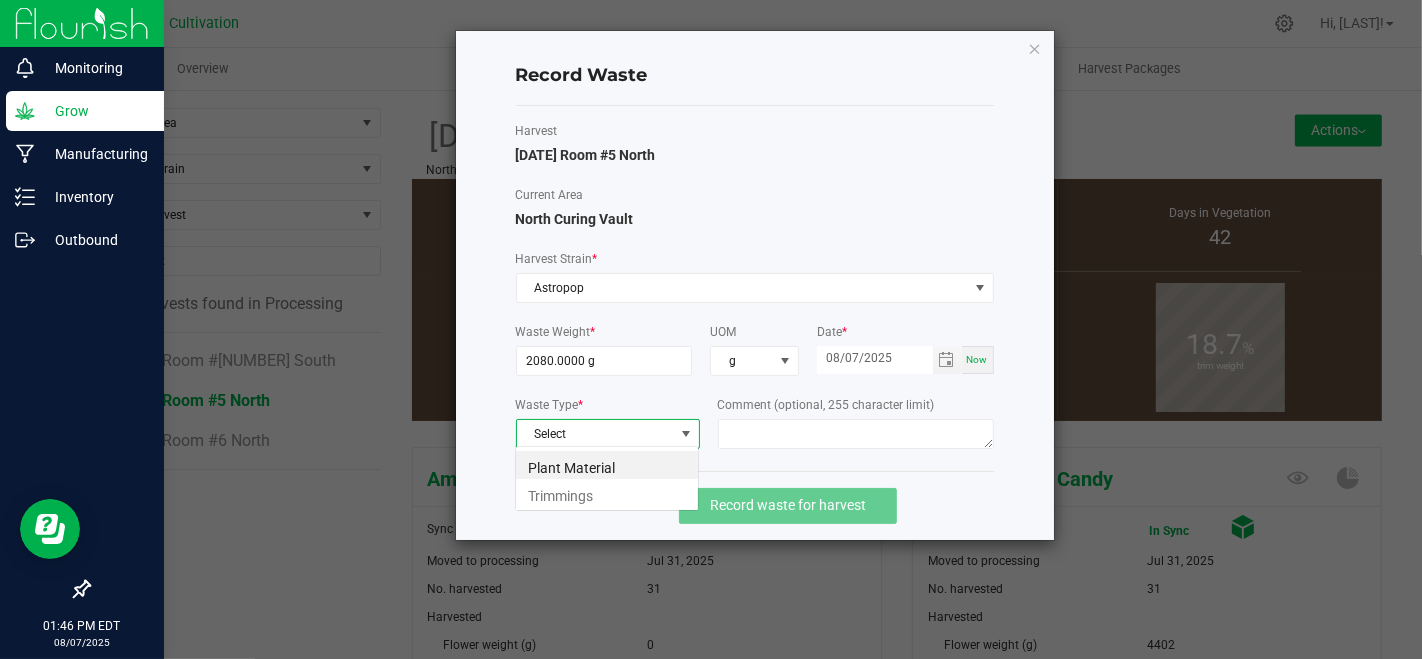 scroll, scrollTop: 99970, scrollLeft: 99815, axis: both 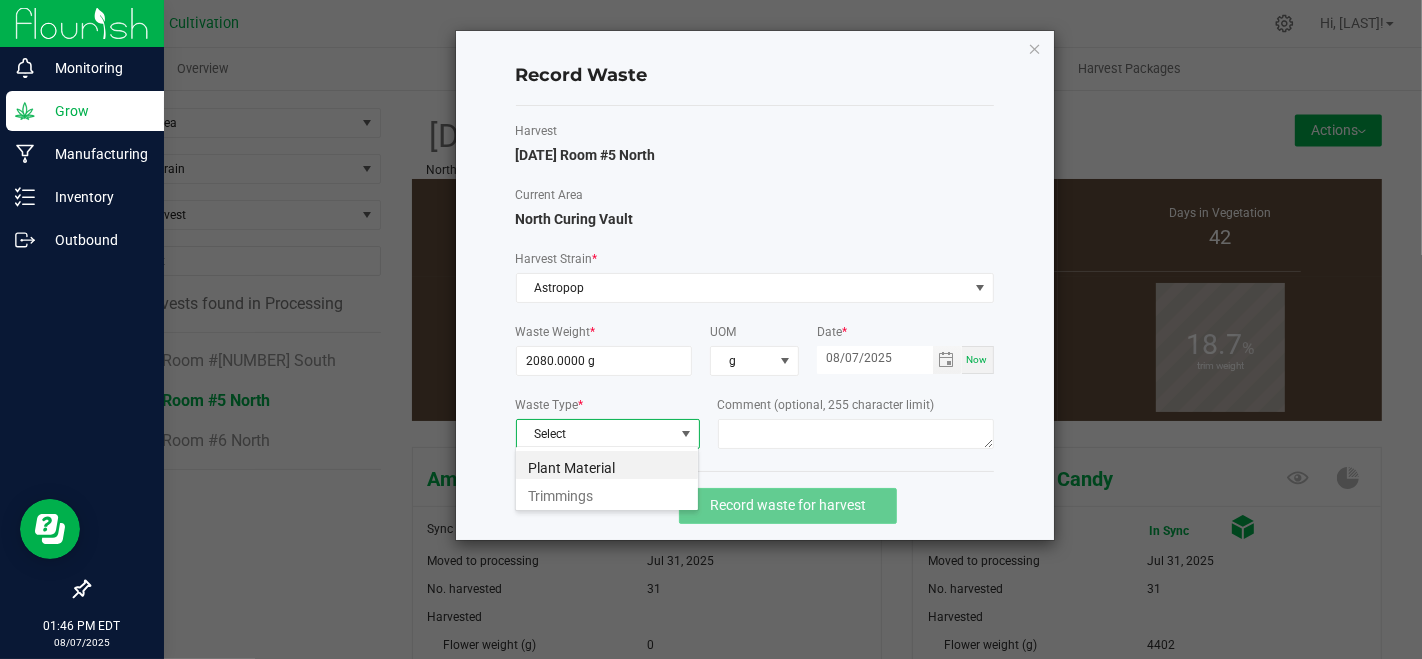 drag, startPoint x: 637, startPoint y: 461, endPoint x: 690, endPoint y: 501, distance: 66.4003 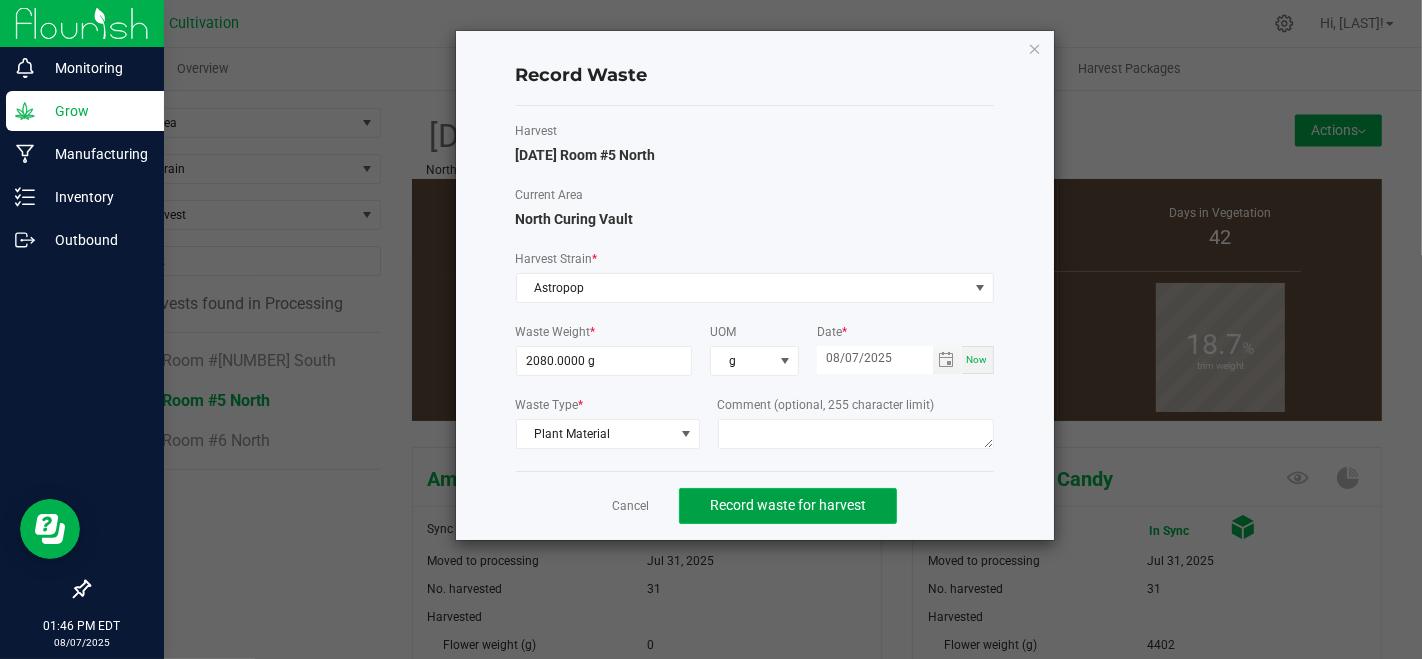 click on "Record waste for harvest" 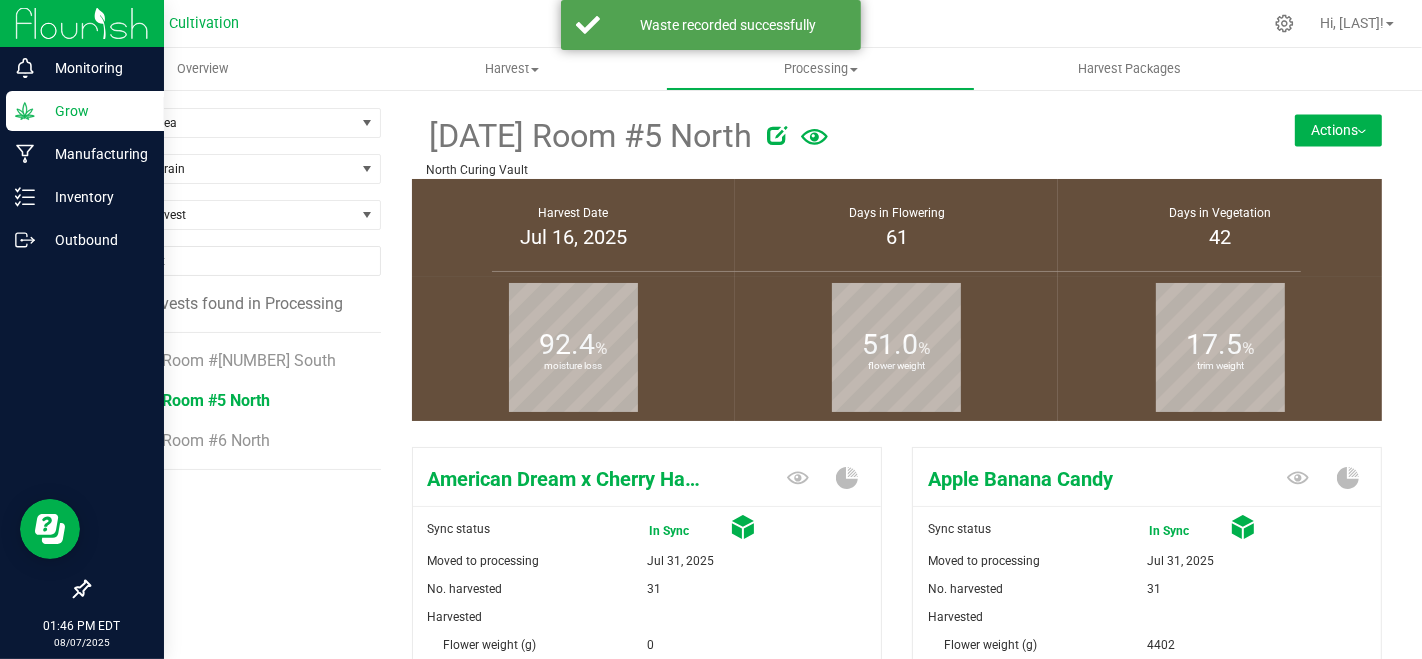 drag, startPoint x: 1315, startPoint y: 111, endPoint x: 1320, endPoint y: 121, distance: 11.18034 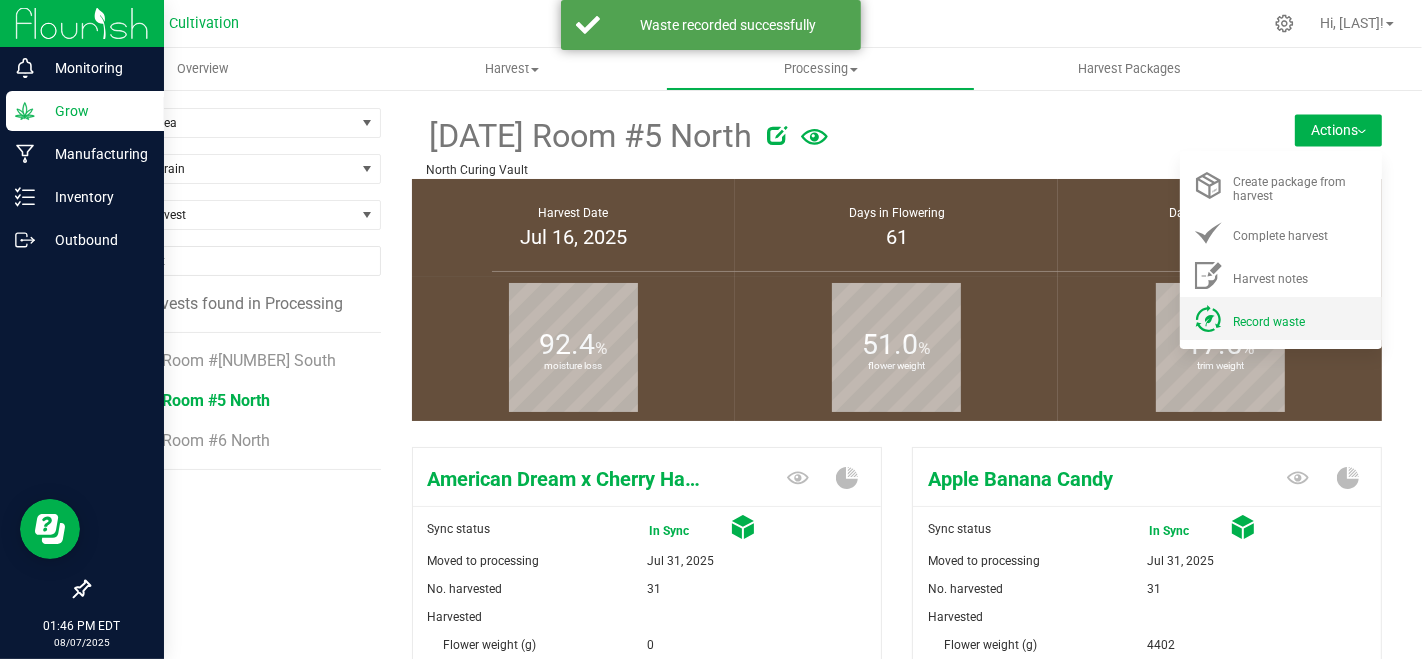 click on "Record waste" at bounding box center [1269, 322] 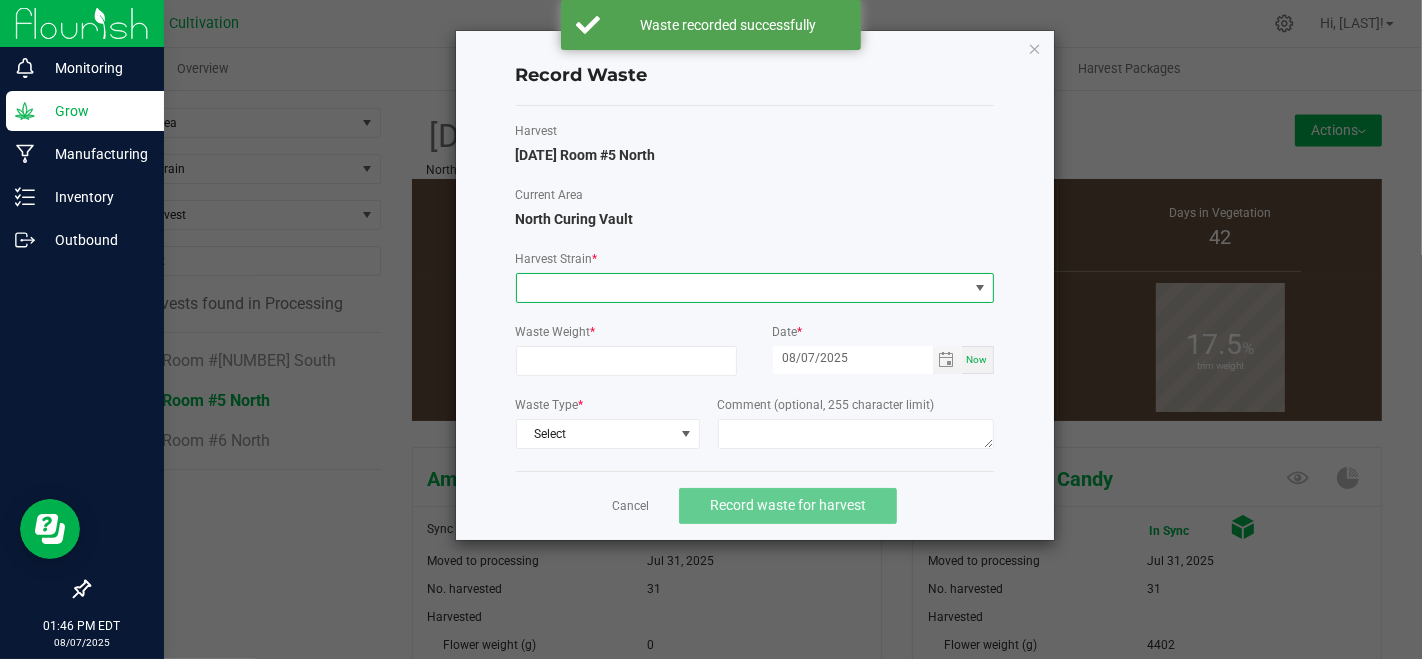 click at bounding box center [742, 288] 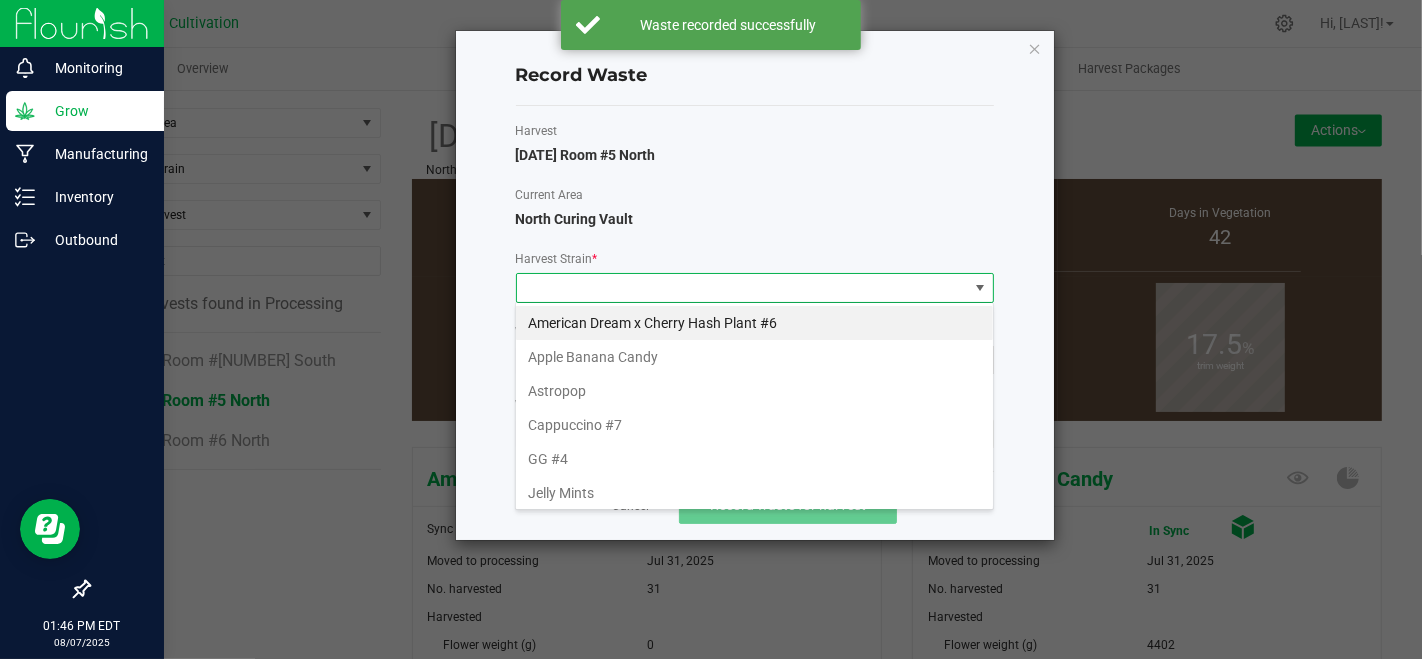 scroll, scrollTop: 99970, scrollLeft: 99521, axis: both 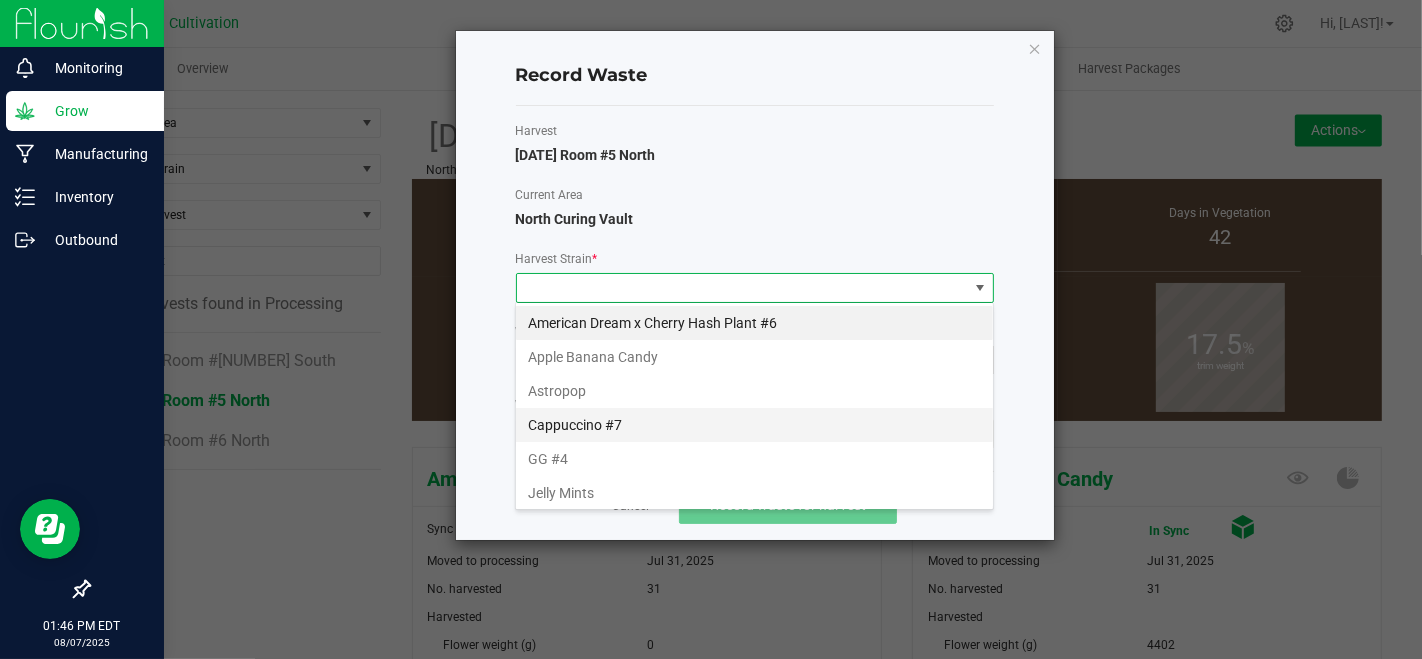 click on "Cappuccino #7" at bounding box center (754, 425) 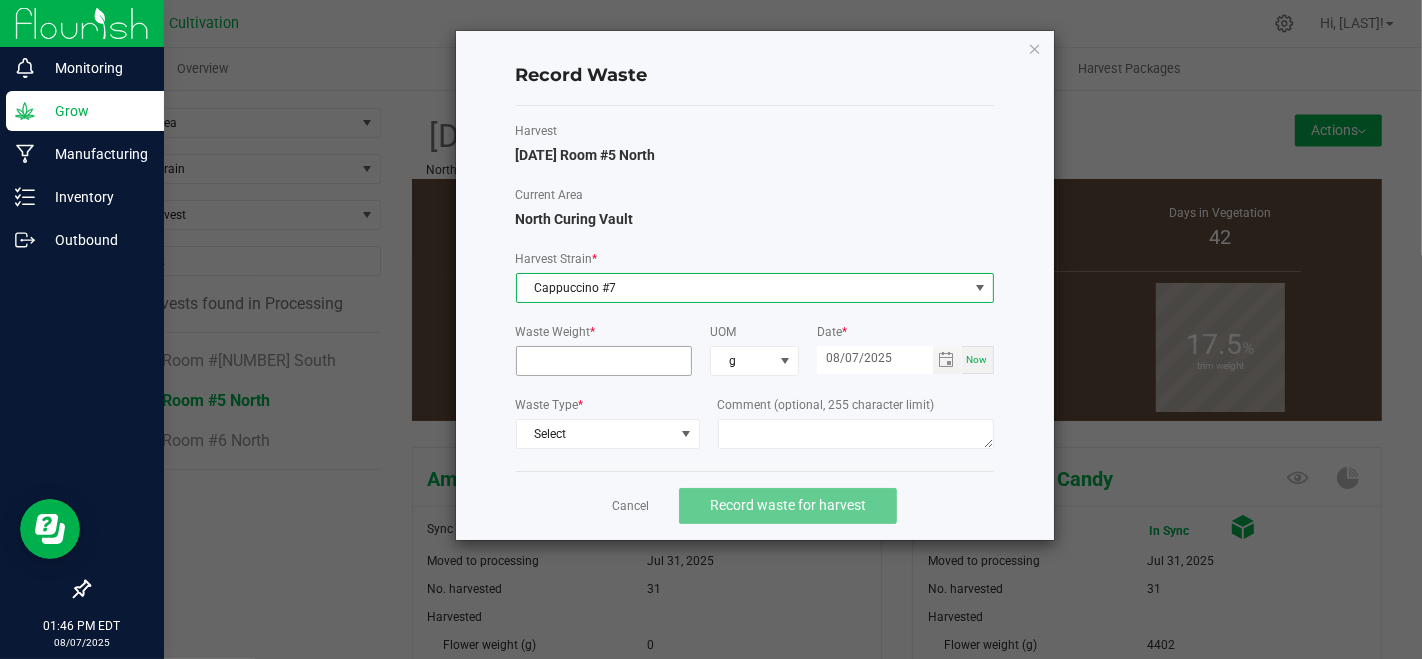 click at bounding box center (604, 361) 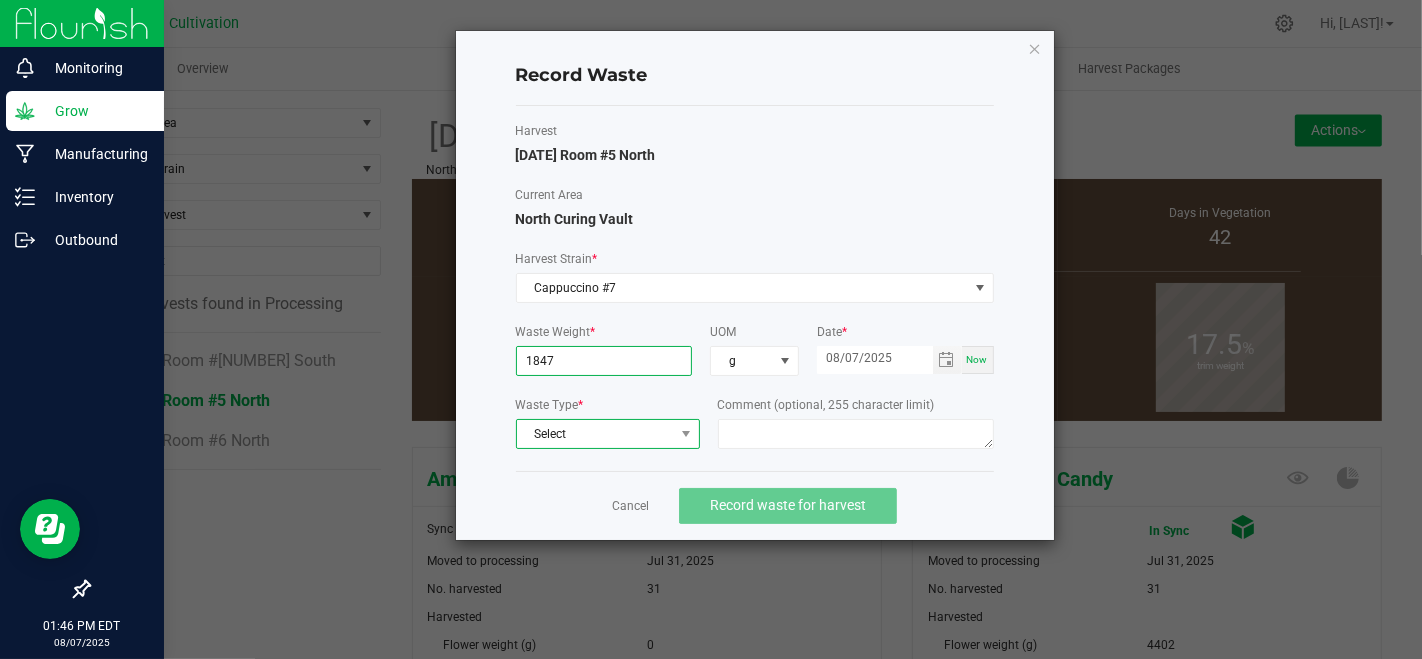 type on "1847.0000 g" 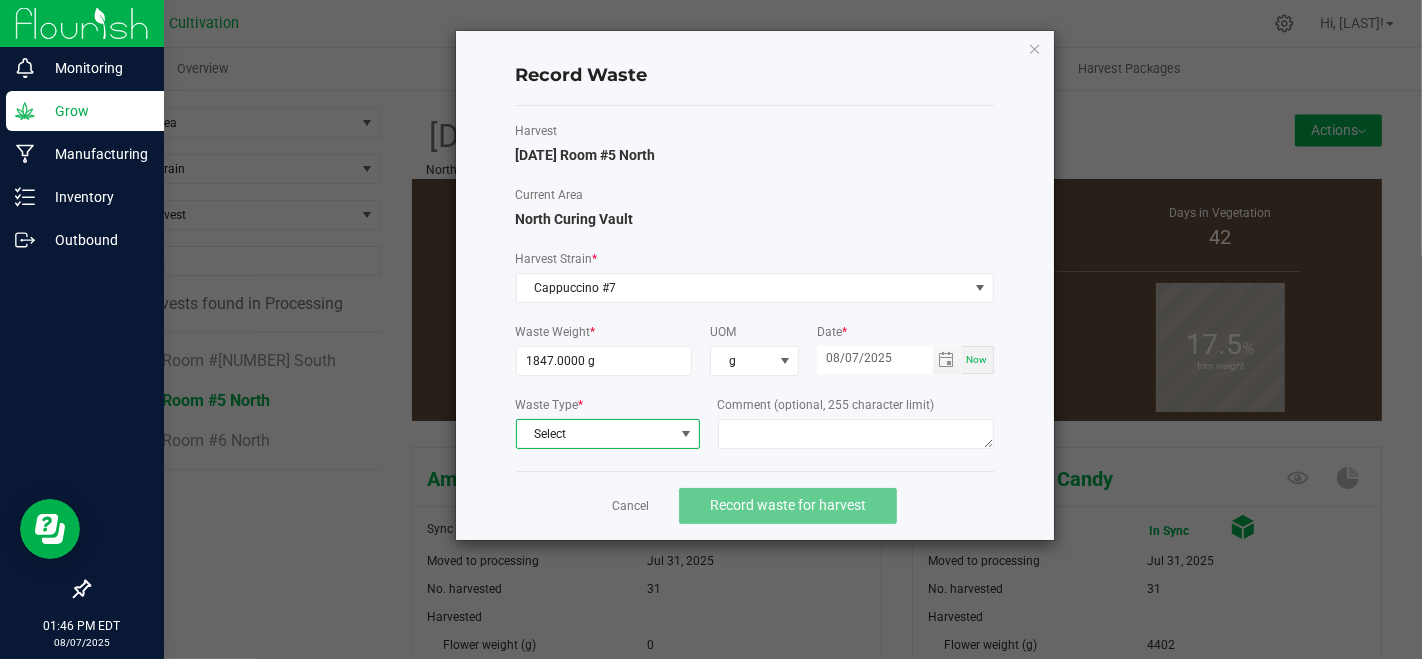 click on "Select" at bounding box center (595, 434) 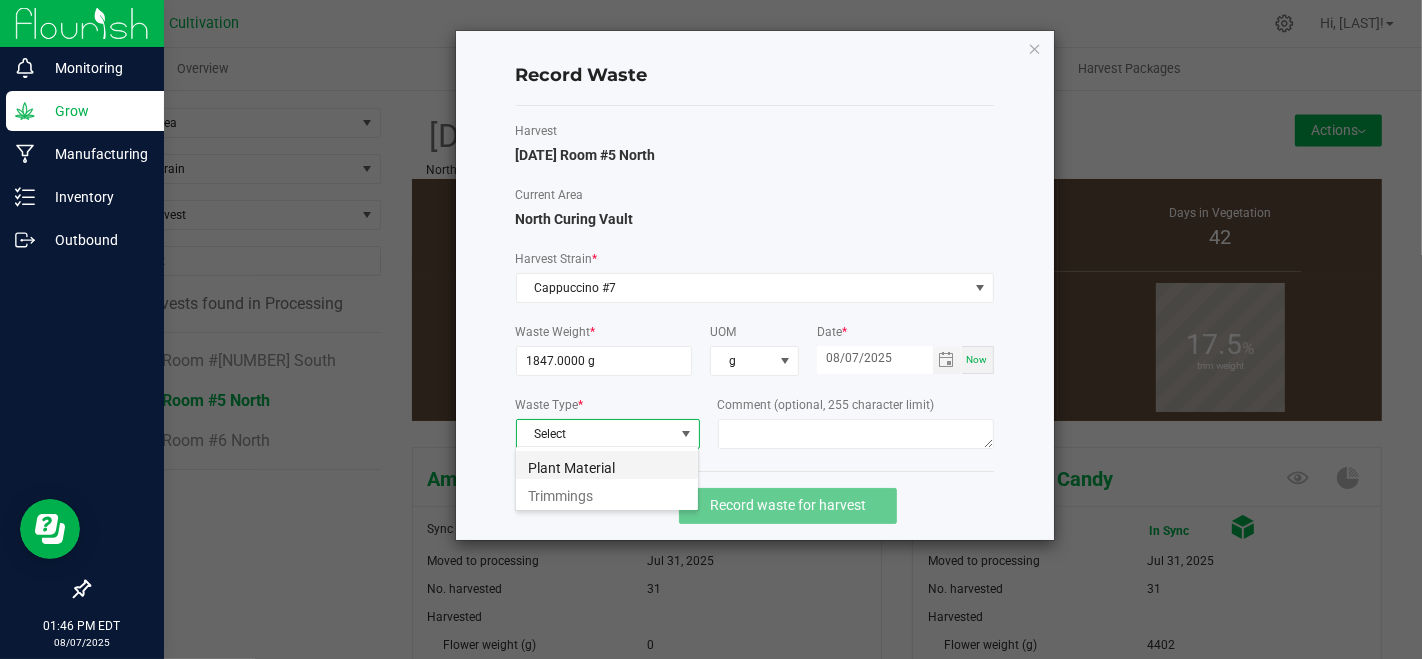 scroll, scrollTop: 99970, scrollLeft: 99815, axis: both 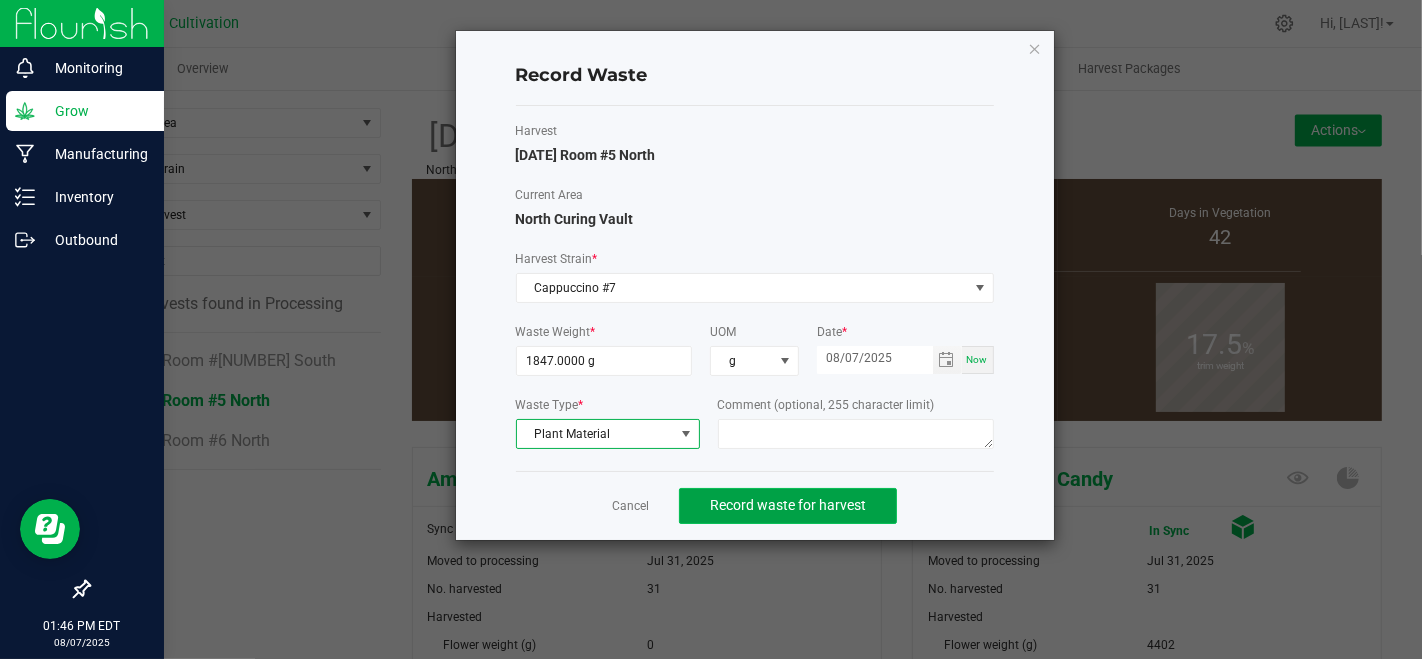 click on "Record waste for harvest" 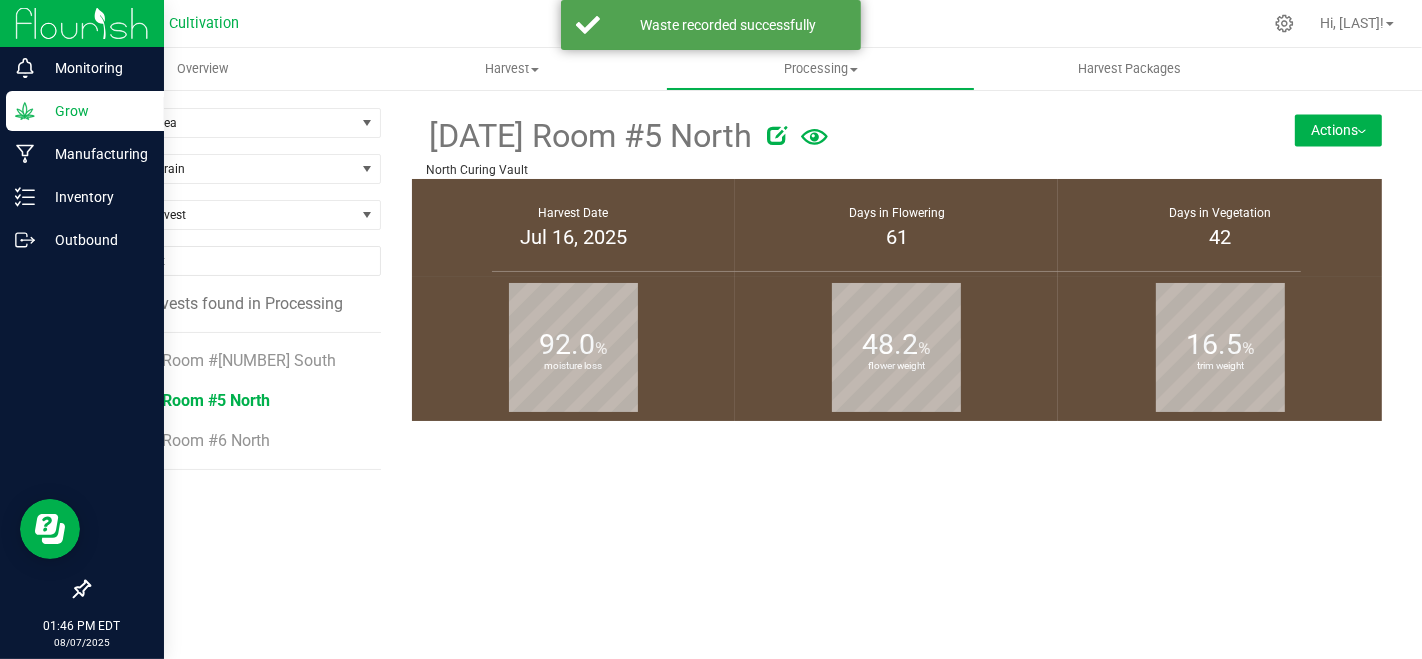 click on "Actions" at bounding box center (1338, 130) 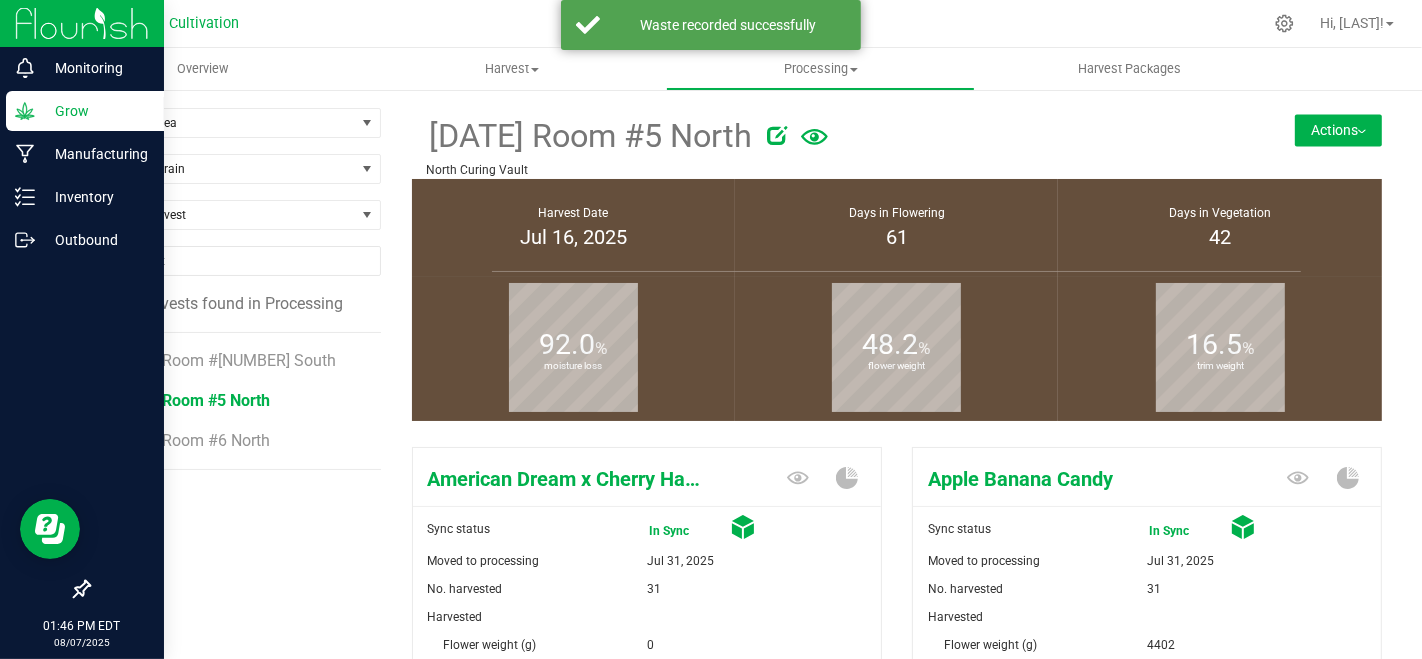 click on "Actions" at bounding box center (1338, 130) 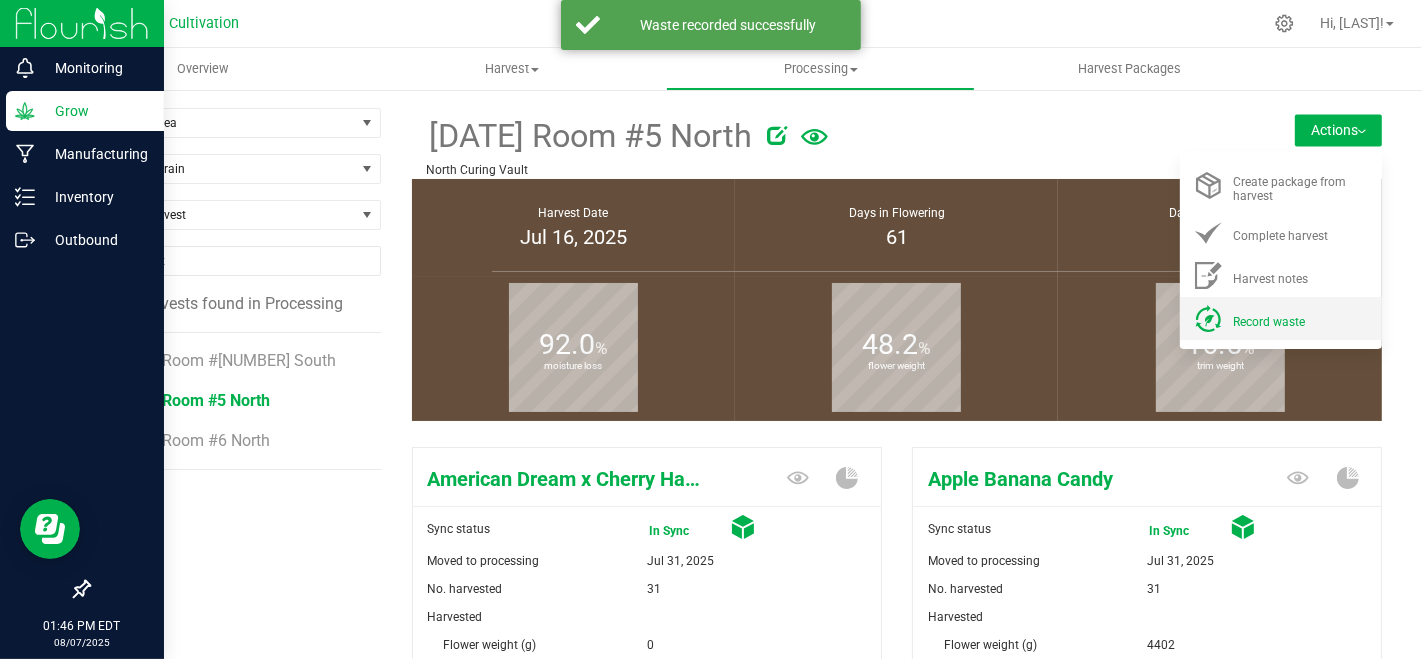 click on "Record waste" at bounding box center [1281, 318] 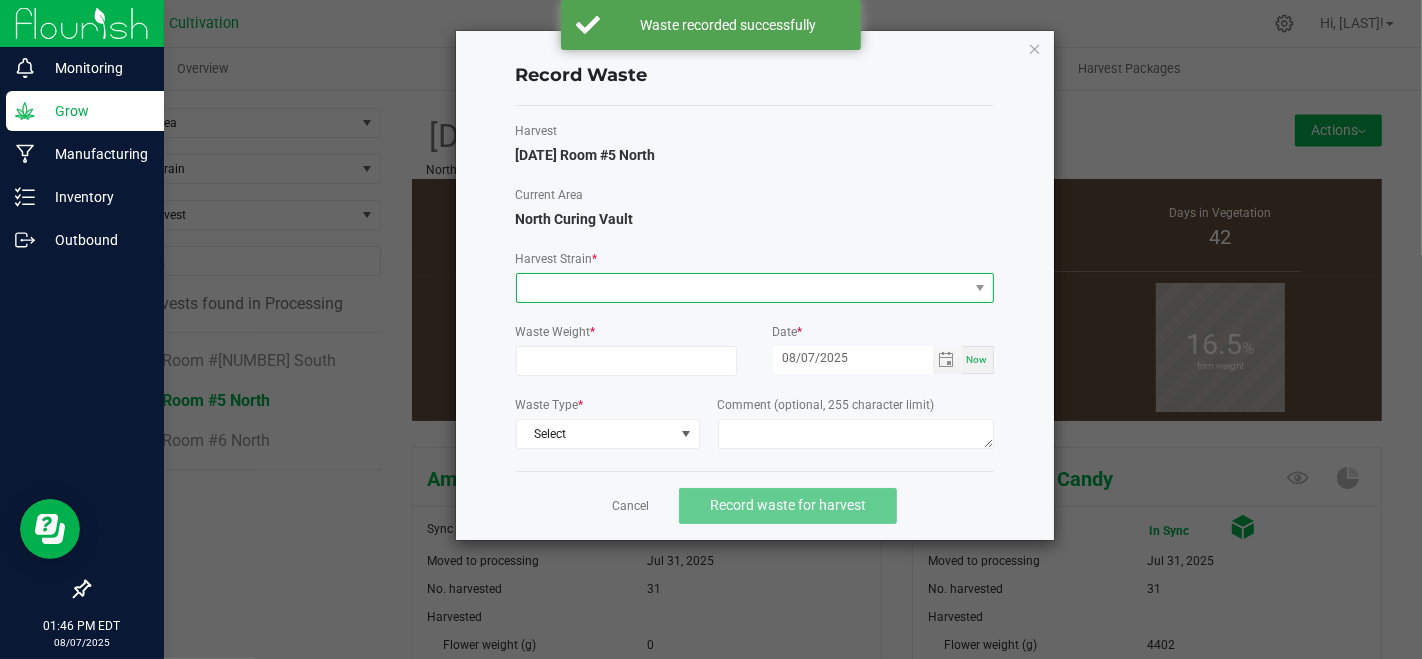click at bounding box center [742, 288] 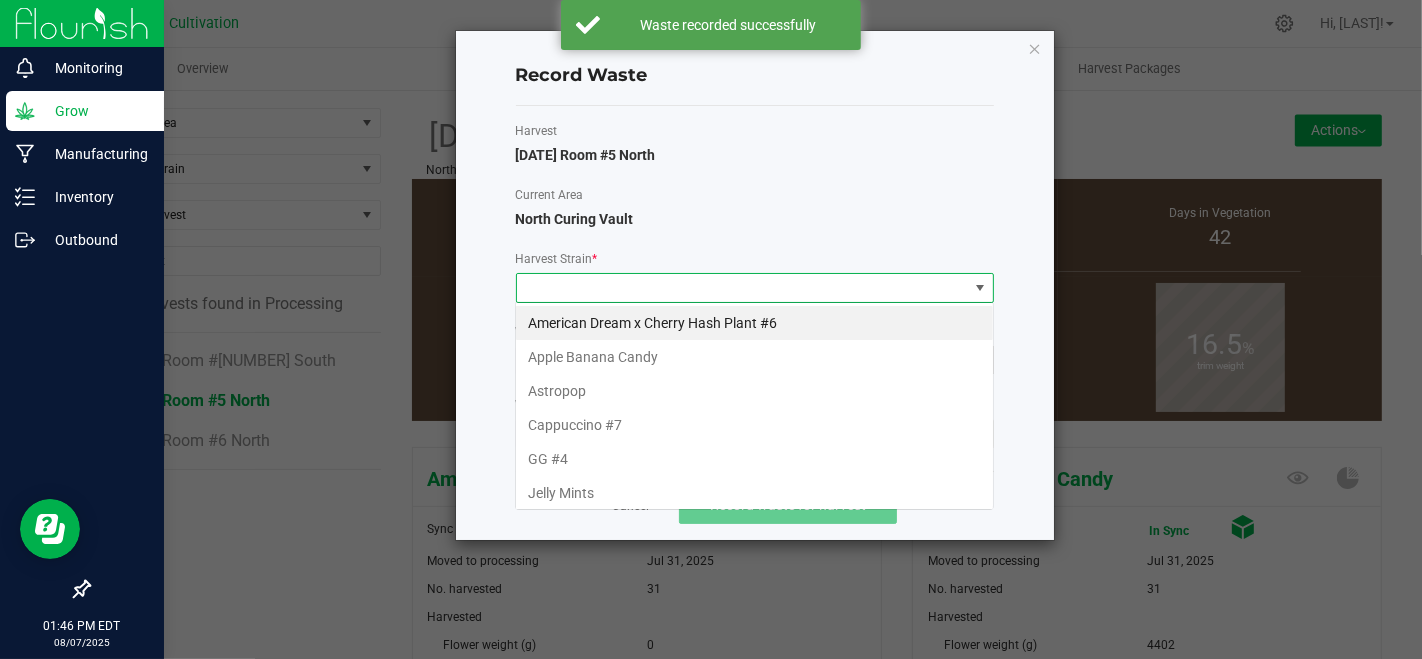 scroll, scrollTop: 99970, scrollLeft: 99521, axis: both 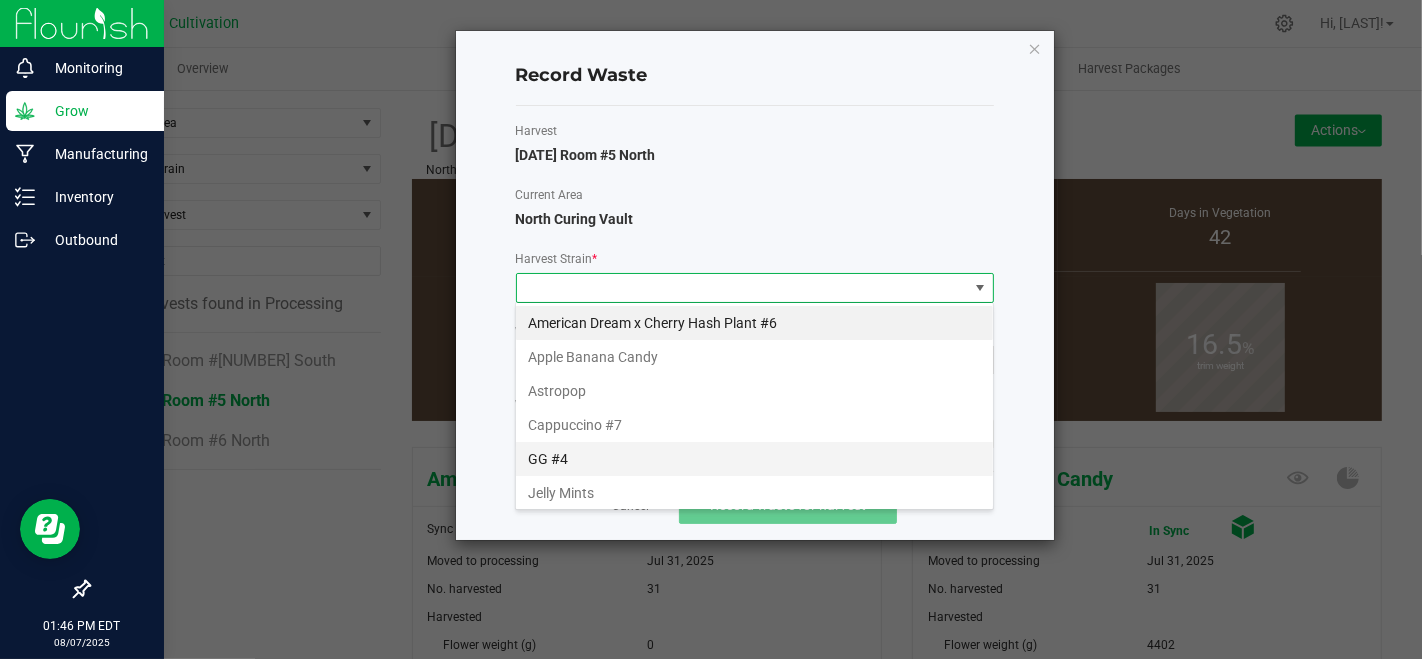 click on "GG #4" at bounding box center [754, 459] 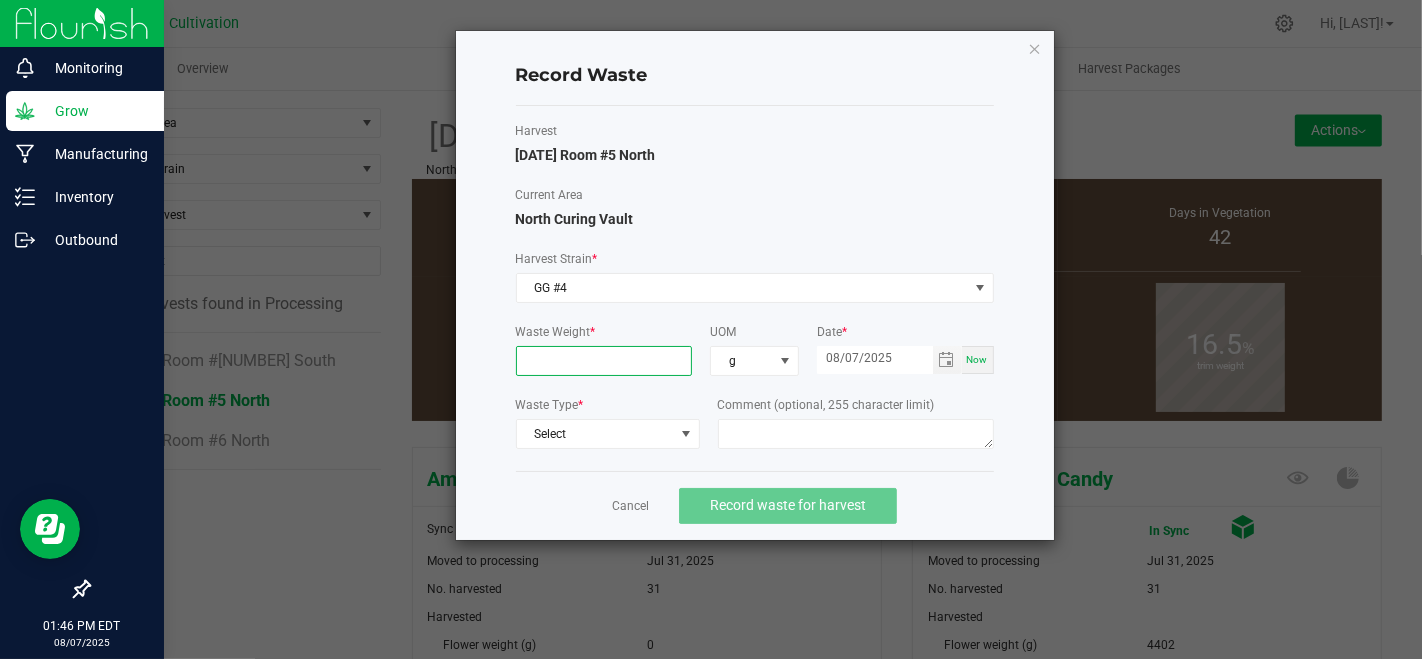 click at bounding box center [604, 361] 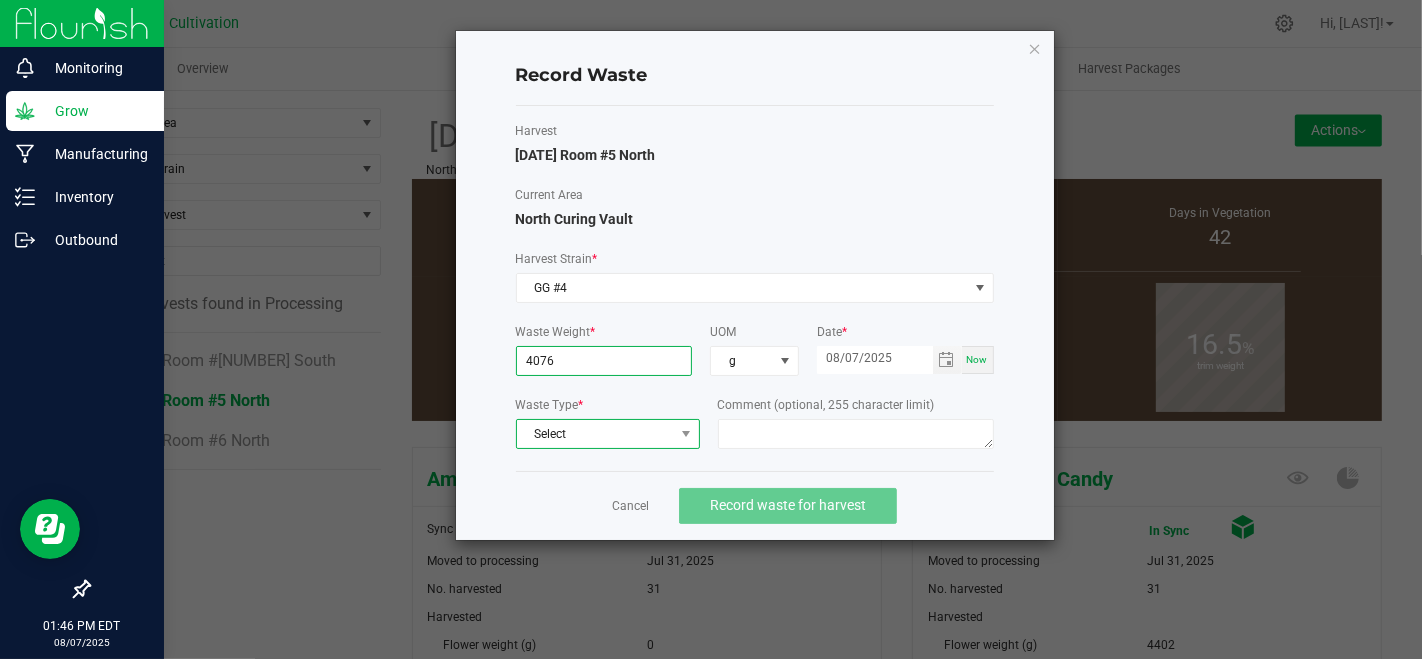 type on "4076.0000 g" 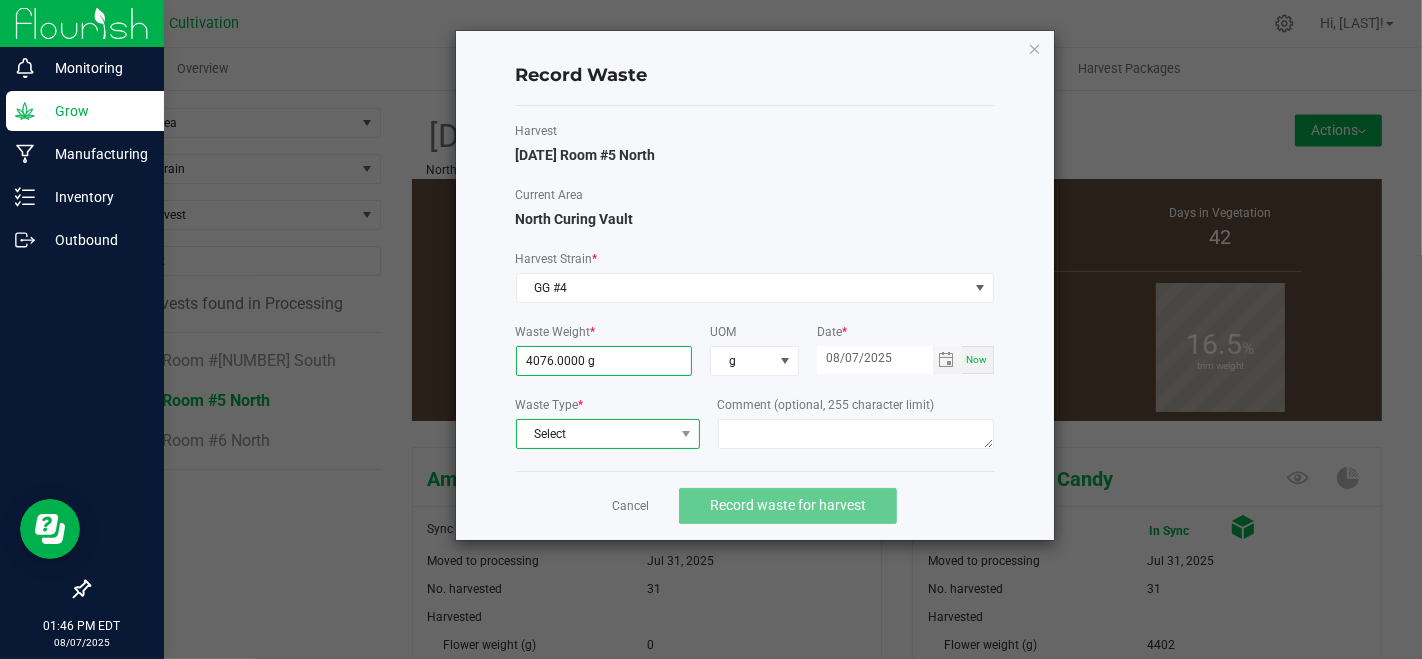 click on "Select" at bounding box center [595, 434] 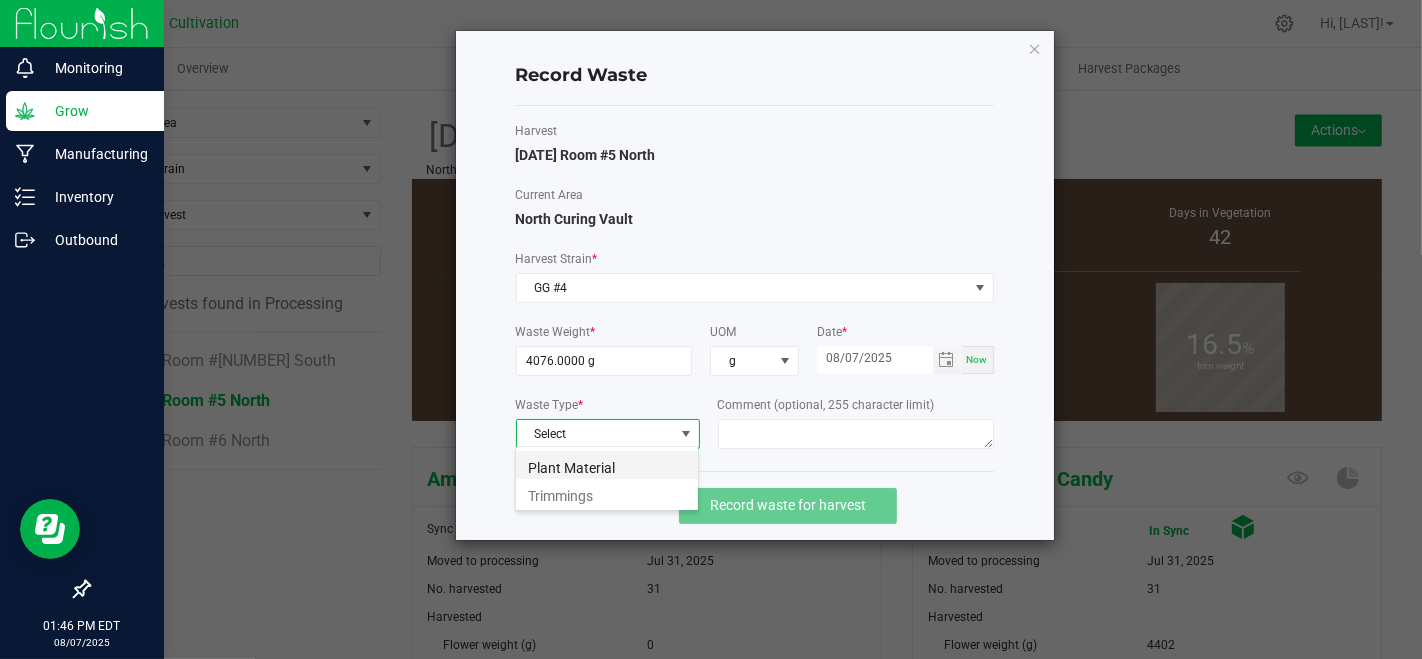 scroll, scrollTop: 99970, scrollLeft: 99815, axis: both 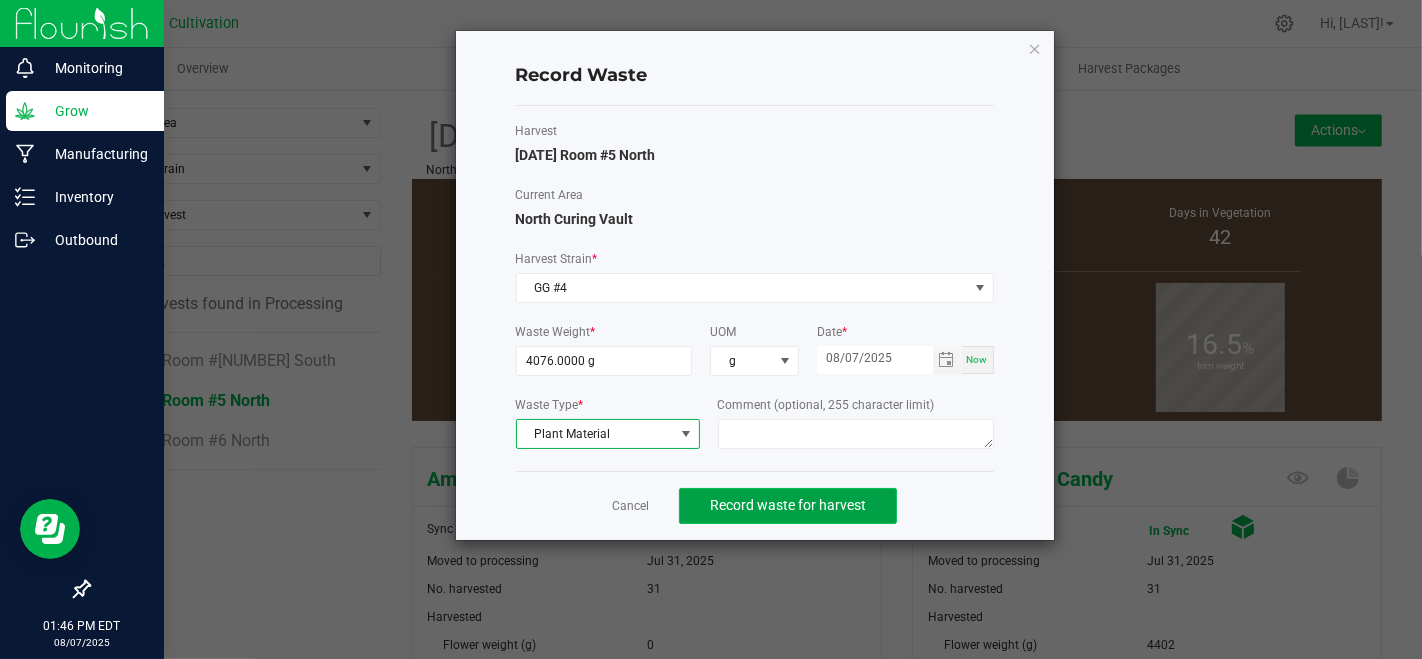 click on "Record waste for harvest" 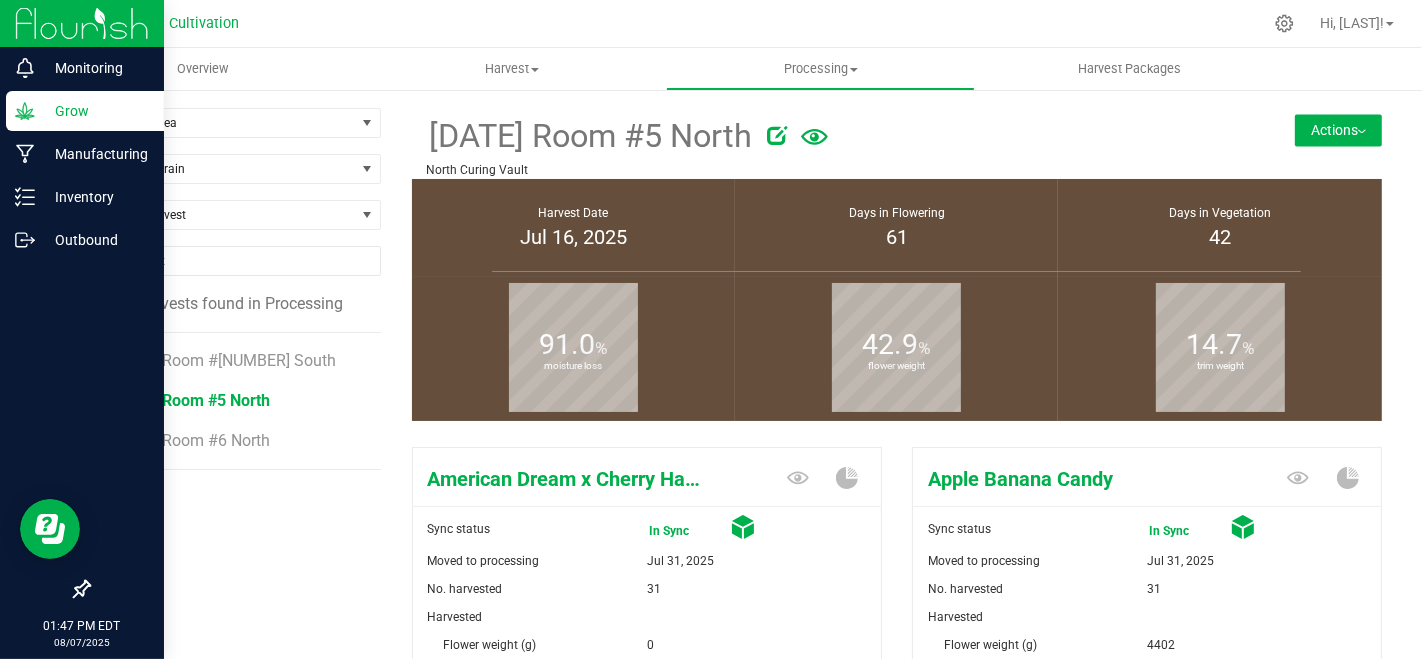 click on "Actions" at bounding box center [1338, 130] 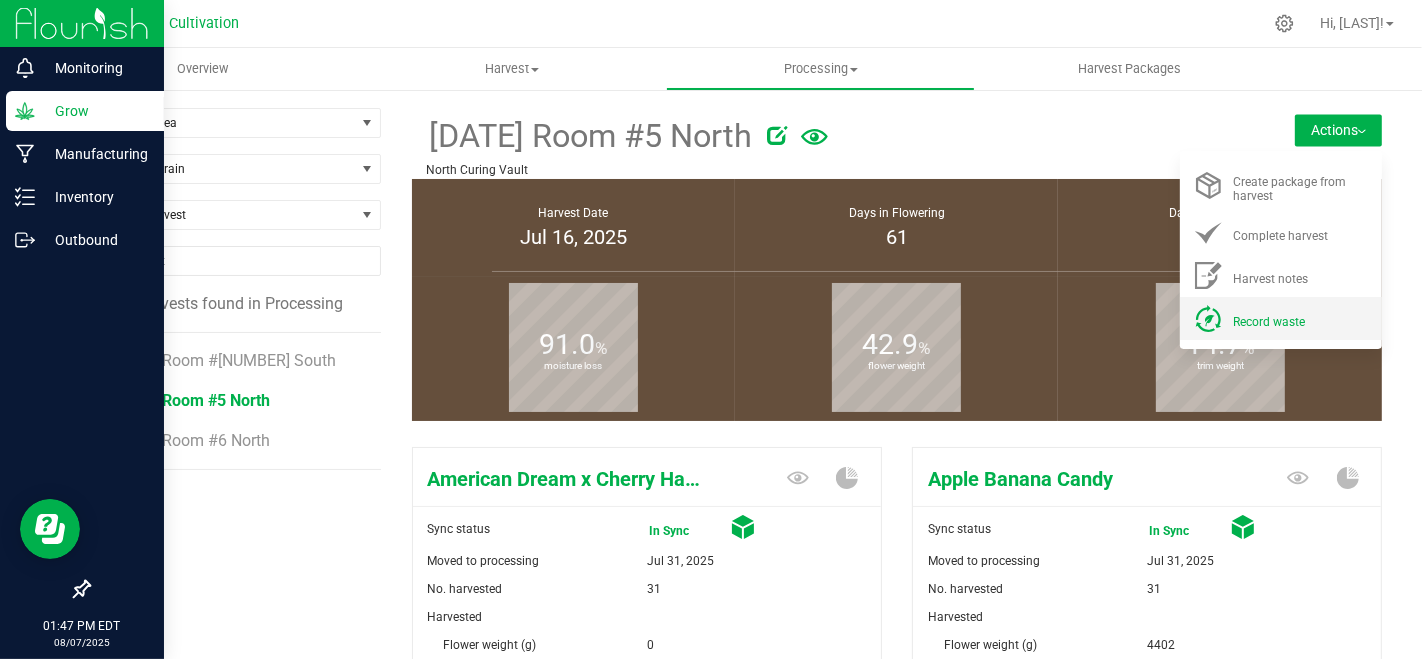 click on "Record waste" at bounding box center [1301, 318] 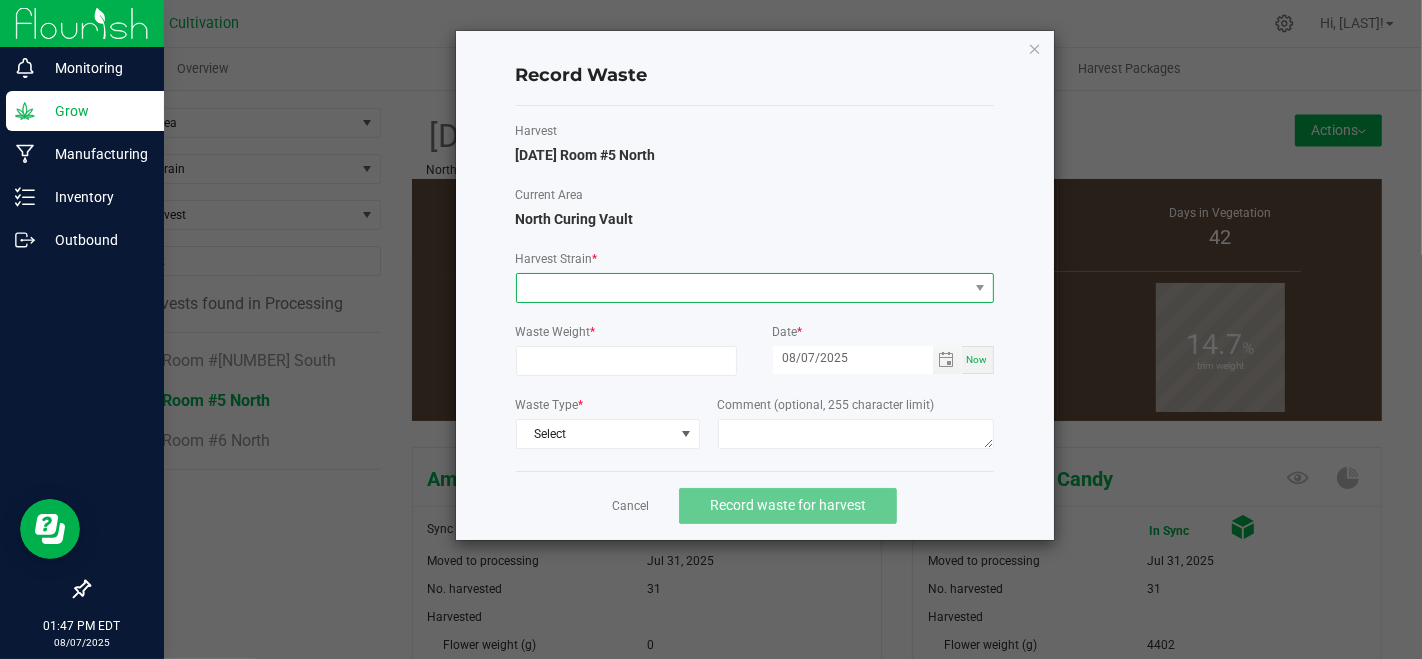 click at bounding box center (742, 288) 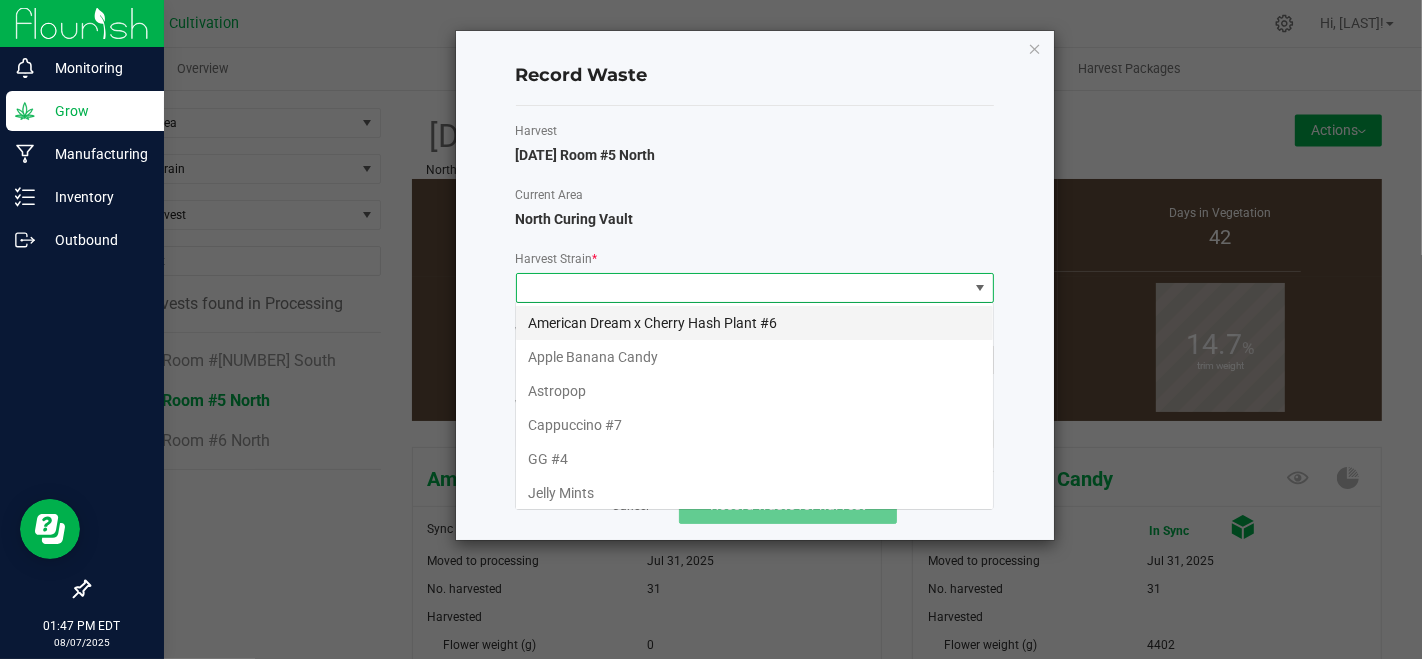 scroll, scrollTop: 99970, scrollLeft: 99521, axis: both 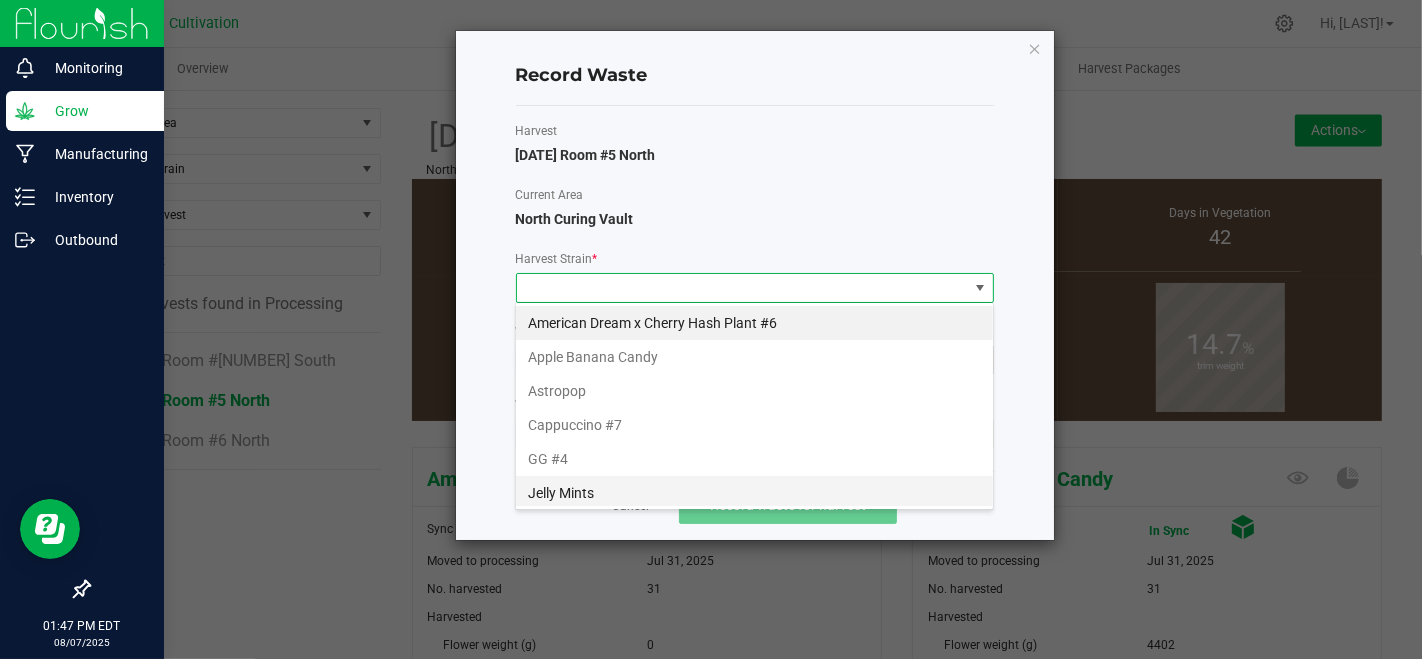 click on "Jelly Mints" at bounding box center [754, 493] 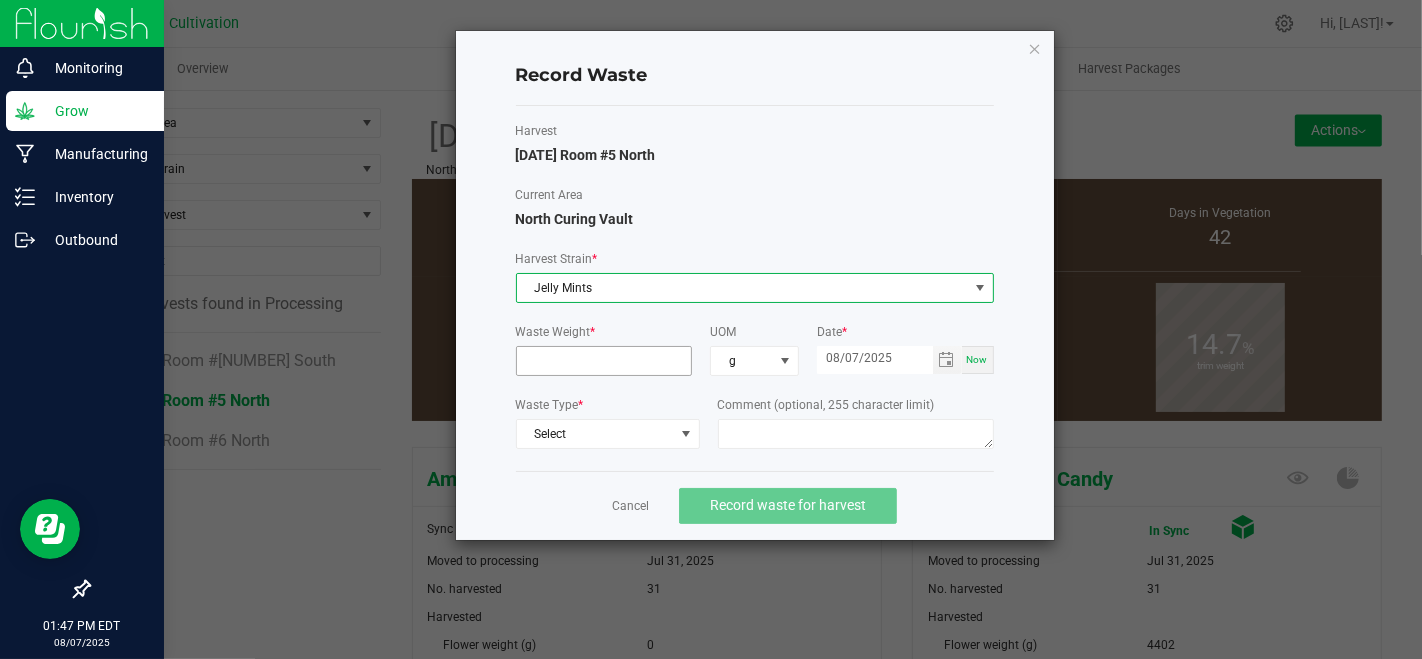 click on "Waste Weight  *" 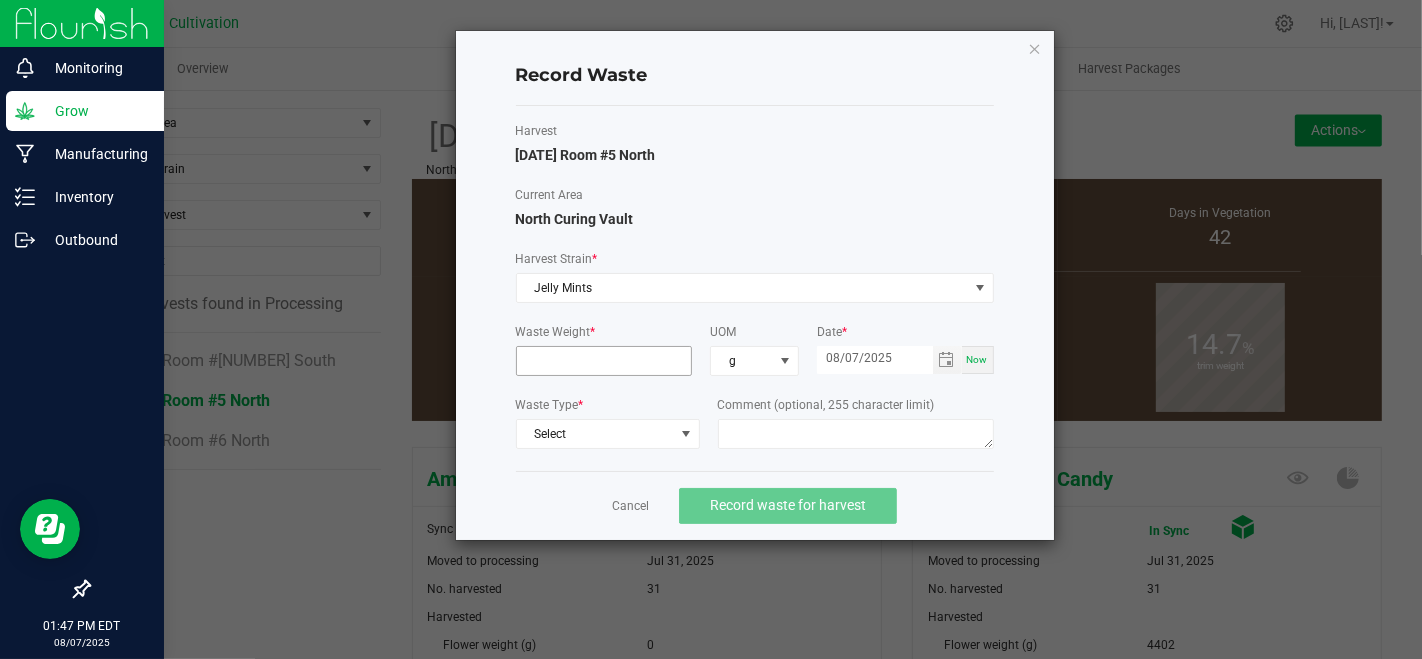 click at bounding box center [604, 361] 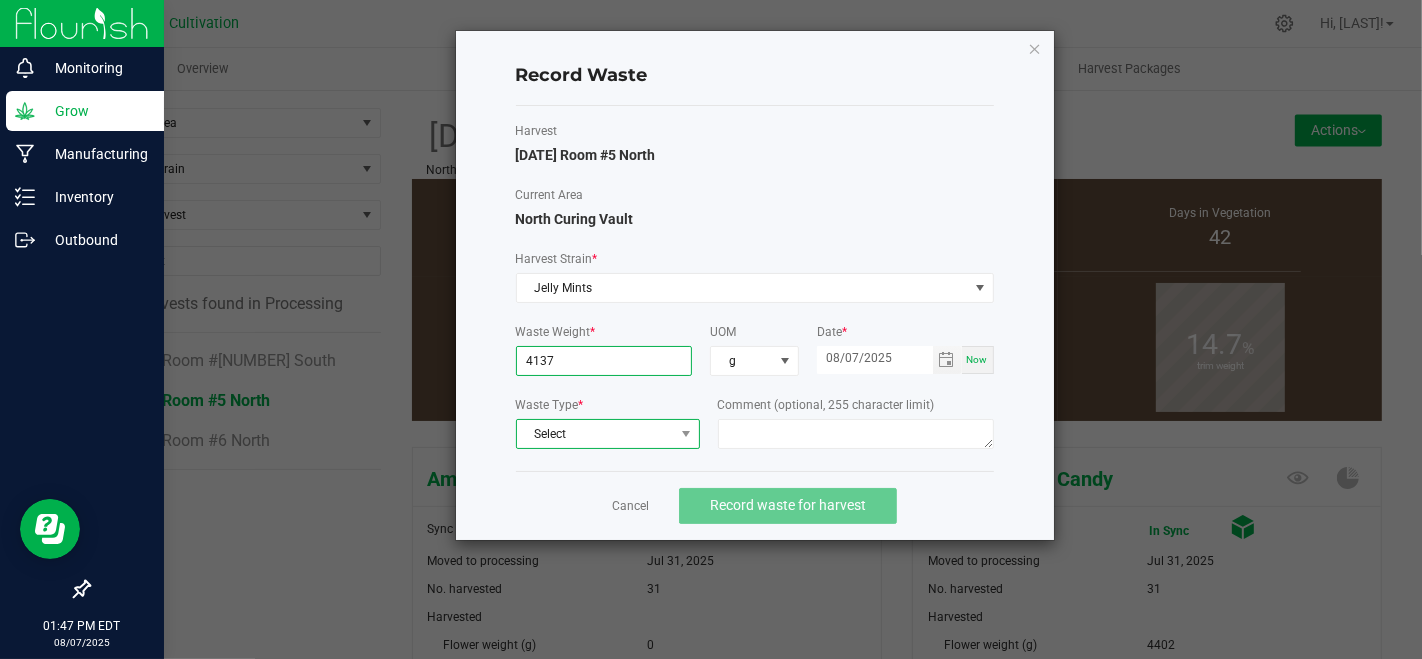 type on "4137.0000 g" 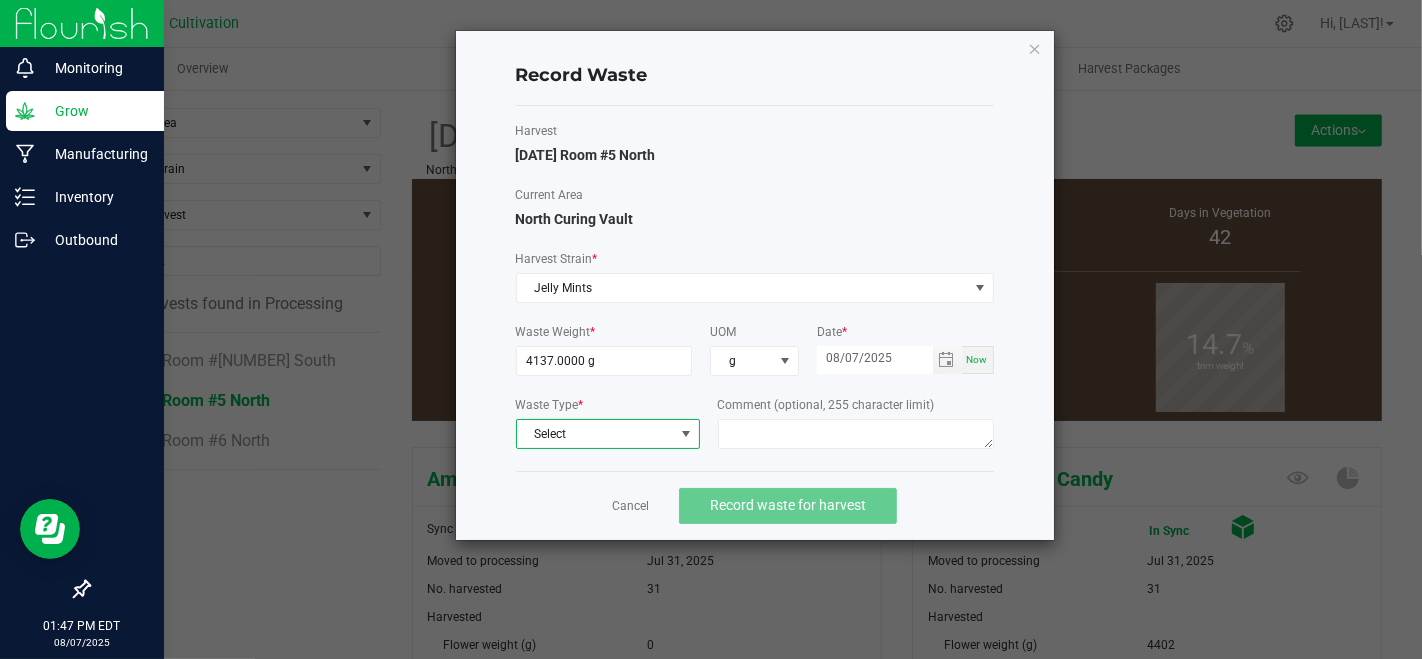 click on "Select" at bounding box center [595, 434] 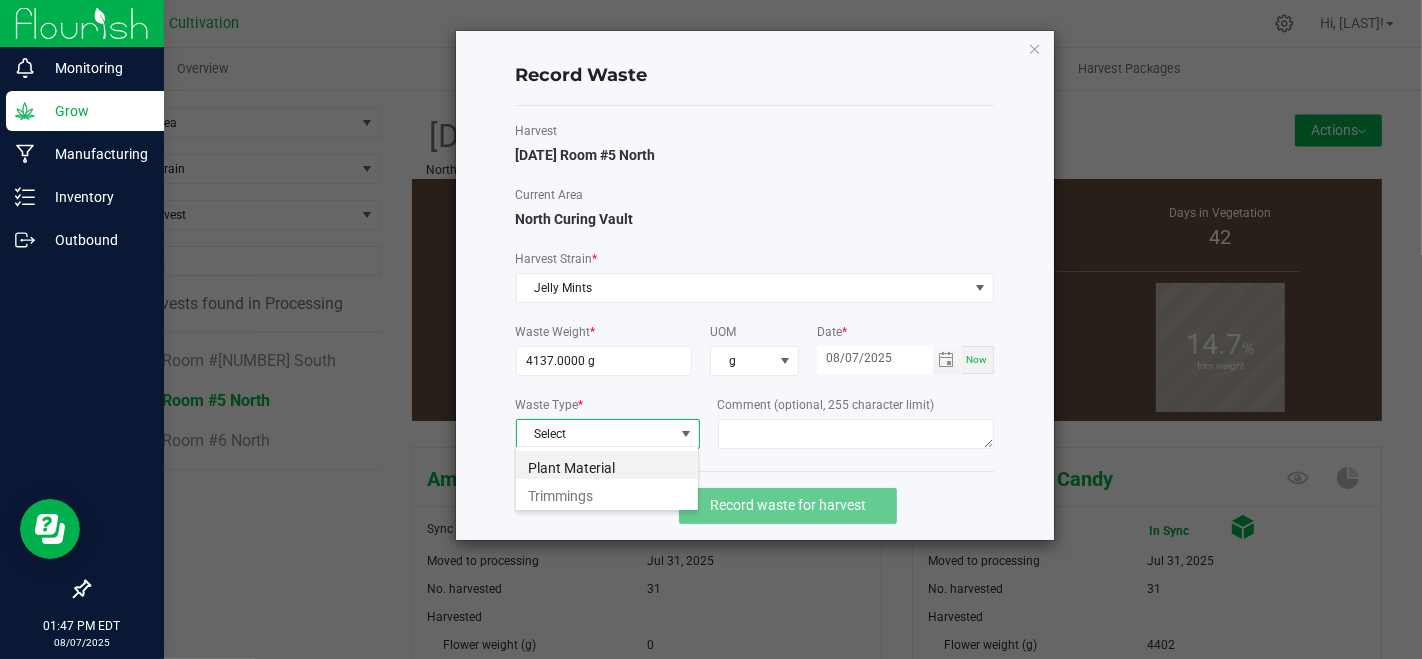 scroll, scrollTop: 99970, scrollLeft: 99815, axis: both 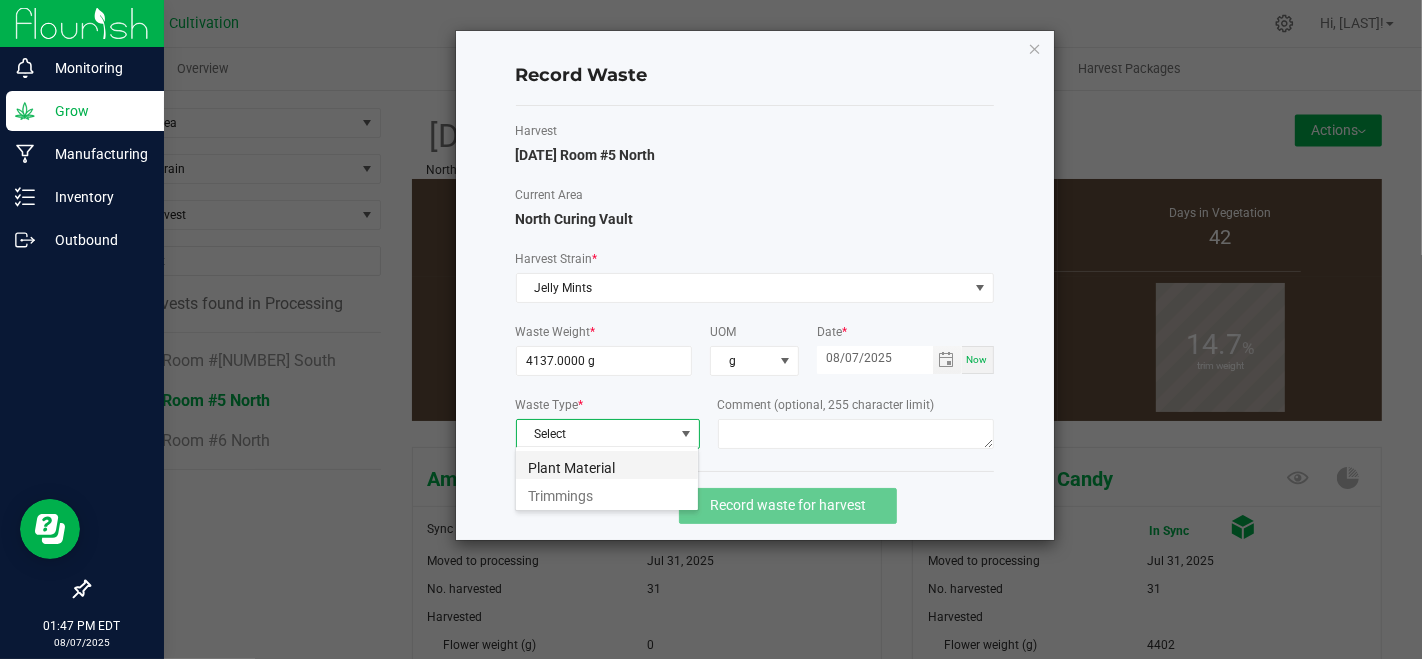 click on "Plant Material" at bounding box center [607, 465] 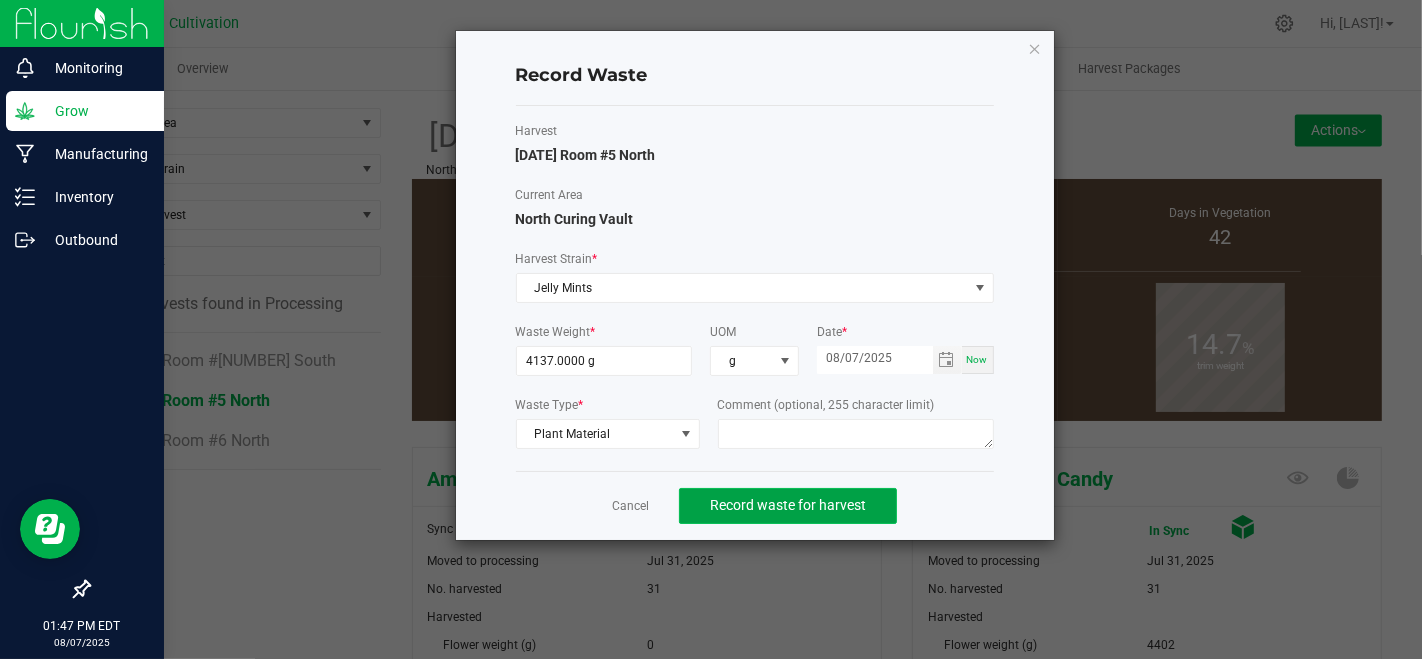click on "Record waste for harvest" 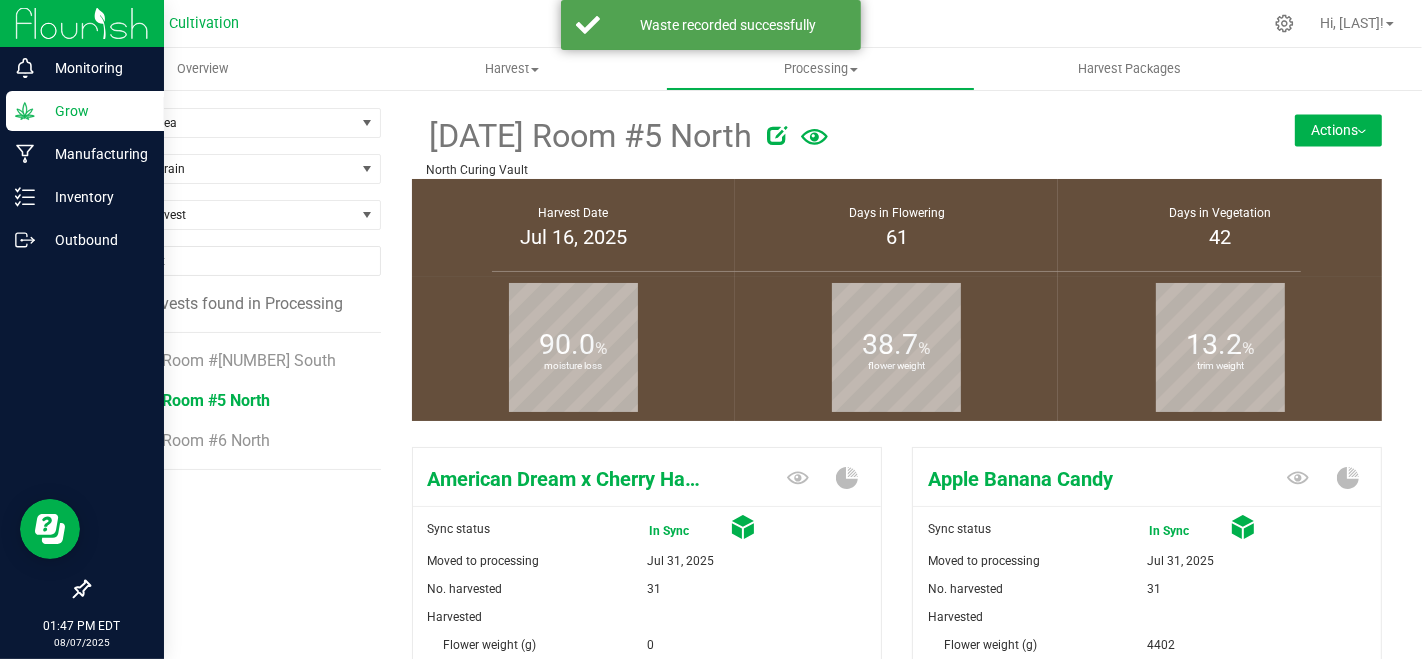 click on "Actions" at bounding box center [1338, 130] 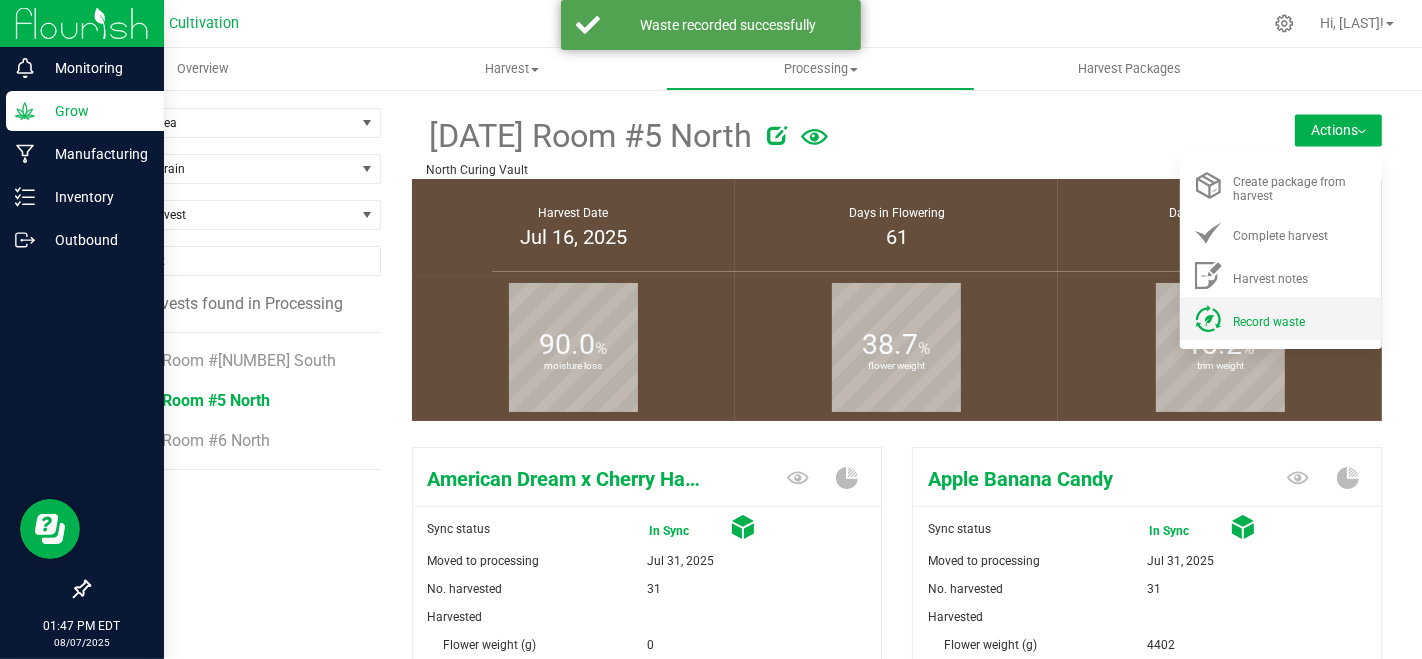 click on "Record waste" at bounding box center [1269, 322] 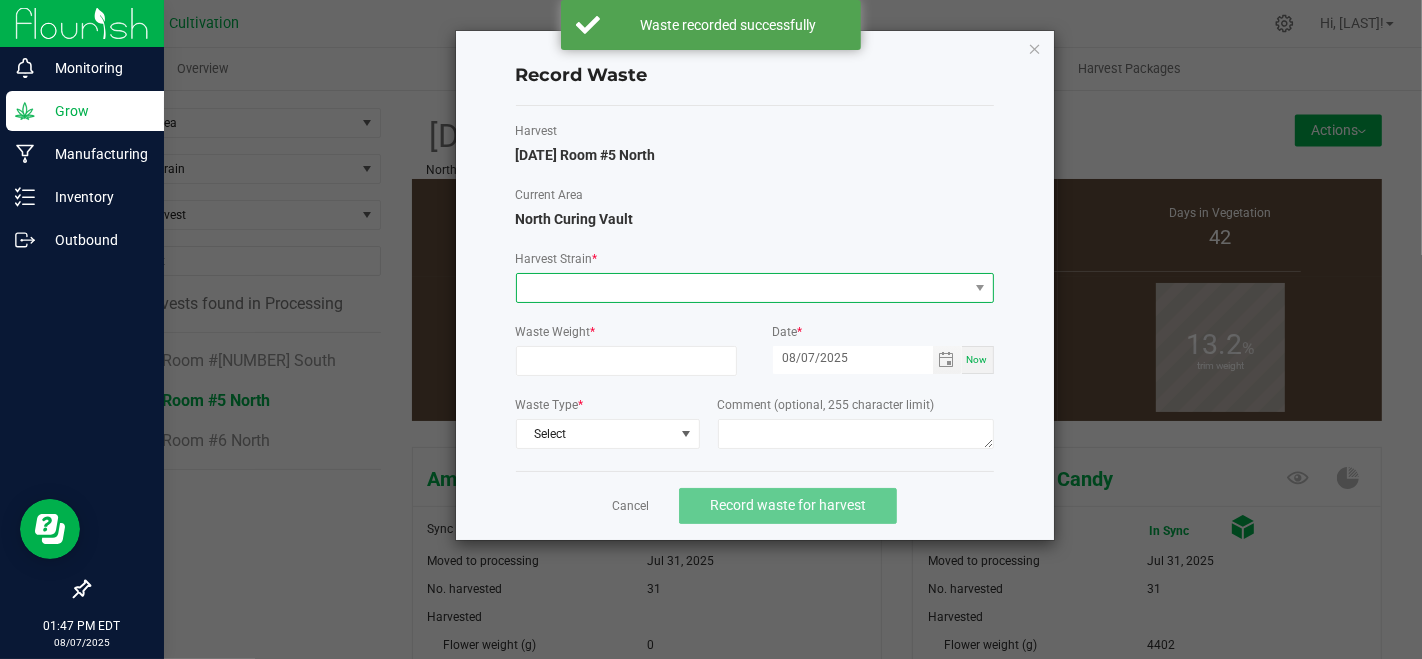 click at bounding box center (742, 288) 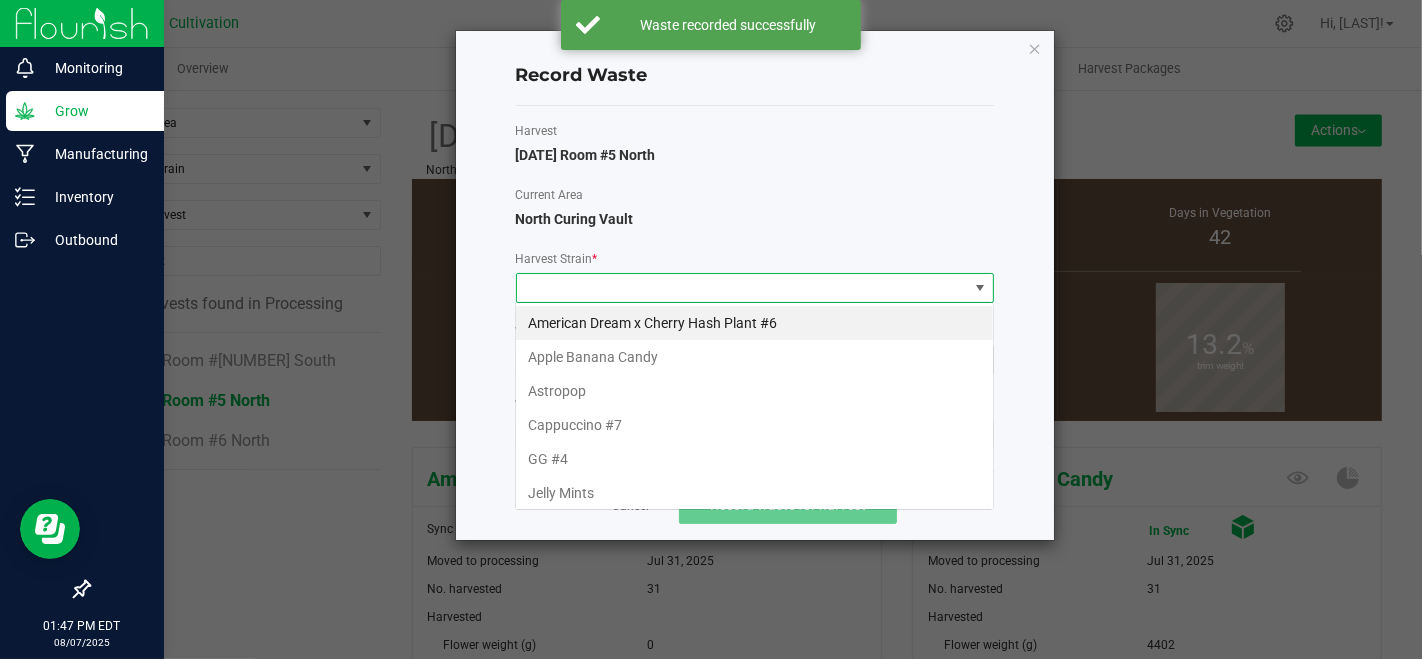 scroll, scrollTop: 99970, scrollLeft: 99521, axis: both 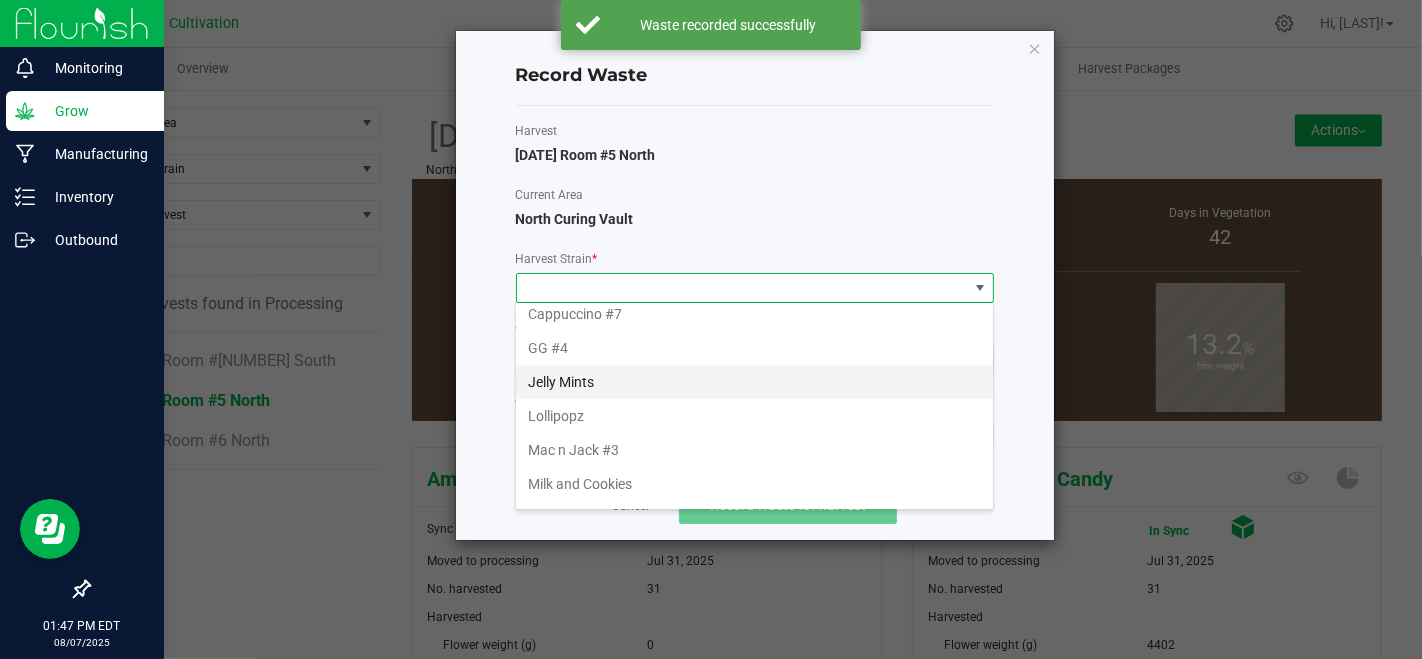 click on "Jelly Mints" at bounding box center [754, 382] 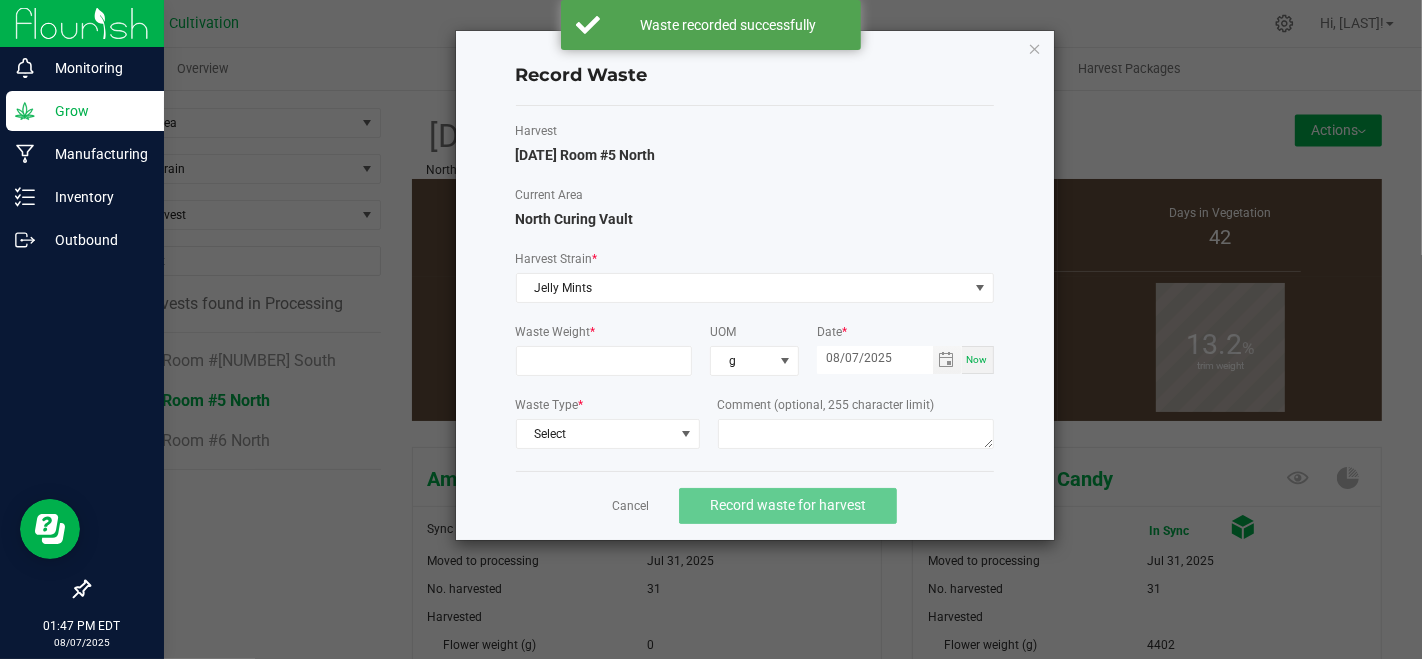 click on "Waste Weight  *" 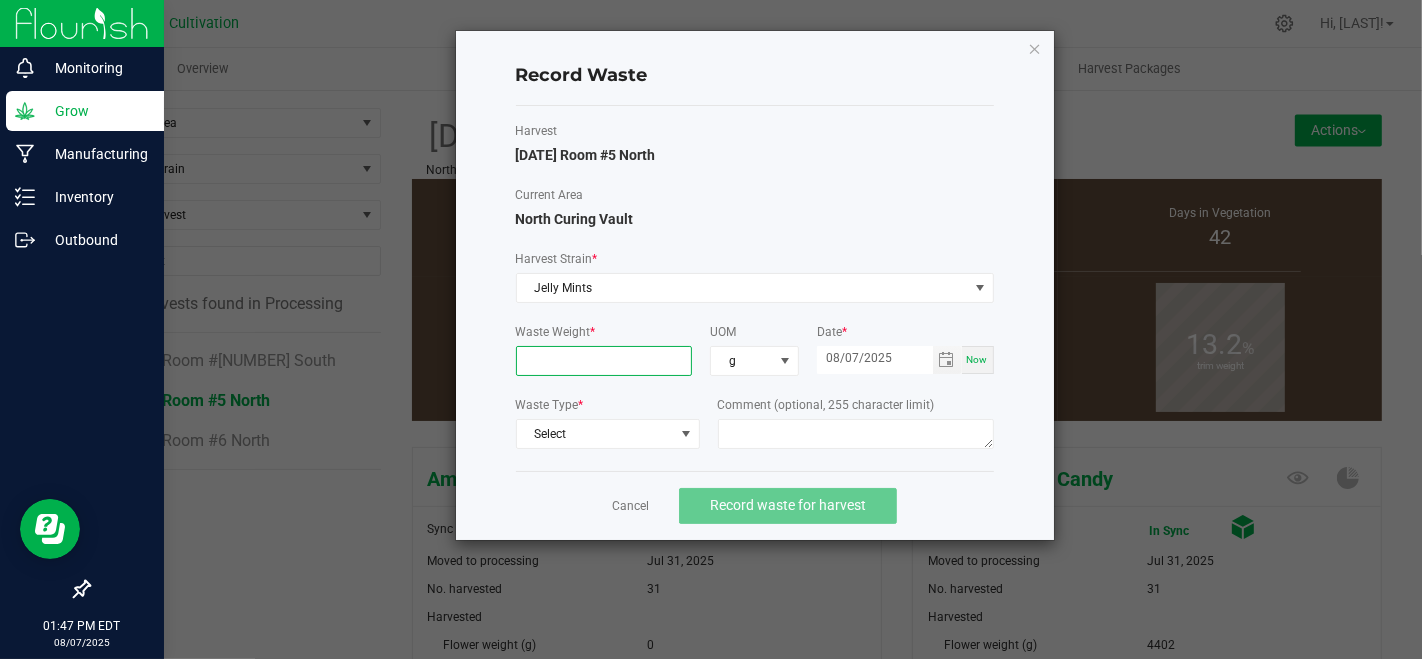 click at bounding box center (604, 361) 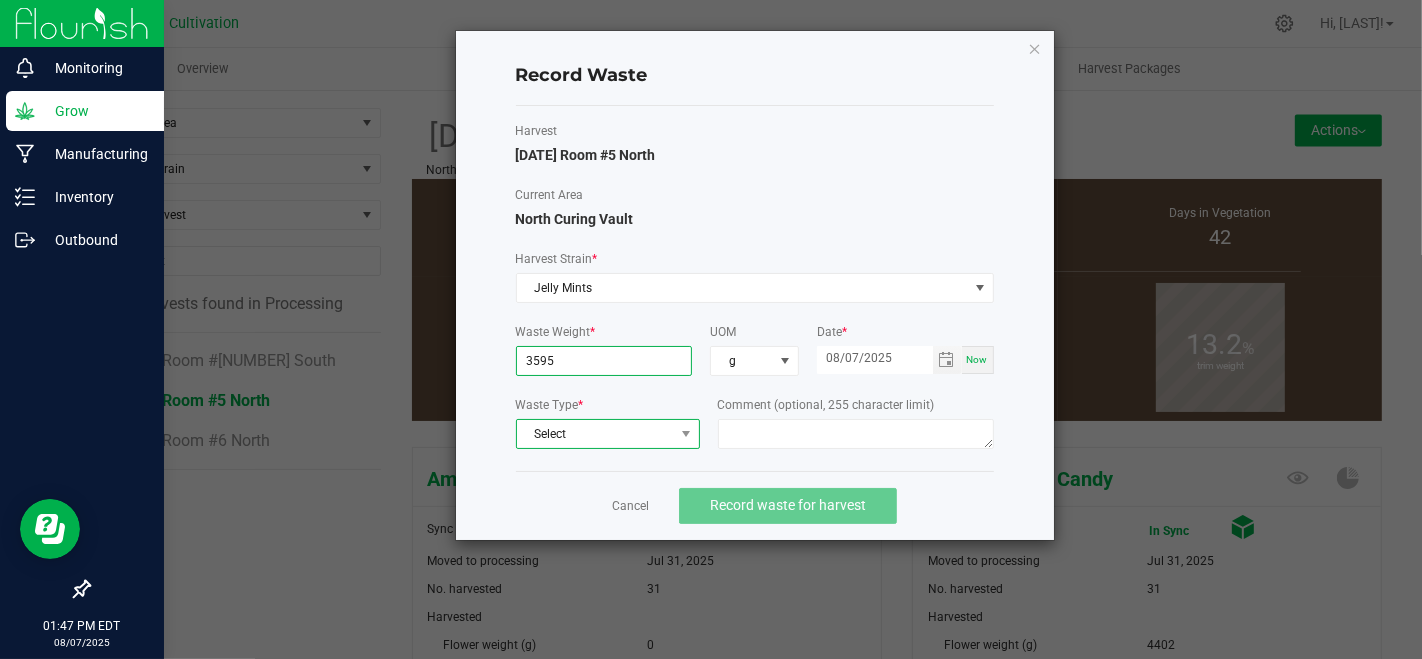 type on "3595.0000 g" 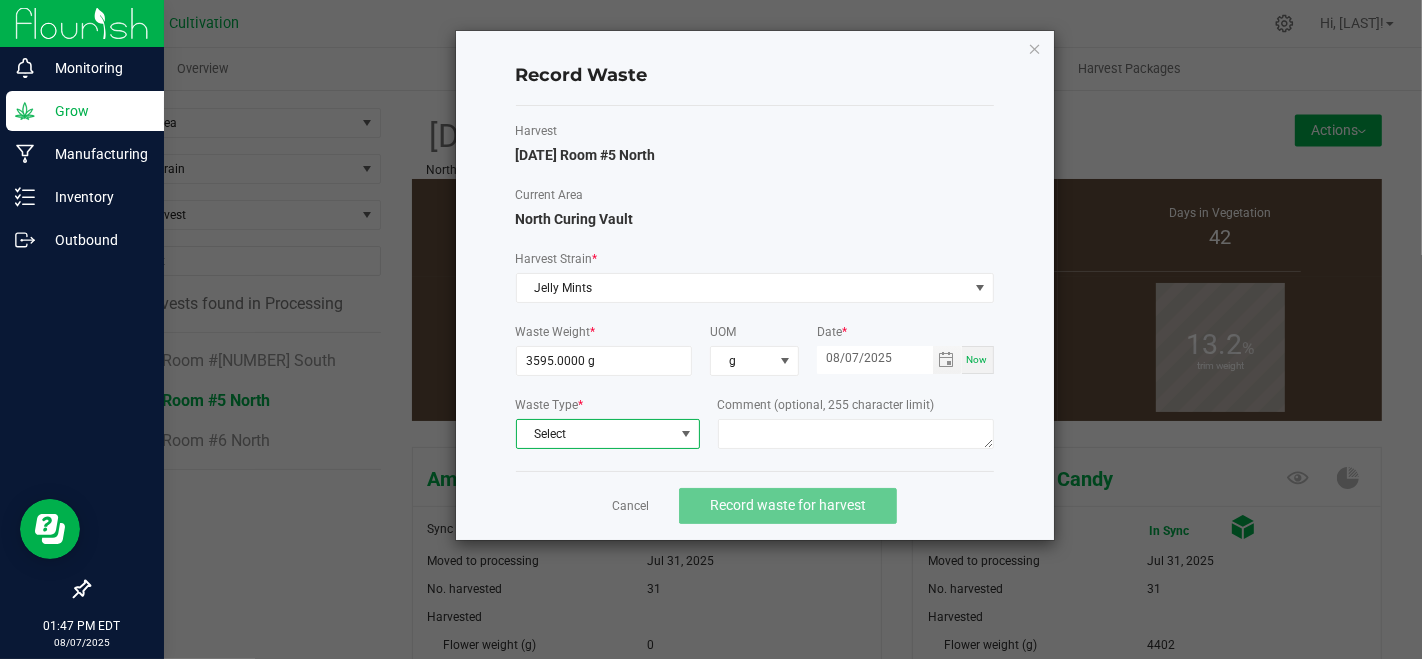 click on "Select" at bounding box center (595, 434) 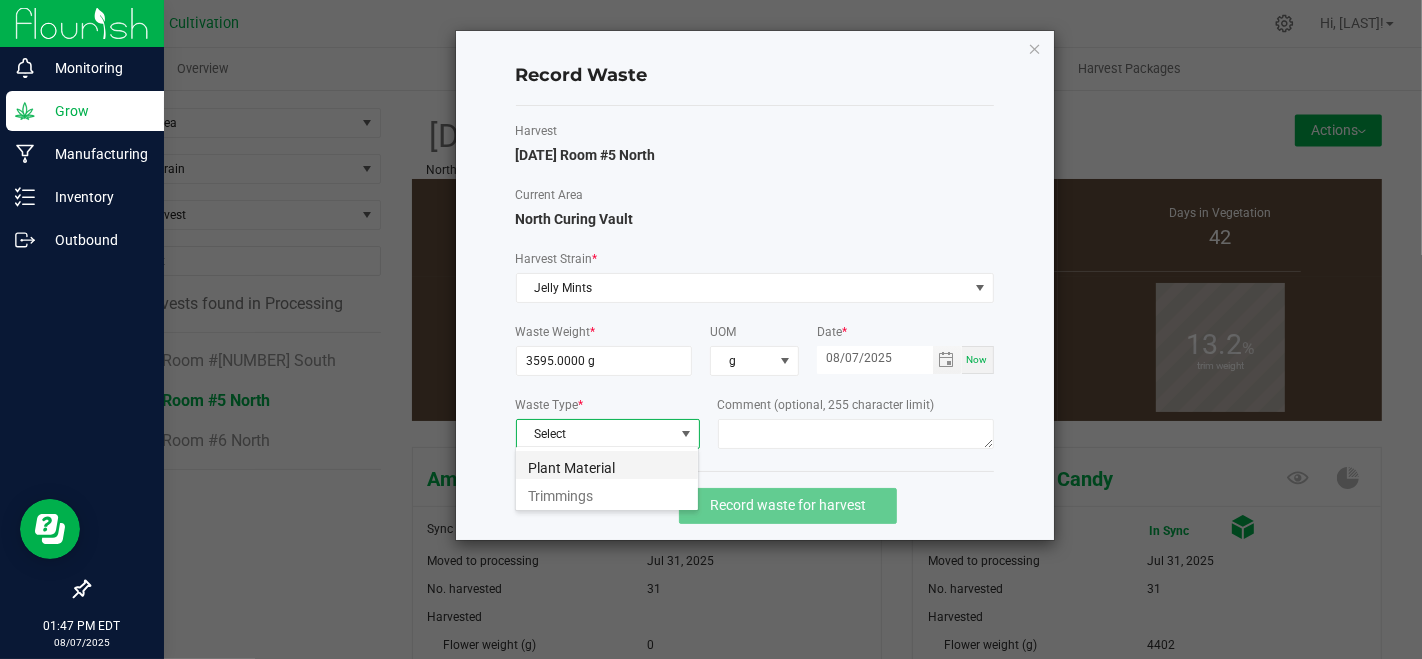 scroll, scrollTop: 99970, scrollLeft: 99815, axis: both 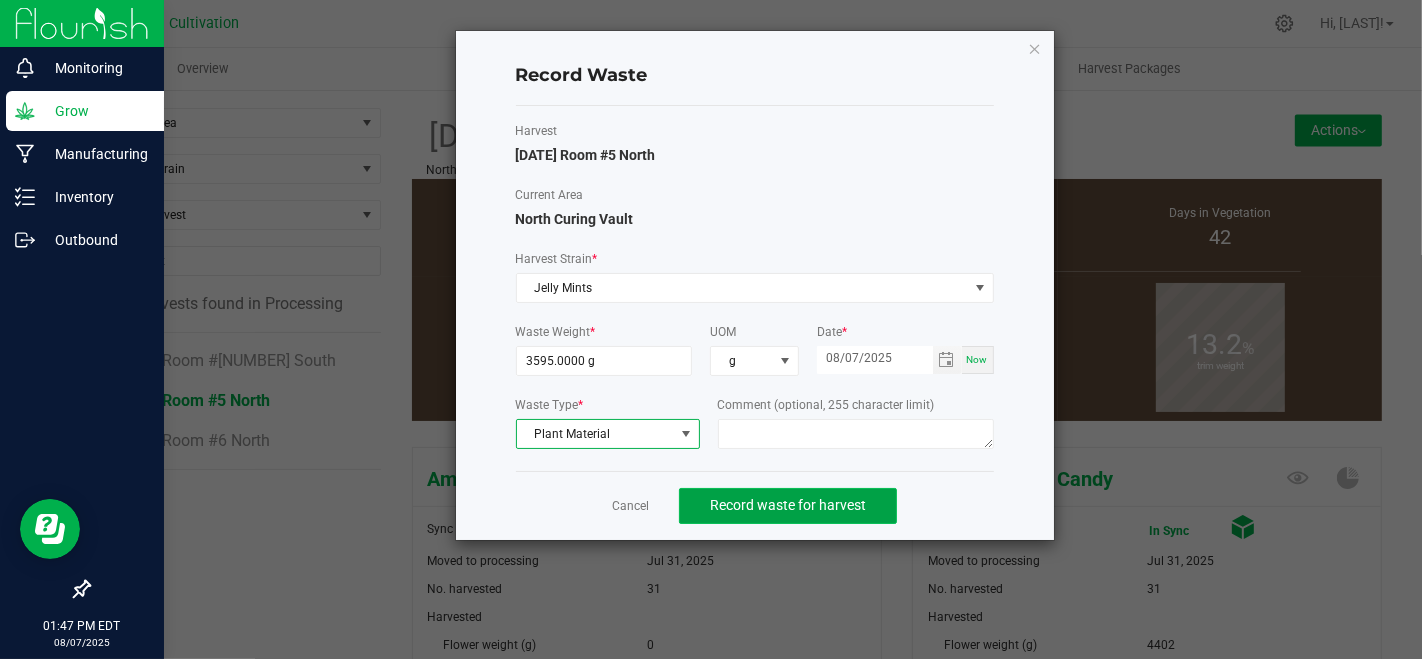 click on "Record waste for harvest" 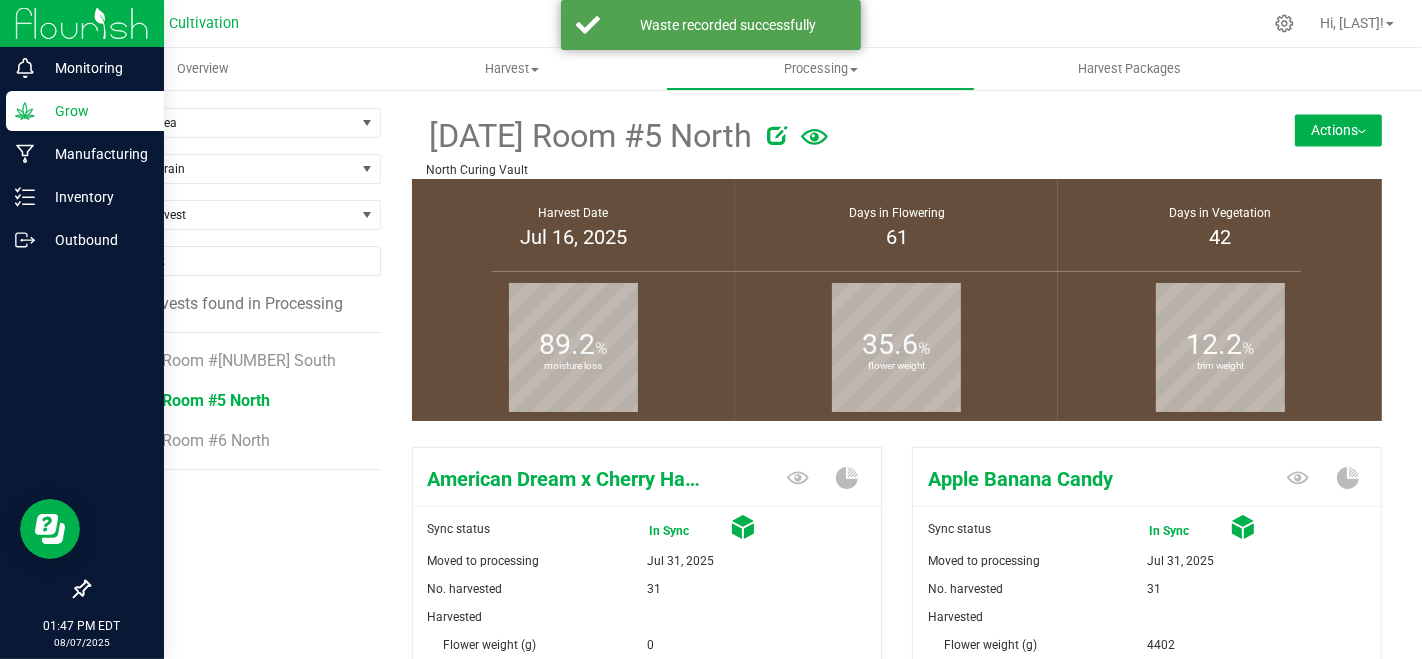 click on "Actions" at bounding box center [1338, 130] 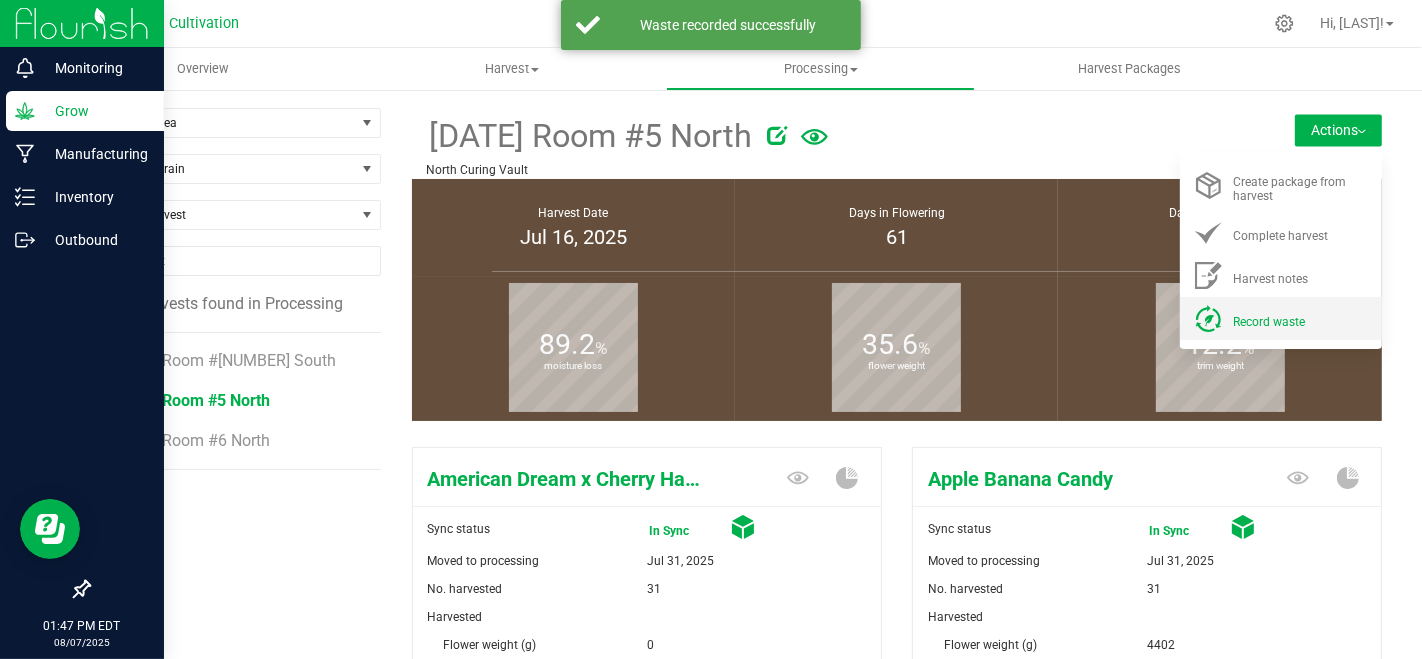 click on "Record waste" at bounding box center (1269, 322) 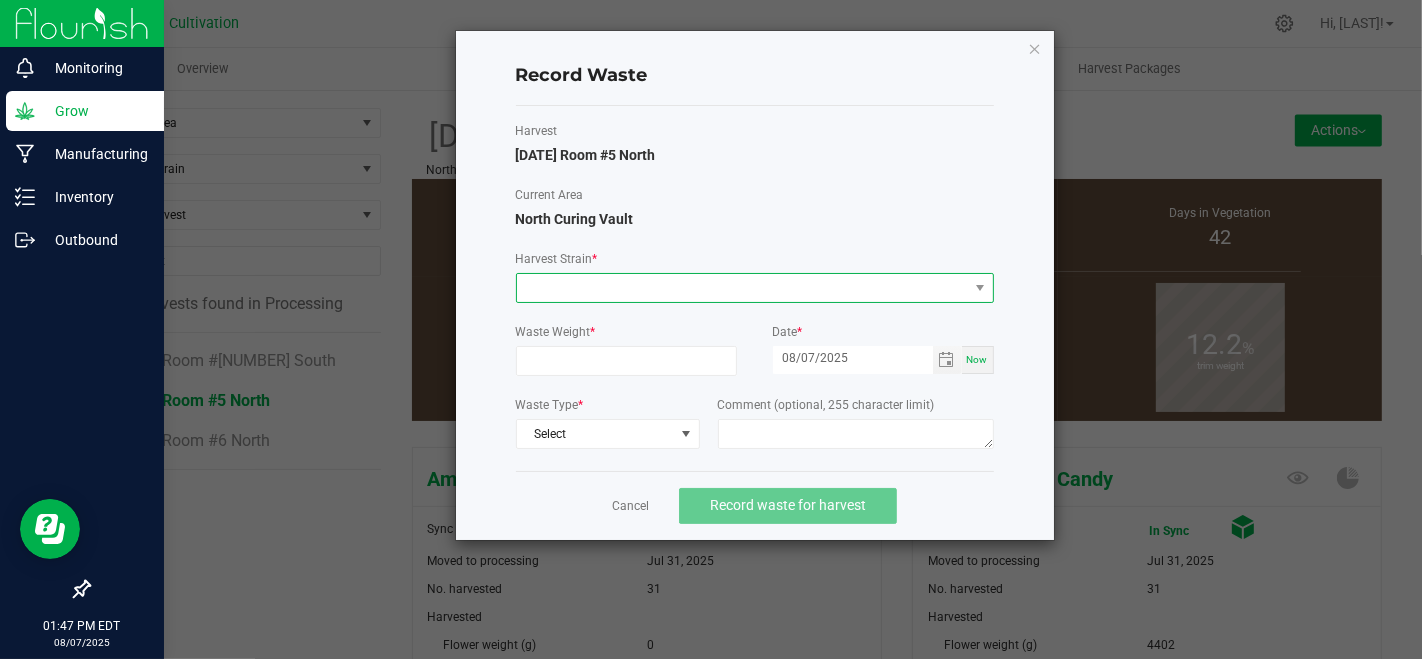 click at bounding box center (742, 288) 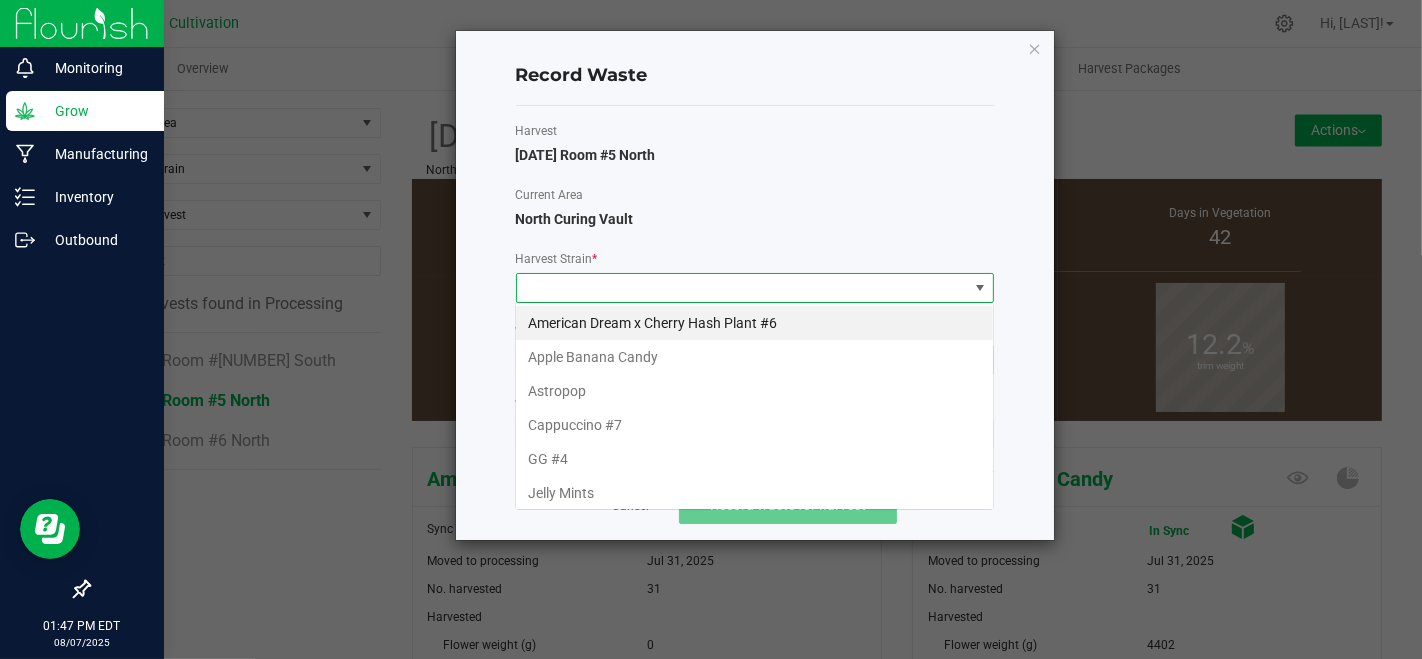 scroll, scrollTop: 99970, scrollLeft: 99521, axis: both 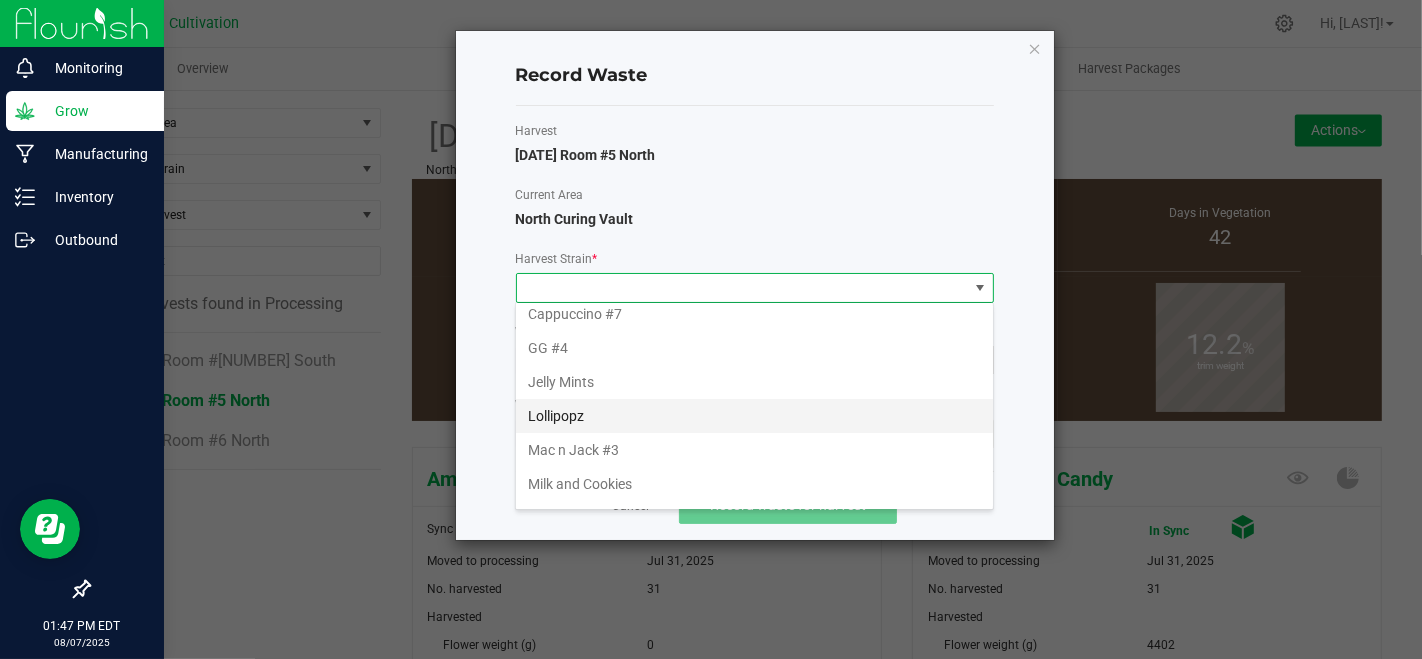 click on "Lollipopz" at bounding box center [754, 416] 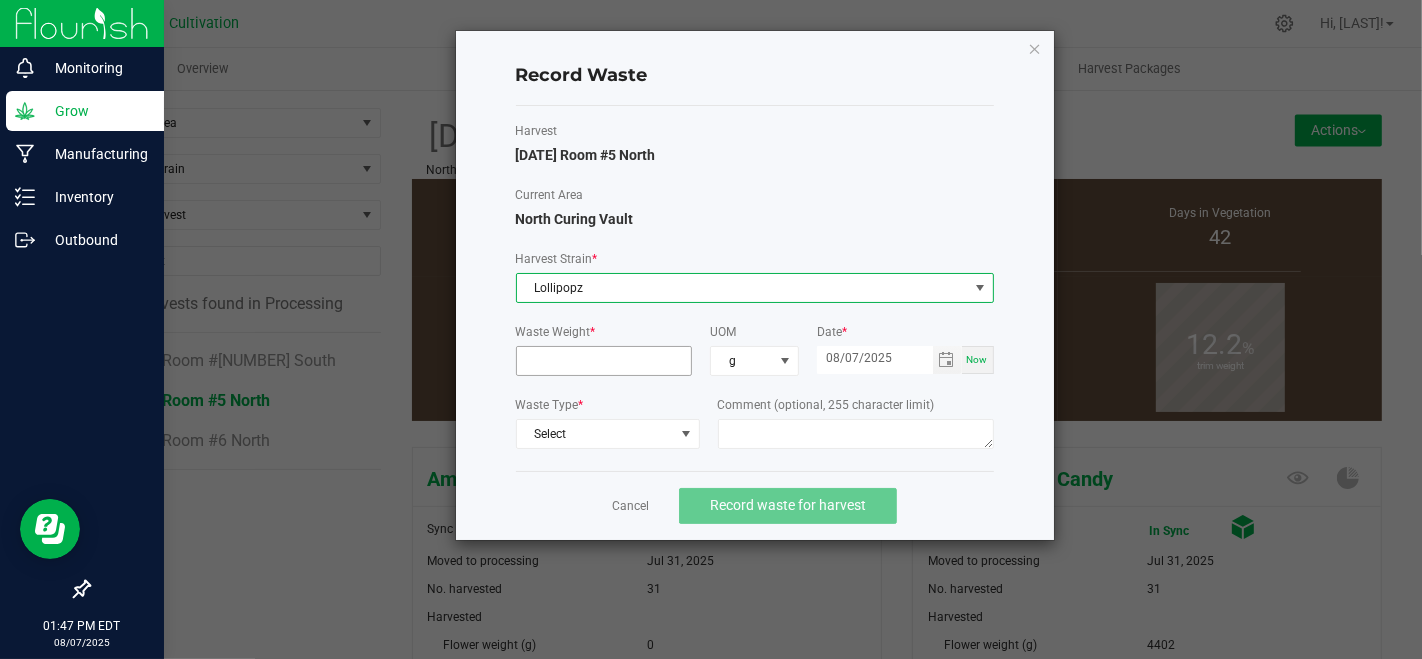 click at bounding box center [604, 361] 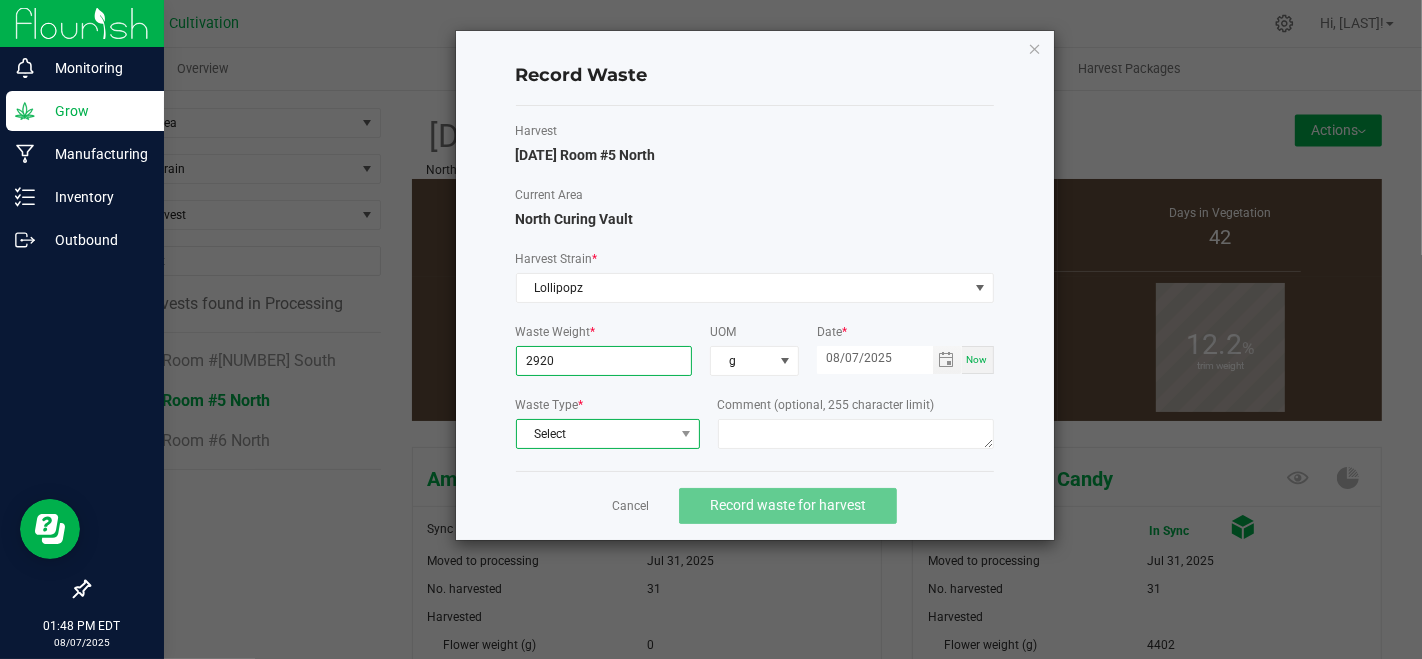 type on "2920.0000 g" 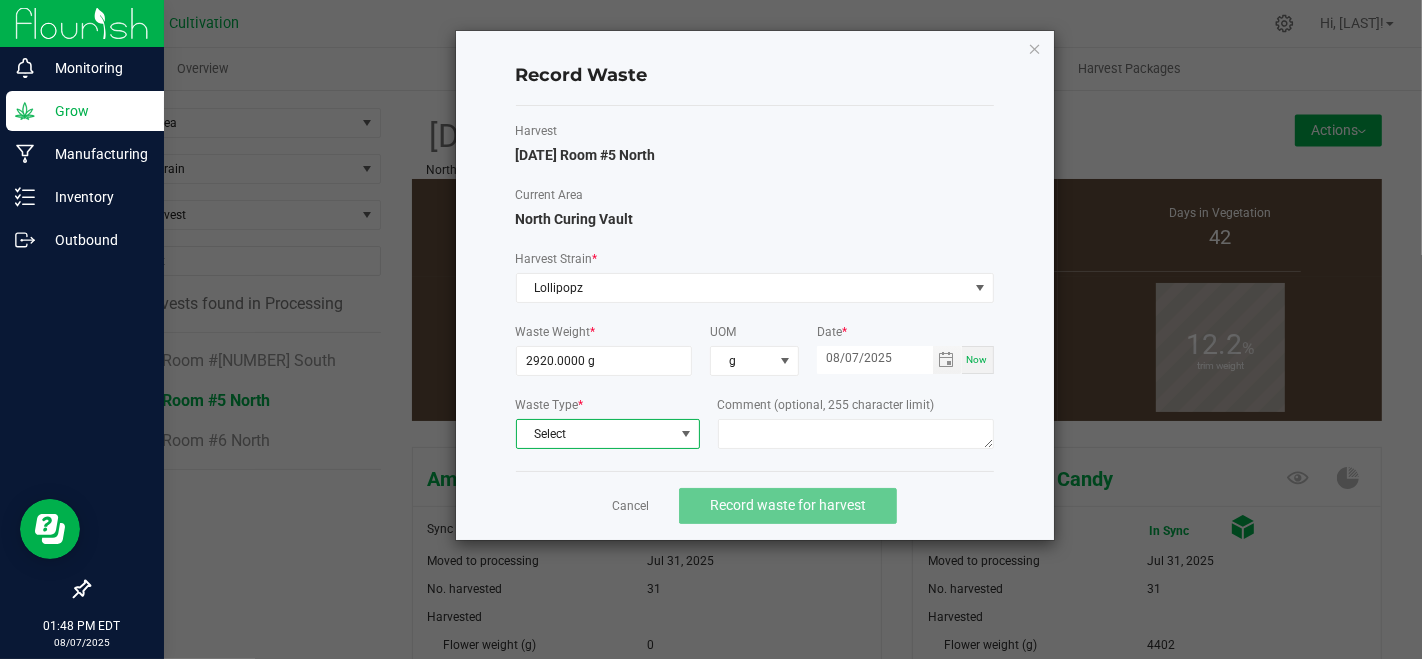 click on "Select" at bounding box center [595, 434] 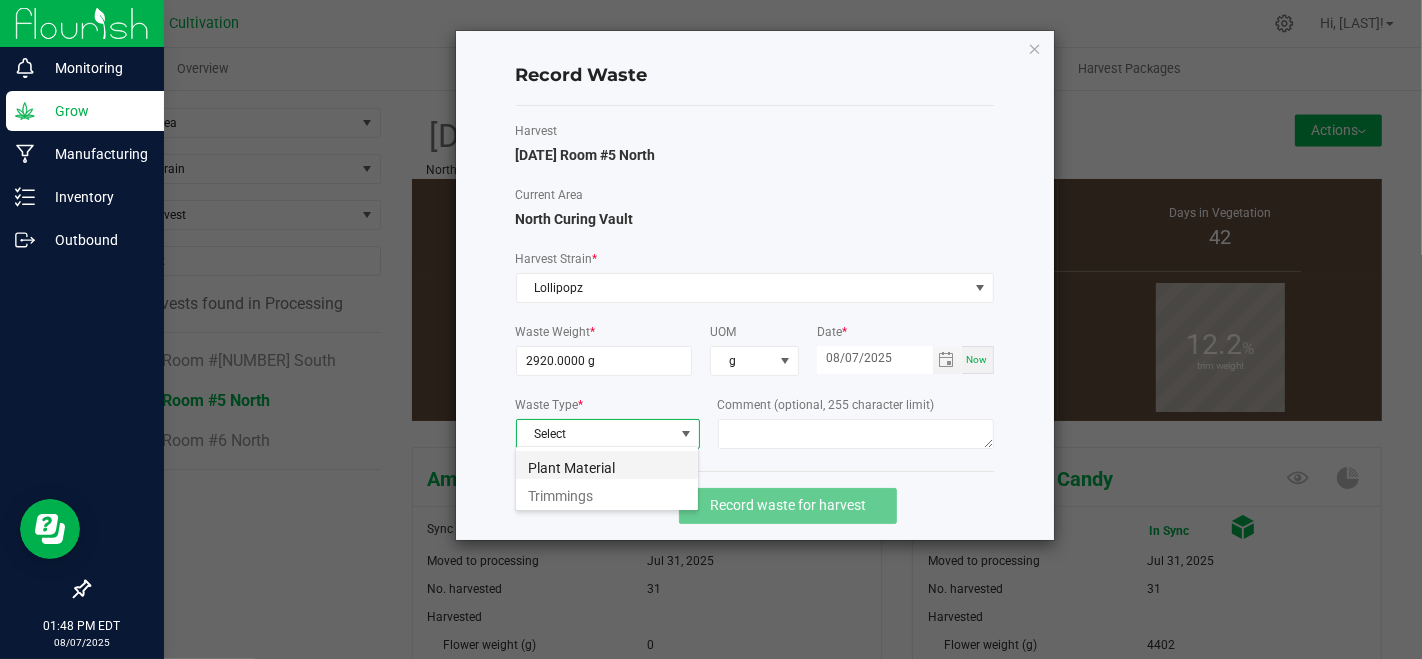scroll, scrollTop: 99970, scrollLeft: 99815, axis: both 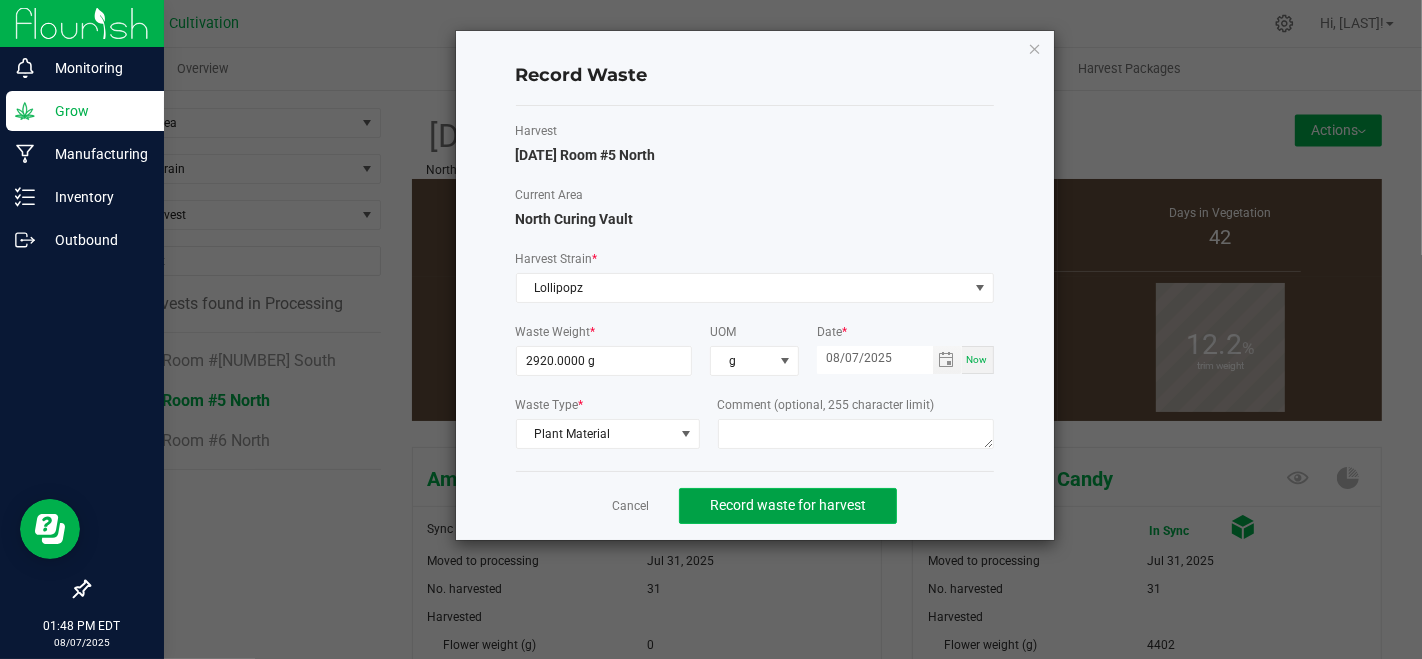 click on "Record waste for harvest" 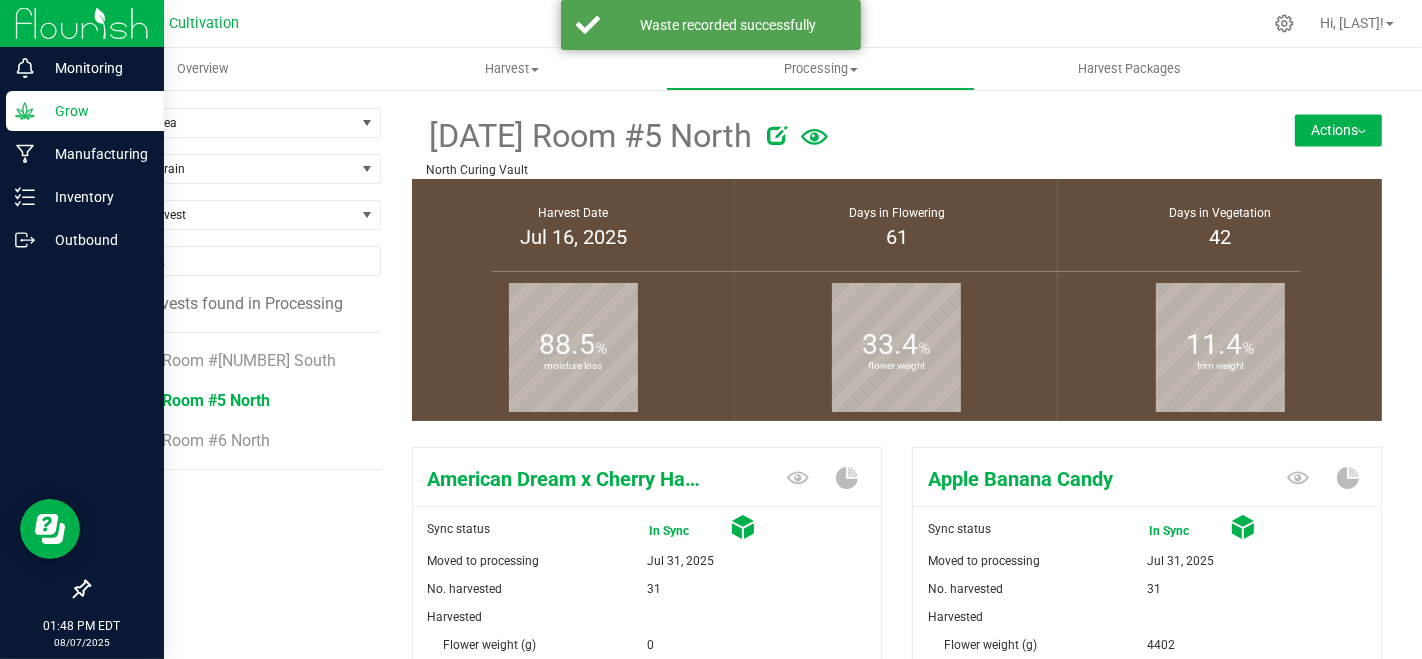 click on "[DATE] Room #5 North
North Curing Vault
Actions
Create package from harvest
Complete harvest" at bounding box center (897, 143) 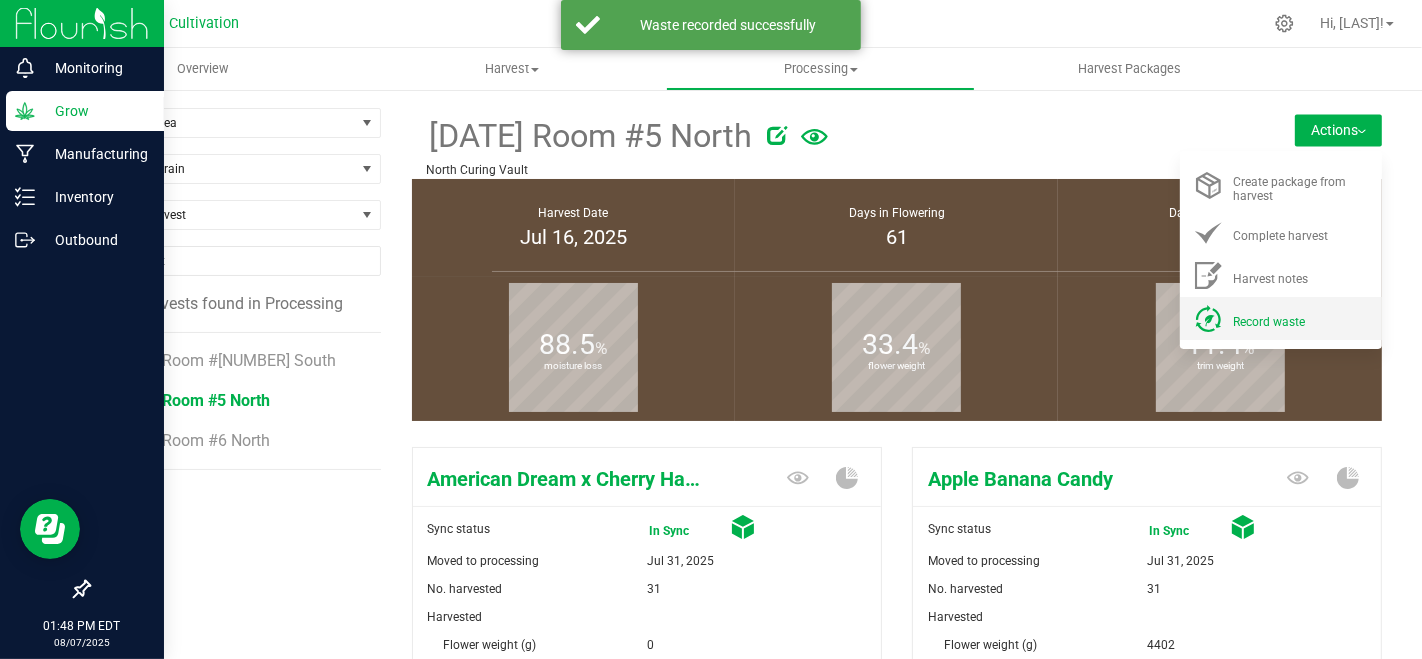 click on "Record waste" at bounding box center [1301, 318] 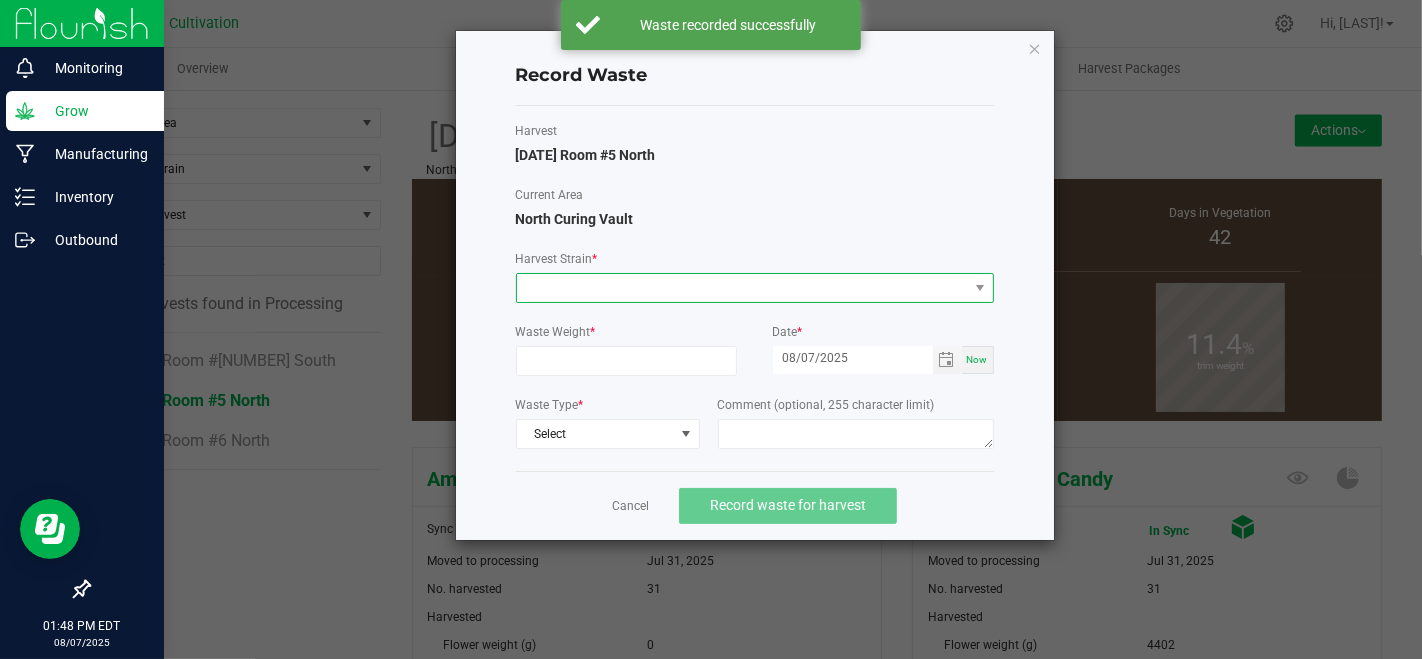 click at bounding box center (742, 288) 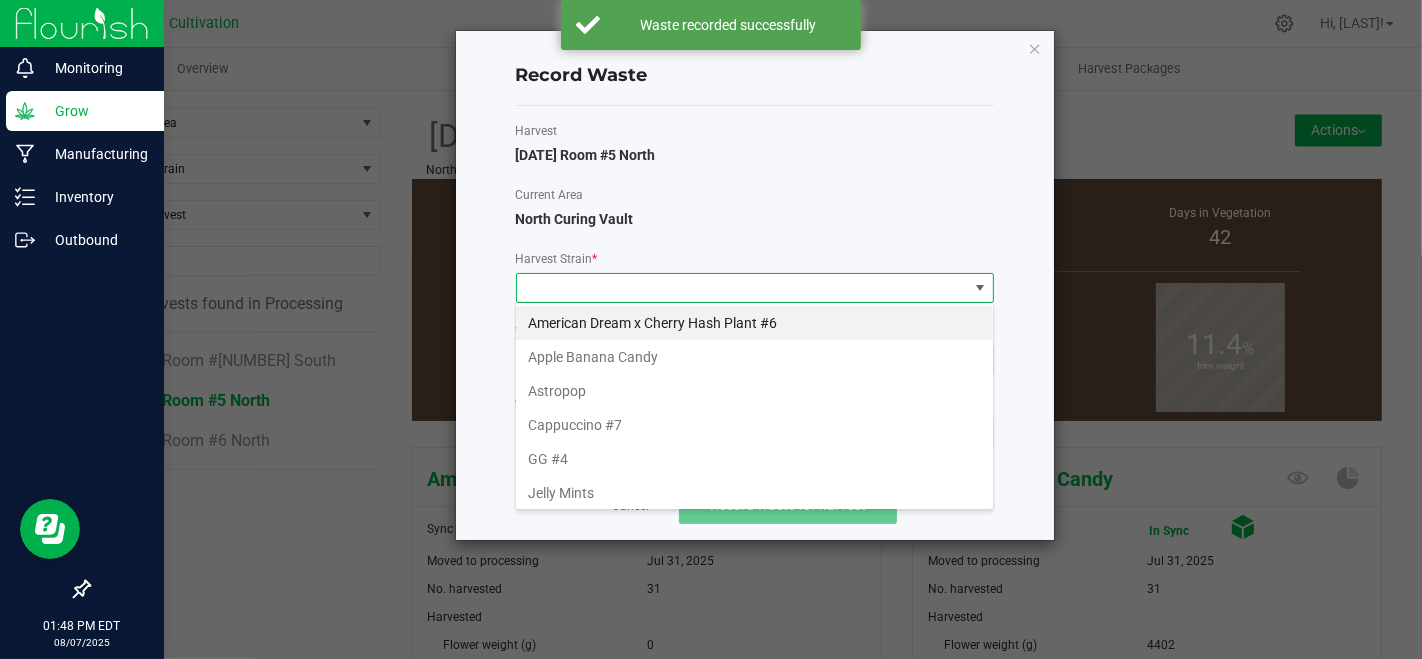 scroll, scrollTop: 99970, scrollLeft: 99521, axis: both 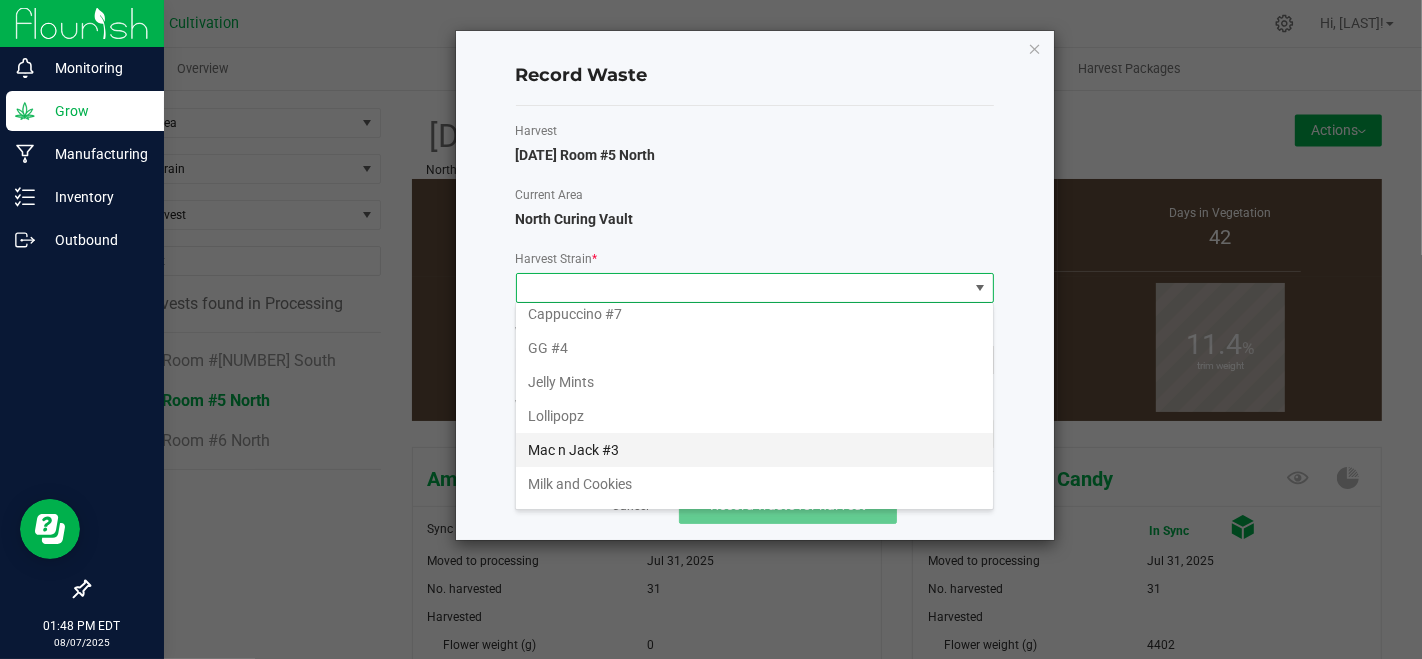 click on "Mac n Jack #3" at bounding box center (754, 450) 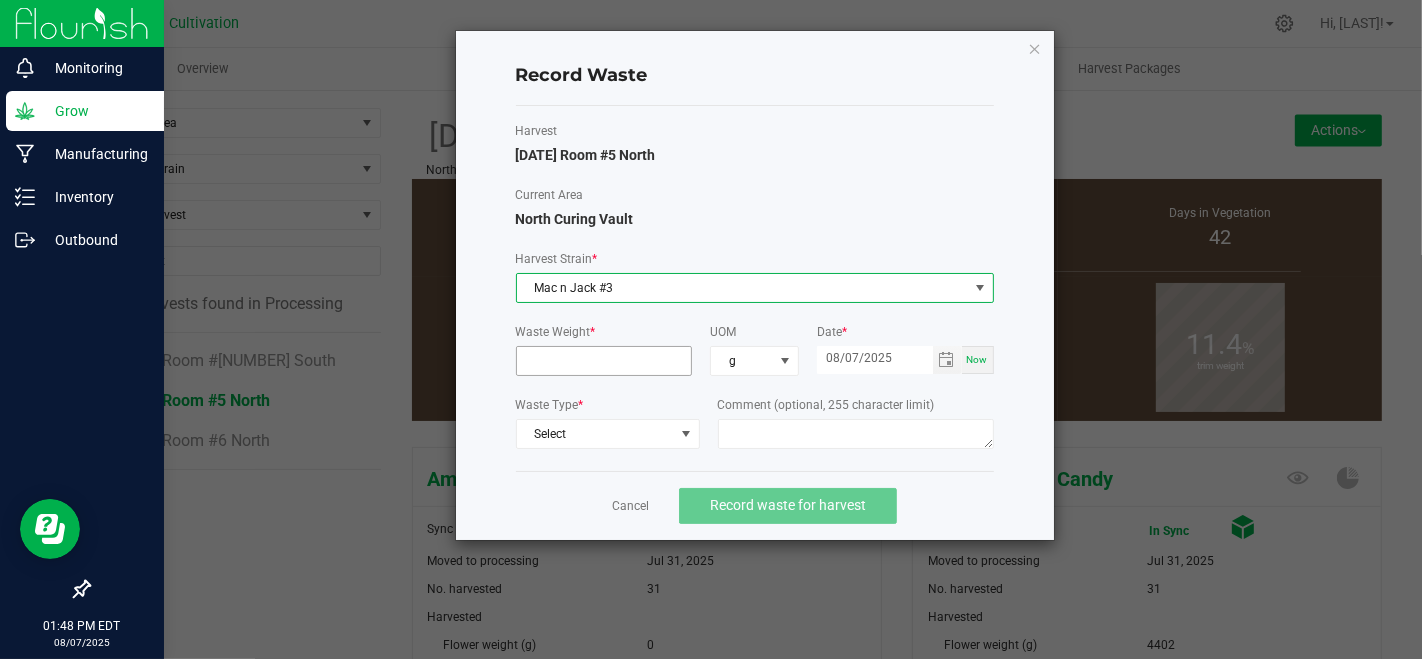 click at bounding box center (604, 361) 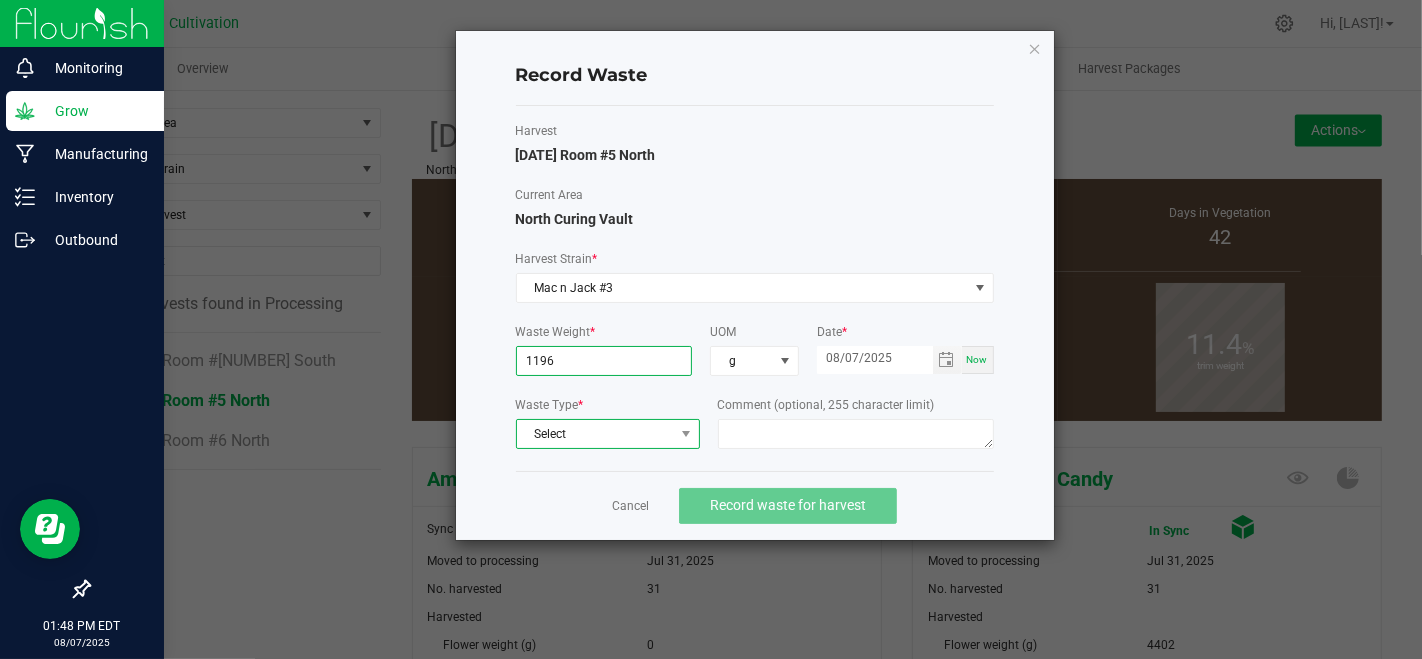 type on "1196.0000 g" 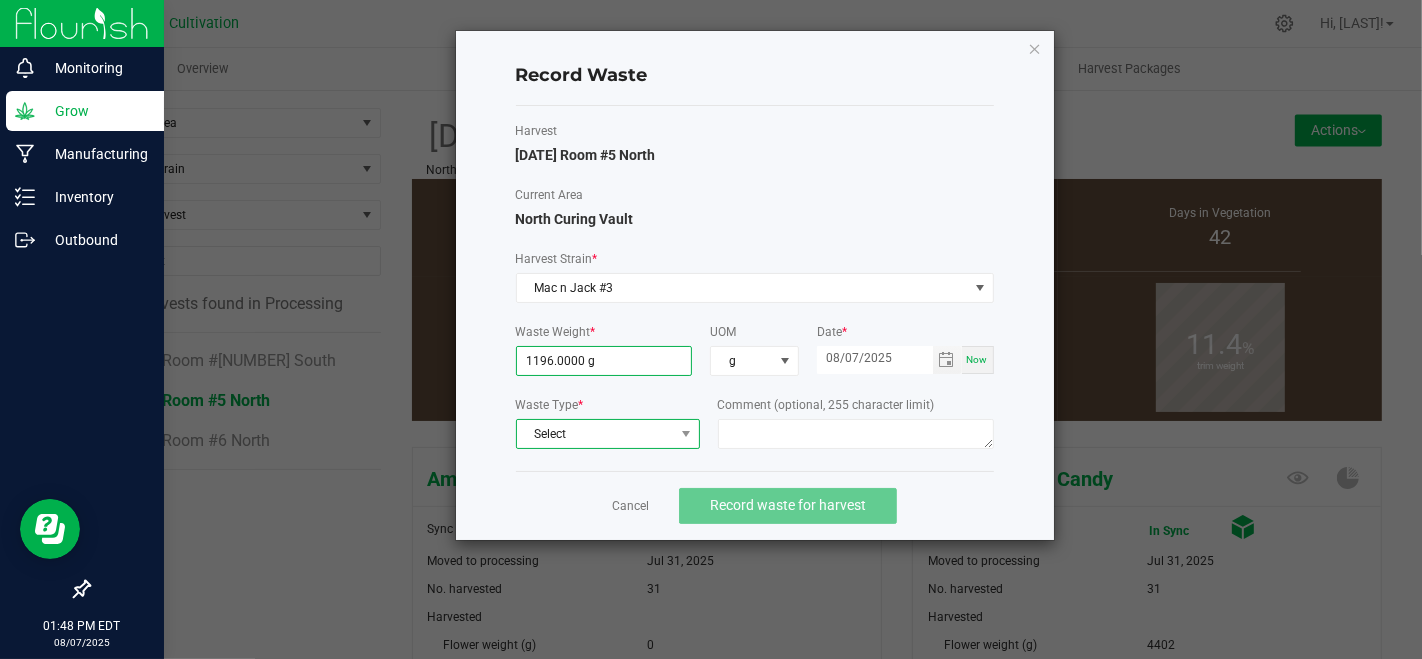 click on "Select" at bounding box center (595, 434) 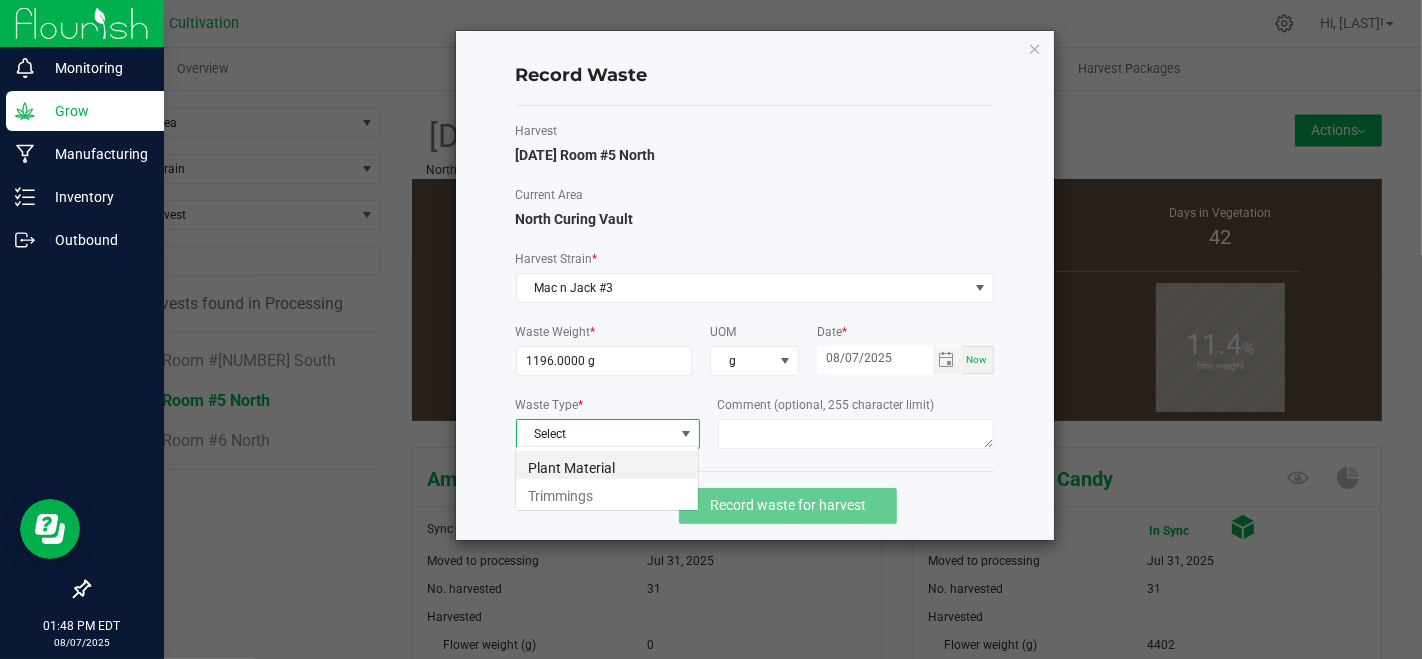 scroll, scrollTop: 99970, scrollLeft: 99815, axis: both 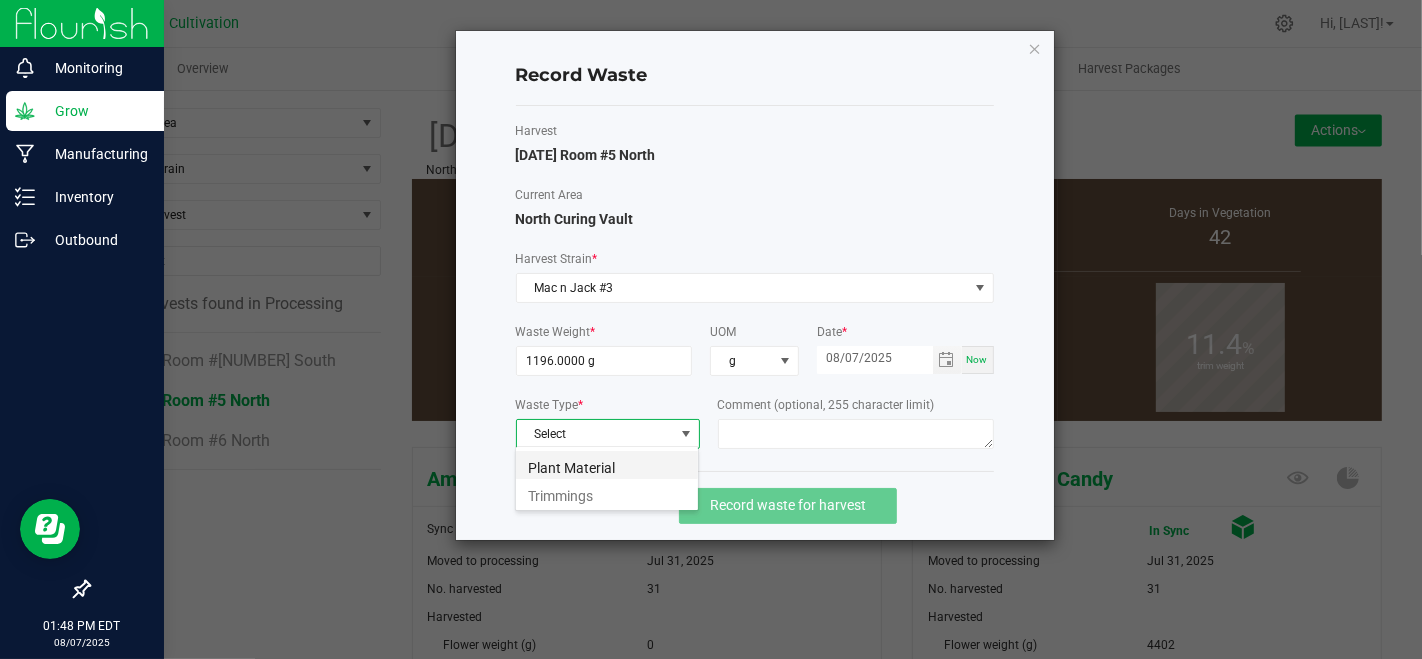 click on "Plant Material" at bounding box center (607, 465) 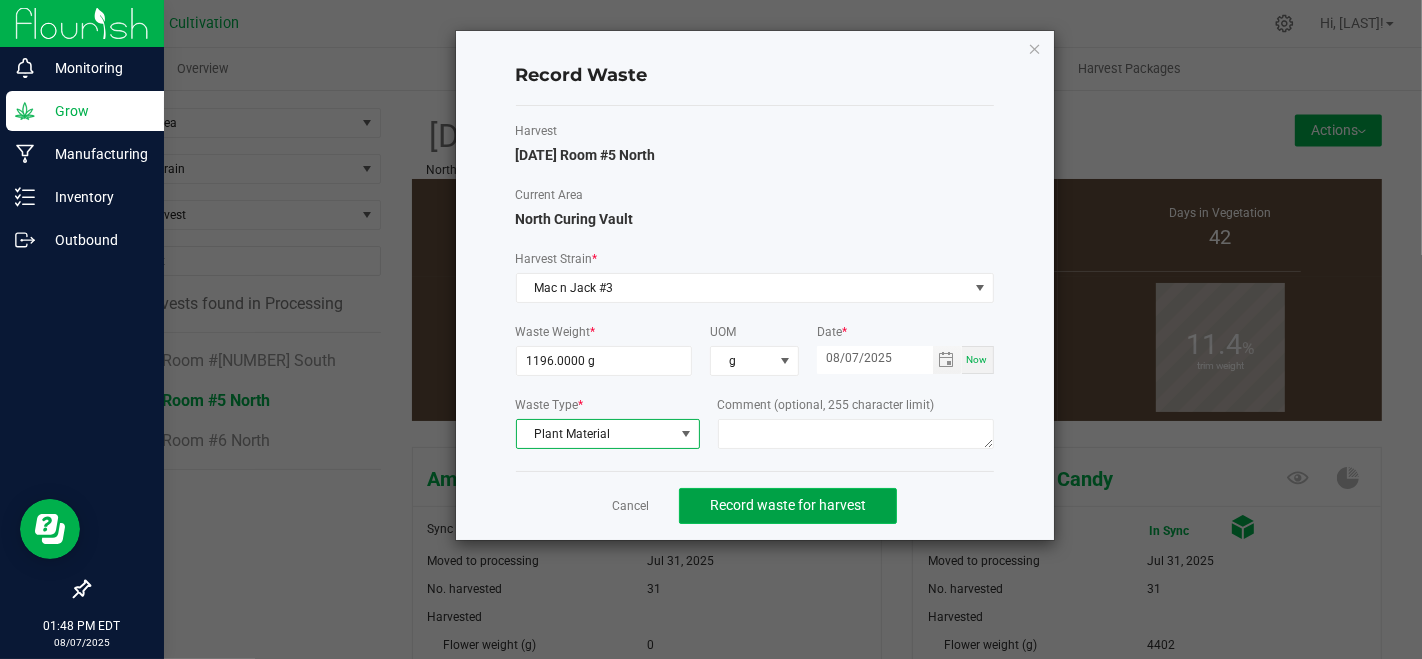click on "Record waste for harvest" 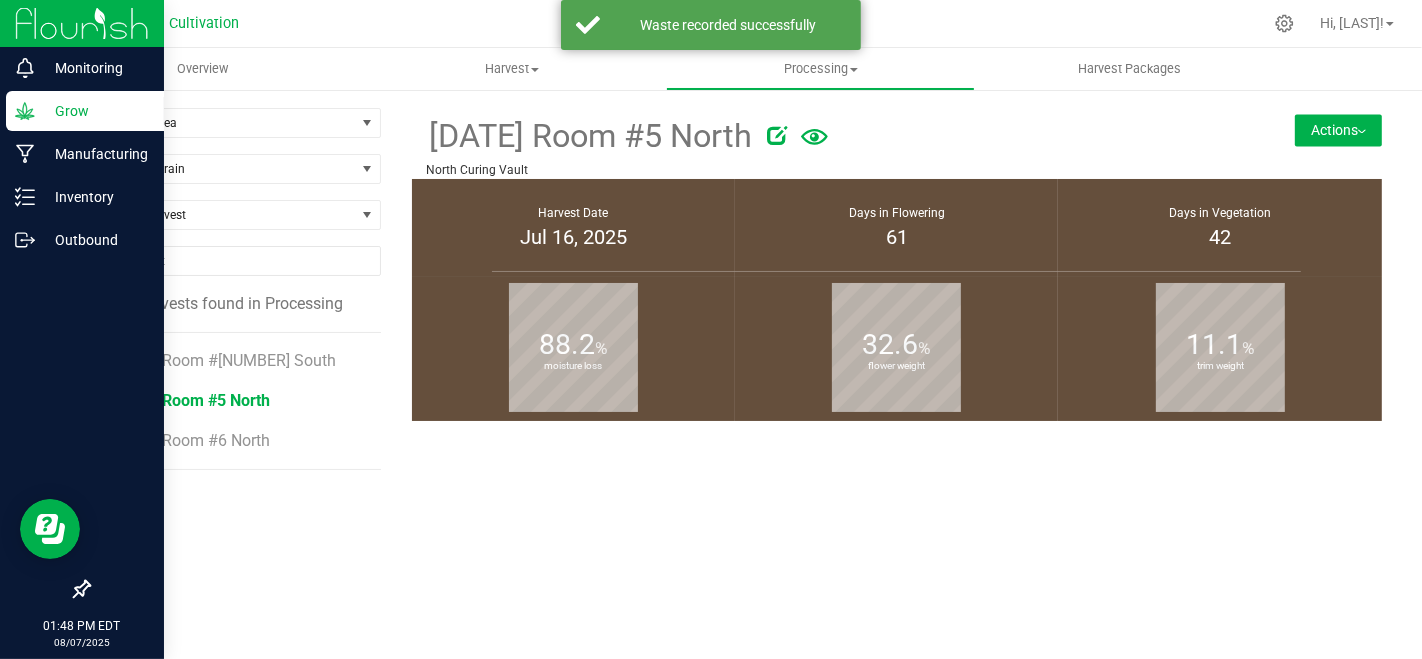 click on "Actions" at bounding box center (1338, 130) 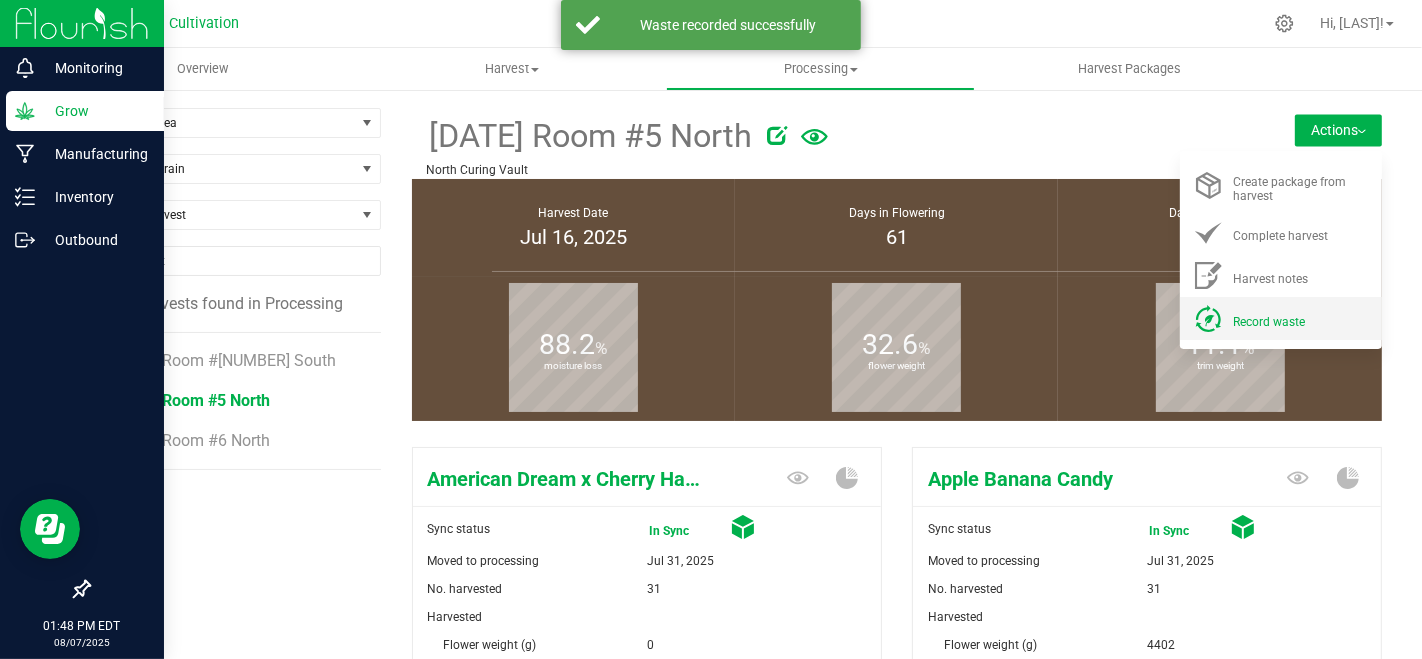 click on "Record waste" at bounding box center (1269, 322) 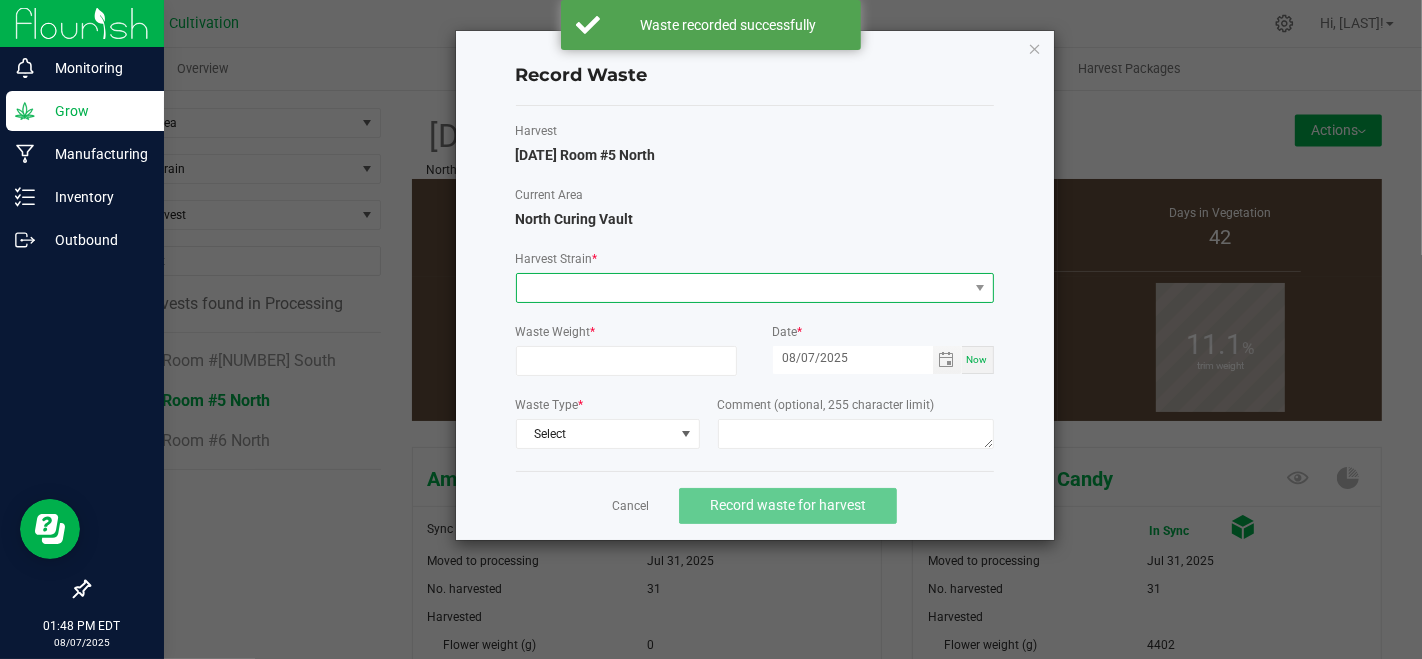 click at bounding box center (742, 288) 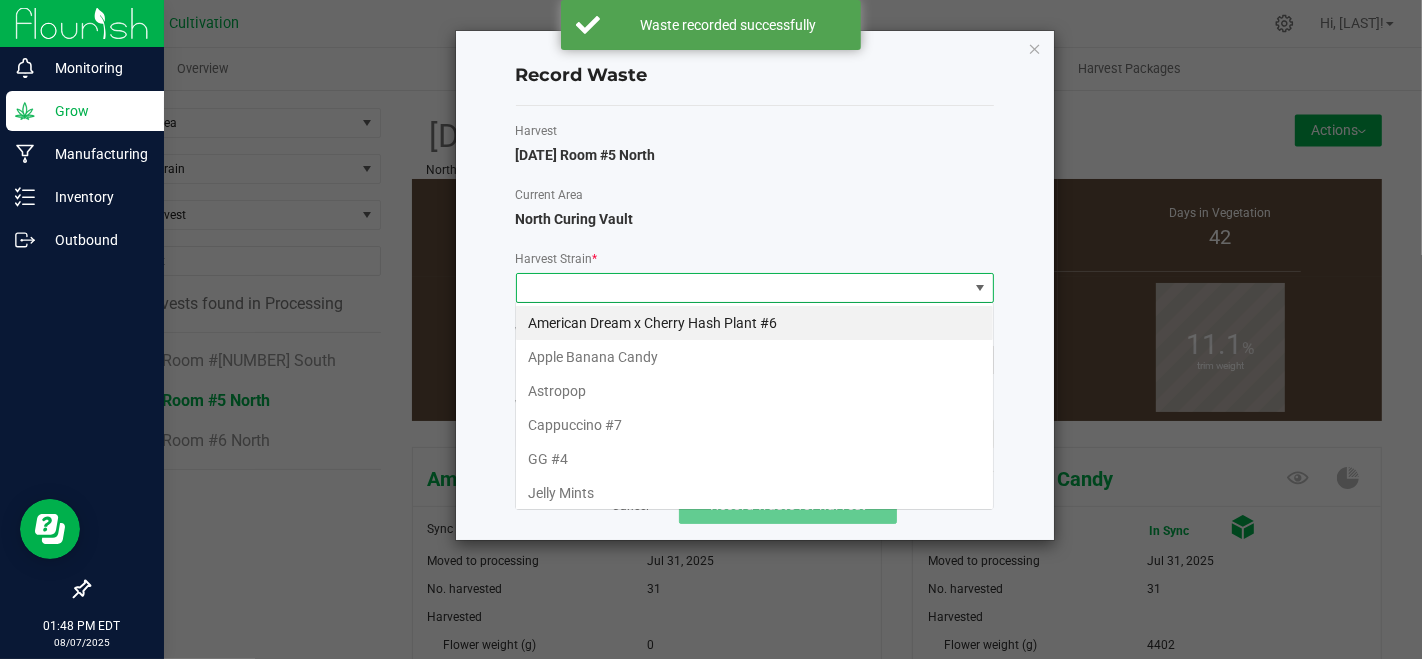 scroll, scrollTop: 99970, scrollLeft: 99521, axis: both 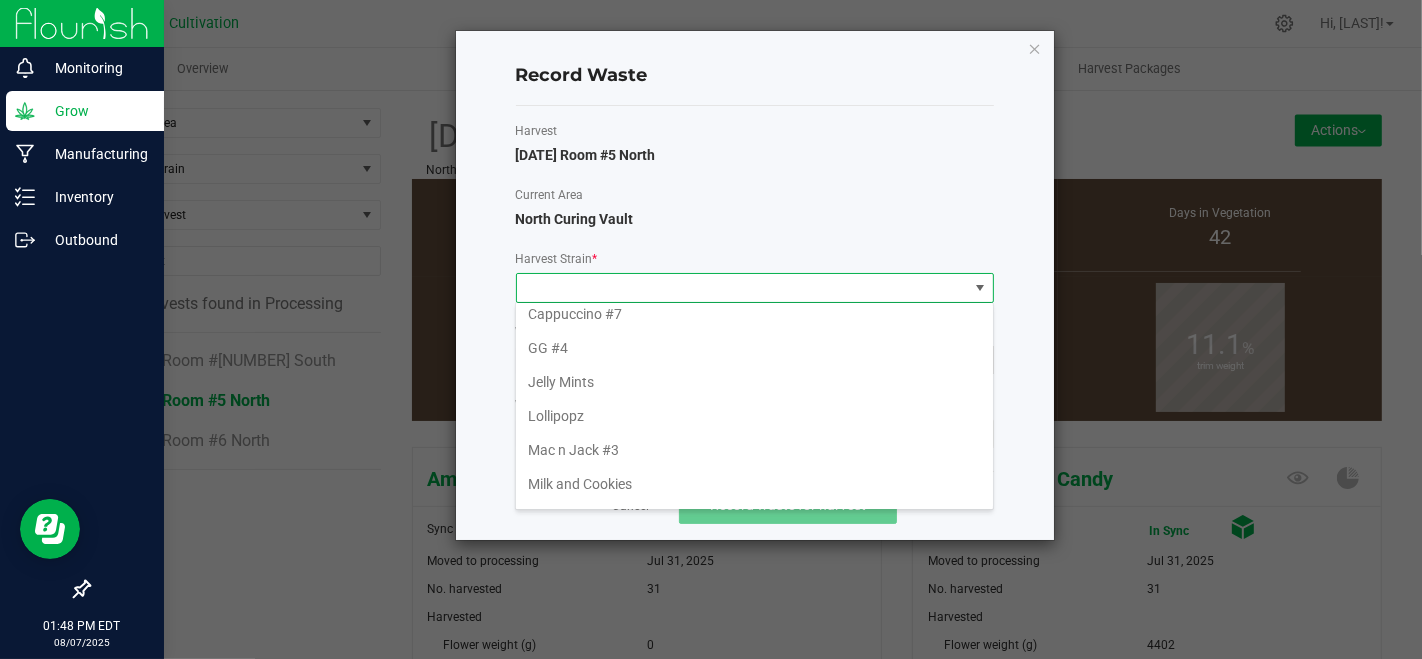 drag, startPoint x: 643, startPoint y: 482, endPoint x: 642, endPoint y: 463, distance: 19.026299 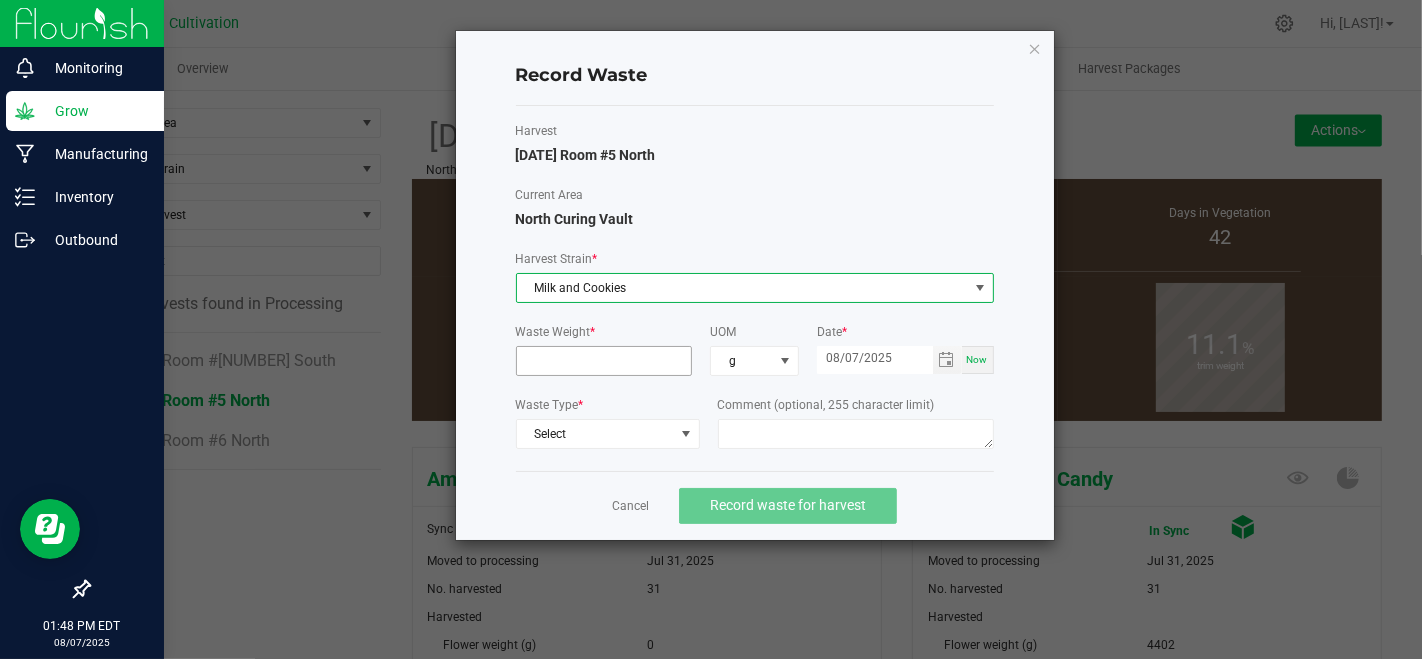 click at bounding box center [604, 361] 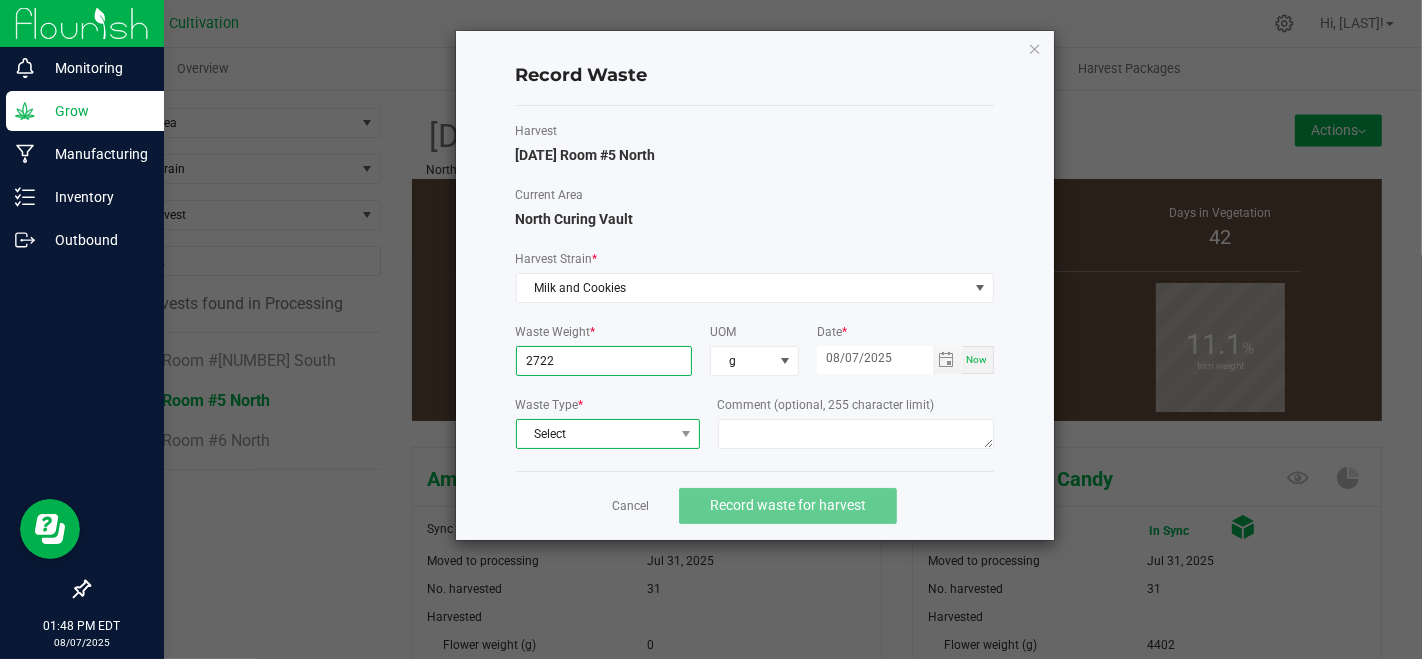 type on "2722.0000 g" 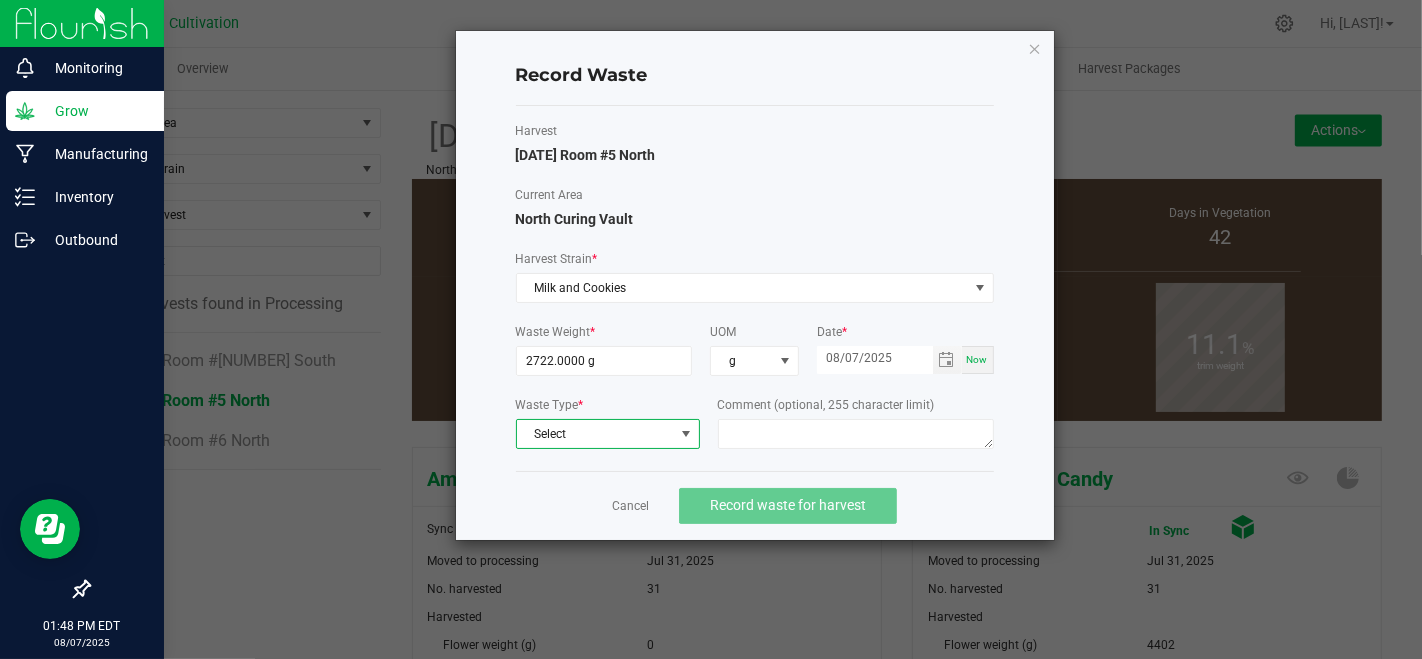 click on "Select" at bounding box center (595, 434) 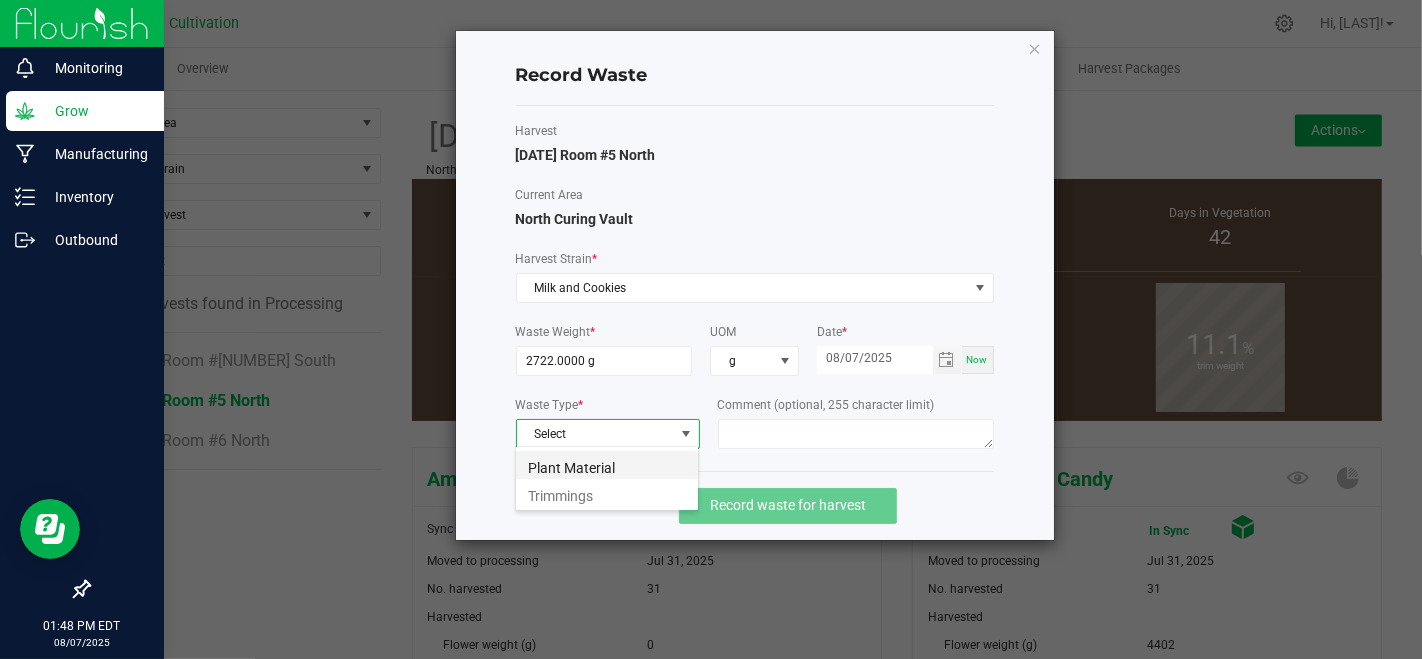 scroll, scrollTop: 99970, scrollLeft: 99815, axis: both 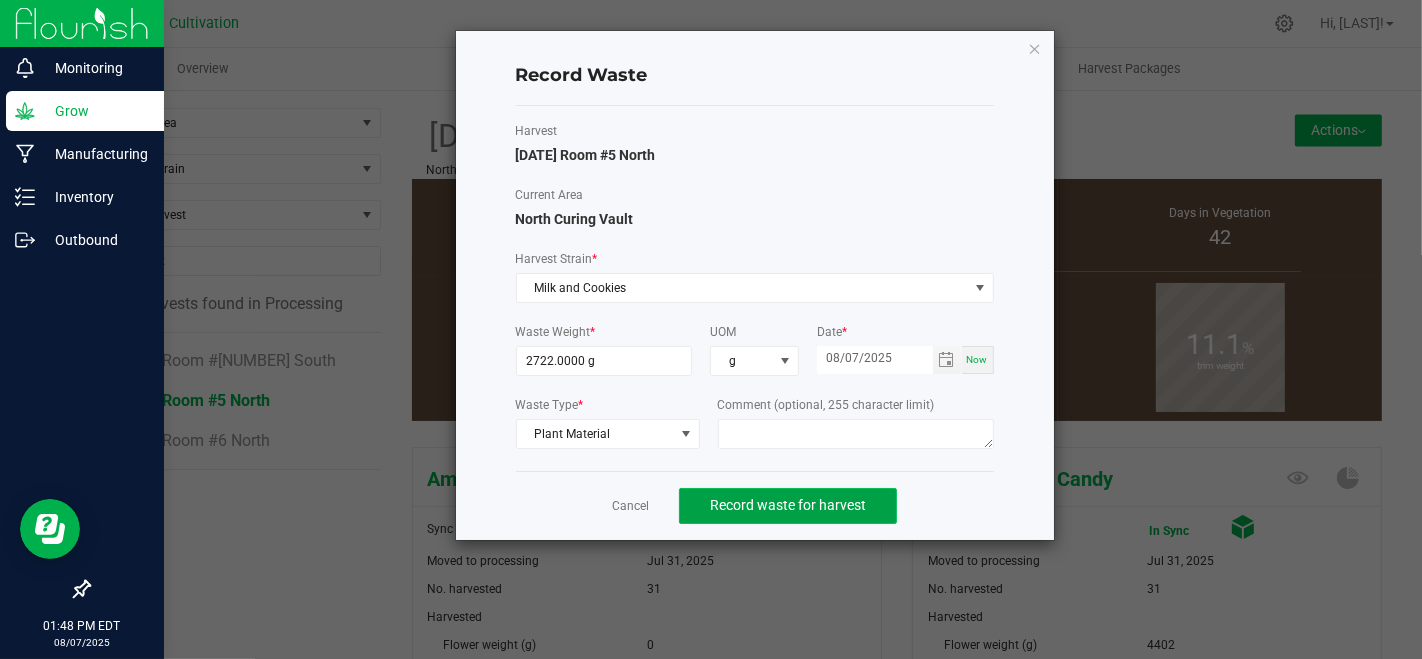 click on "Record waste for harvest" 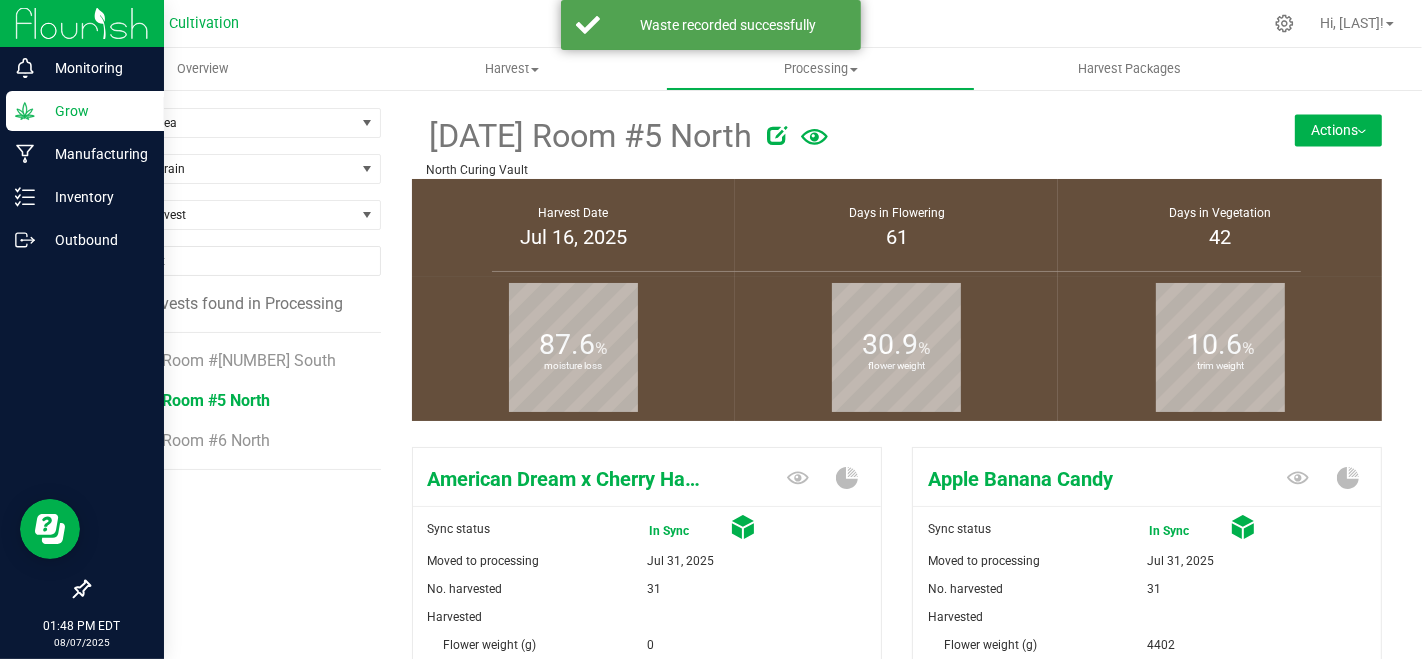 click on "Actions" at bounding box center [1338, 130] 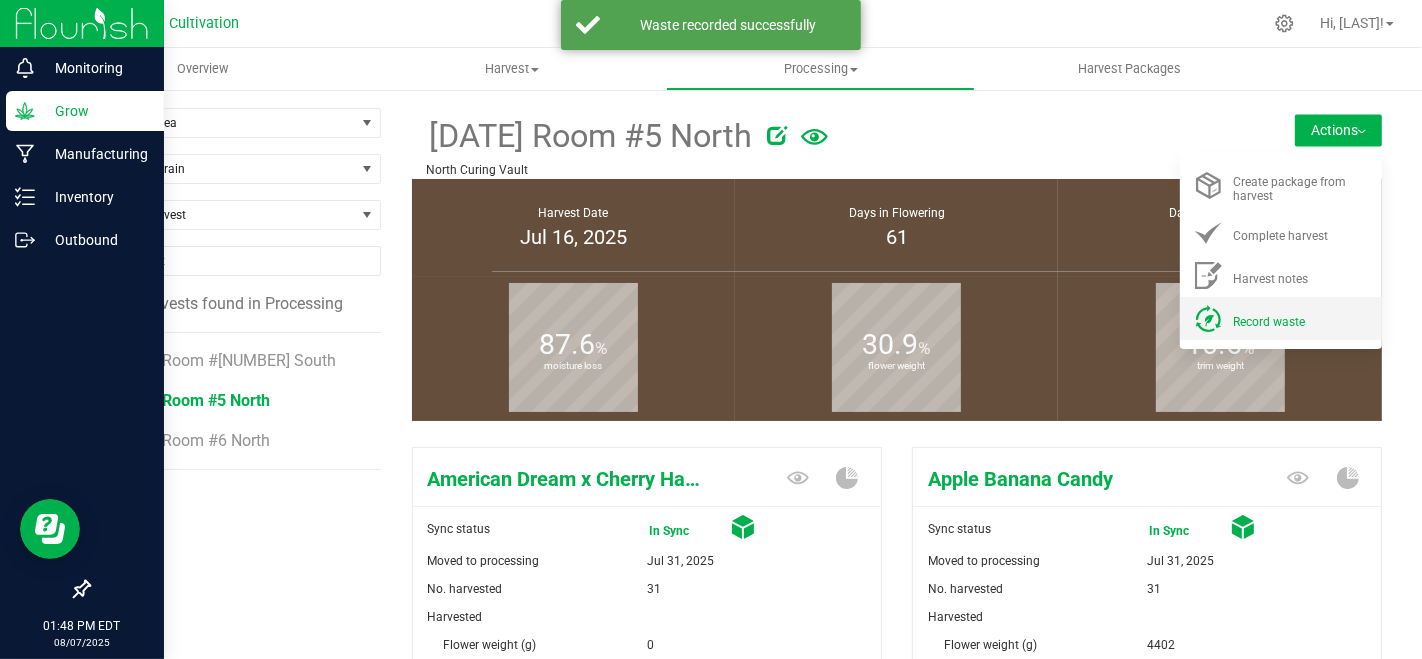 click on "Record waste" at bounding box center (1301, 318) 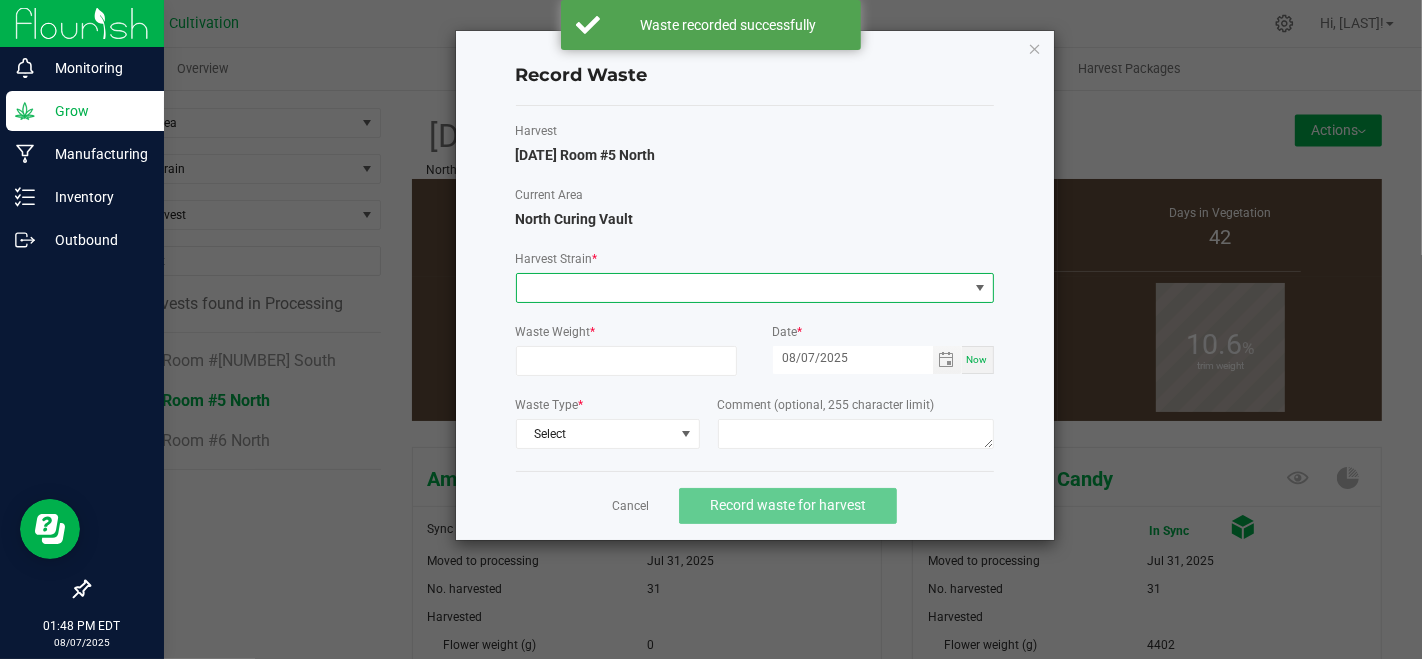 click at bounding box center (742, 288) 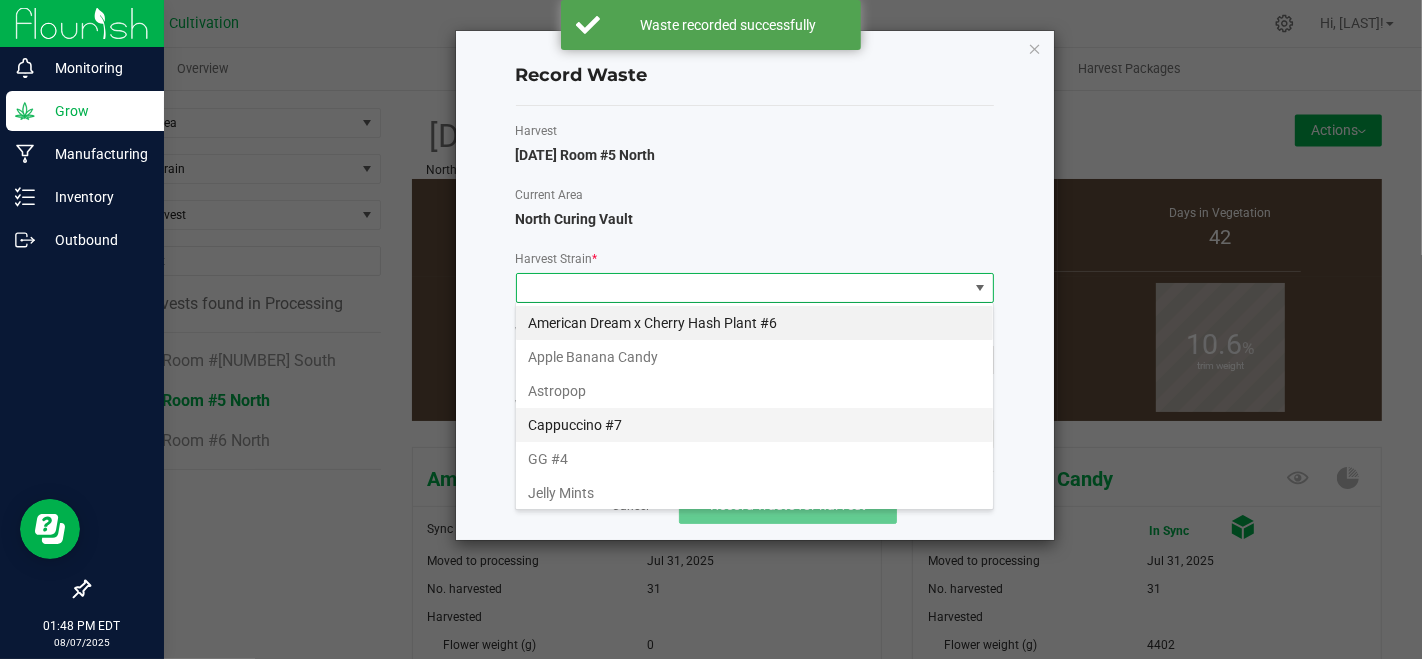scroll, scrollTop: 99970, scrollLeft: 99521, axis: both 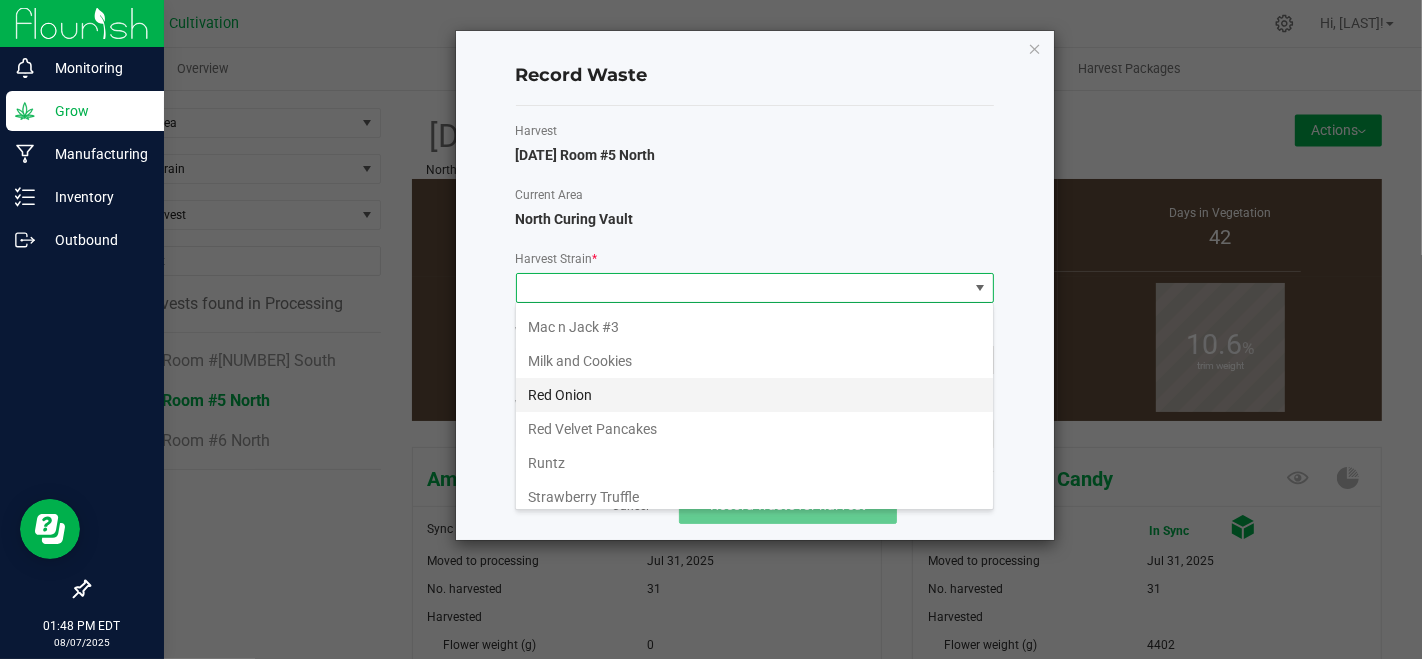 click on "Red Onion" at bounding box center (754, 395) 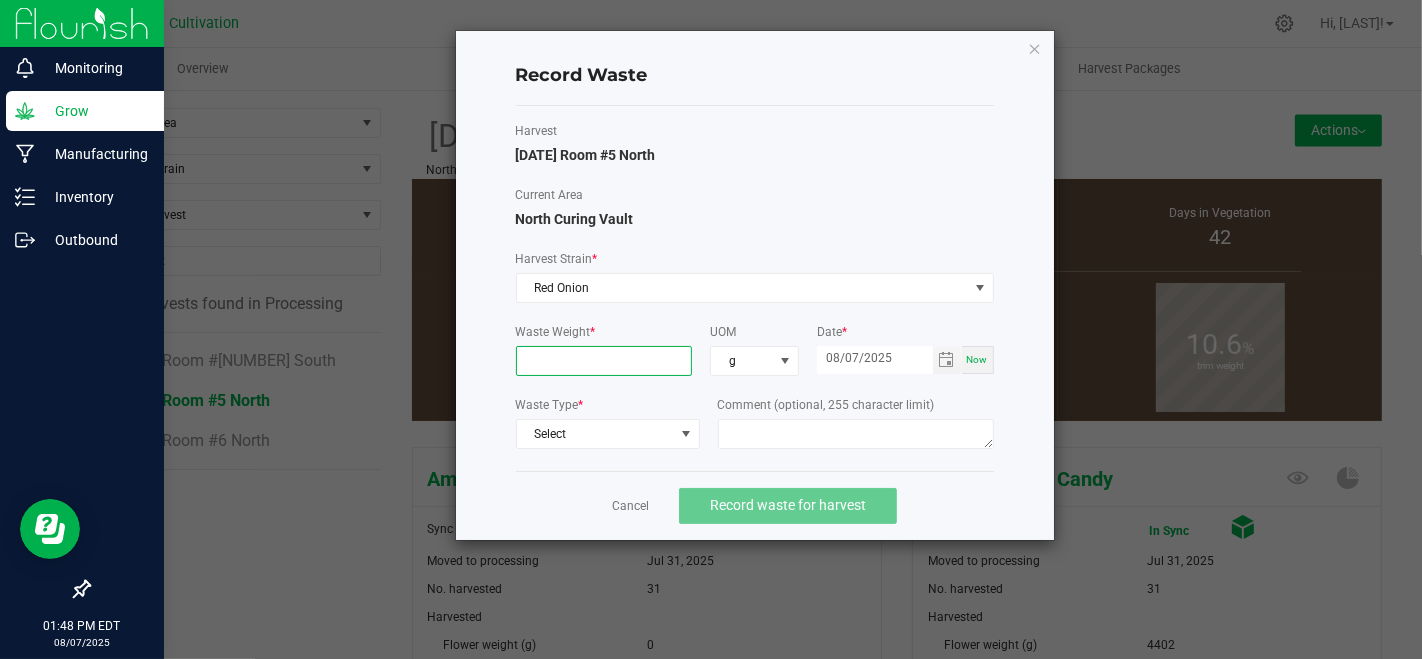 click at bounding box center [604, 361] 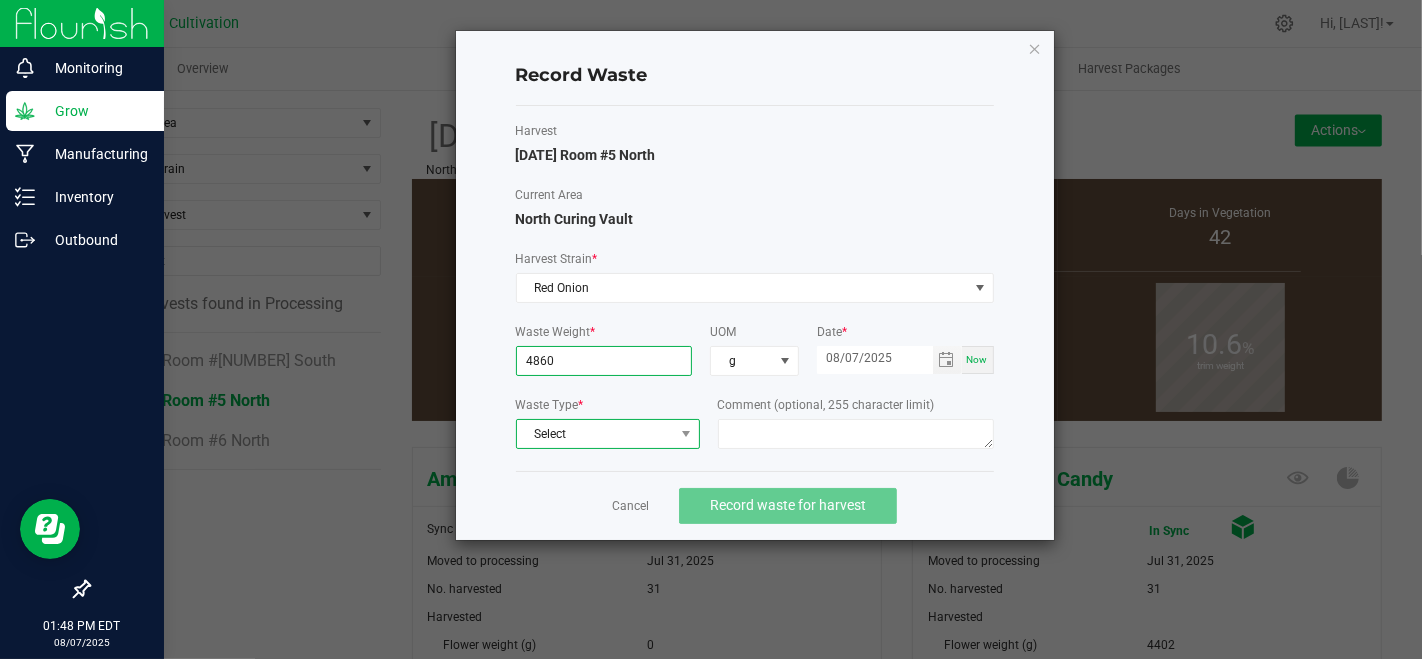 type on "4860.0000 g" 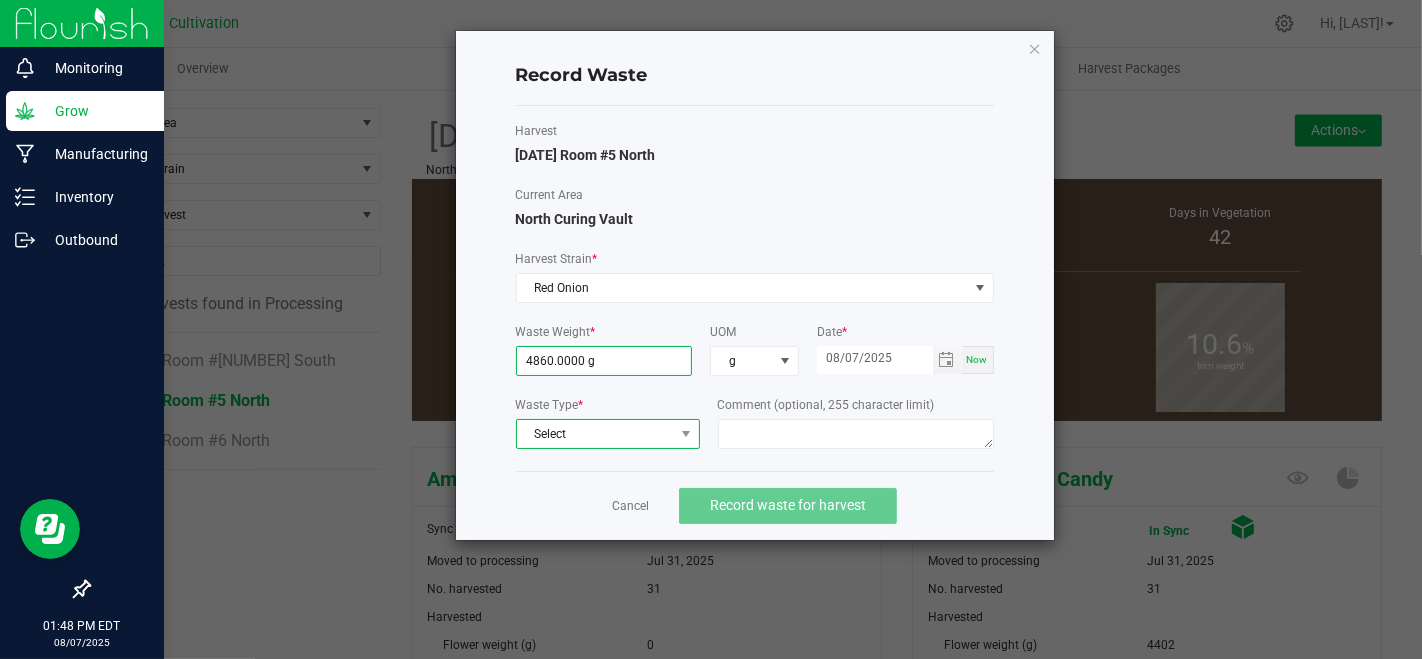 click on "Select" at bounding box center [595, 434] 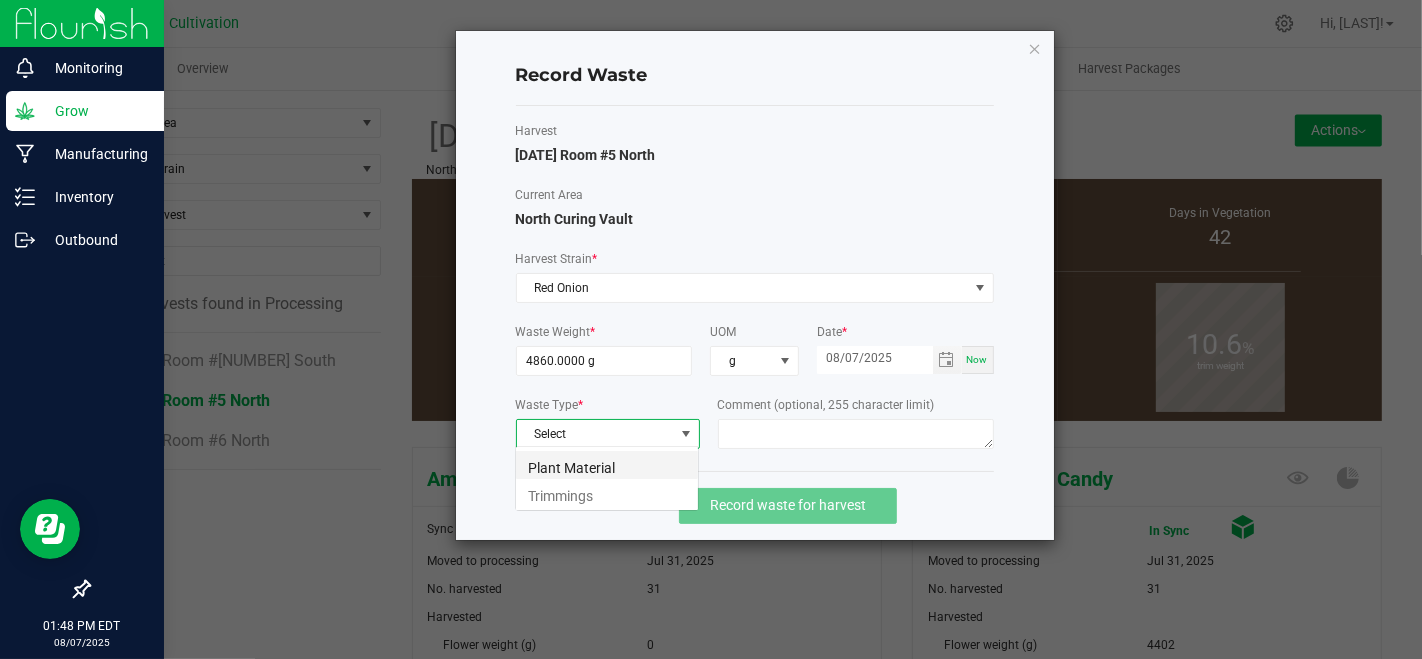 scroll, scrollTop: 99970, scrollLeft: 99815, axis: both 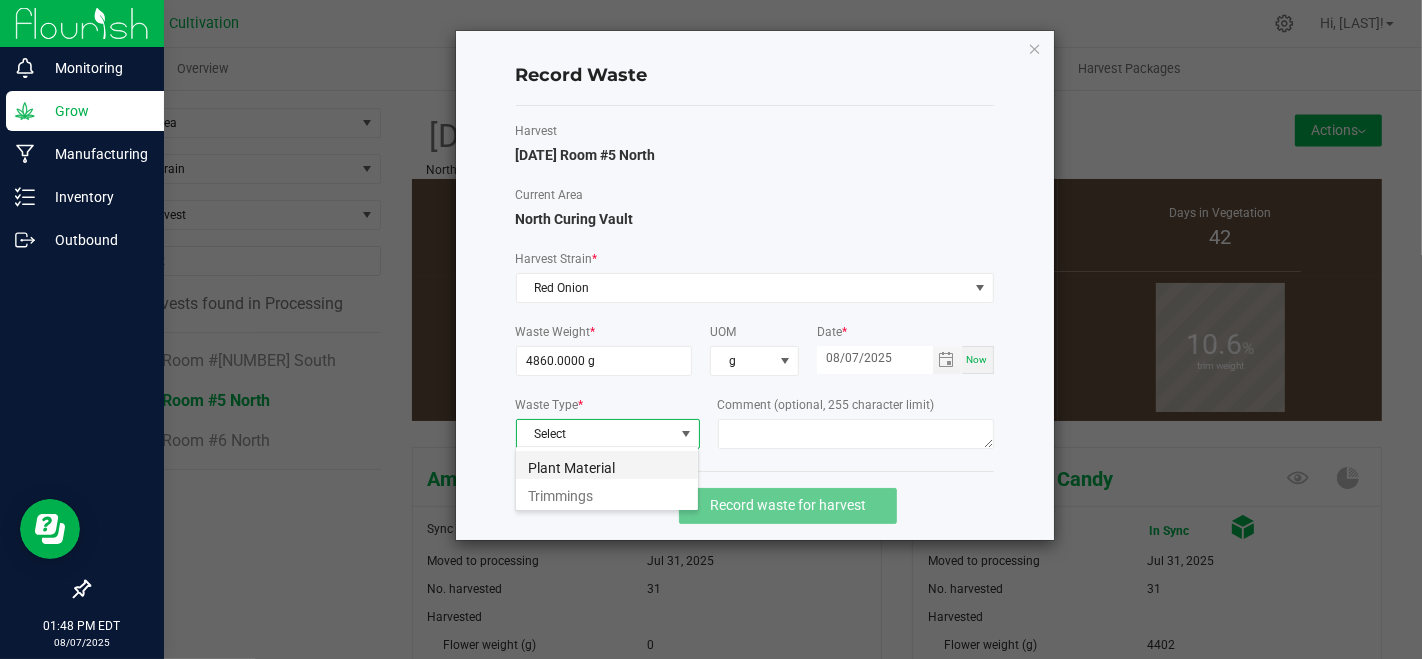 click on "Plant Material" at bounding box center [607, 465] 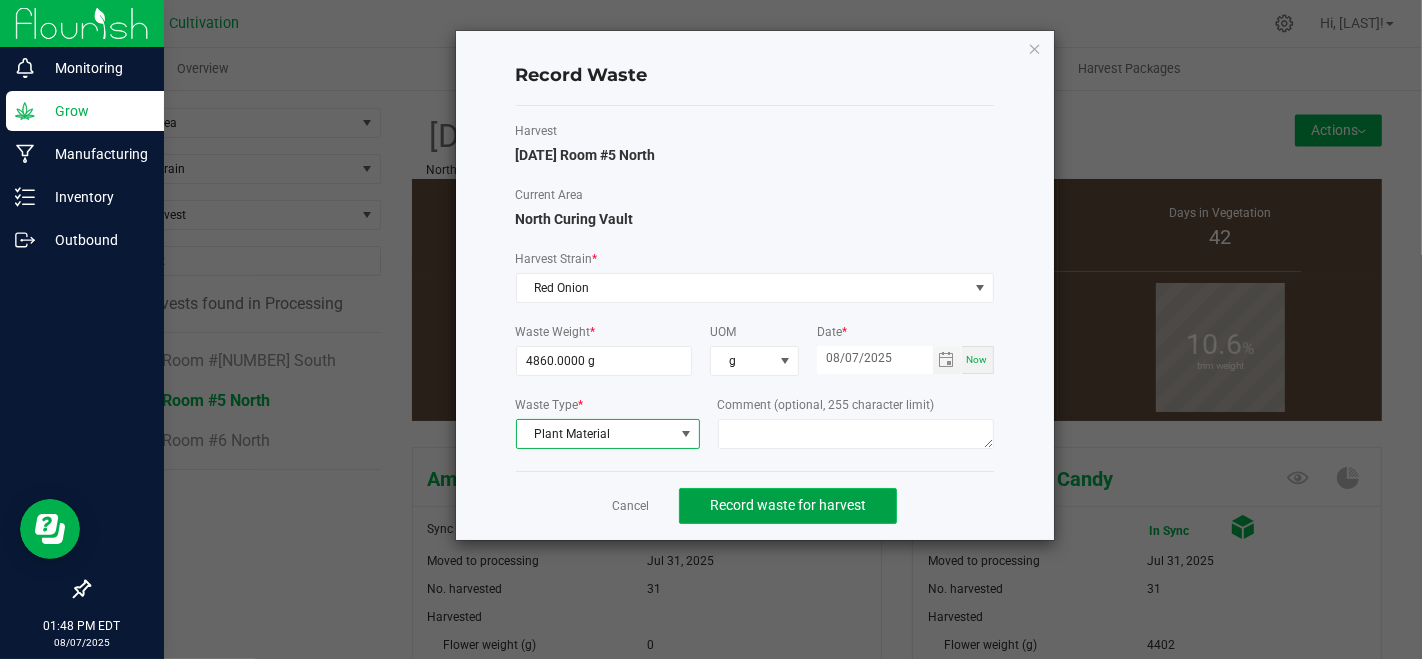 click on "Record waste for harvest" 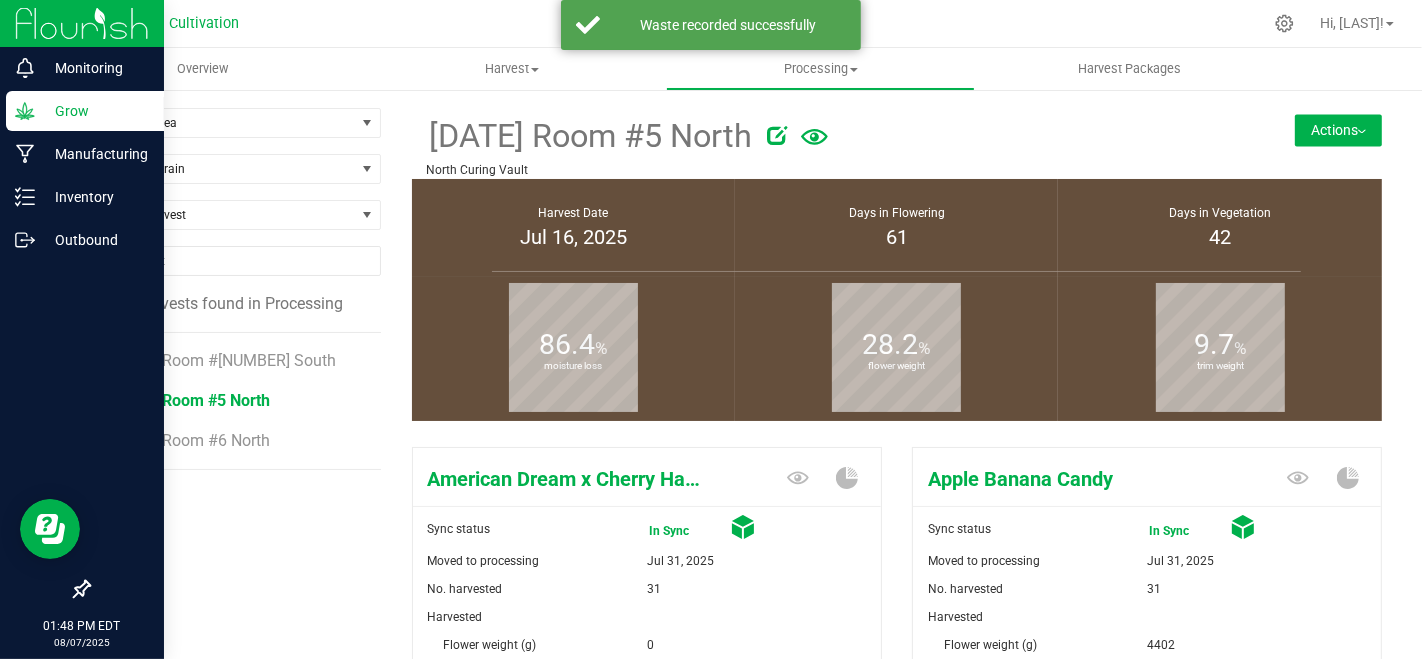 click on "Actions" at bounding box center [1338, 130] 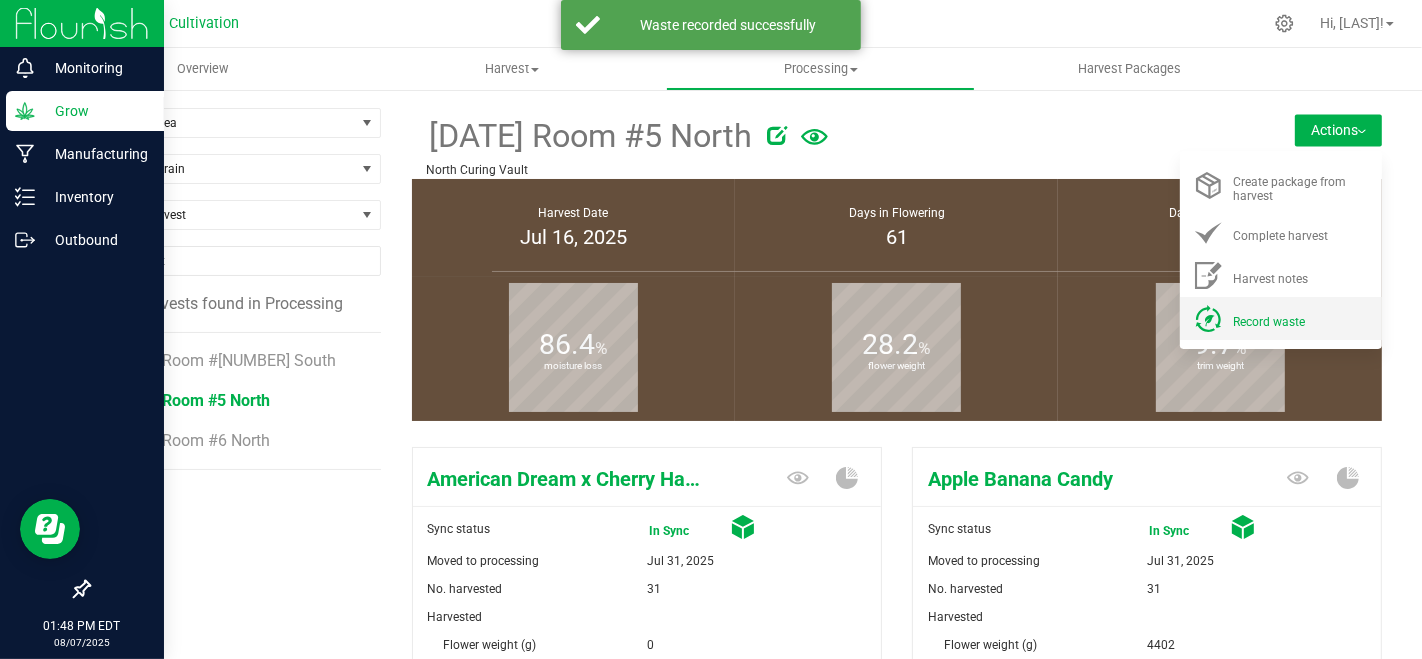 click on "Record waste" at bounding box center (1301, 318) 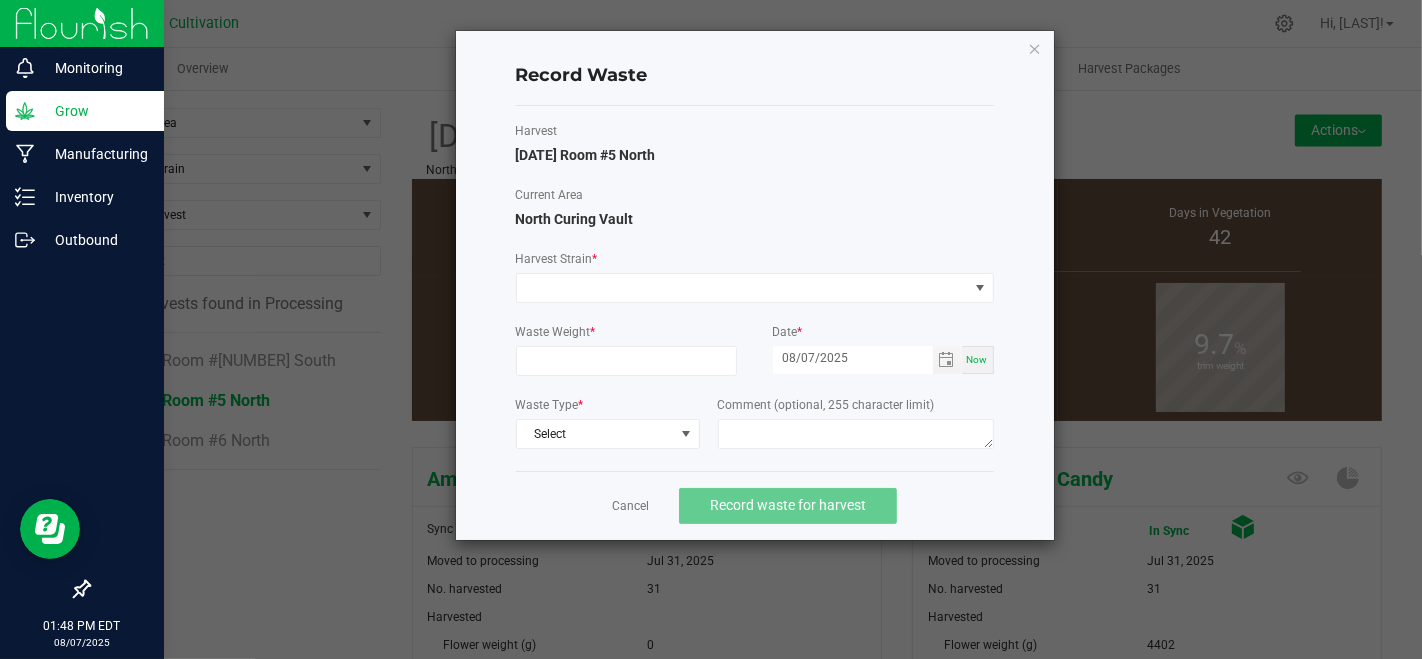 click on "Harvest Strain  *" 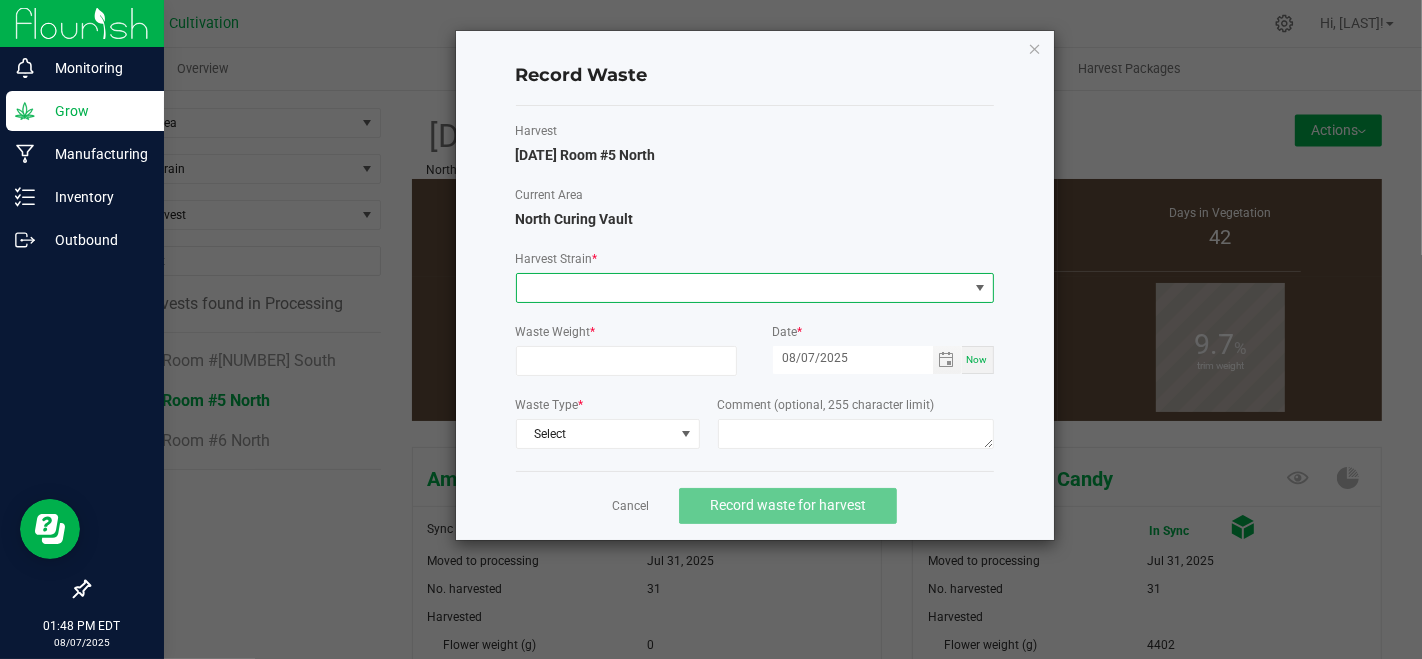 click at bounding box center (742, 288) 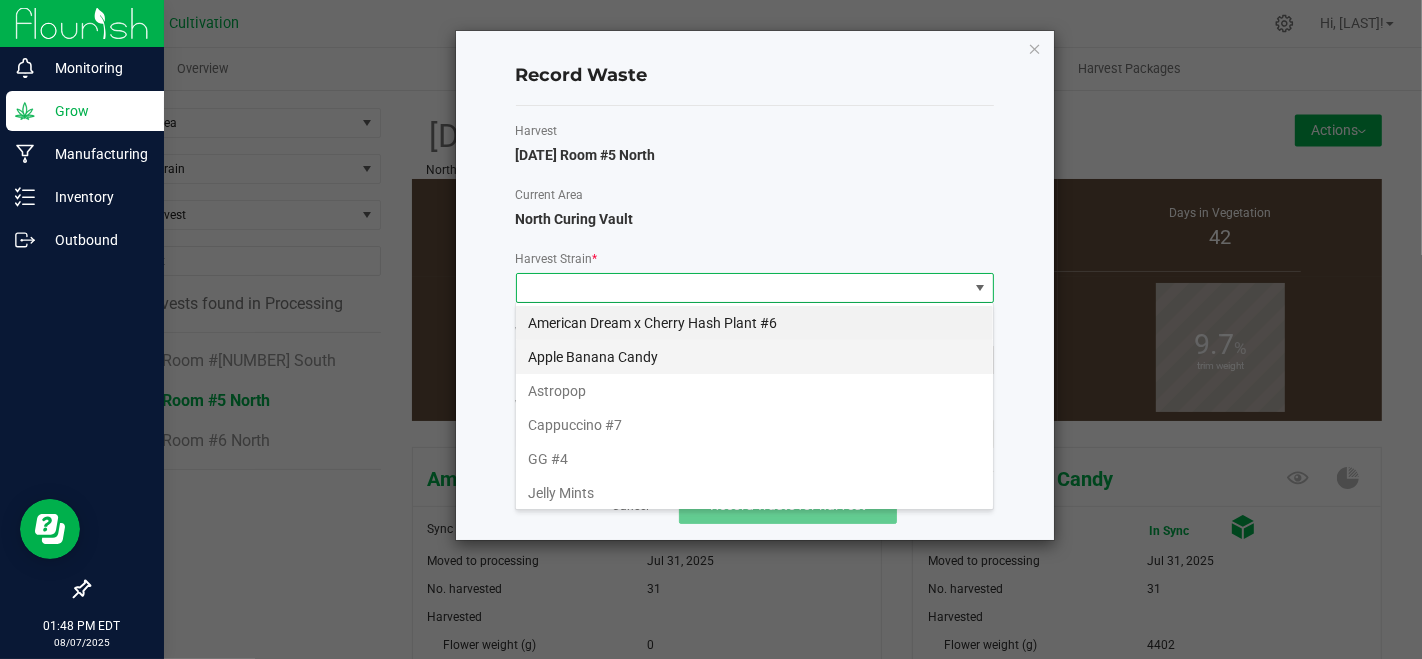scroll, scrollTop: 99970, scrollLeft: 99521, axis: both 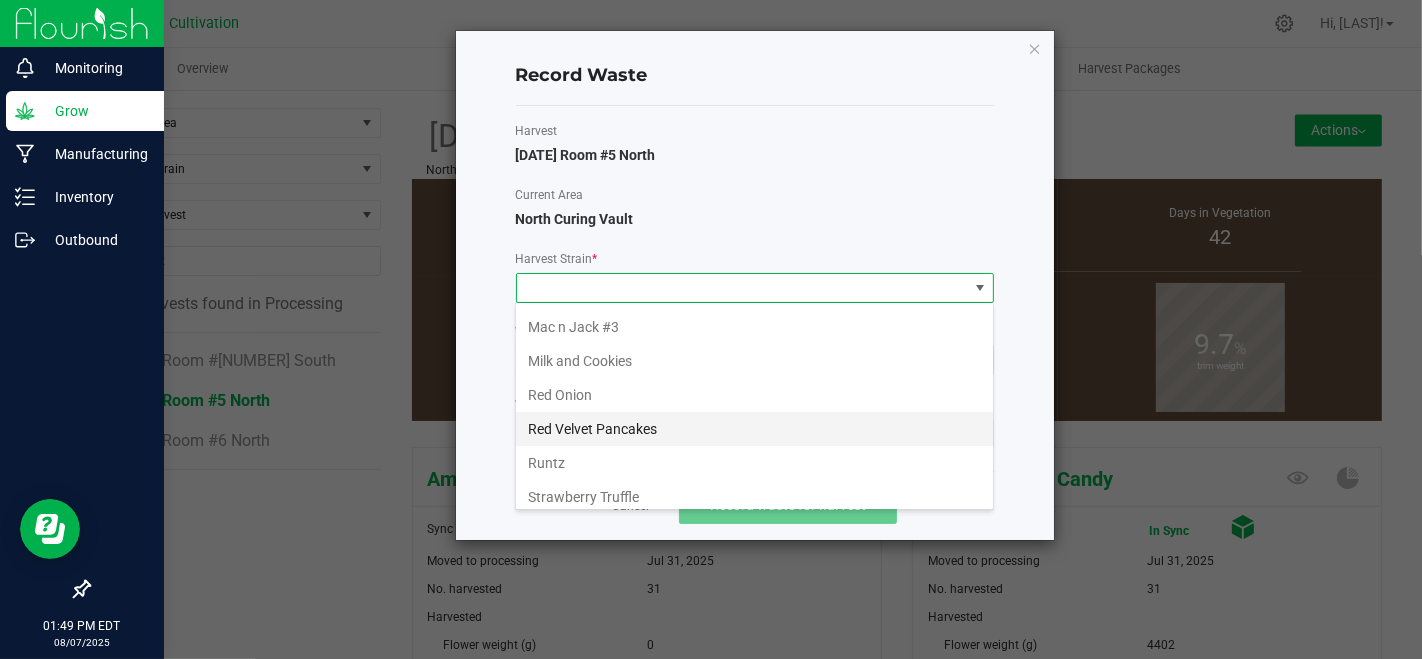 click on "Red Velvet Pancakes" at bounding box center [754, 429] 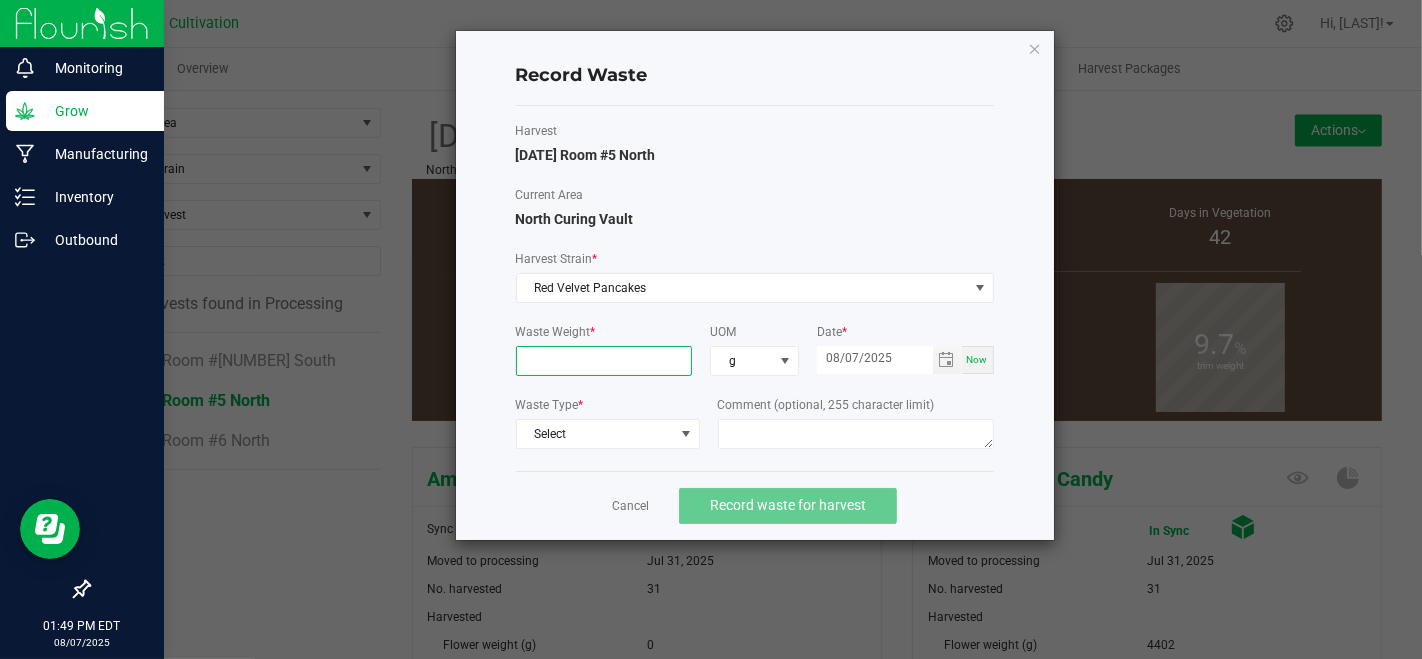 click at bounding box center [604, 361] 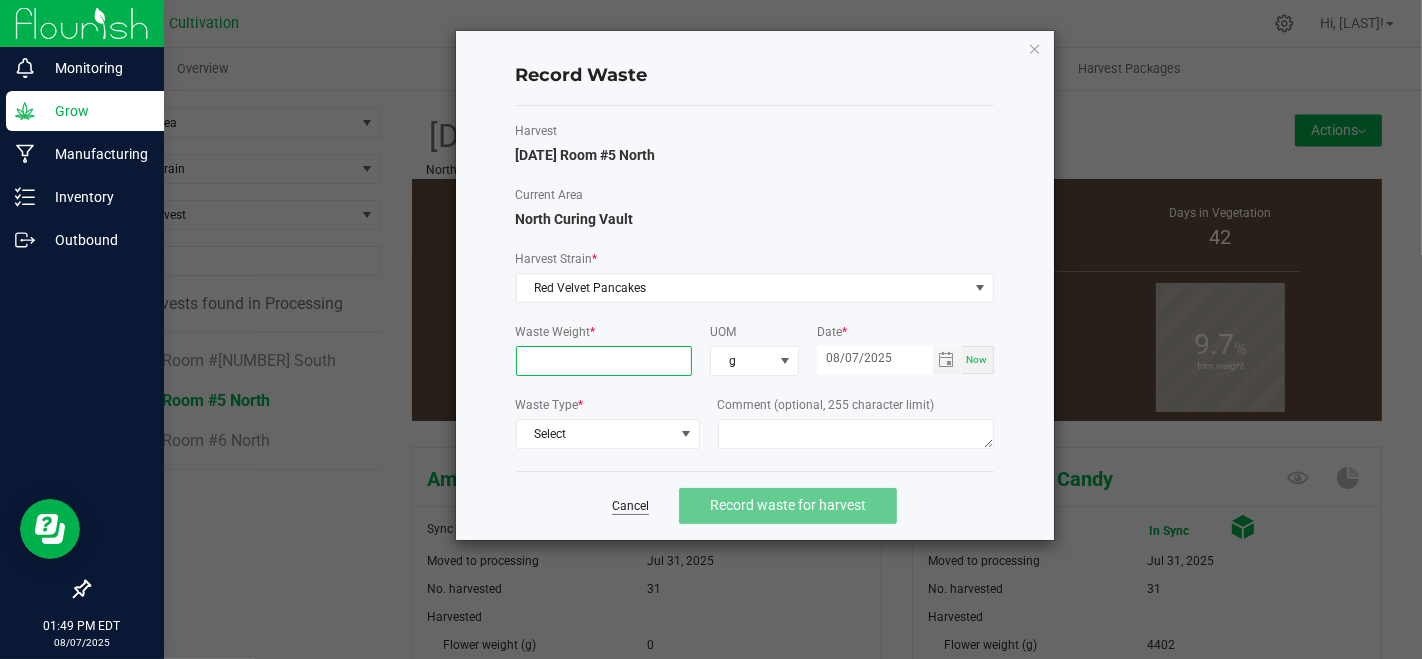 click on "Cancel" 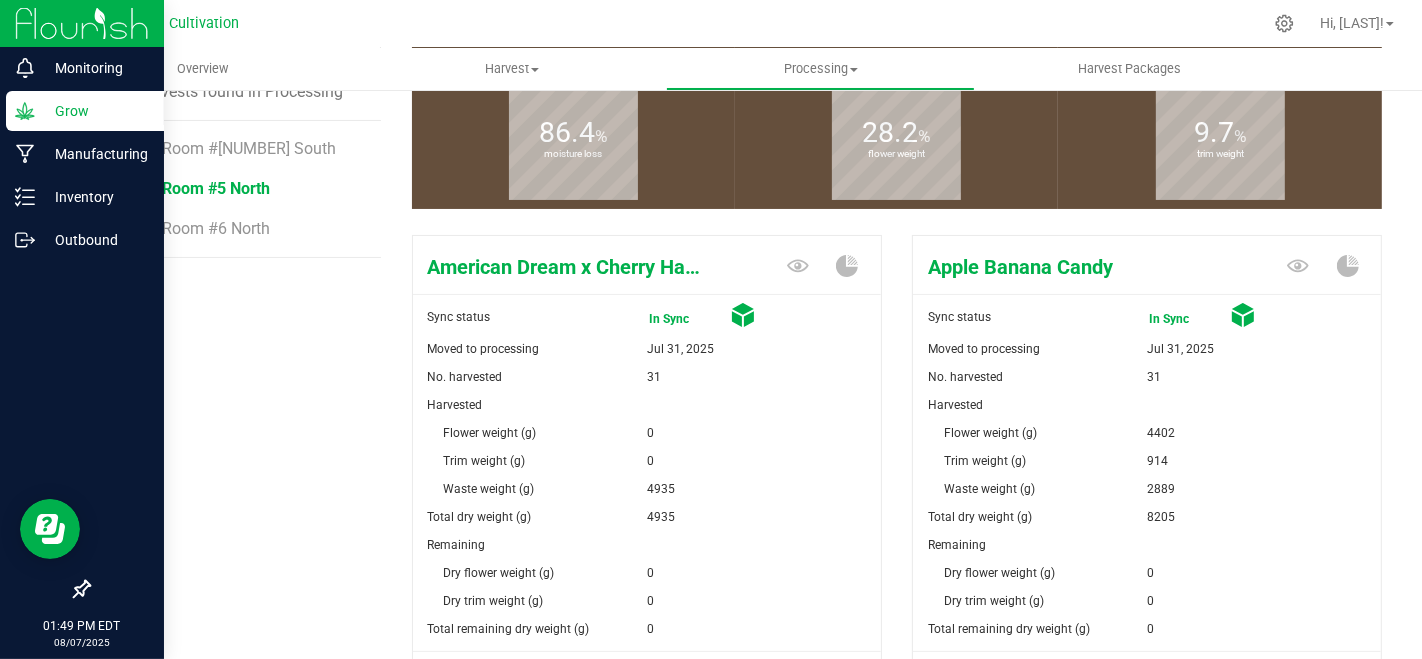 scroll, scrollTop: 0, scrollLeft: 0, axis: both 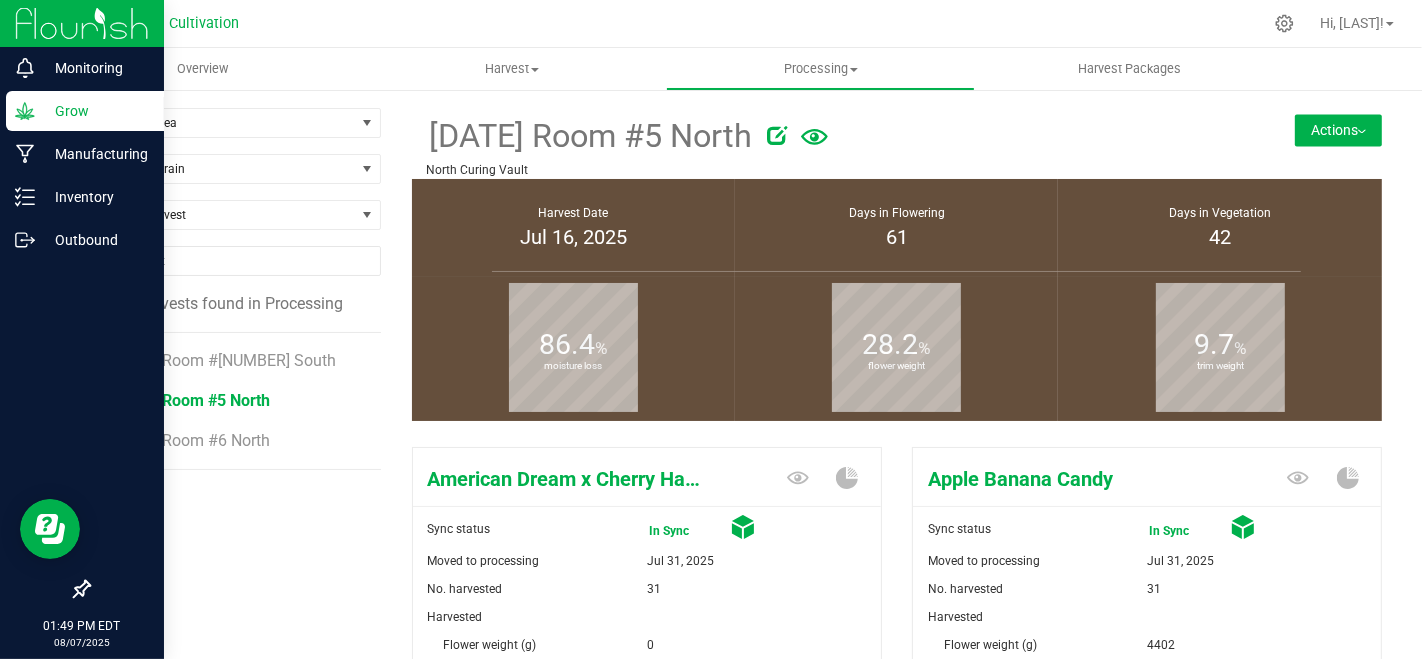click on "Actions" at bounding box center (1338, 130) 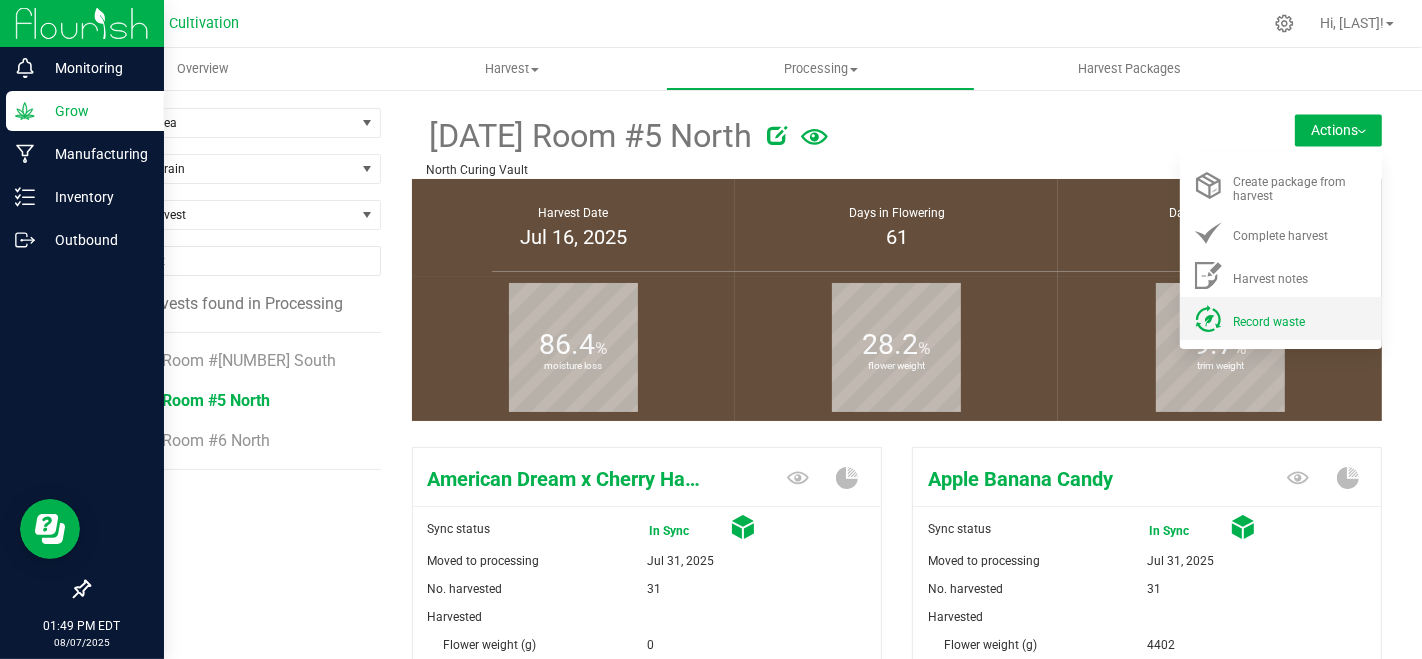click on "Record waste" at bounding box center (1269, 322) 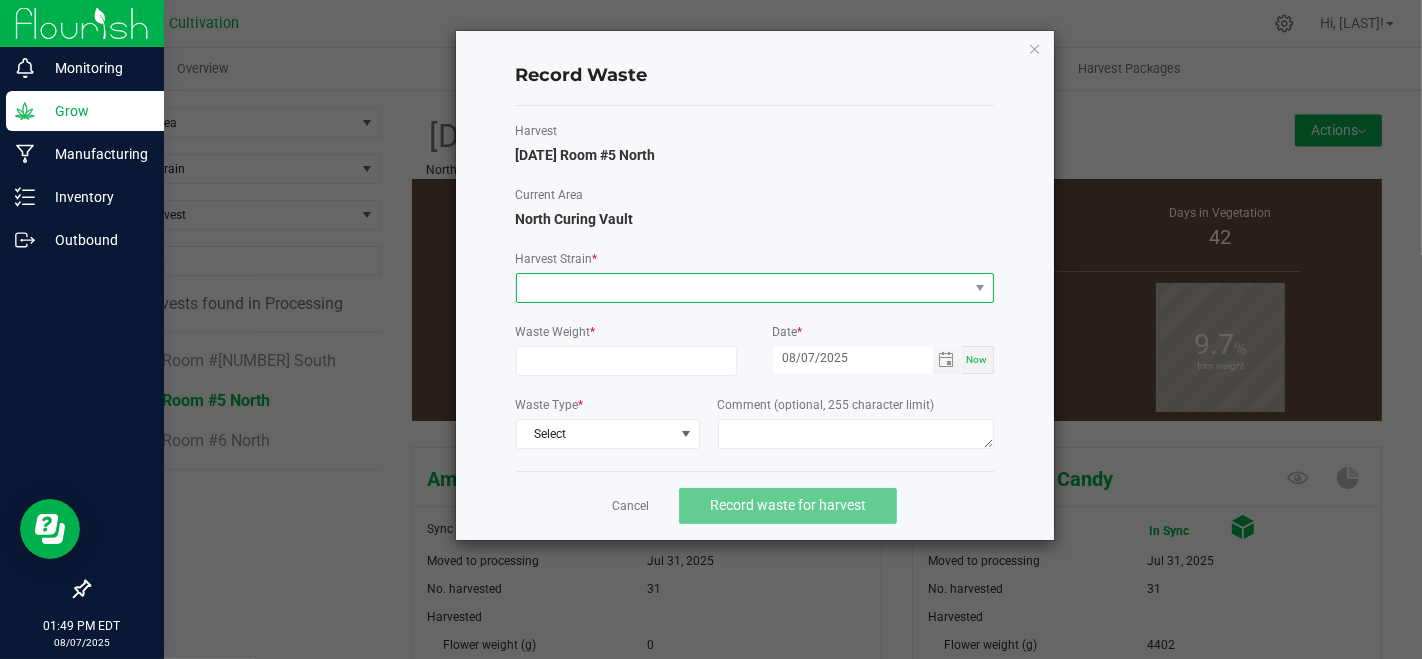 click at bounding box center (742, 288) 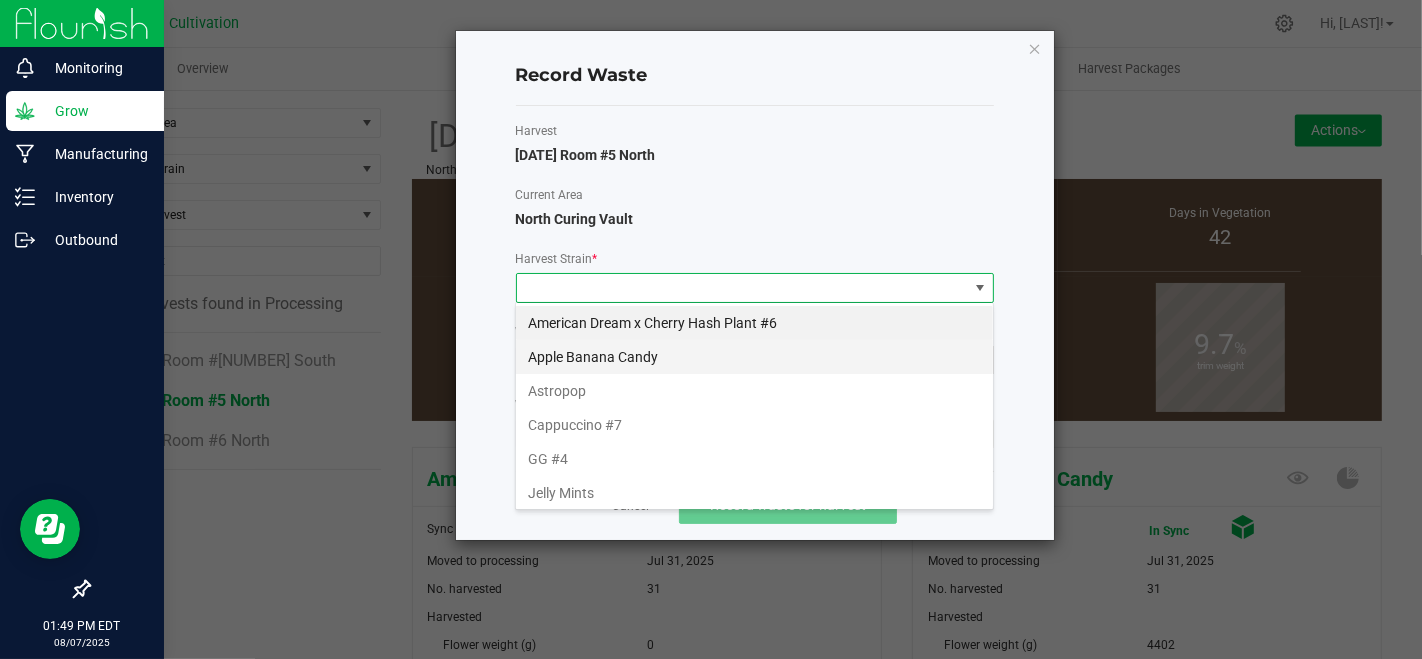 scroll, scrollTop: 99970, scrollLeft: 99521, axis: both 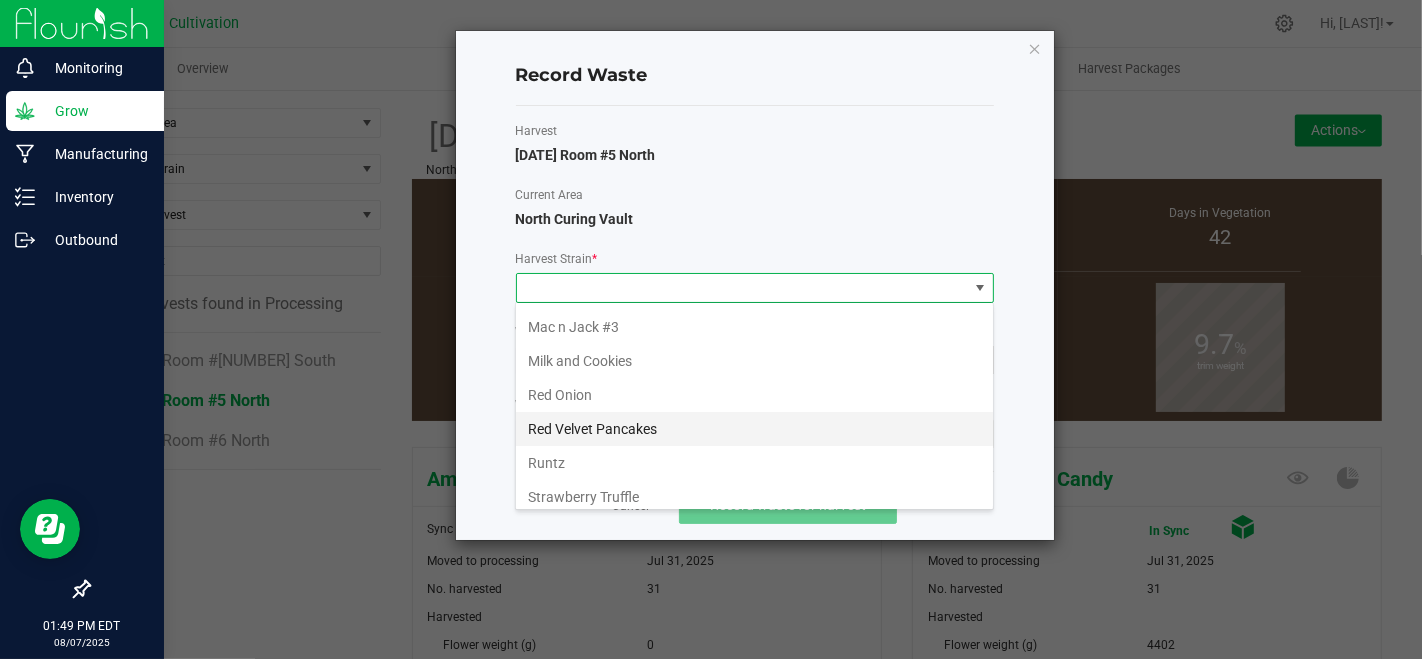 click on "Red Velvet Pancakes" at bounding box center [754, 429] 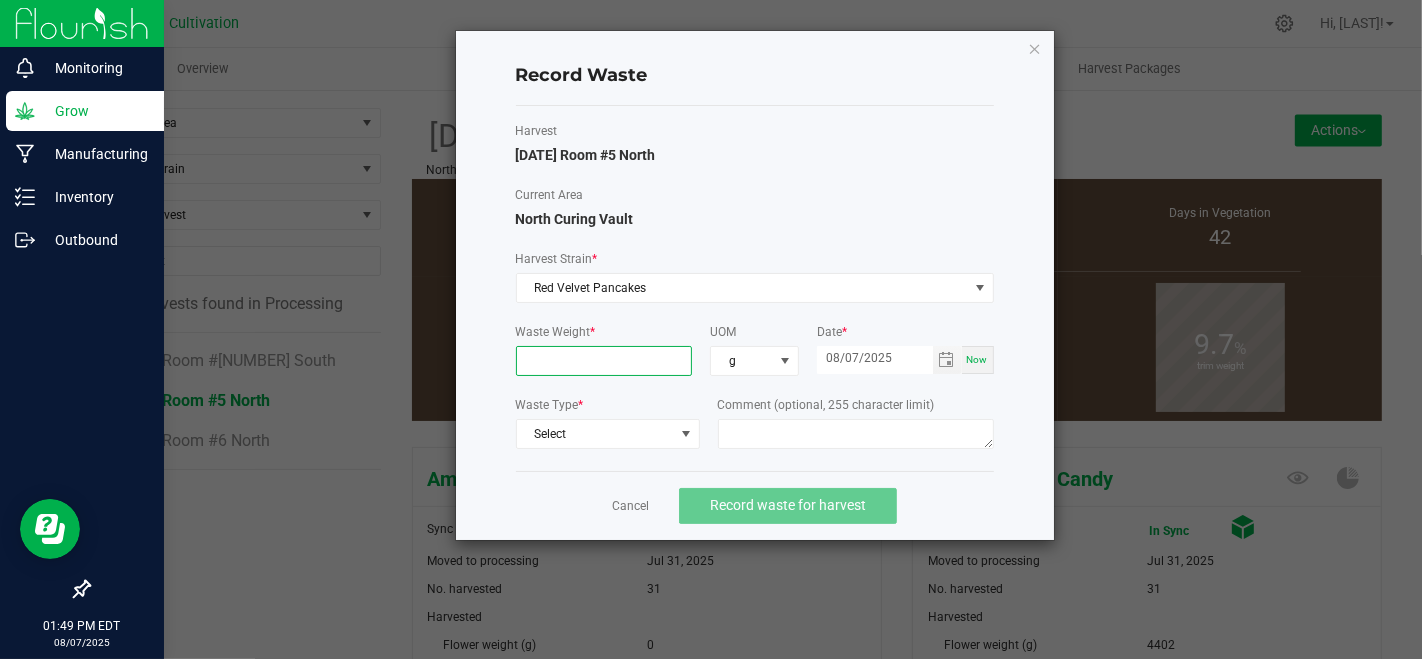 click at bounding box center [604, 361] 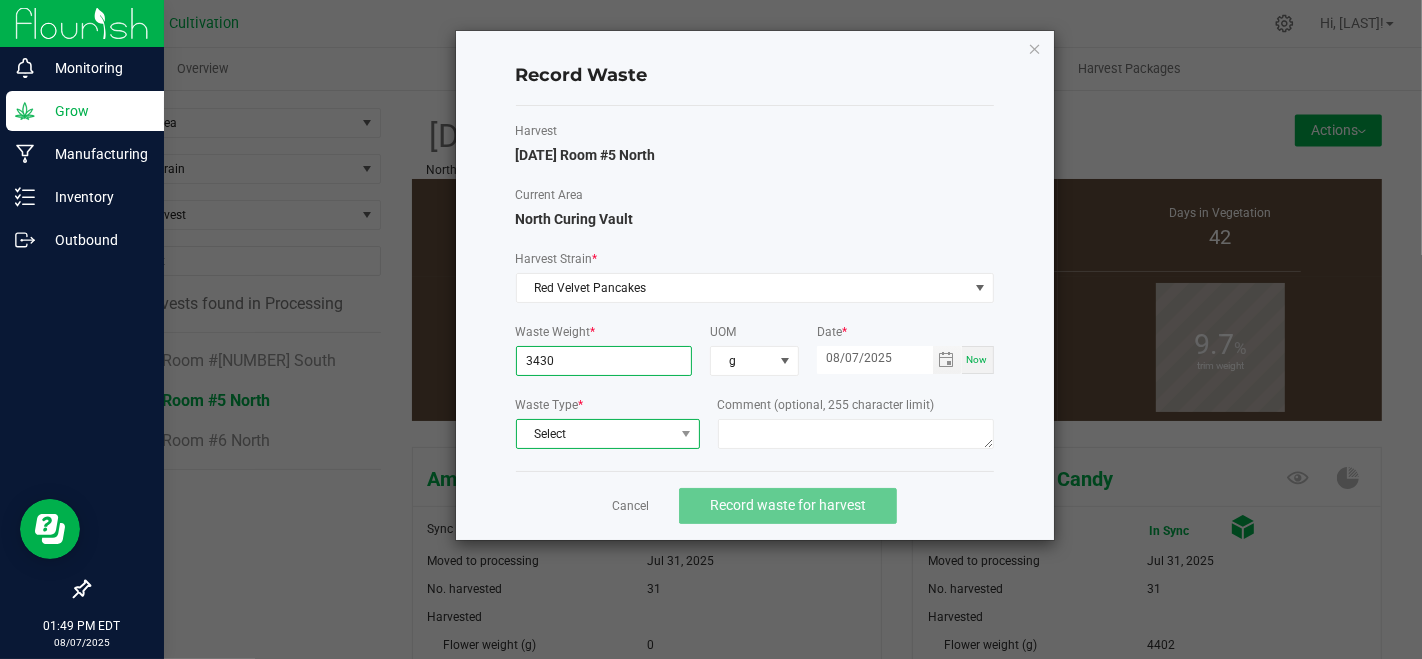 type on "3430.0000 g" 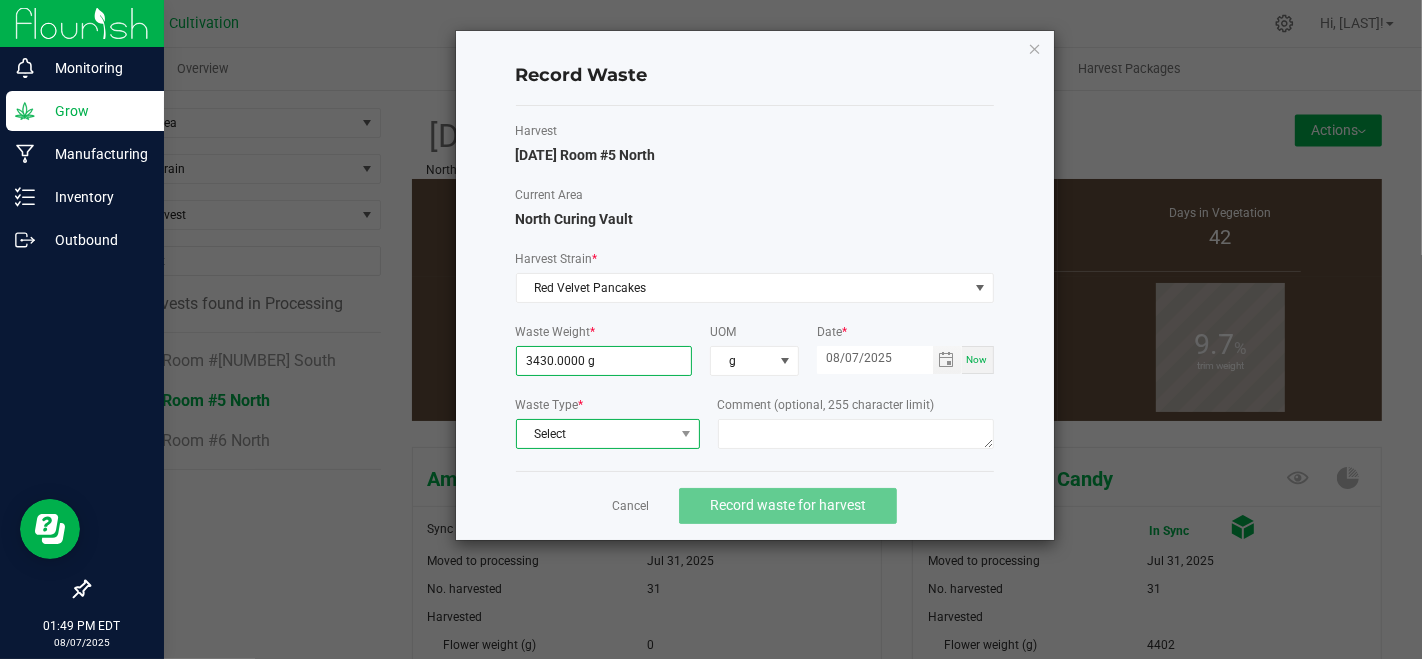 click on "Select" at bounding box center (595, 434) 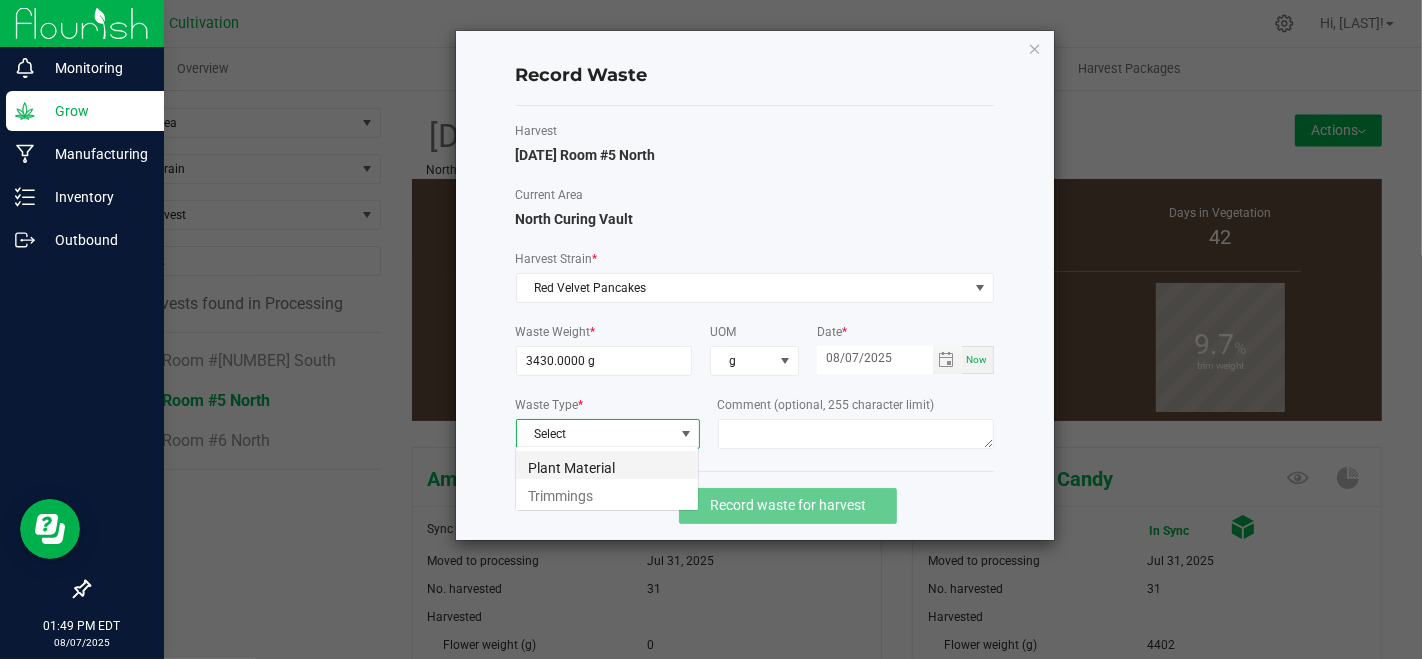 scroll, scrollTop: 99970, scrollLeft: 99815, axis: both 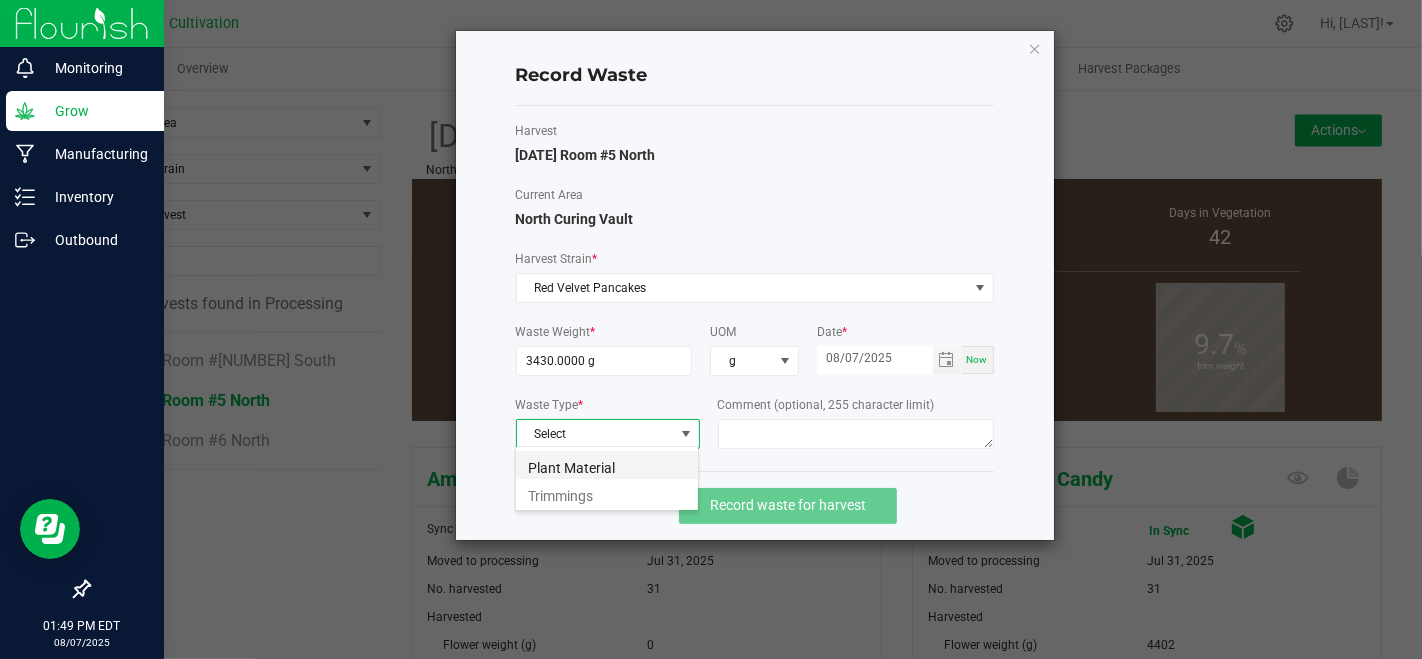 click on "Plant Material" at bounding box center [607, 465] 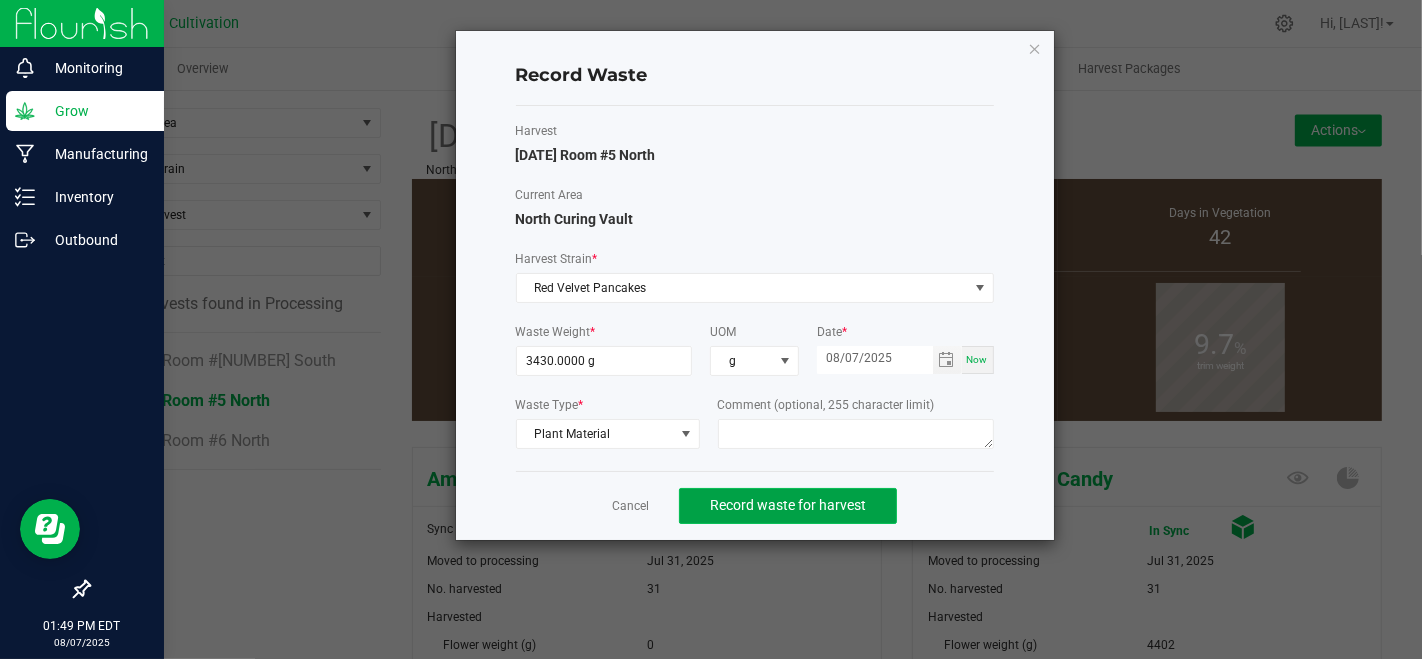 click on "Record waste for harvest" 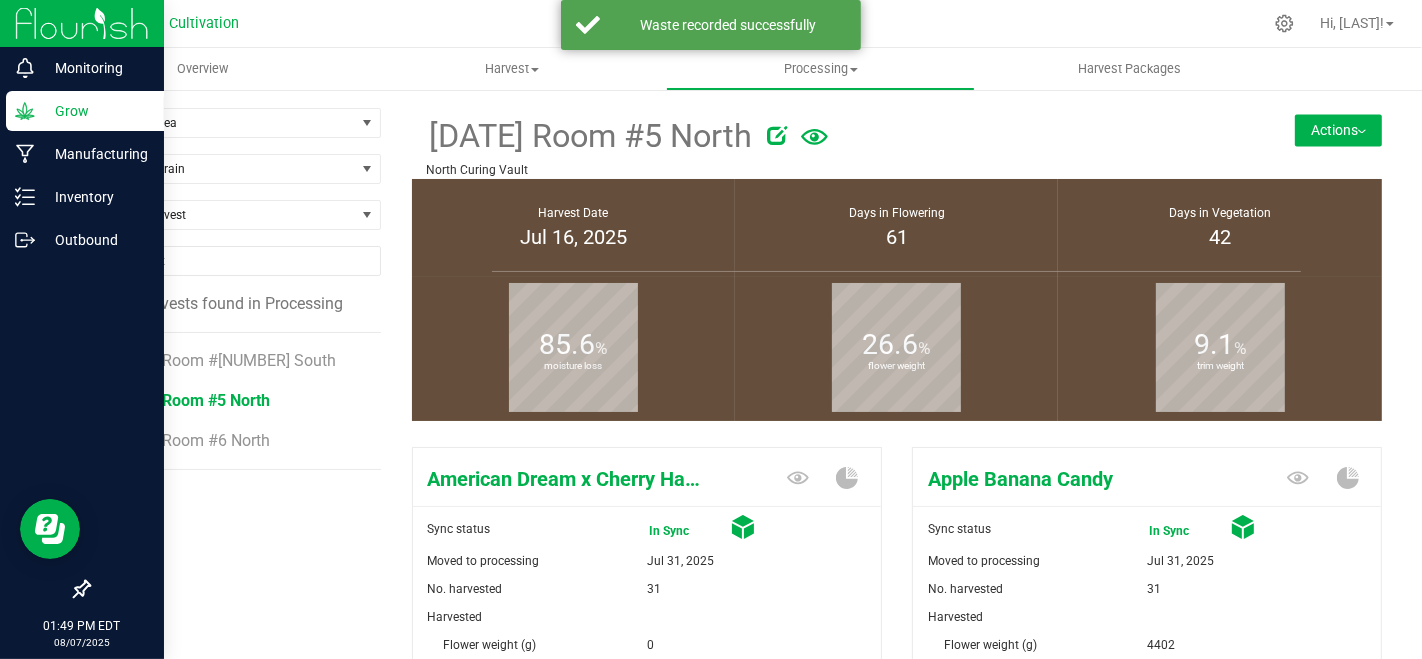 click on "Actions" at bounding box center [1338, 130] 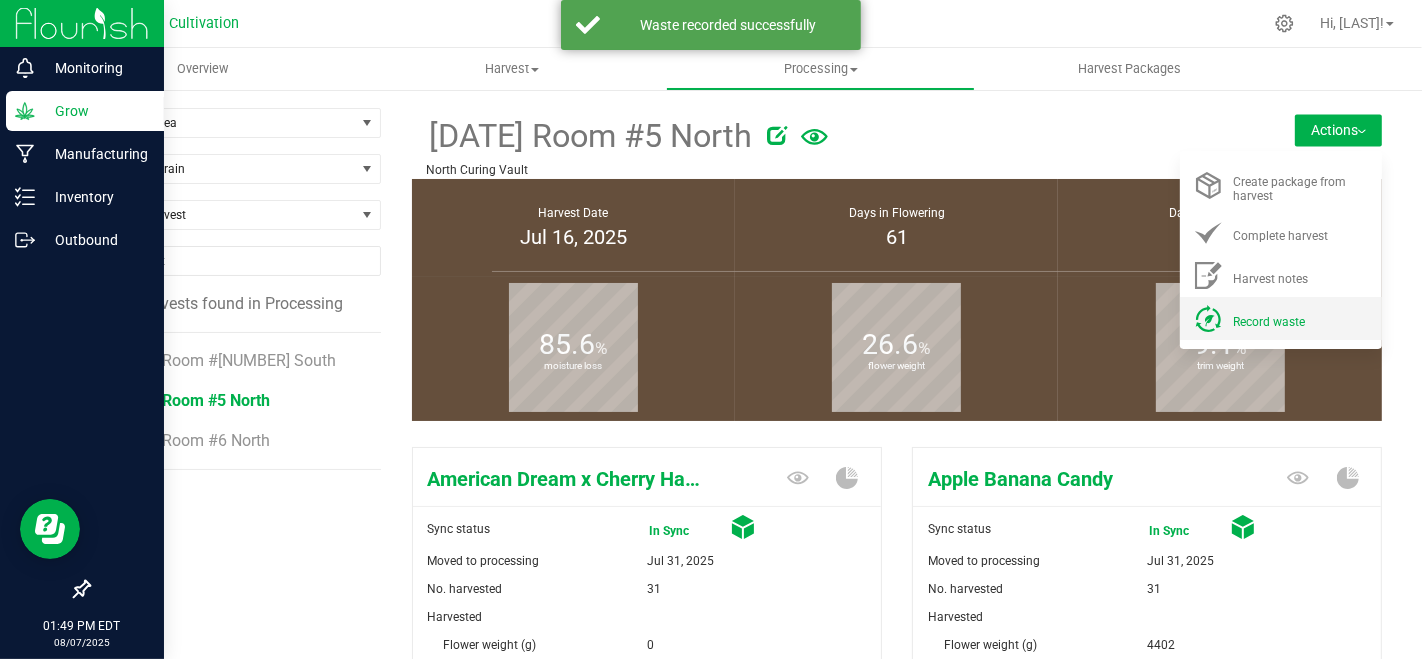 click on "Record waste" at bounding box center (1269, 322) 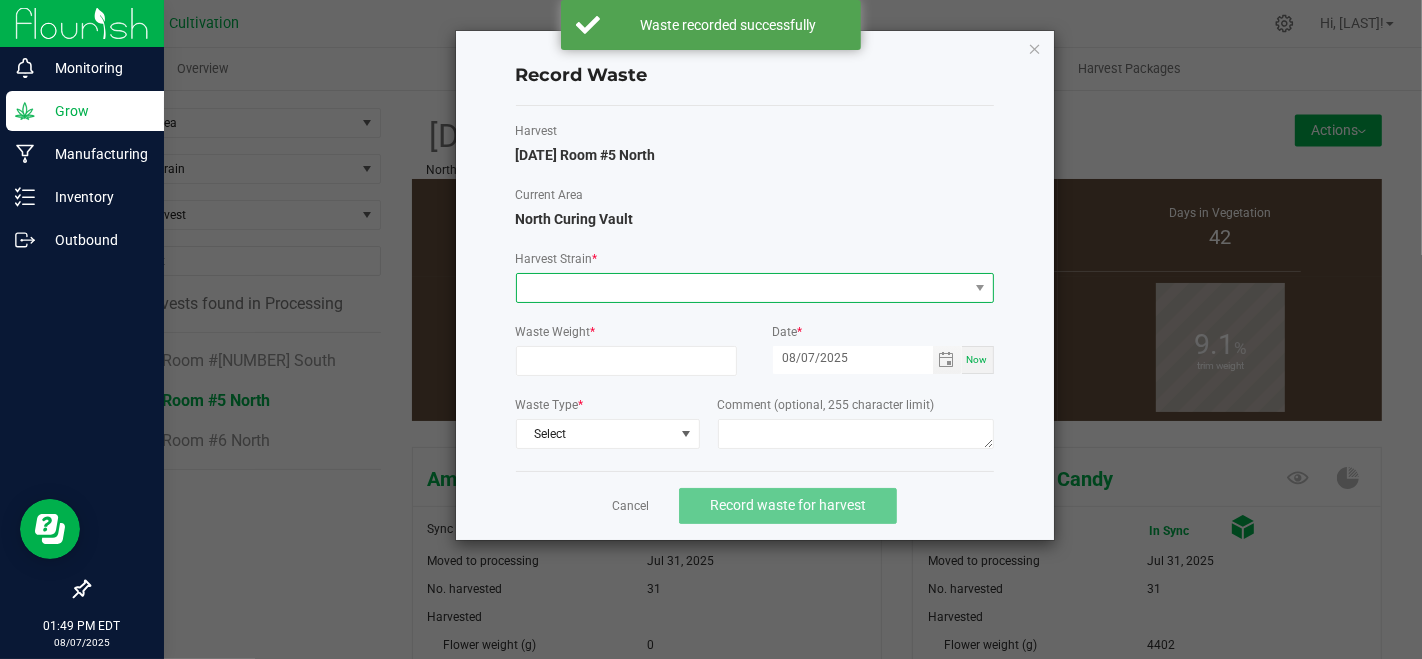 click at bounding box center [742, 288] 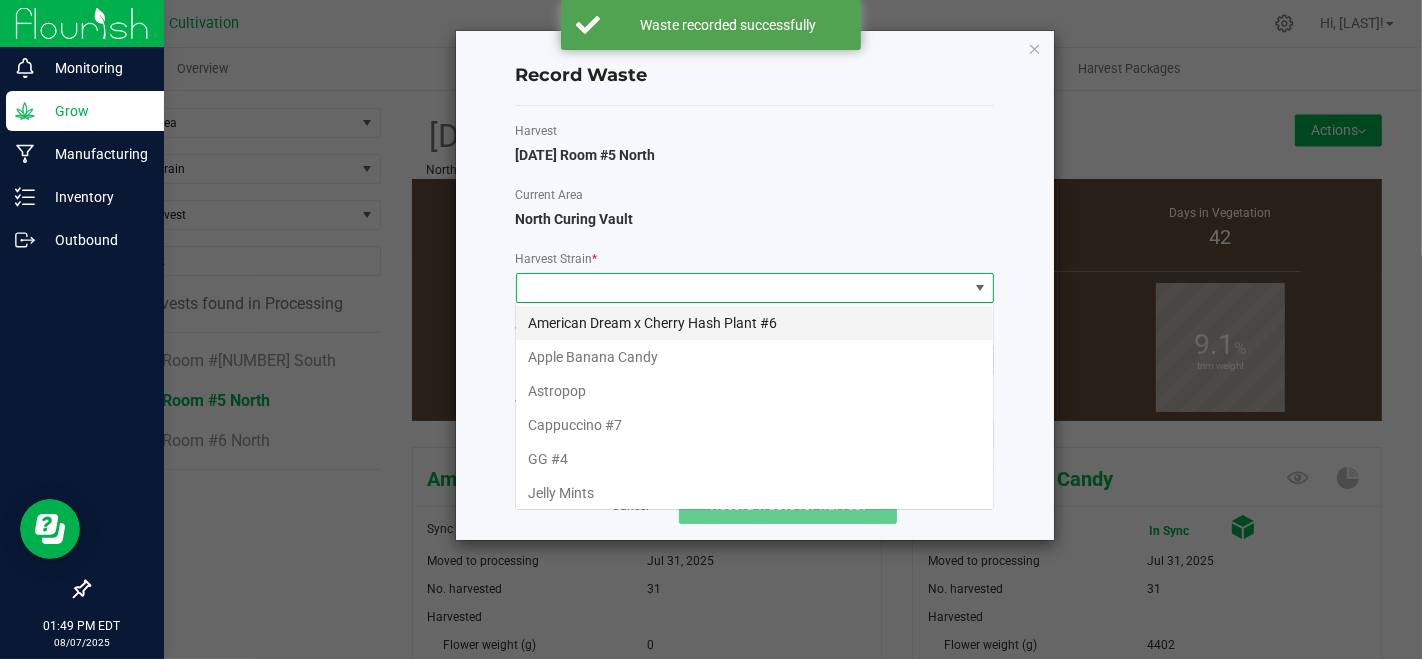 scroll, scrollTop: 99970, scrollLeft: 99521, axis: both 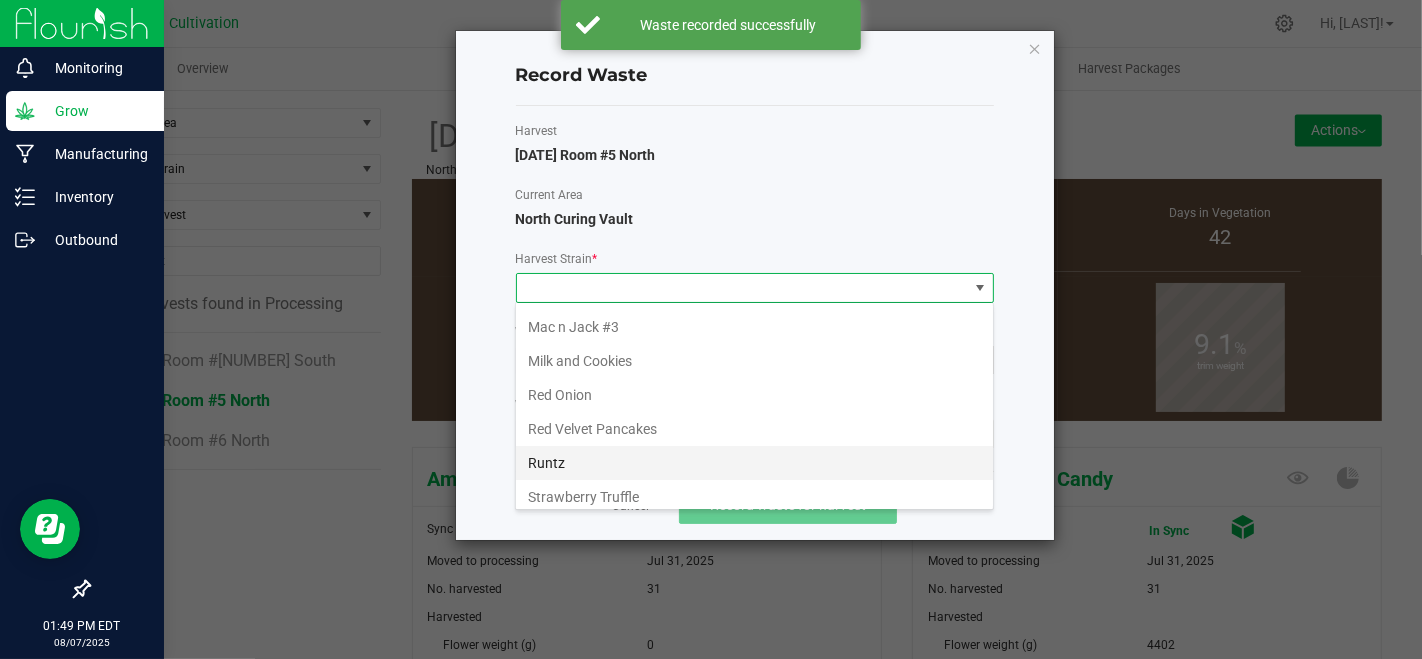 click on "Runtz" at bounding box center (754, 463) 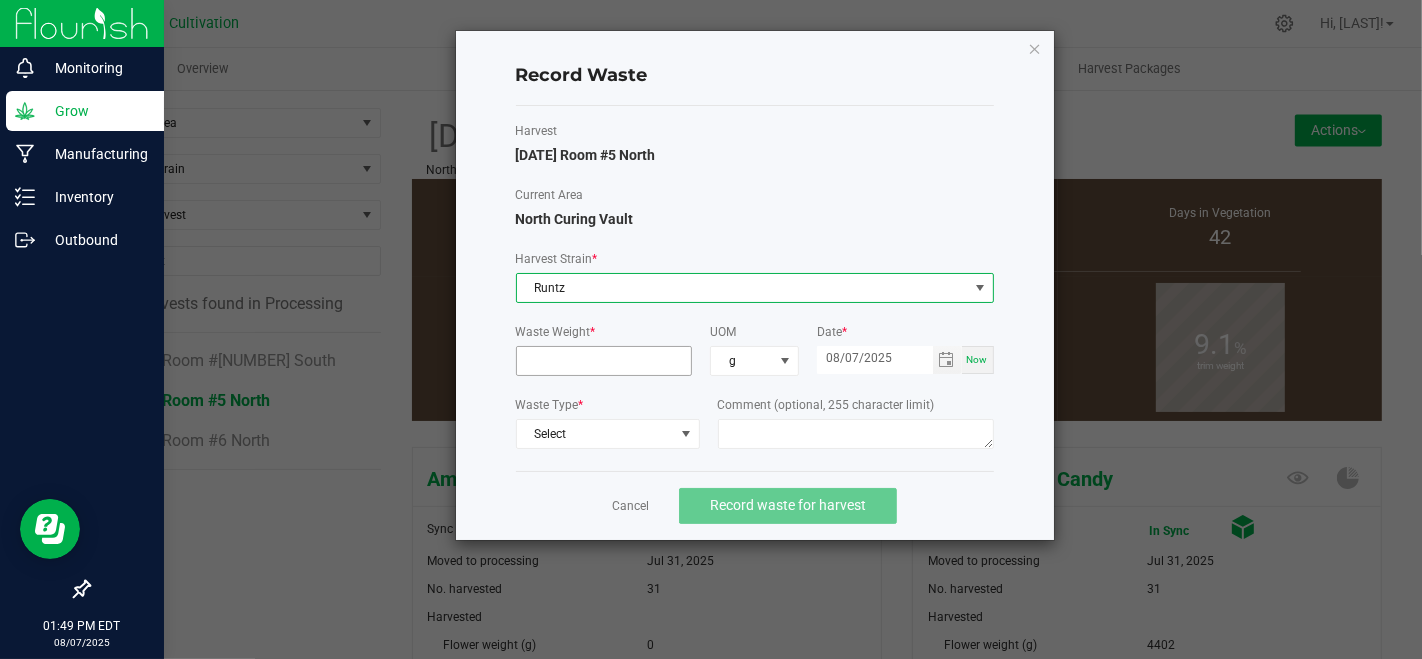 click at bounding box center [604, 361] 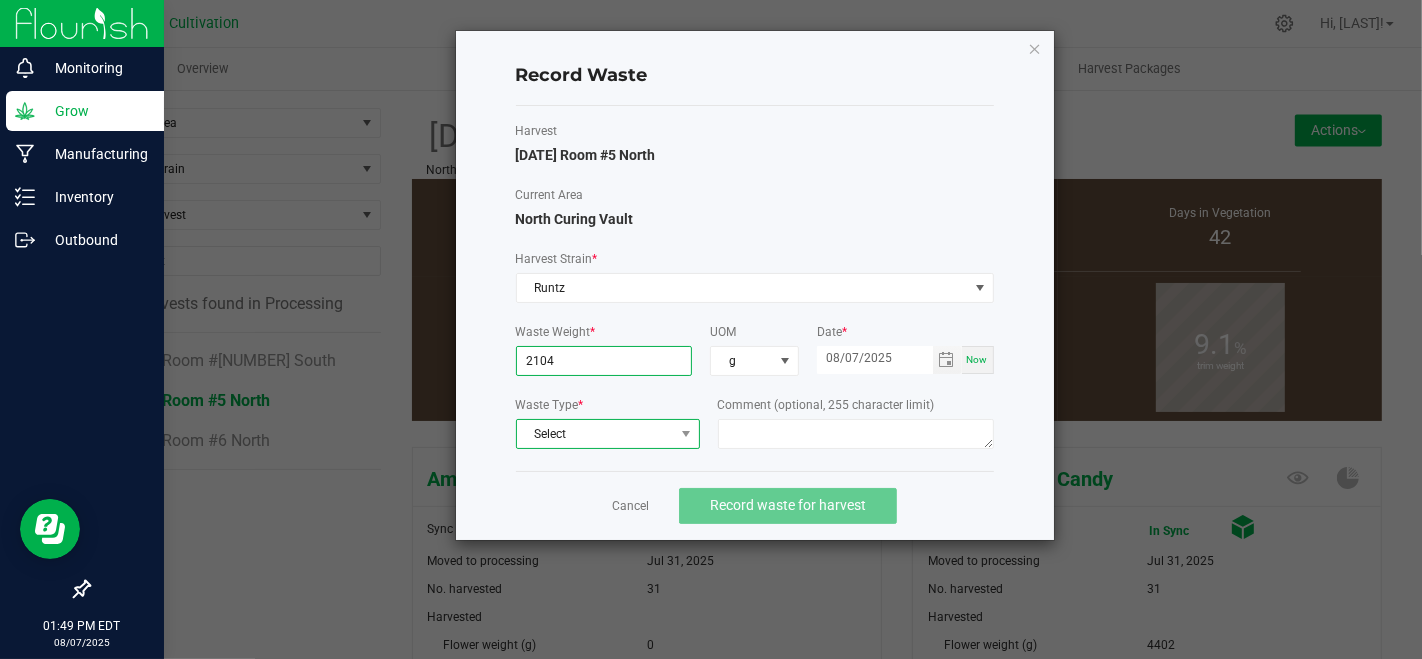 type on "2104.0000 g" 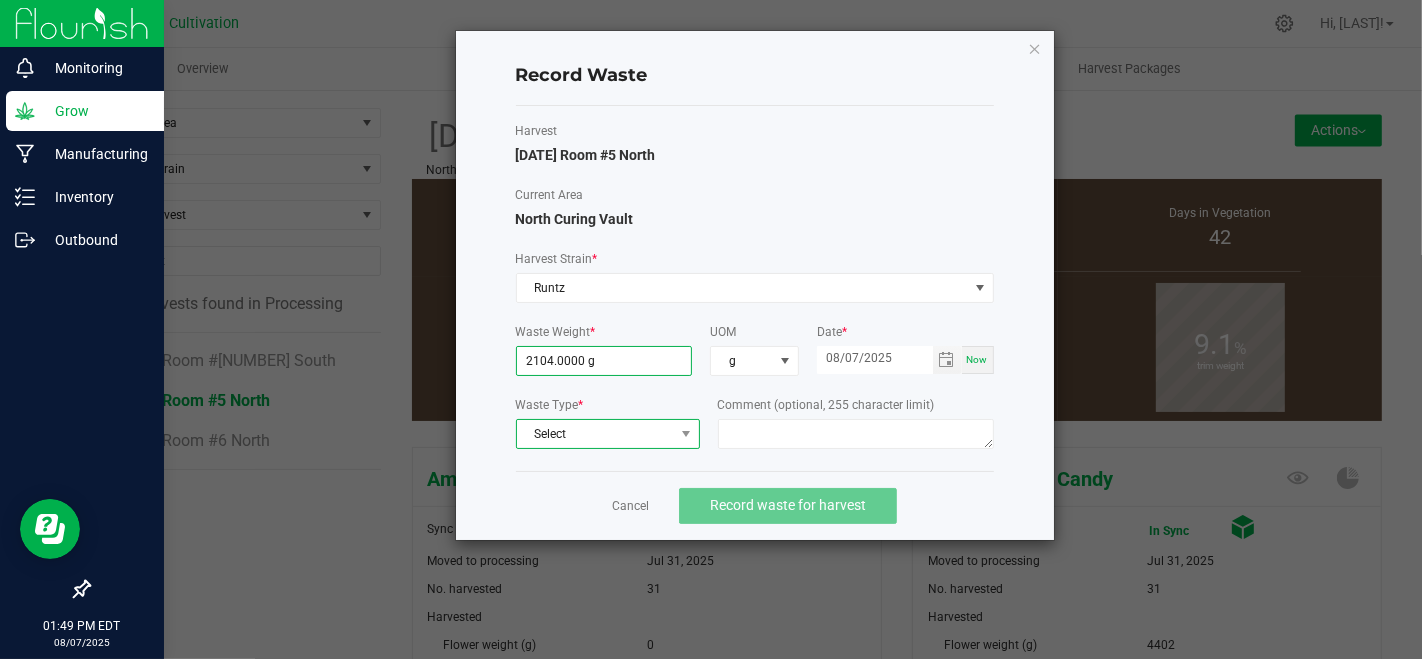 click on "Select" at bounding box center (595, 434) 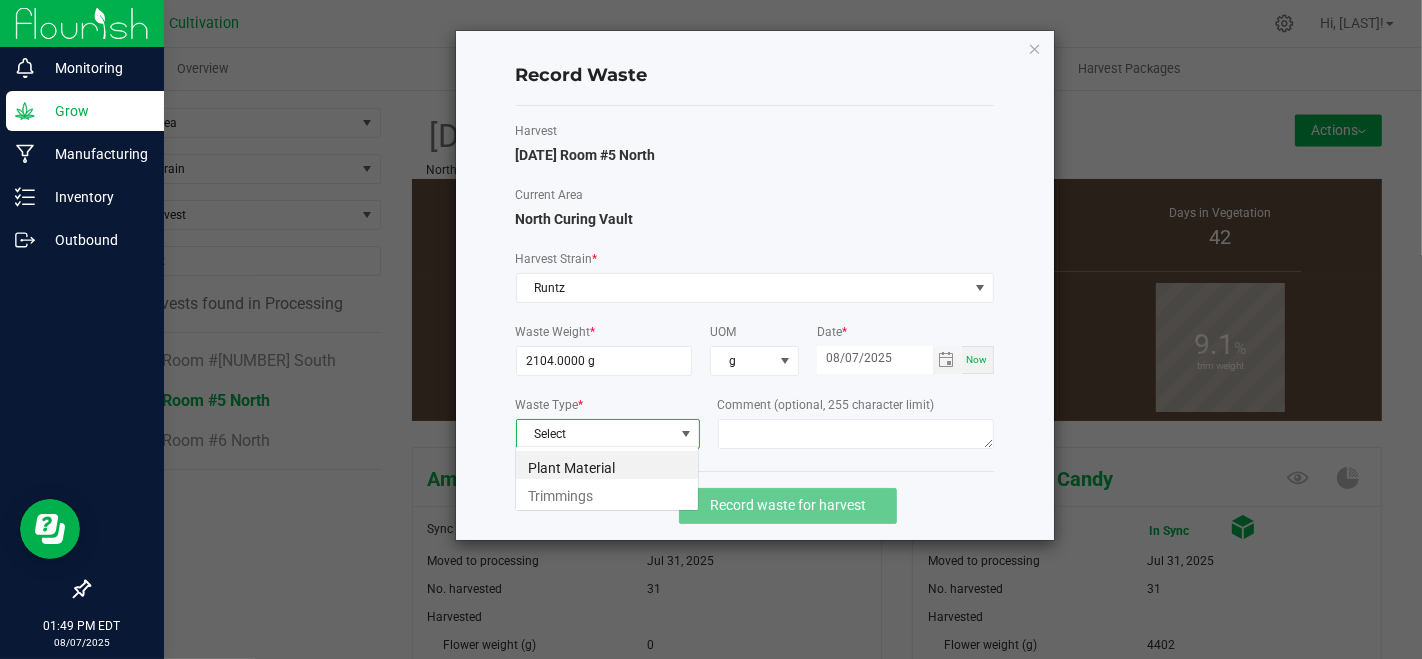 scroll, scrollTop: 99970, scrollLeft: 99815, axis: both 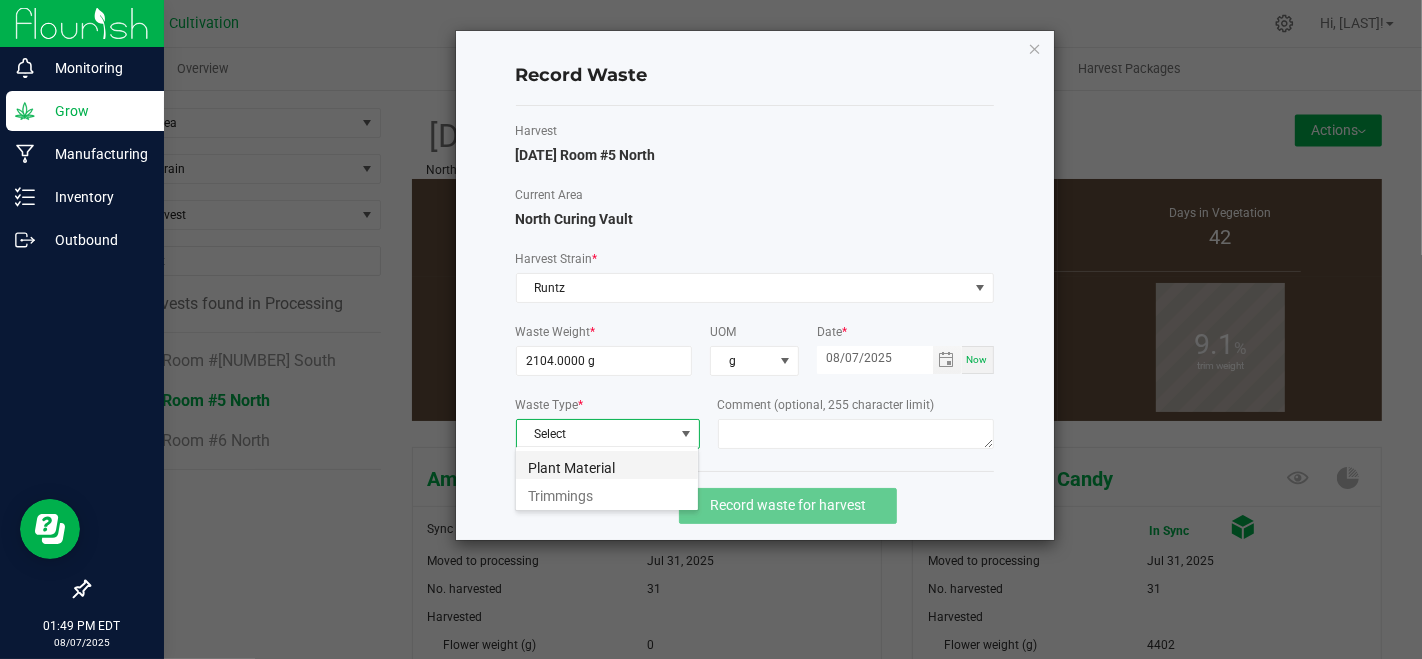 click on "Plant Material" at bounding box center (607, 465) 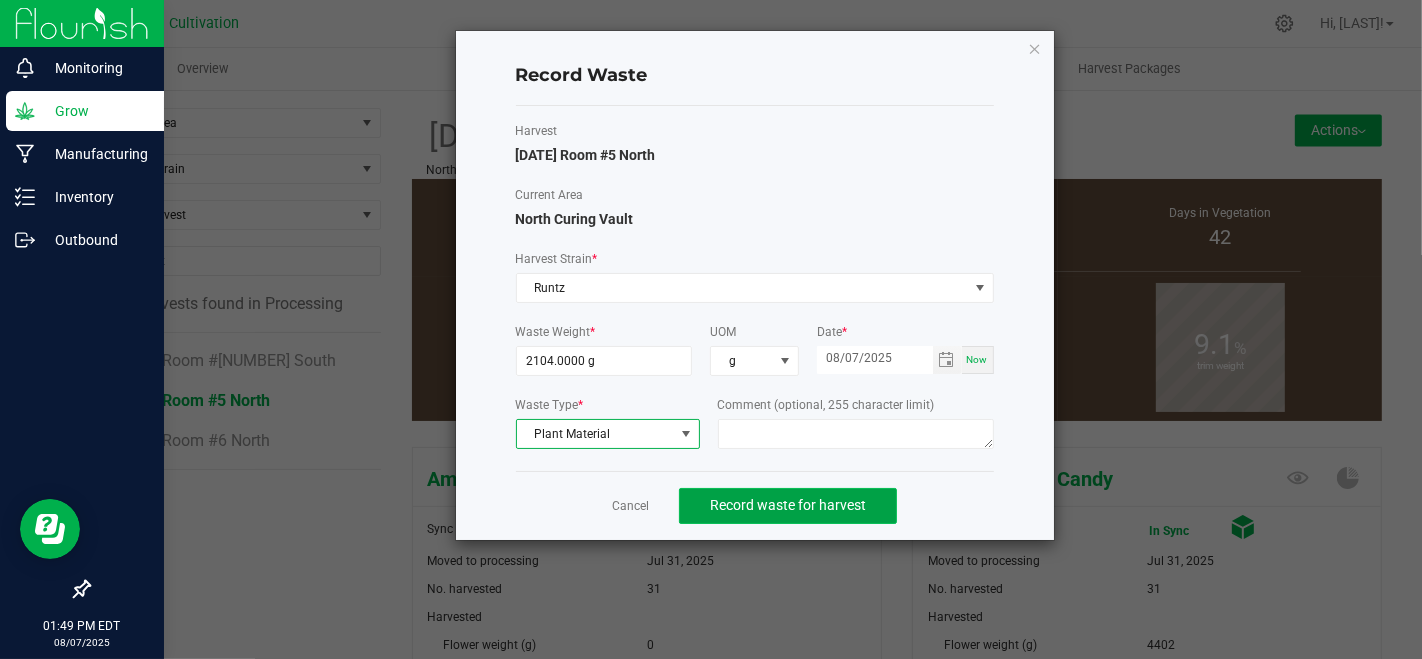 click on "Record waste for harvest" 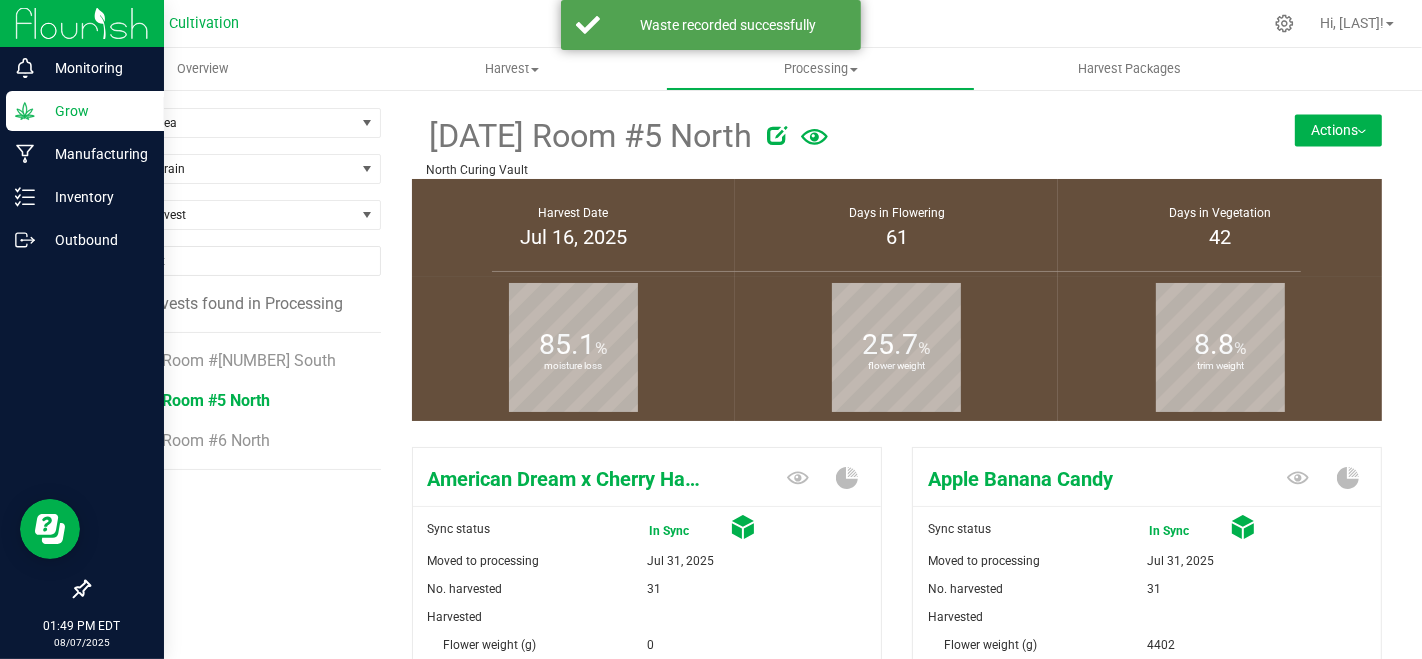drag, startPoint x: 1340, startPoint y: 134, endPoint x: 1269, endPoint y: 252, distance: 137.71347 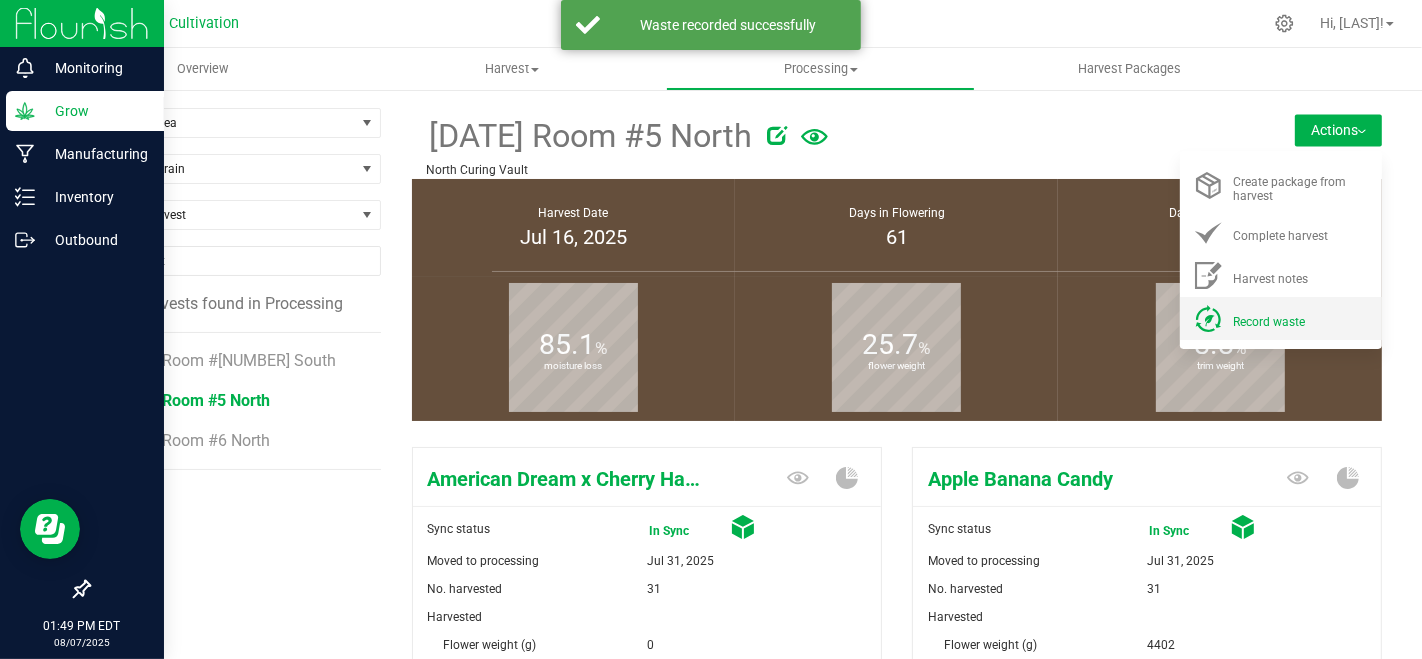 click on "Record waste" at bounding box center (1269, 322) 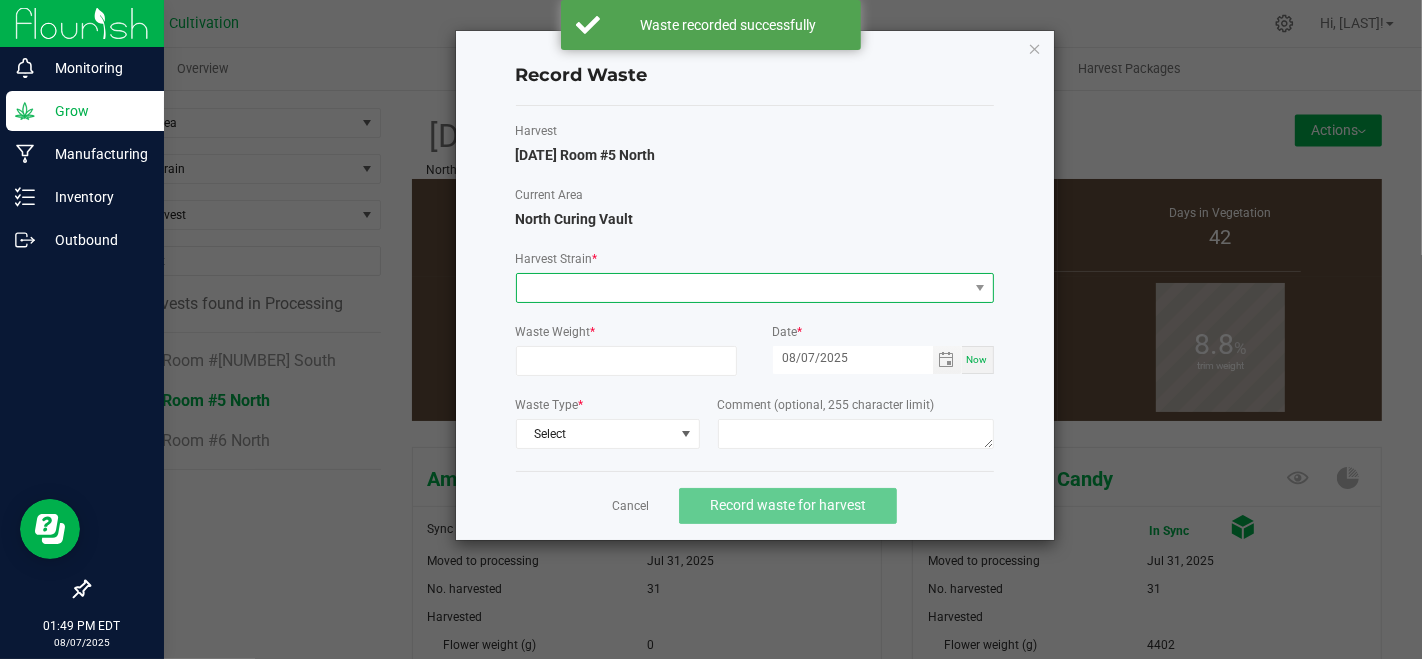 click at bounding box center (742, 288) 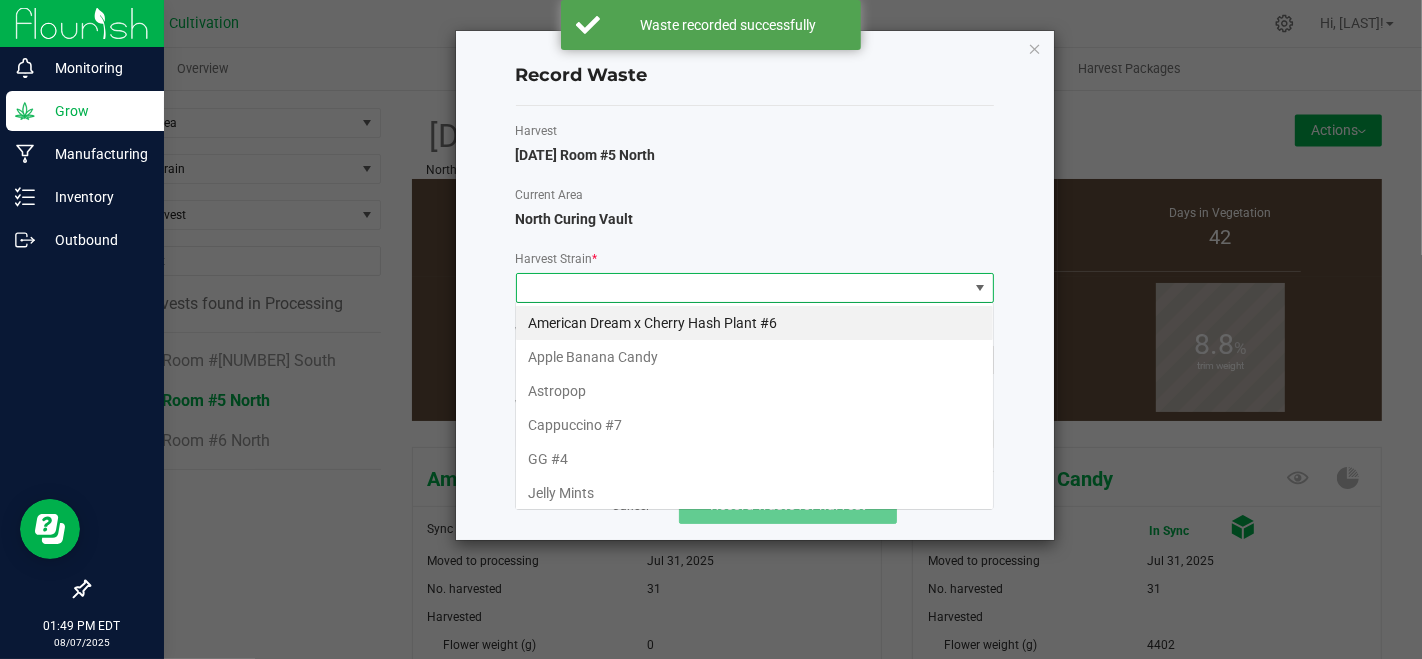 scroll, scrollTop: 99970, scrollLeft: 99521, axis: both 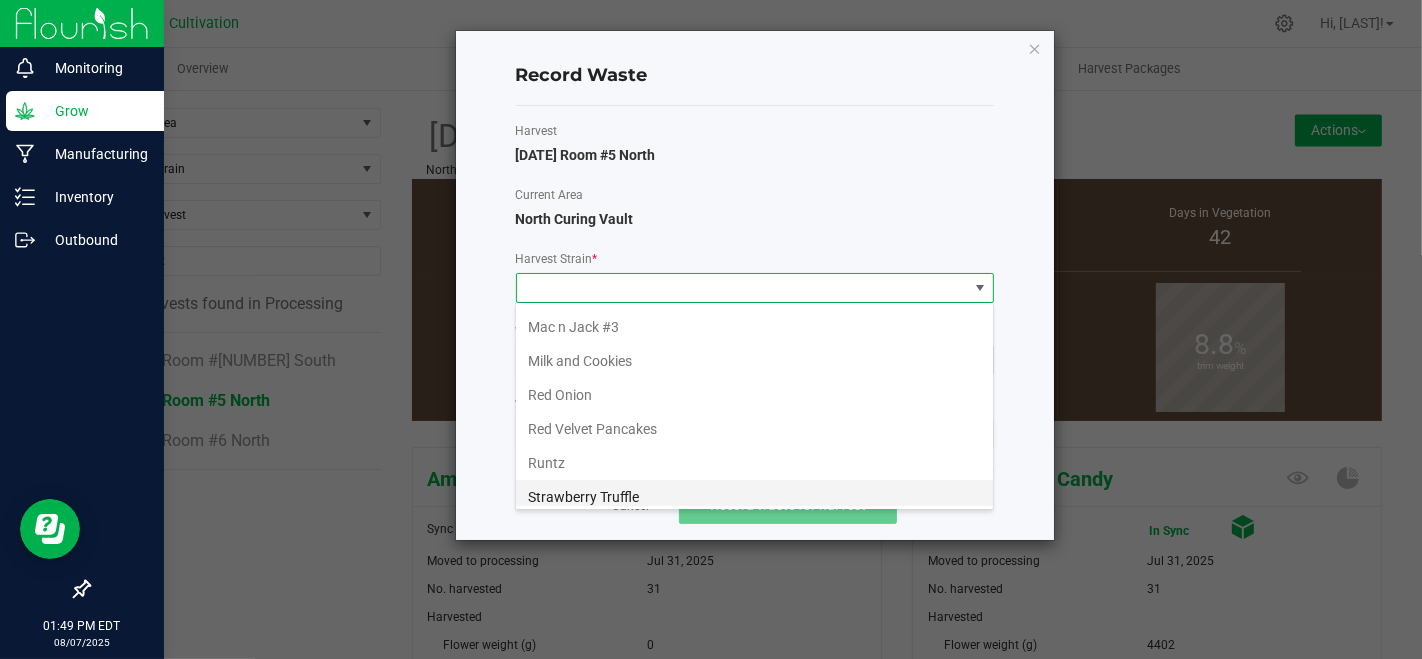 click on "Strawberry Truffle" at bounding box center (754, 497) 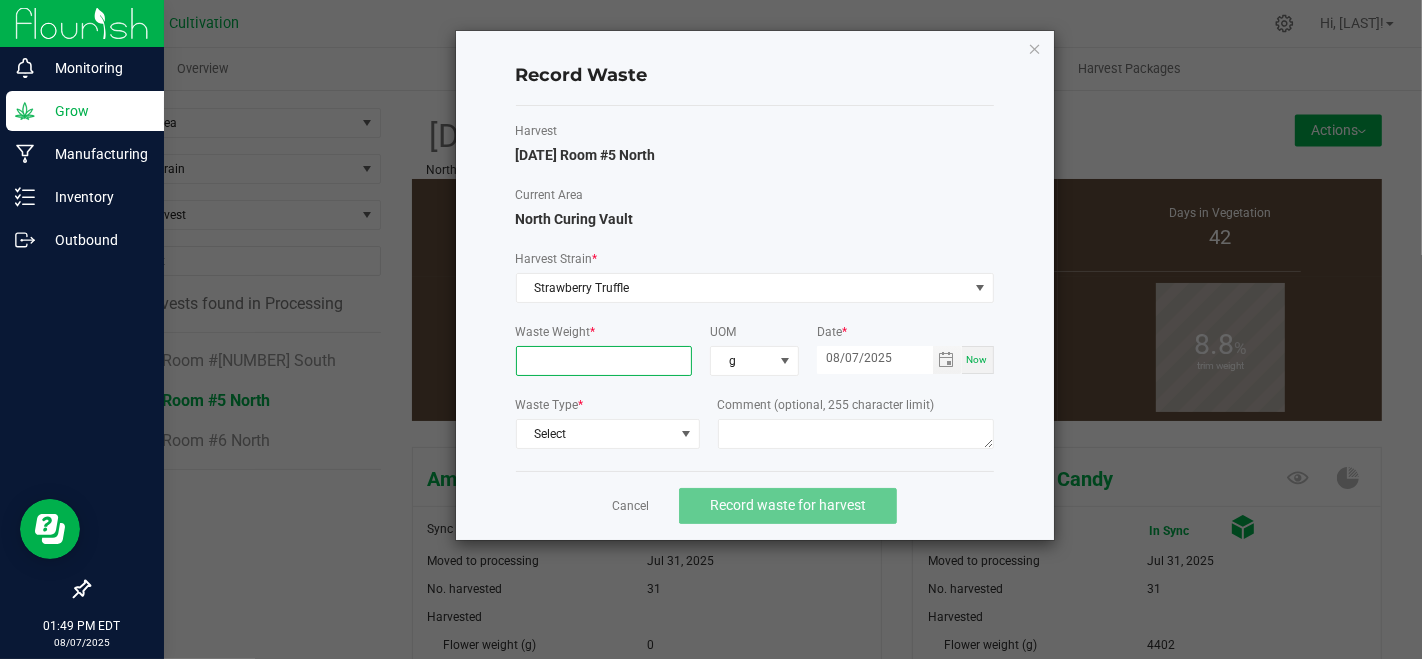 click at bounding box center [604, 361] 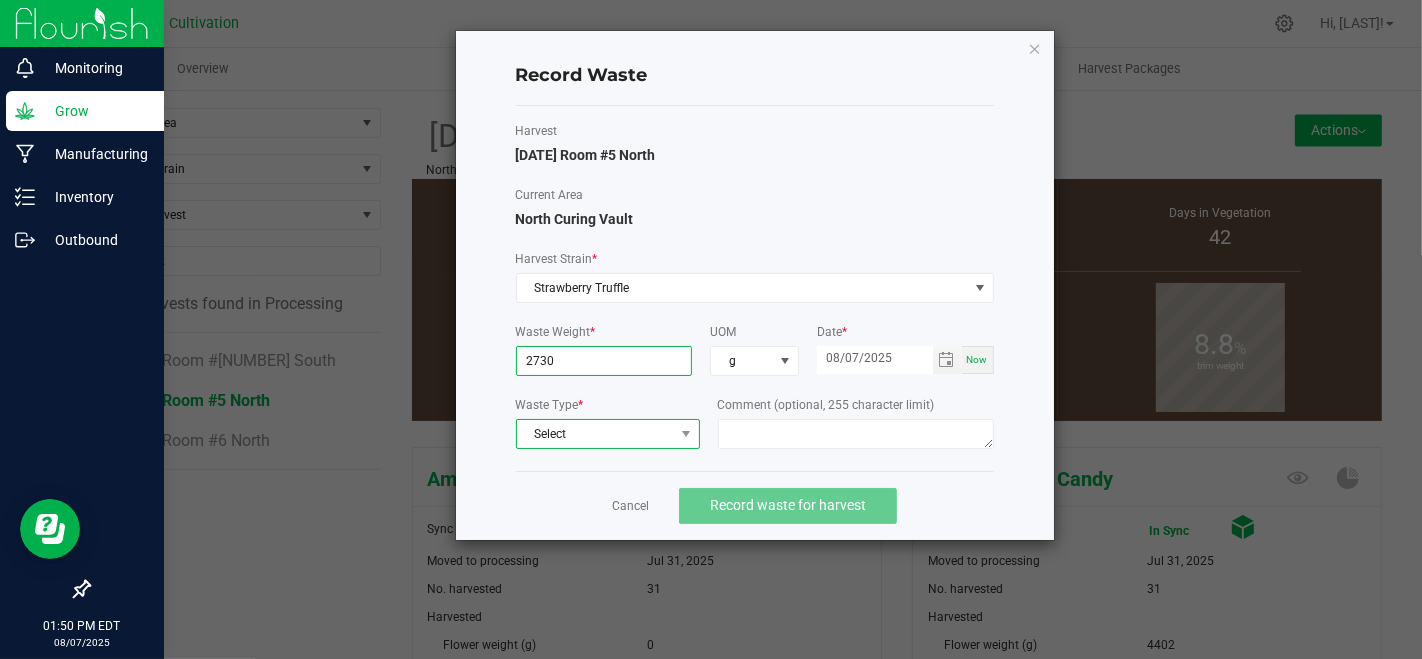 type on "2730.0000 g" 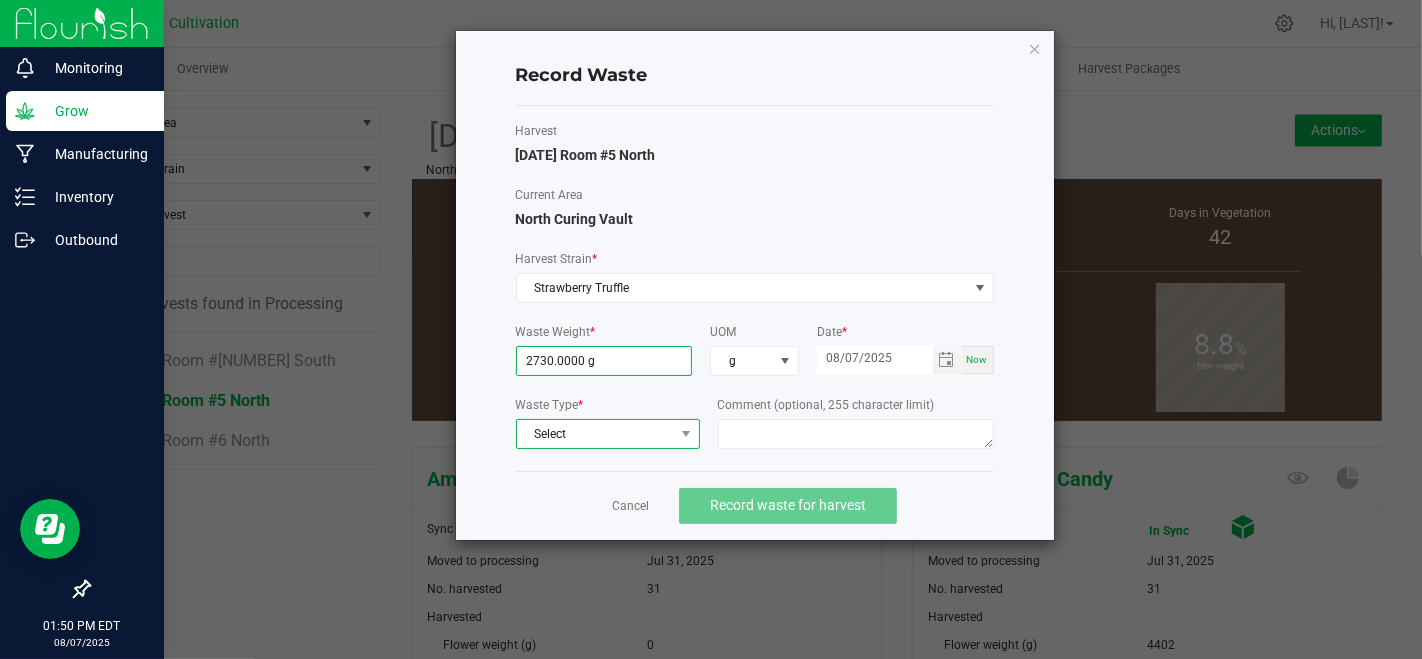 click on "Select" at bounding box center [595, 434] 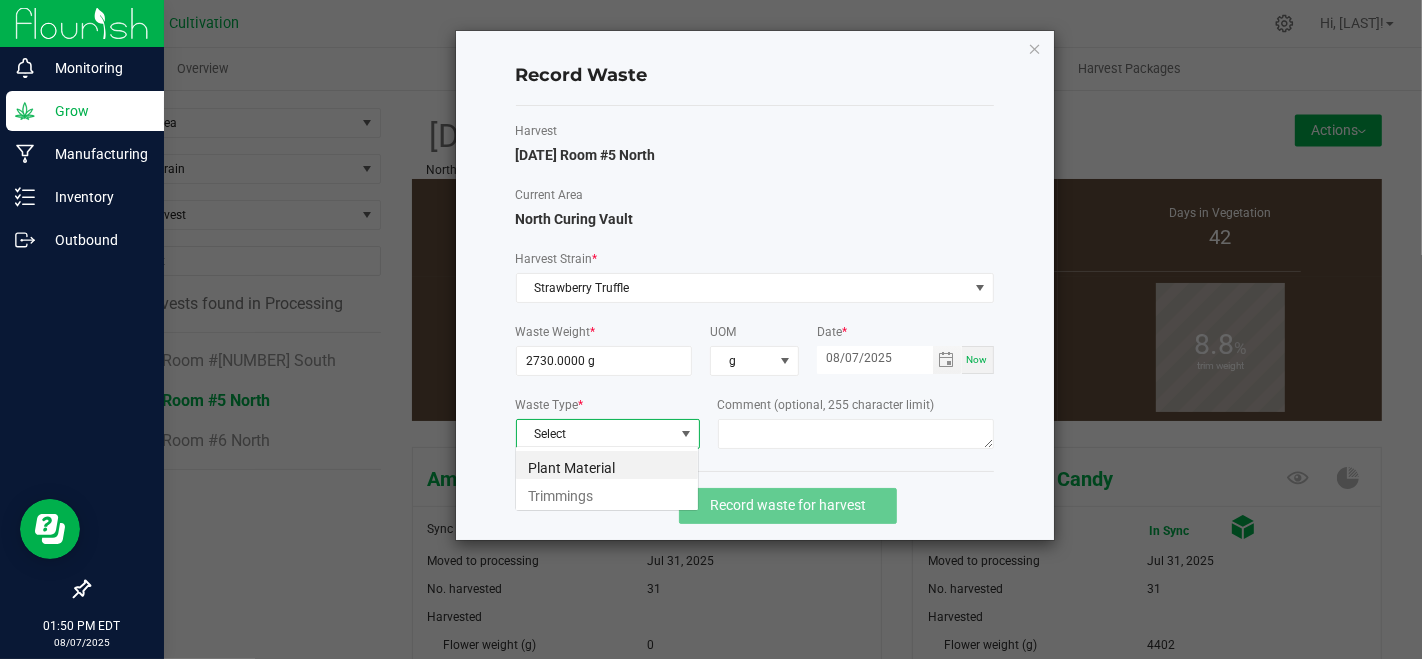 scroll, scrollTop: 99970, scrollLeft: 99815, axis: both 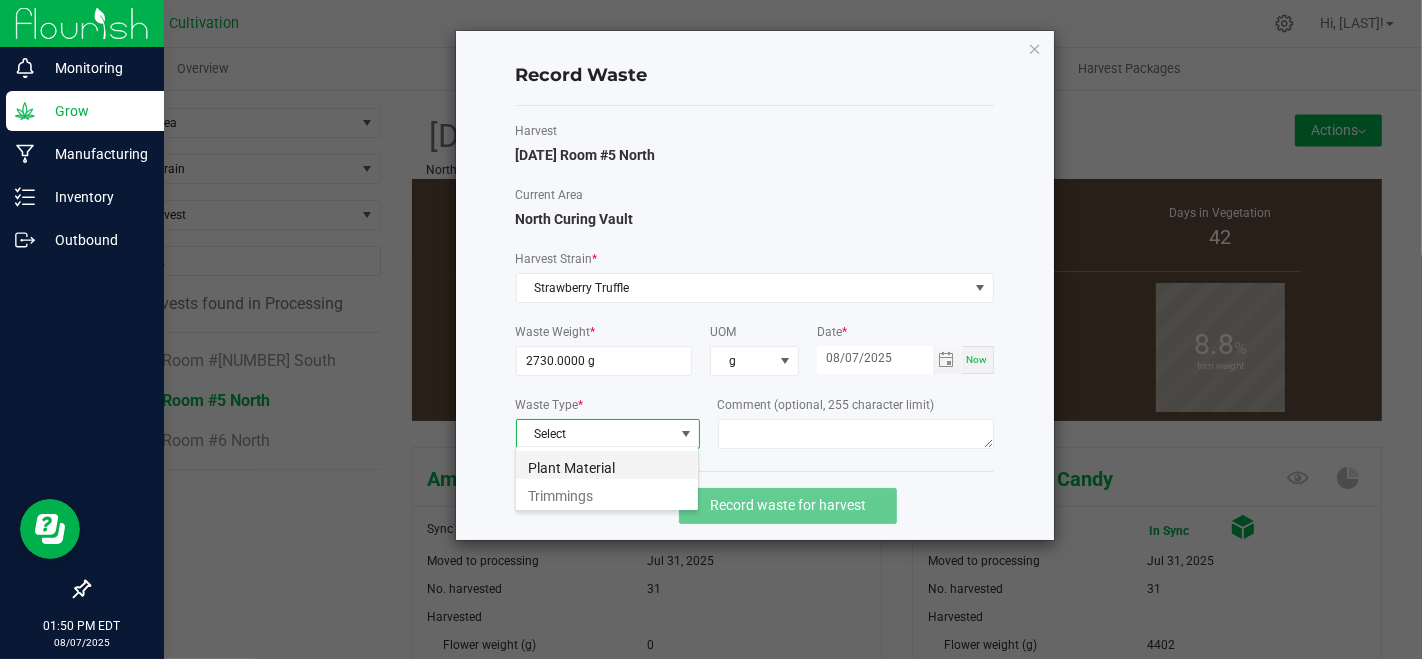 click on "Plant Material" at bounding box center [607, 465] 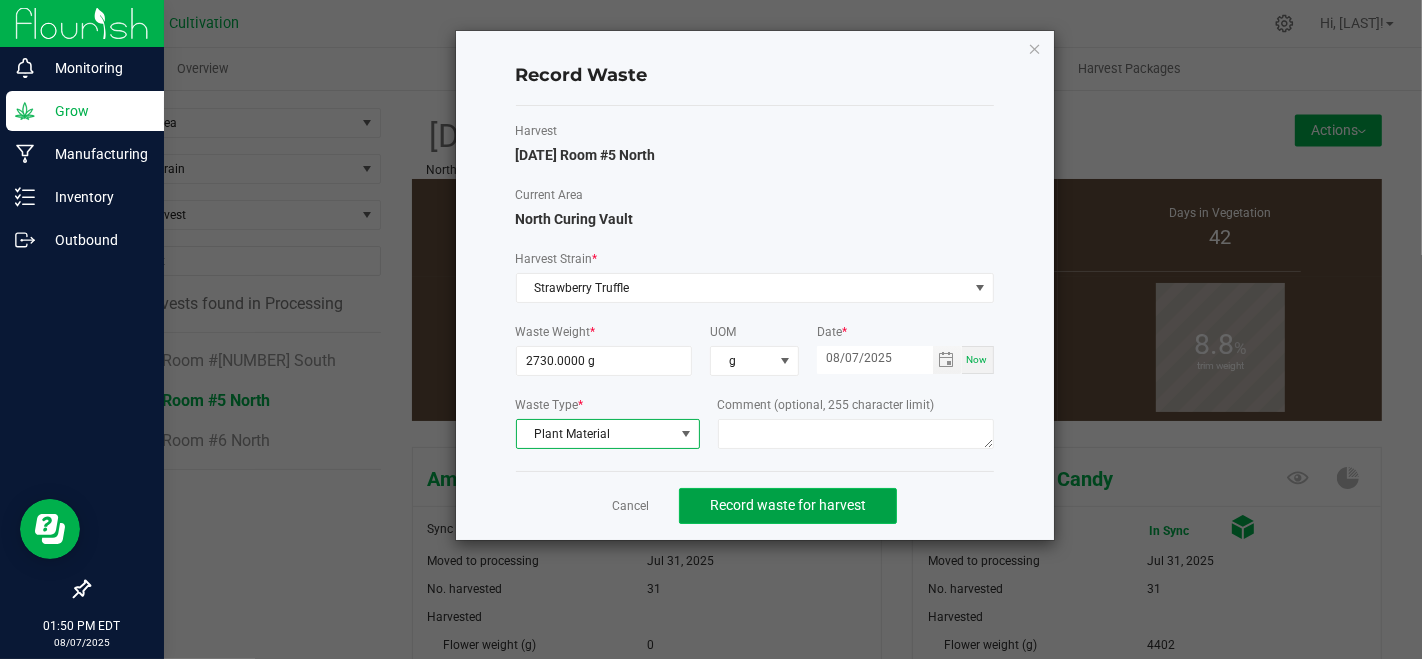 click on "Record waste for harvest" 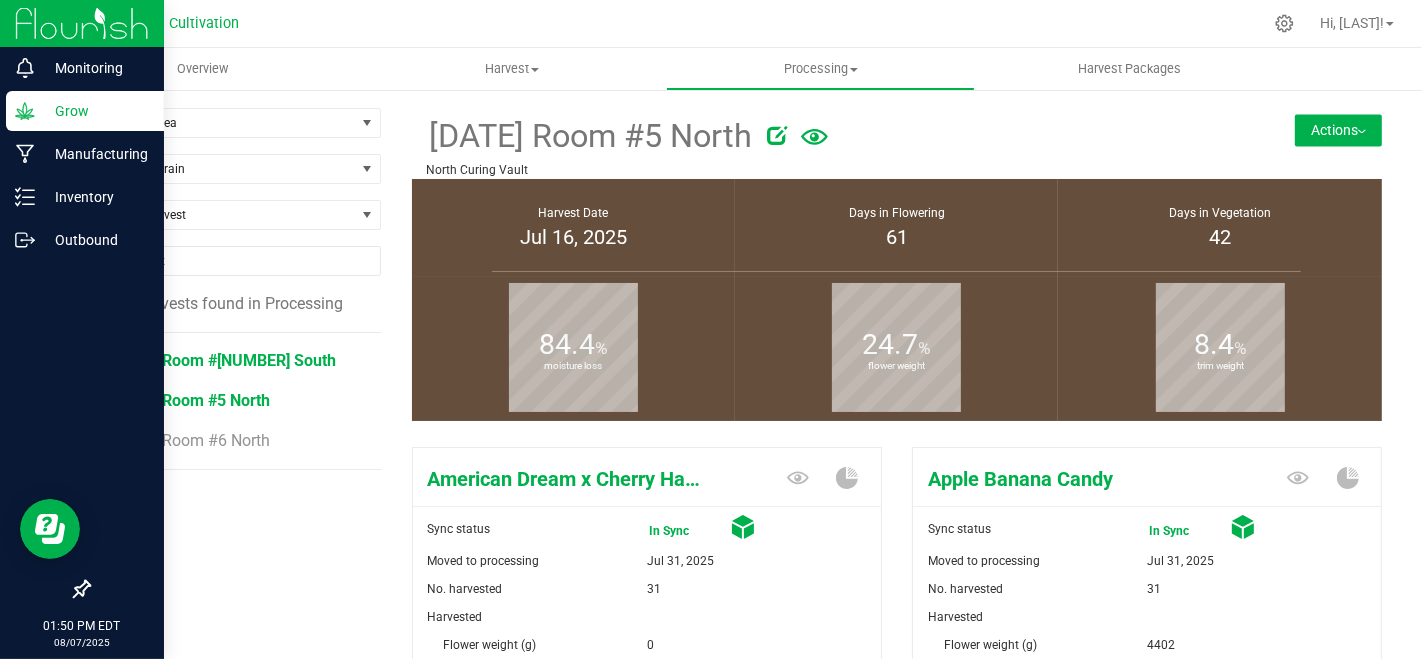 click on "[DATE] Room #[NUMBER] South" at bounding box center [223, 360] 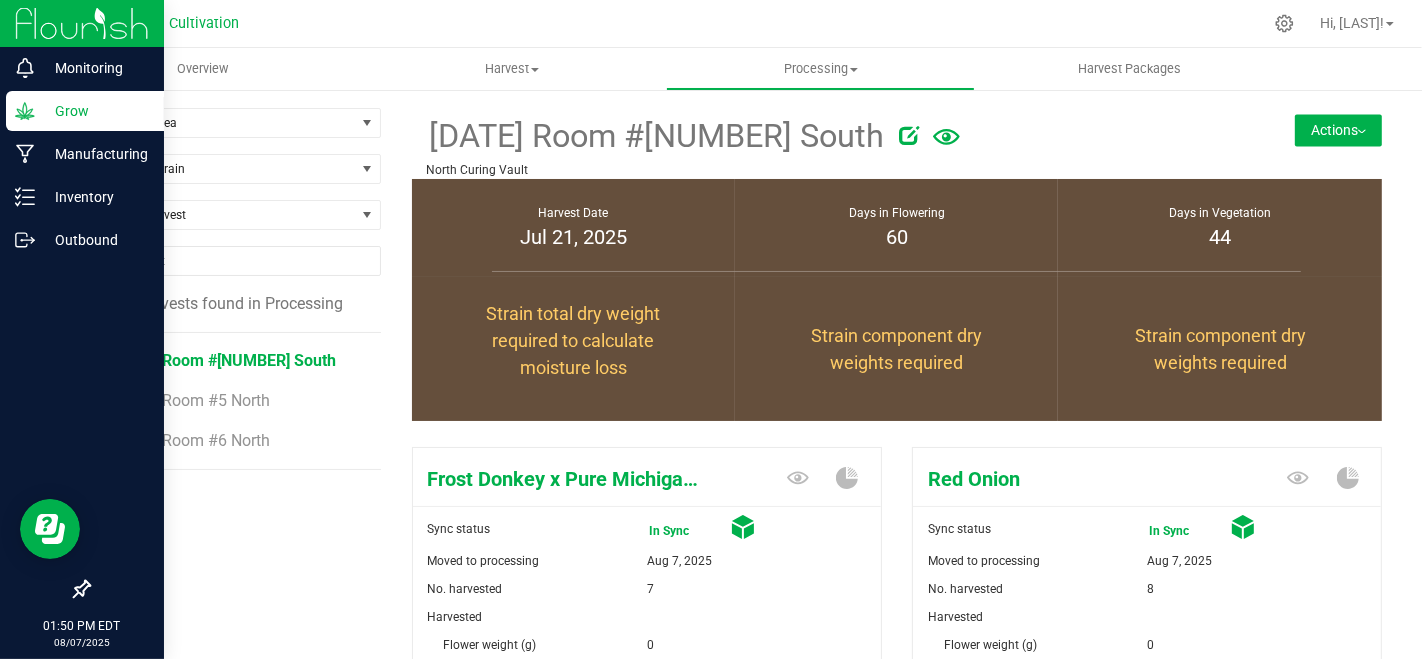 click on "Actions" at bounding box center [1338, 130] 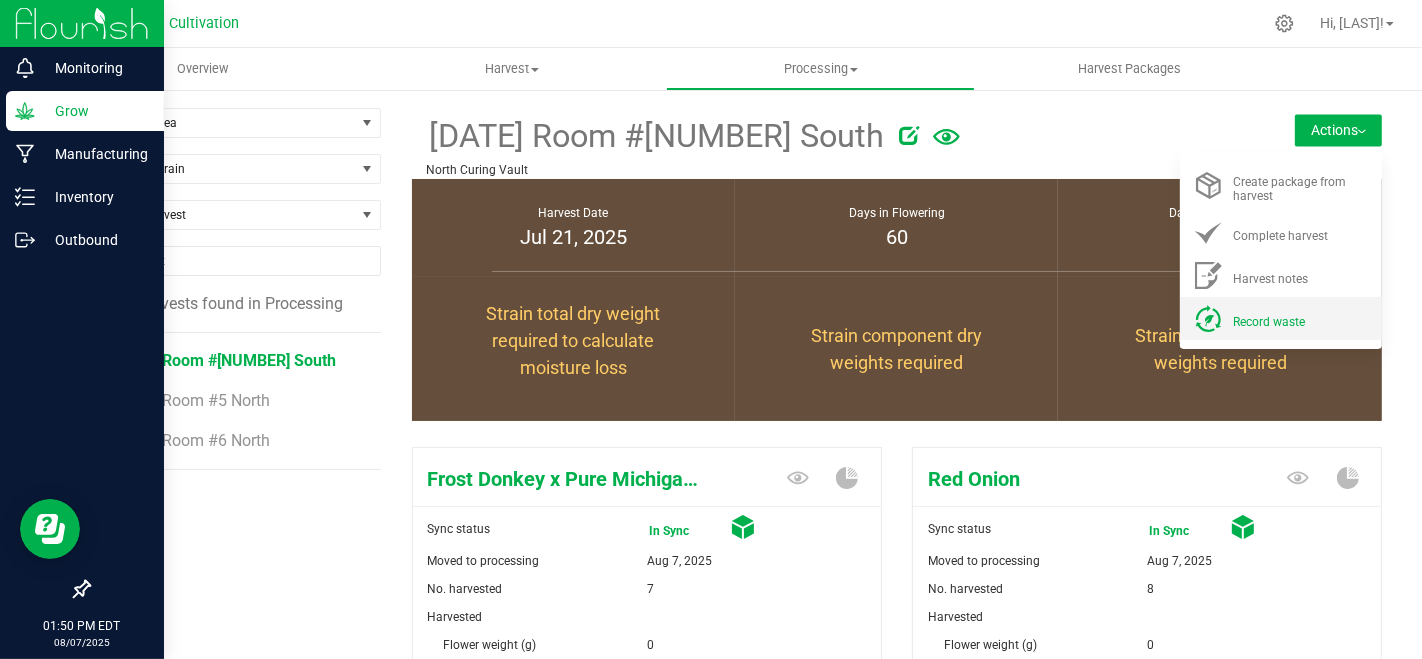 click on "Record waste" at bounding box center [1281, 318] 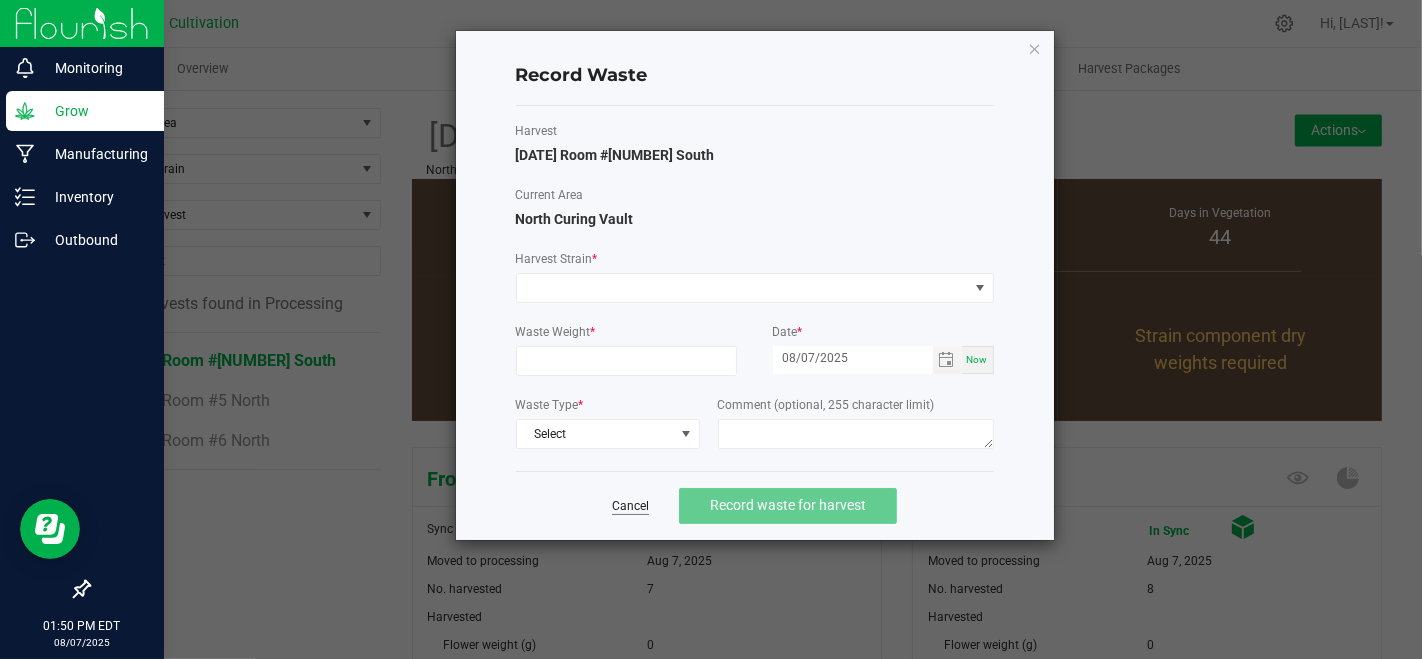 click on "Cancel" 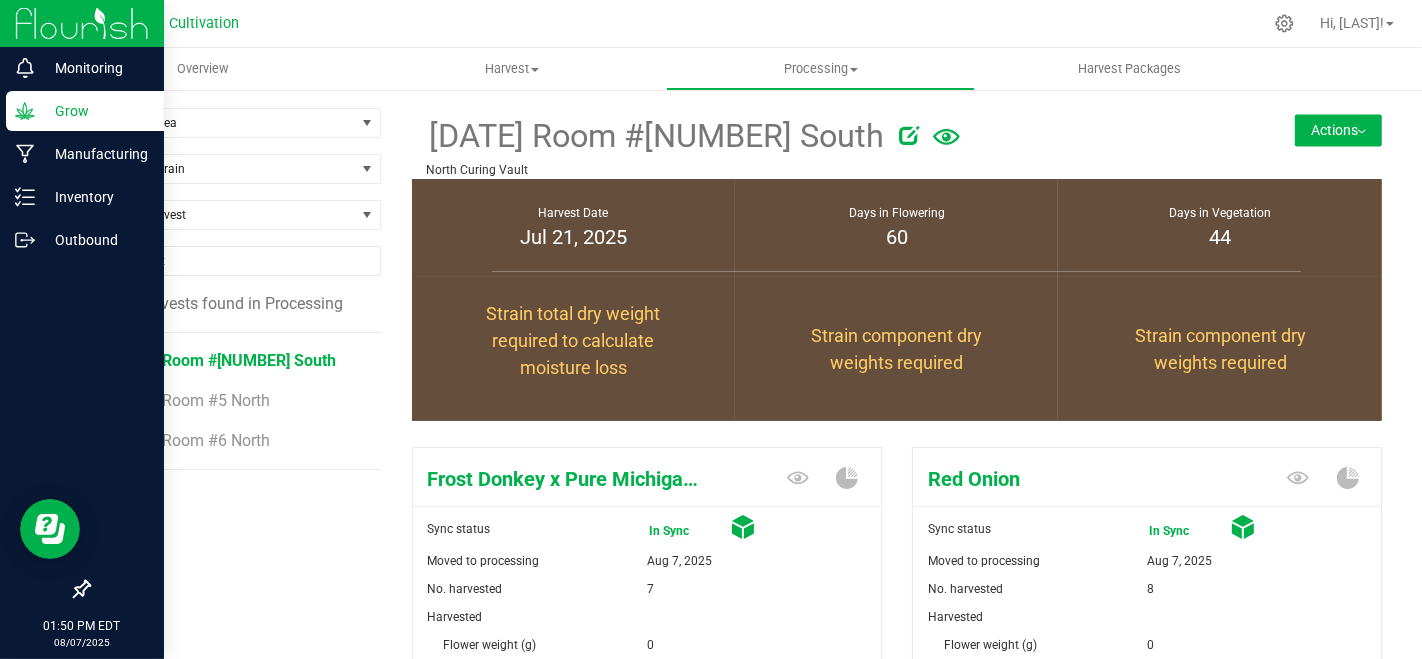 click on "Actions" at bounding box center [1338, 130] 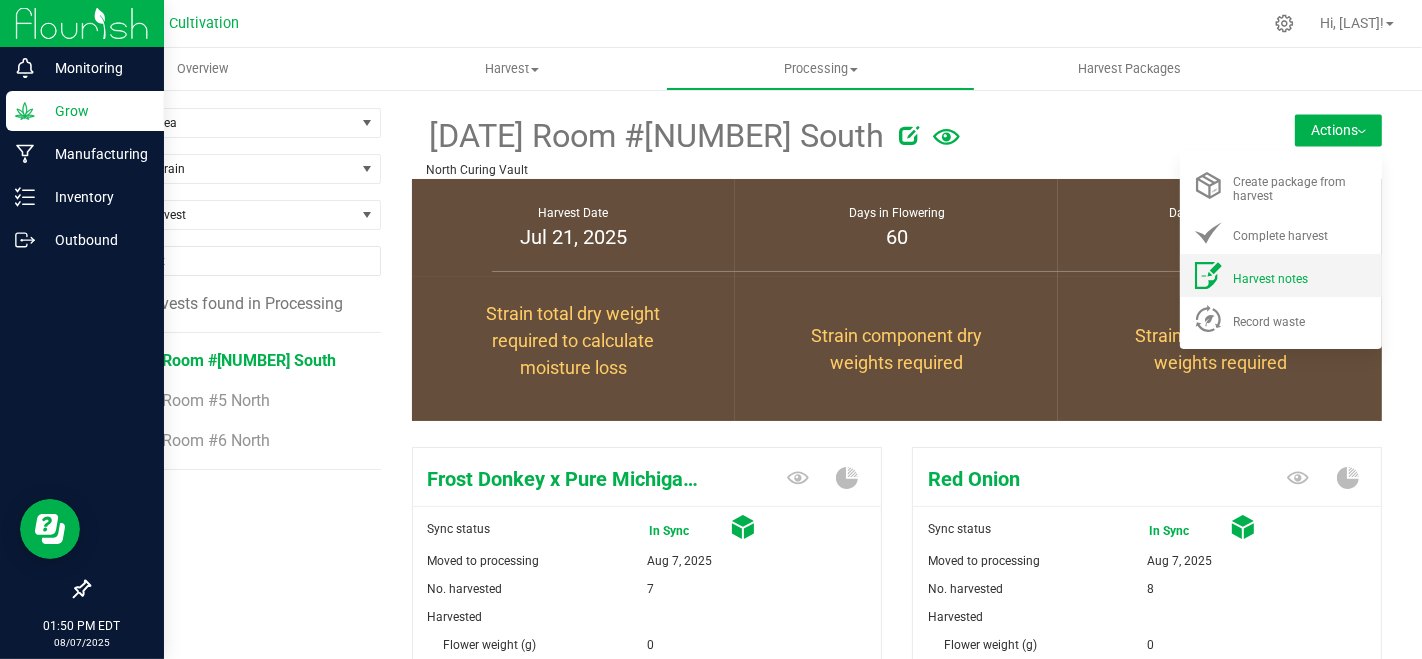click on "Harvest notes" at bounding box center (1270, 279) 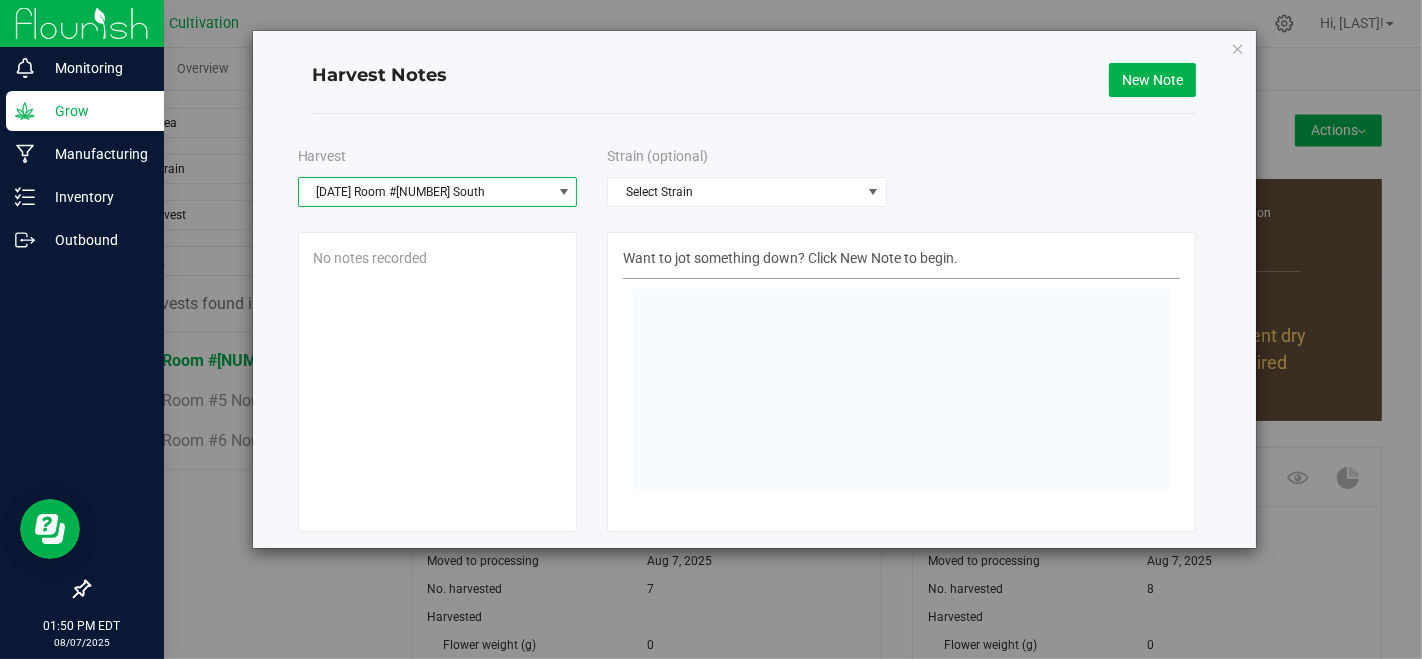 click on "[DATE] Room #[NUMBER] South" at bounding box center [425, 192] 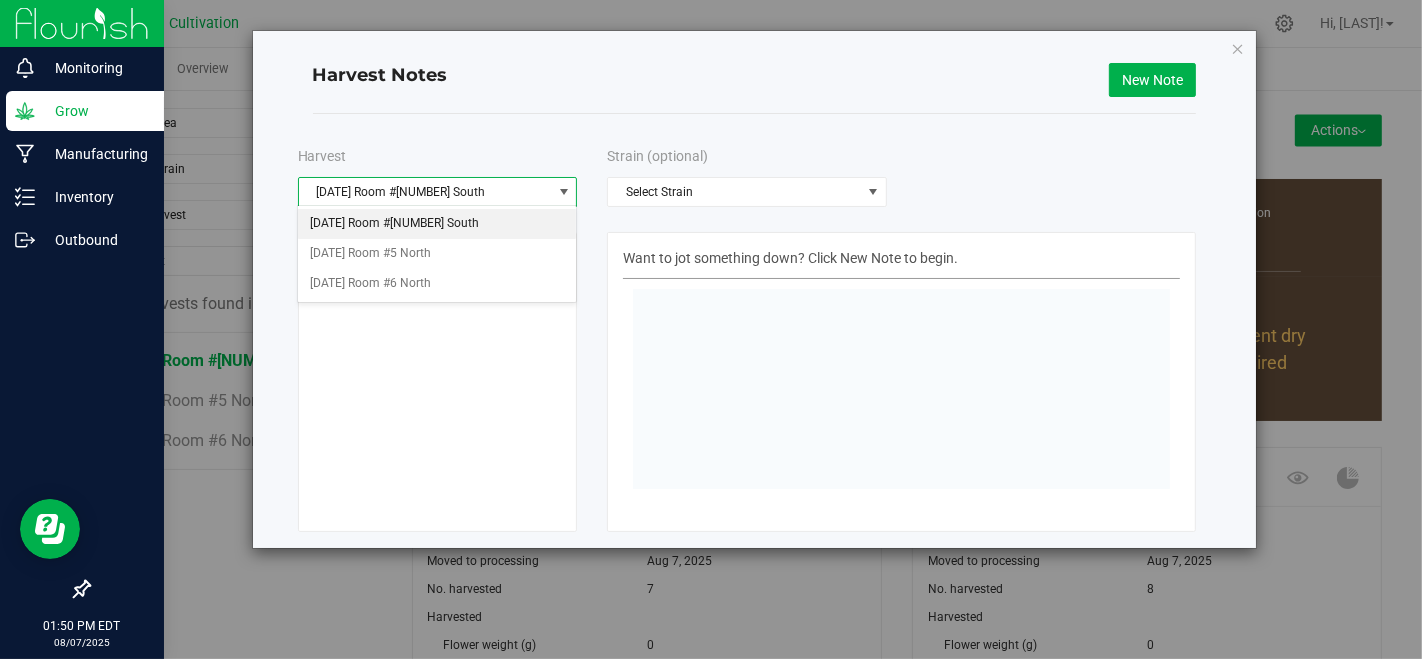 click on "[DATE] Room #[NUMBER] South" at bounding box center (425, 192) 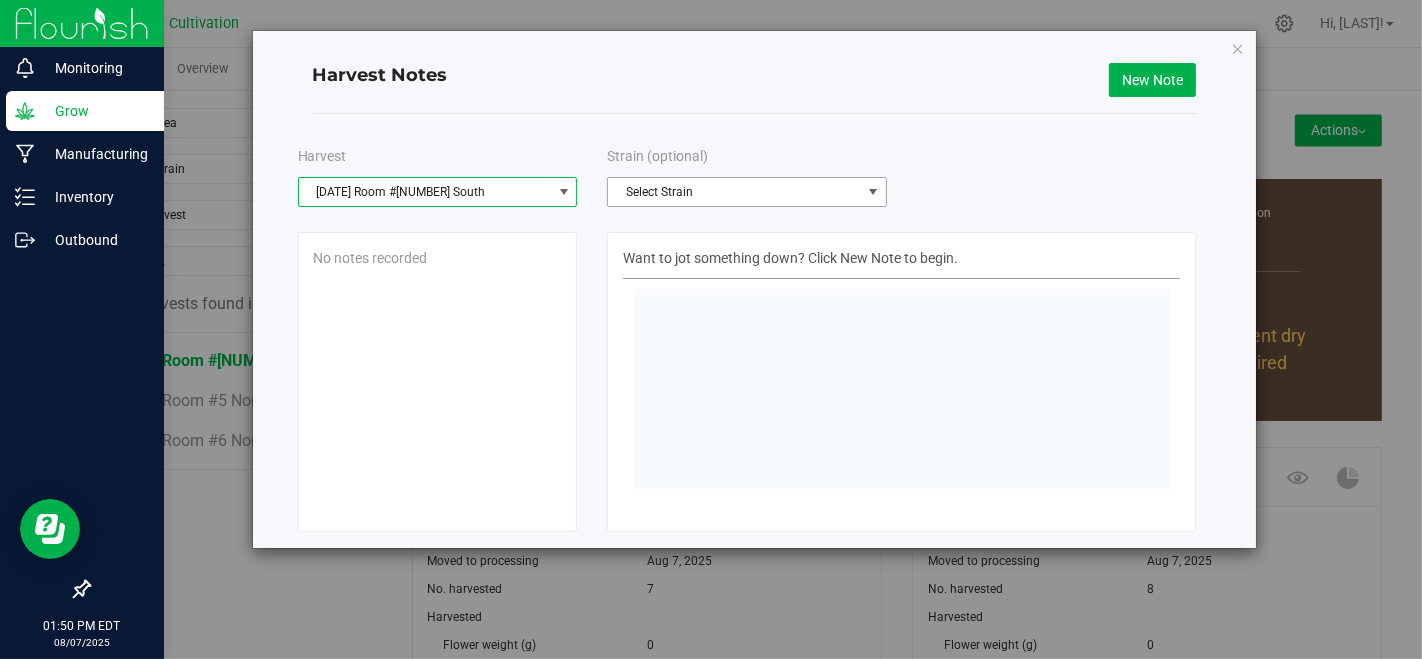 click on "Select Strain" at bounding box center (734, 192) 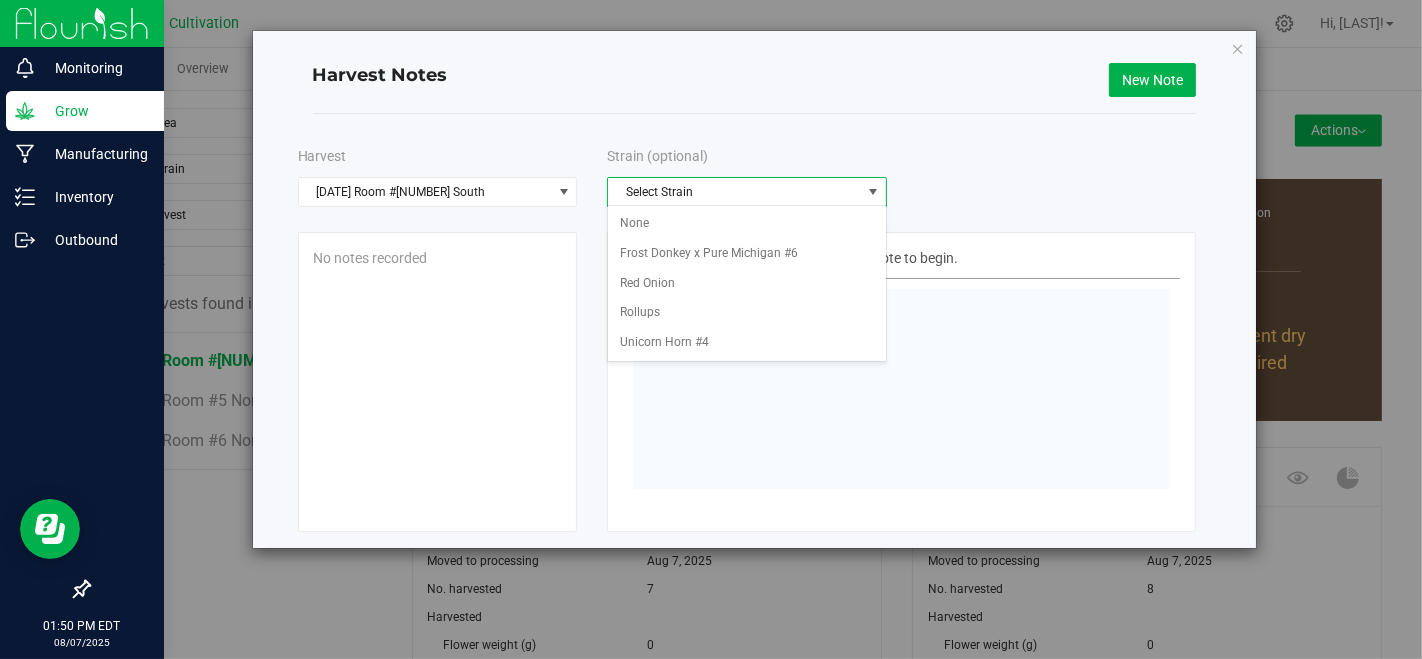 click on "Select Strain" at bounding box center [734, 192] 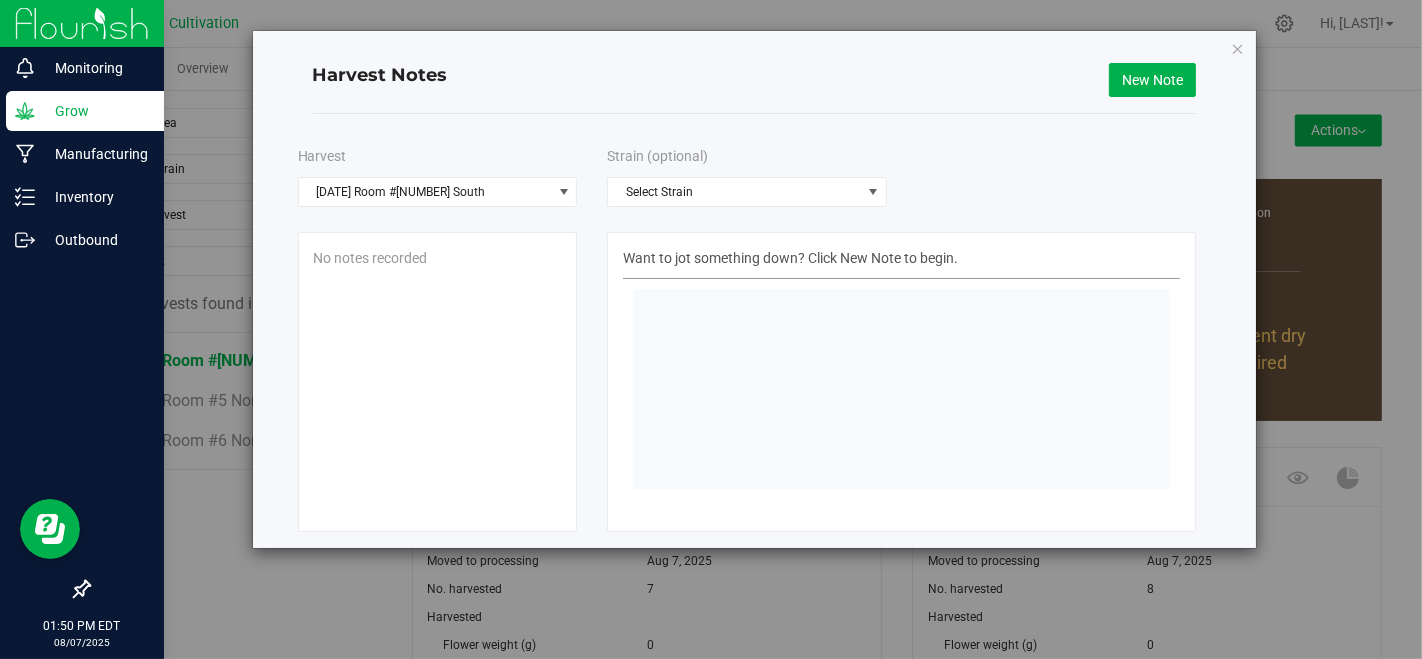 click on "No notes recorded" at bounding box center (438, 382) 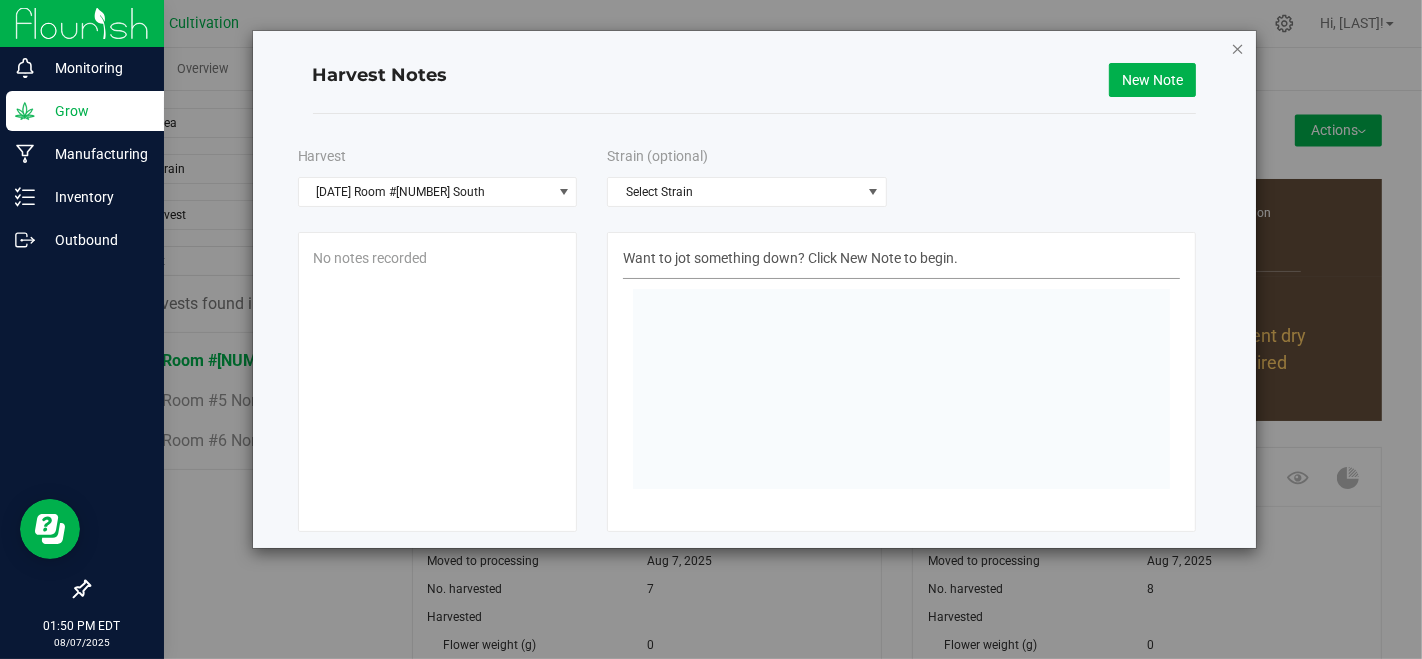 click at bounding box center [1238, 48] 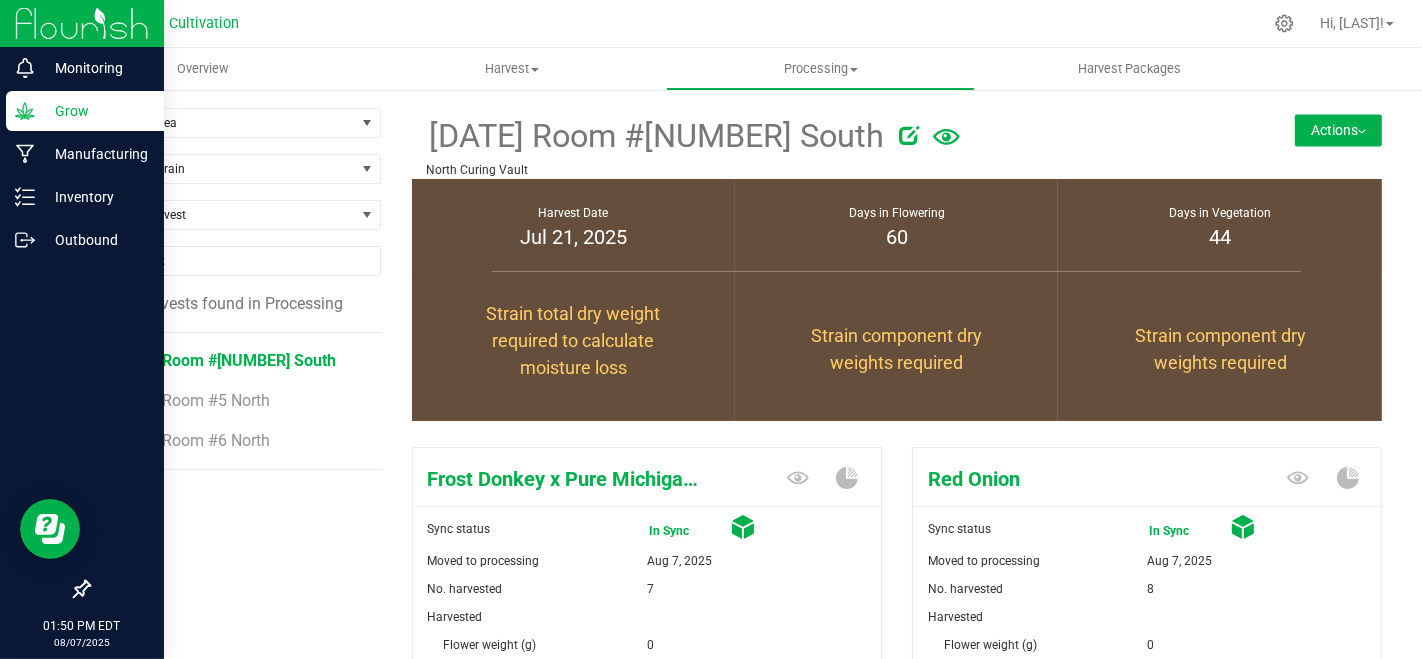 click on "Actions" at bounding box center [1338, 130] 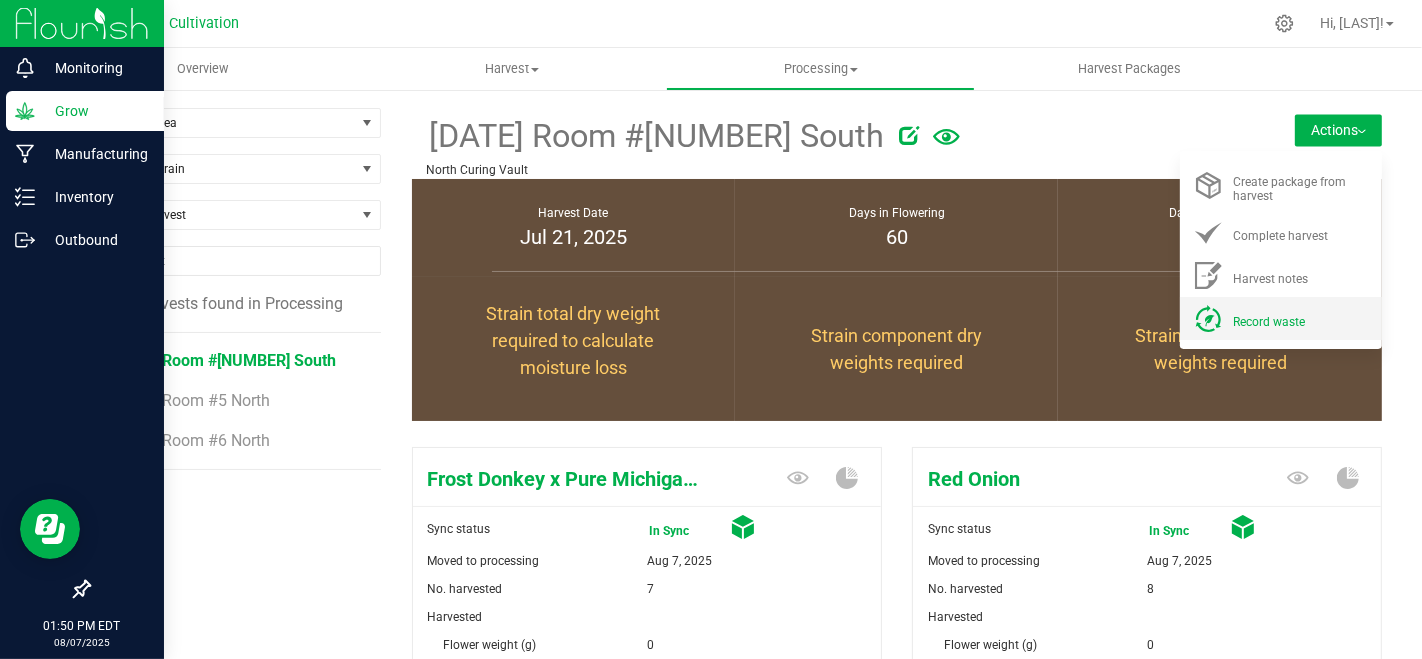 click on "Record waste" at bounding box center (1269, 322) 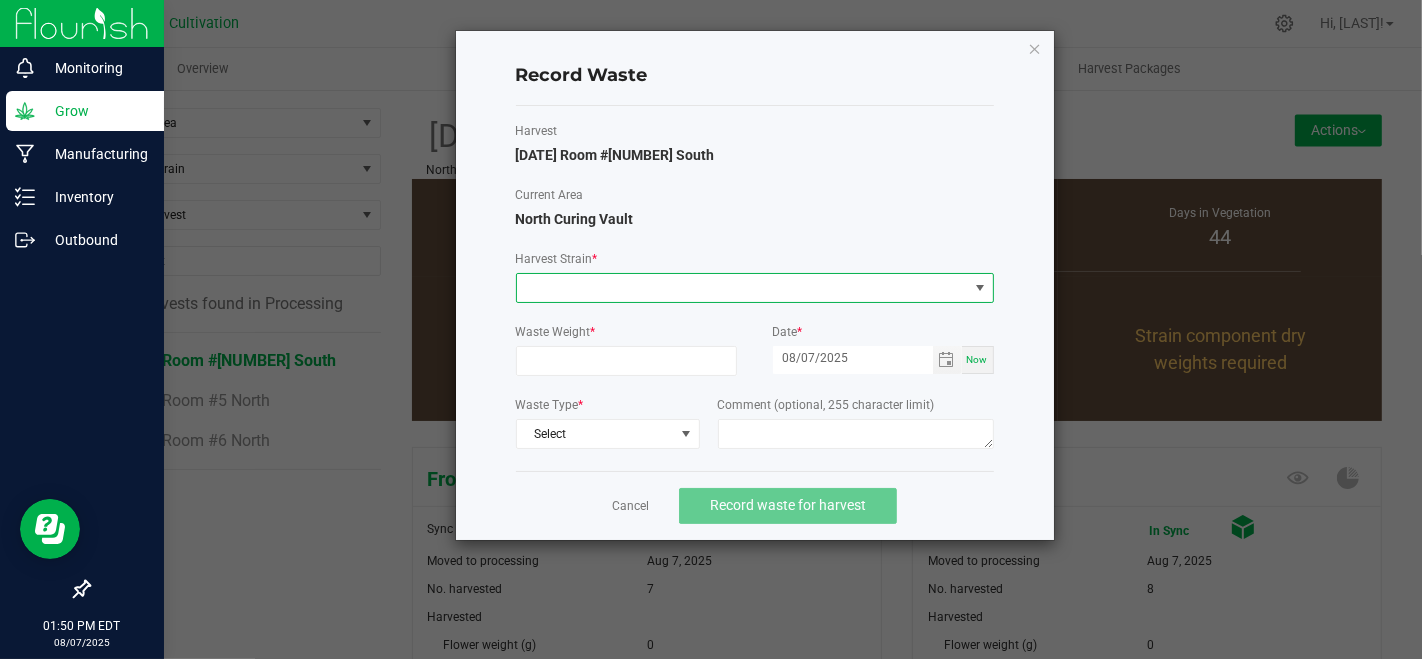 click at bounding box center [742, 288] 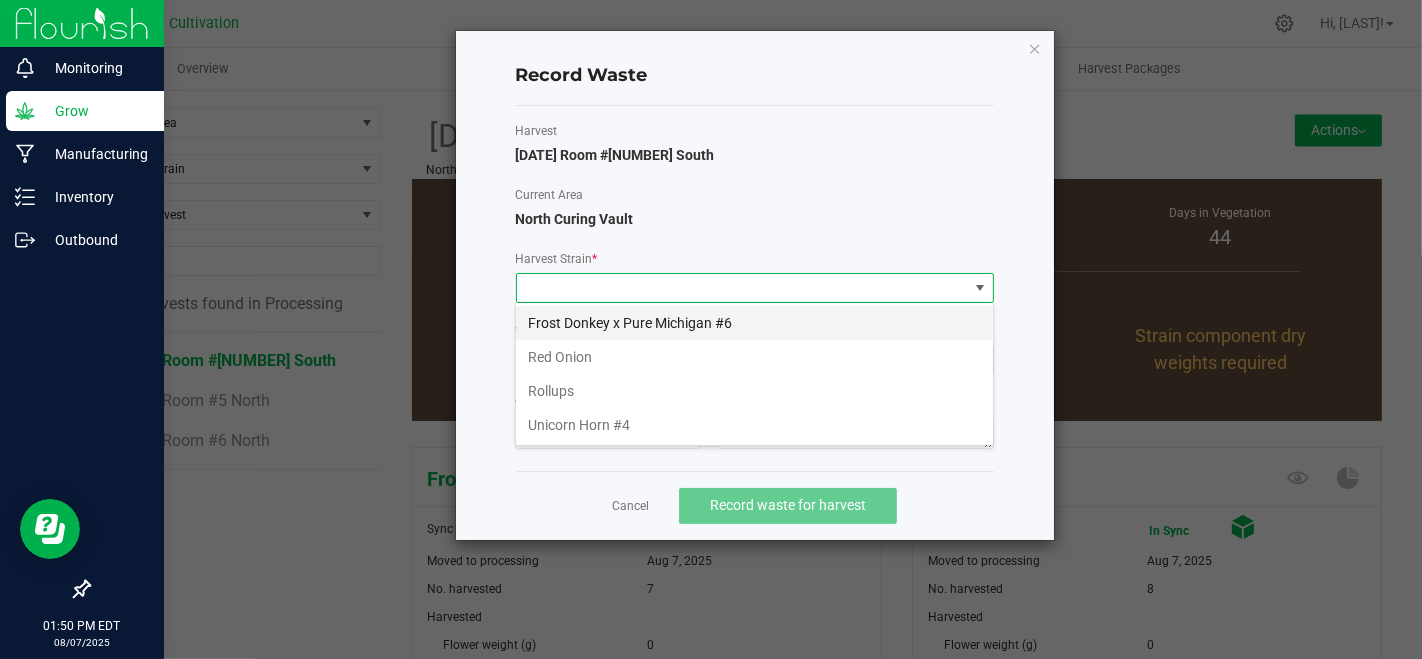 scroll, scrollTop: 99970, scrollLeft: 99521, axis: both 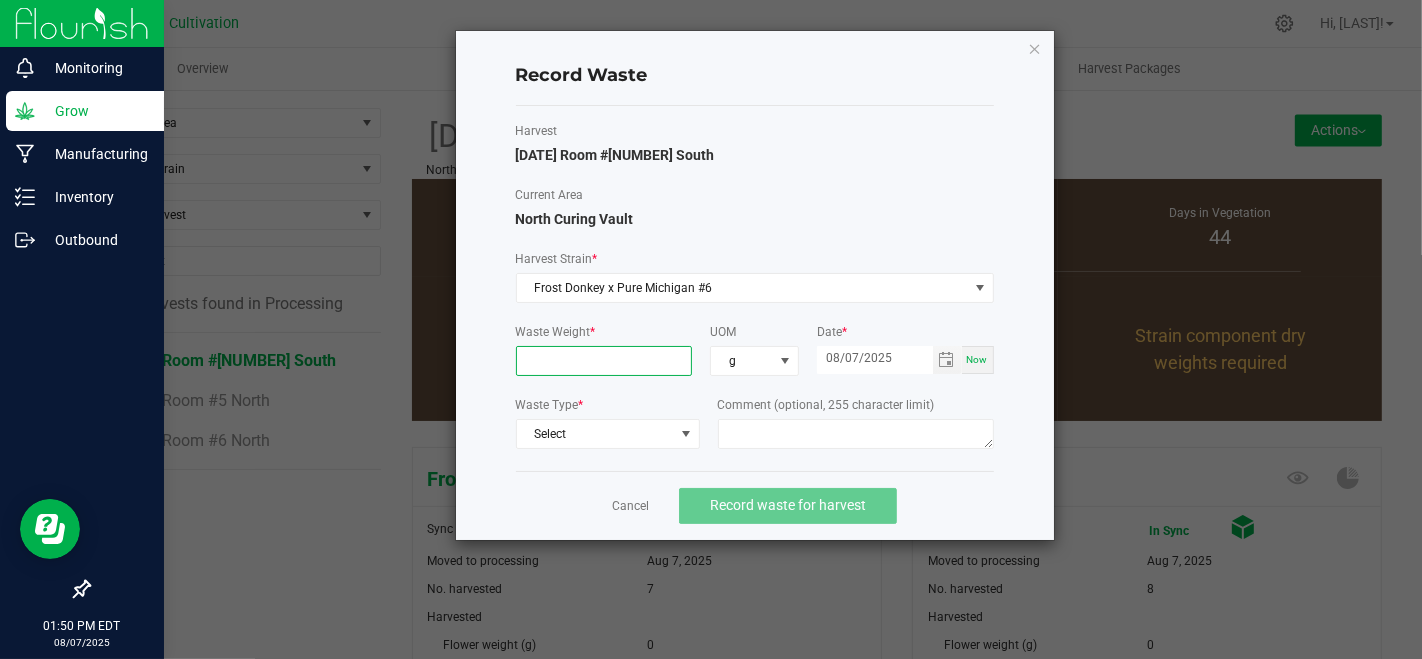 click at bounding box center (604, 361) 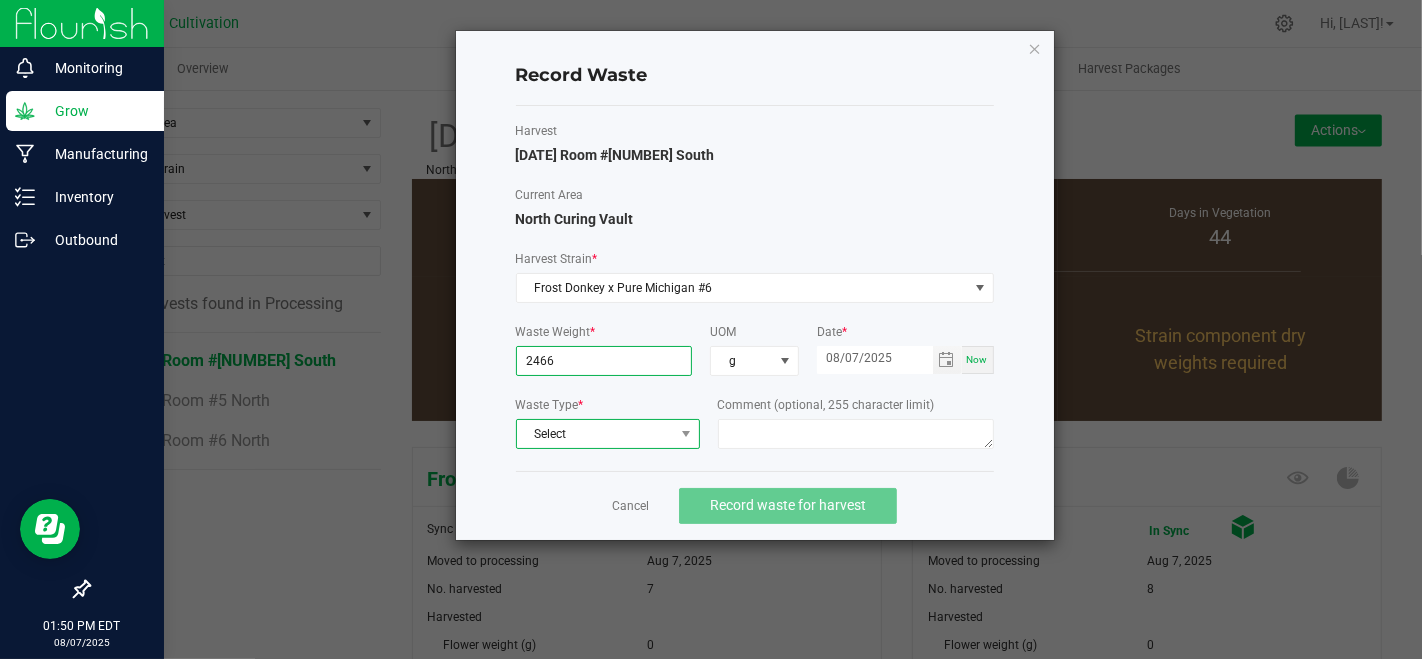 type on "2466.0000 g" 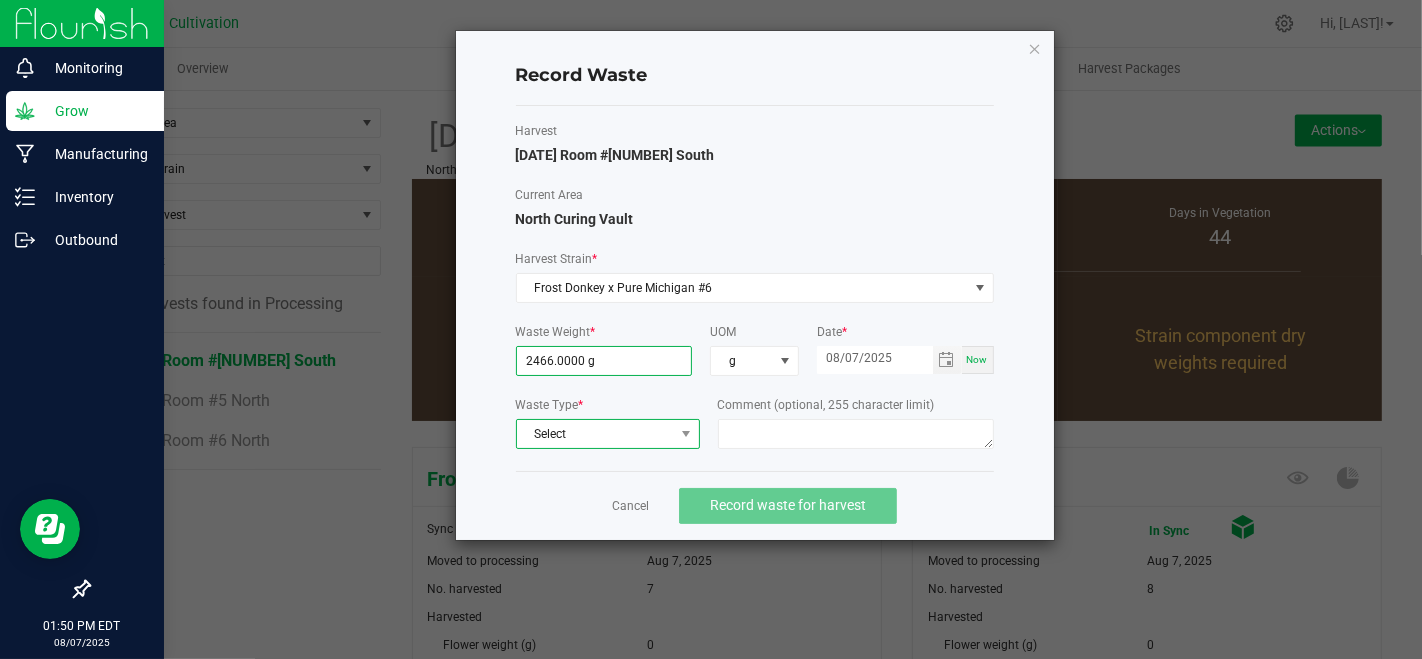 click on "Select" at bounding box center [595, 434] 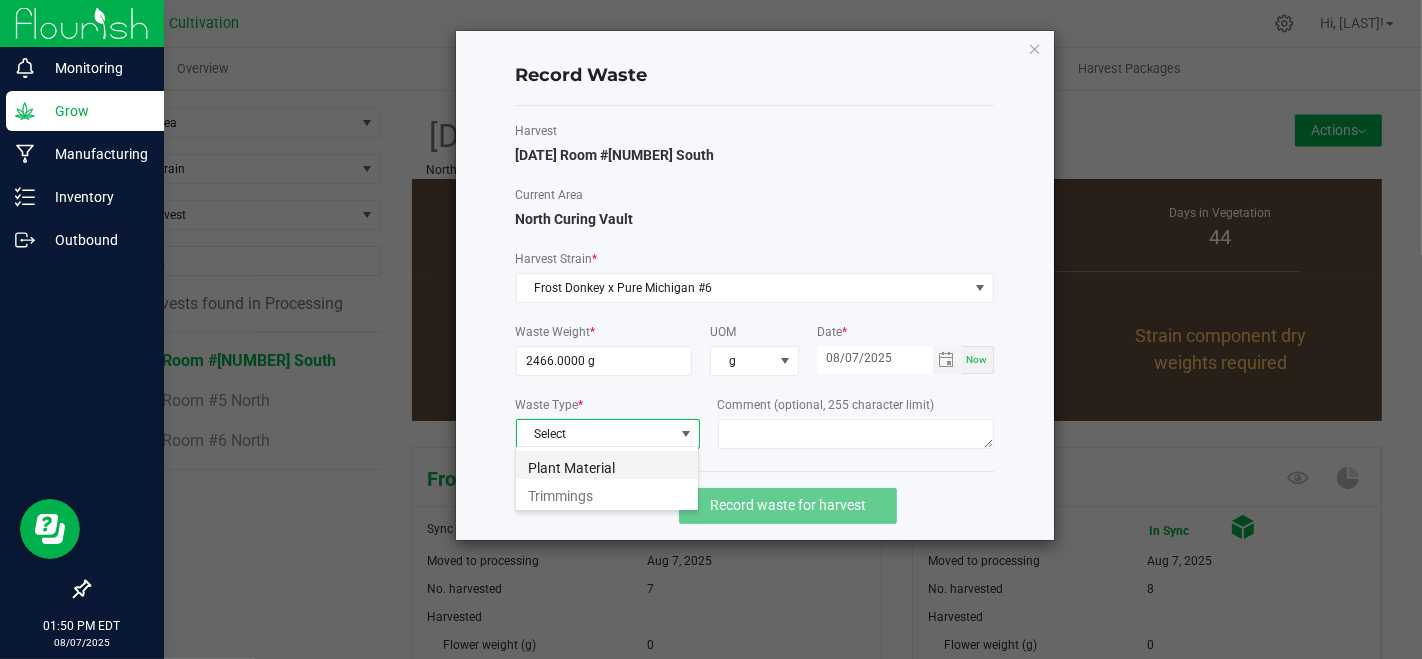 scroll, scrollTop: 99970, scrollLeft: 99815, axis: both 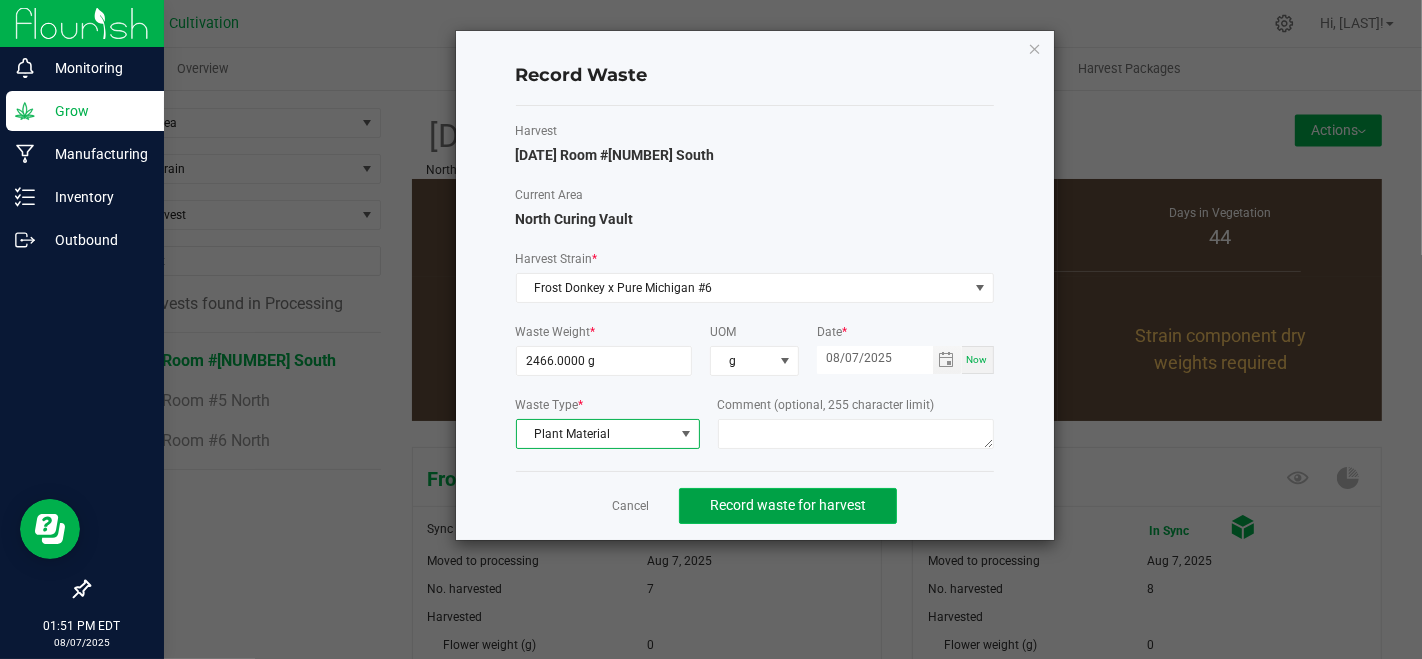click on "Record waste for harvest" 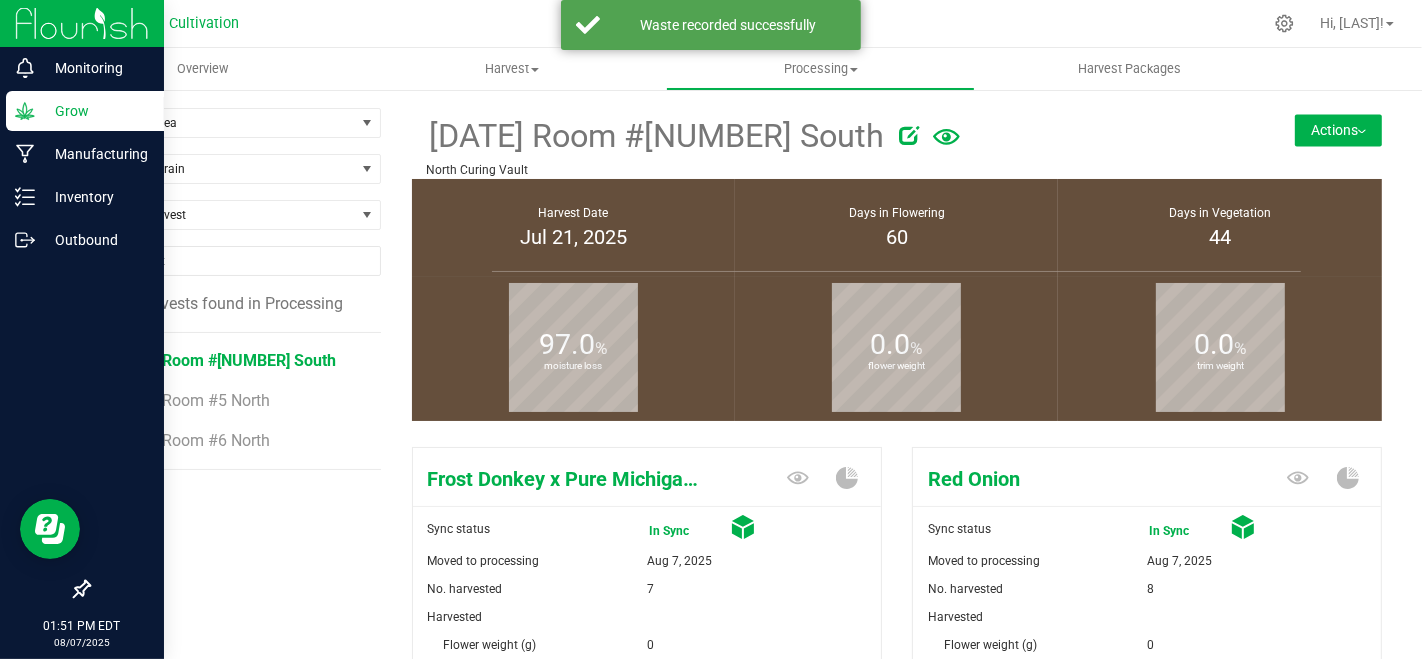 click on "Actions" at bounding box center [1338, 130] 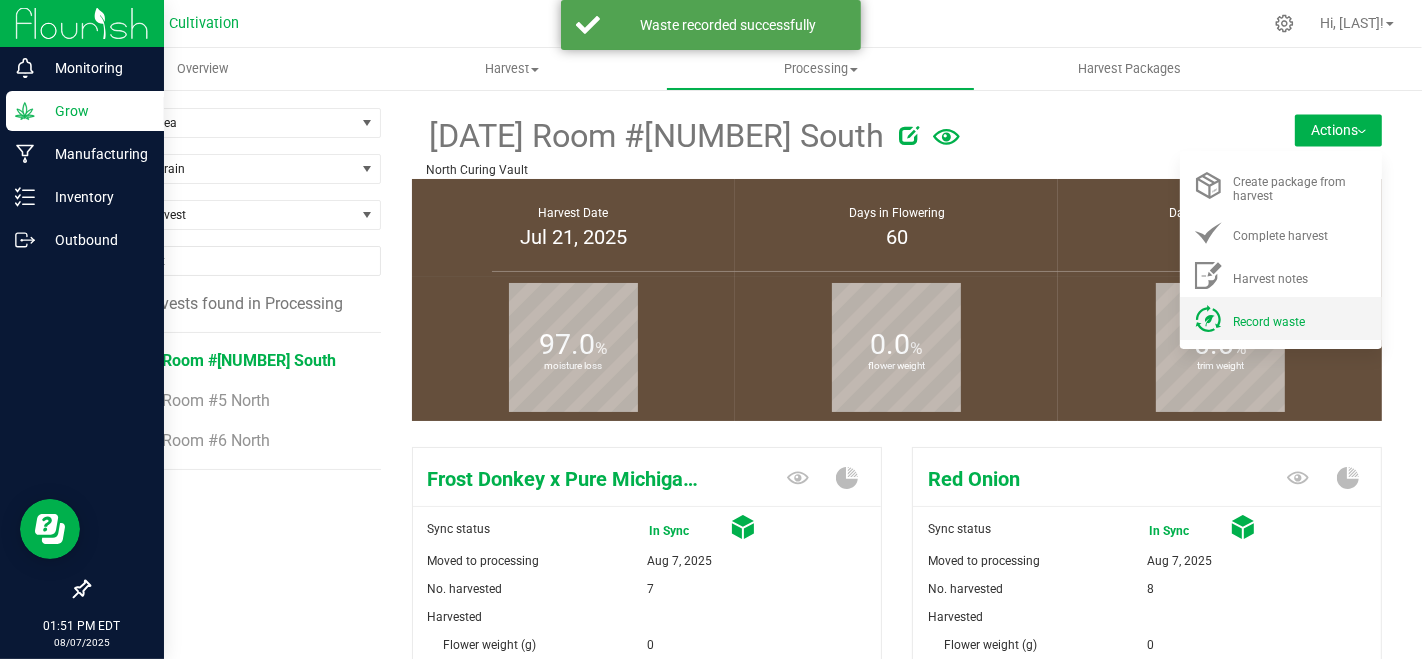 click on "Record waste" at bounding box center (1269, 322) 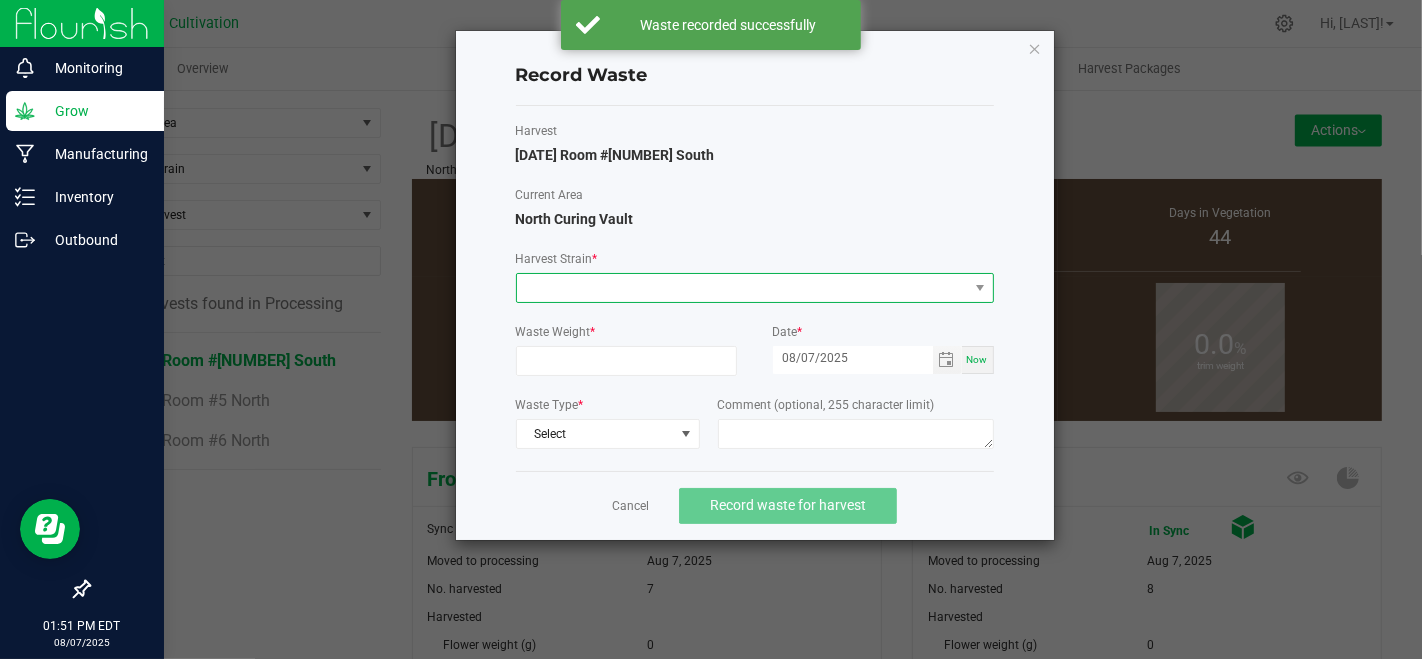 click at bounding box center (742, 288) 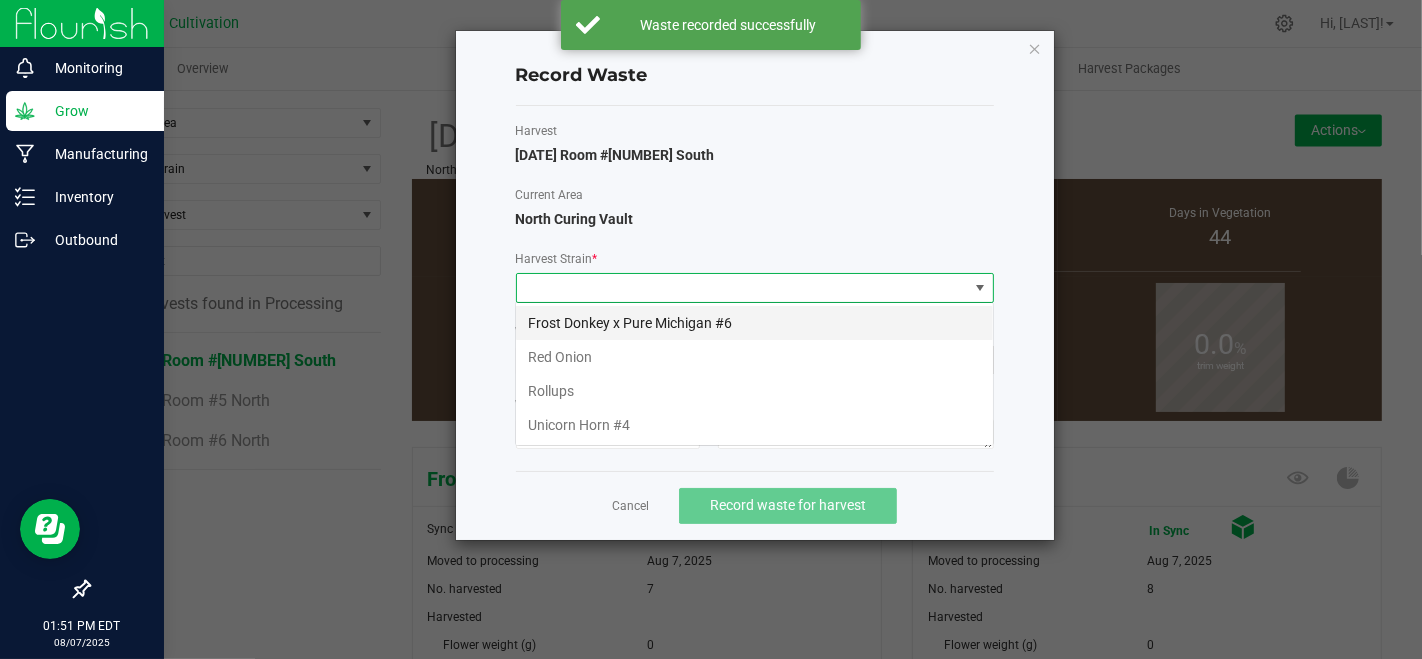 scroll, scrollTop: 99970, scrollLeft: 99521, axis: both 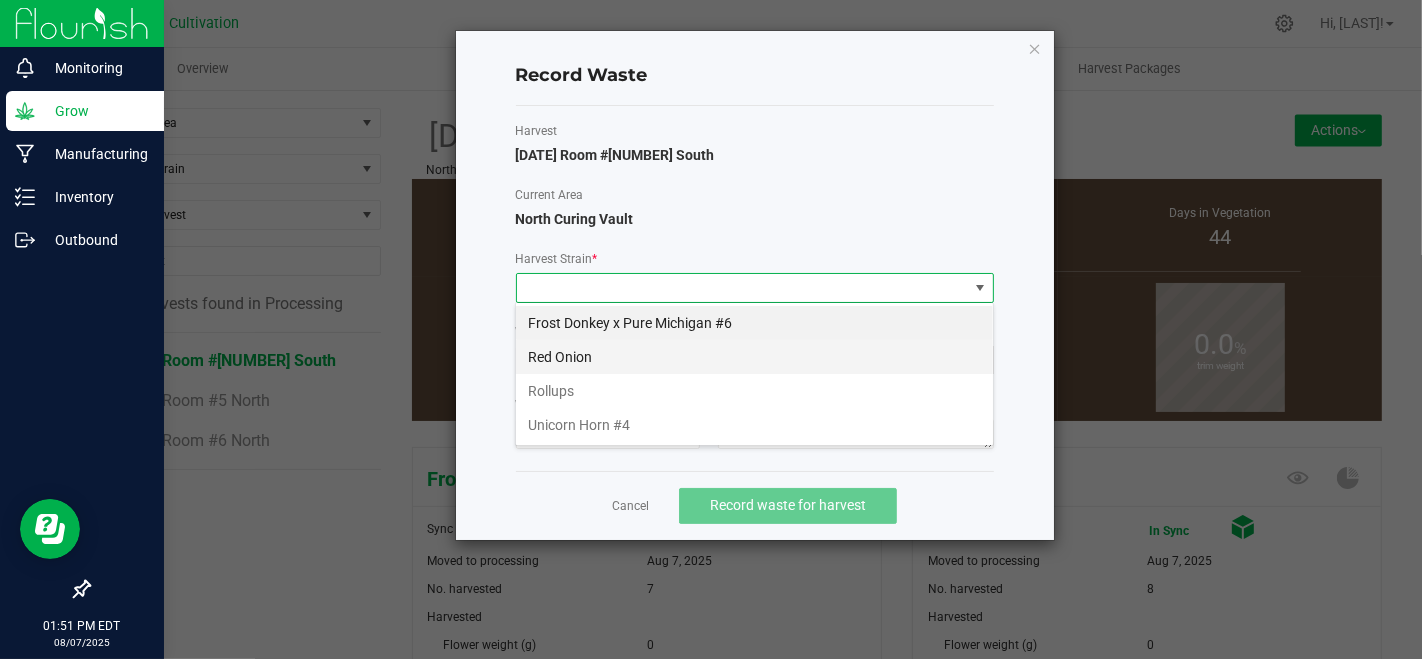 click on "Red Onion" at bounding box center [754, 357] 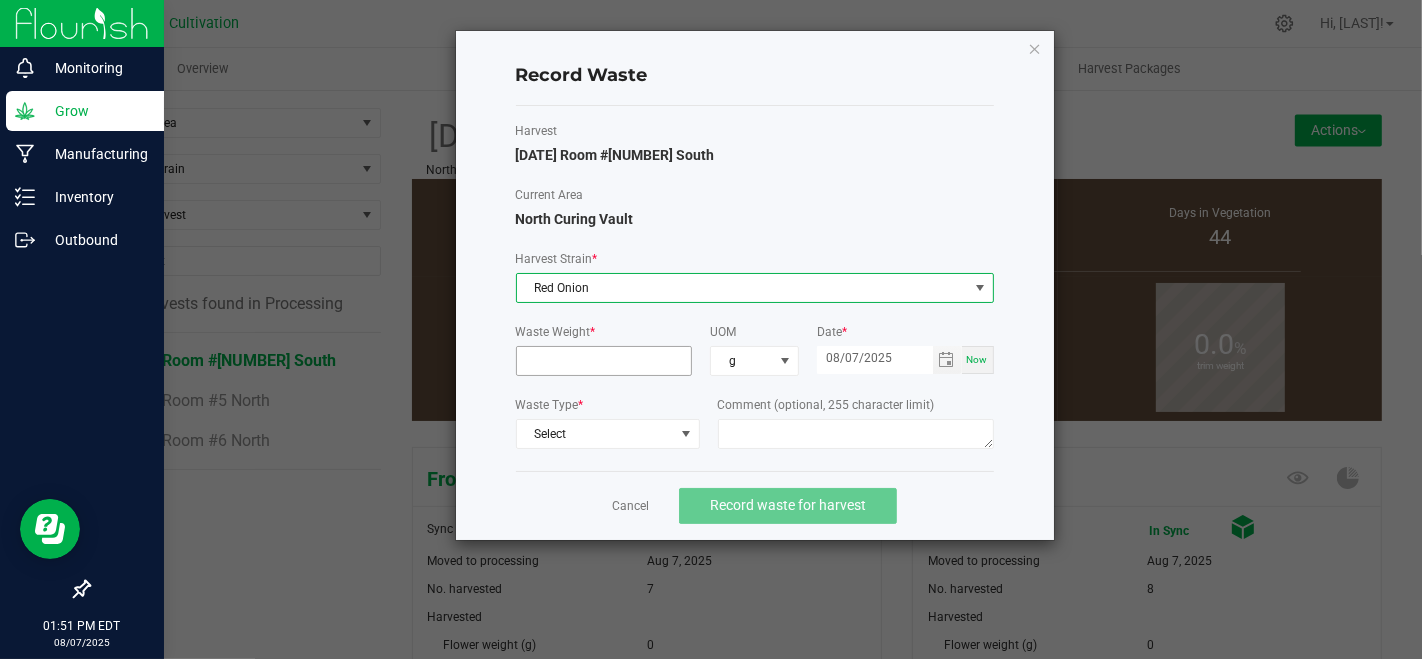 click at bounding box center (604, 361) 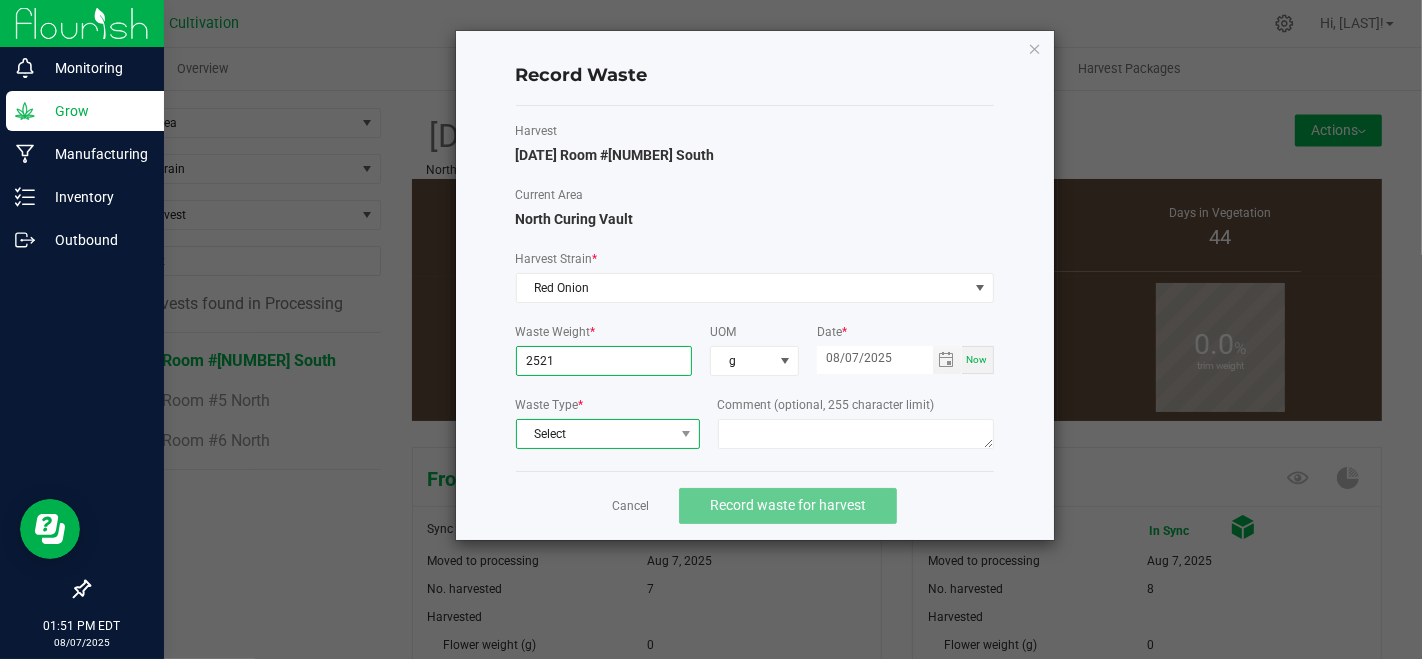 type on "2521.0000 g" 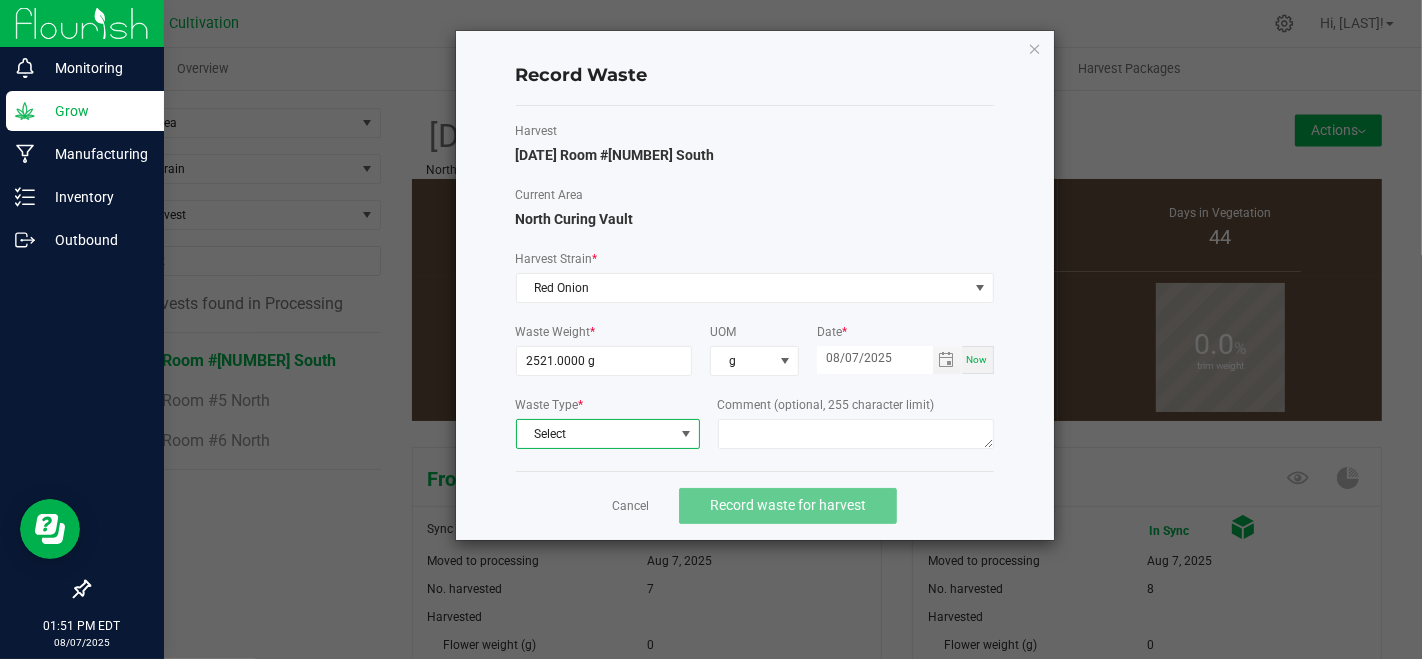 click on "Select" at bounding box center (595, 434) 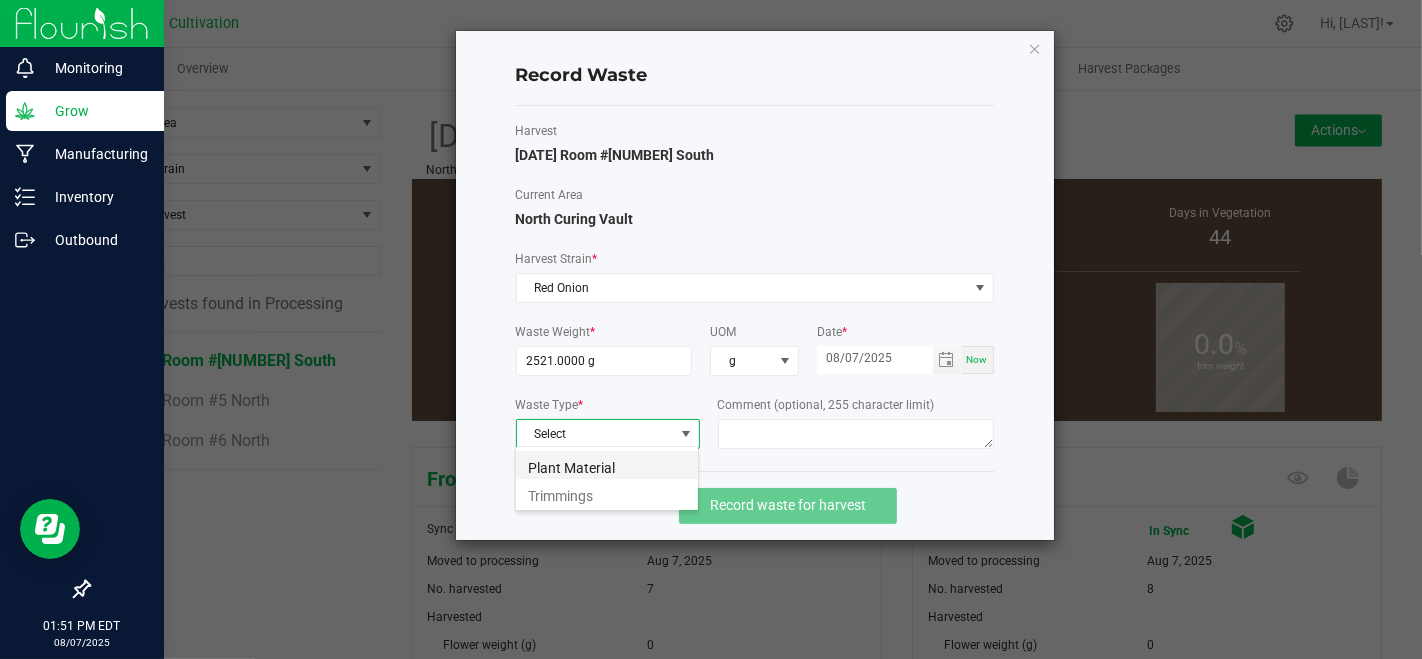 scroll, scrollTop: 99970, scrollLeft: 99815, axis: both 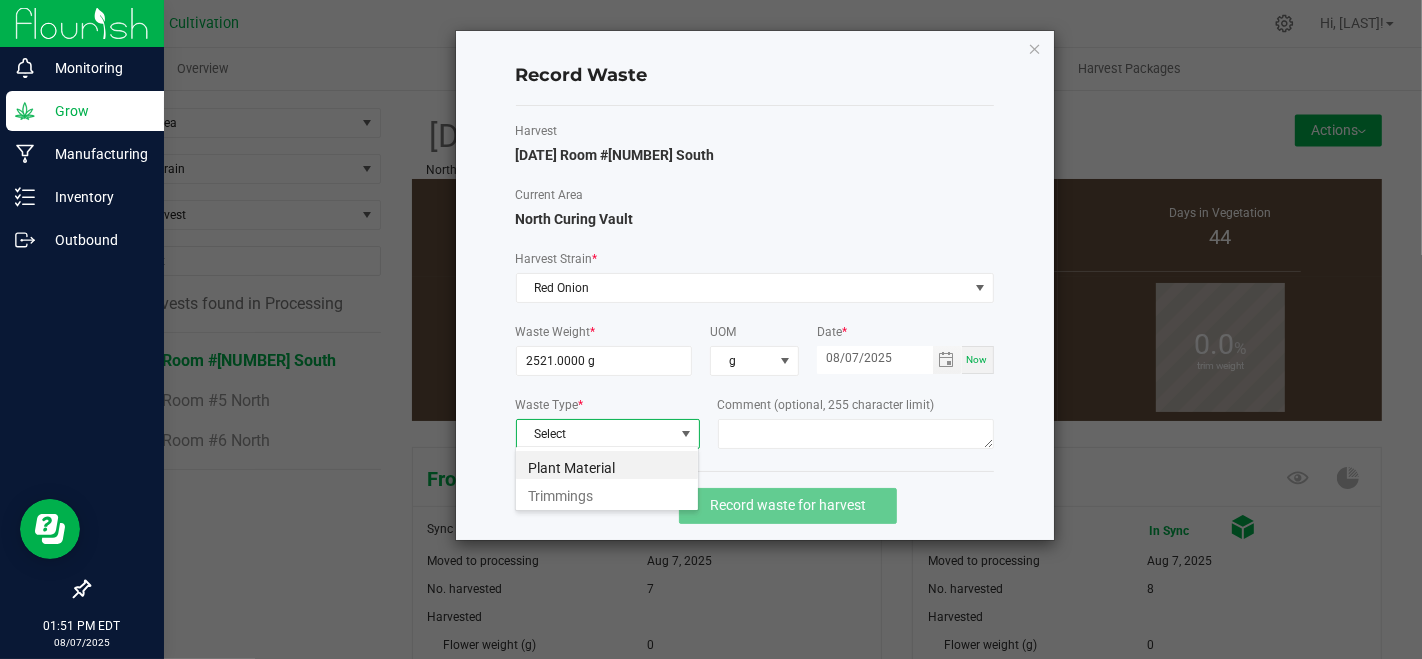 drag, startPoint x: 627, startPoint y: 462, endPoint x: 700, endPoint y: 470, distance: 73.43705 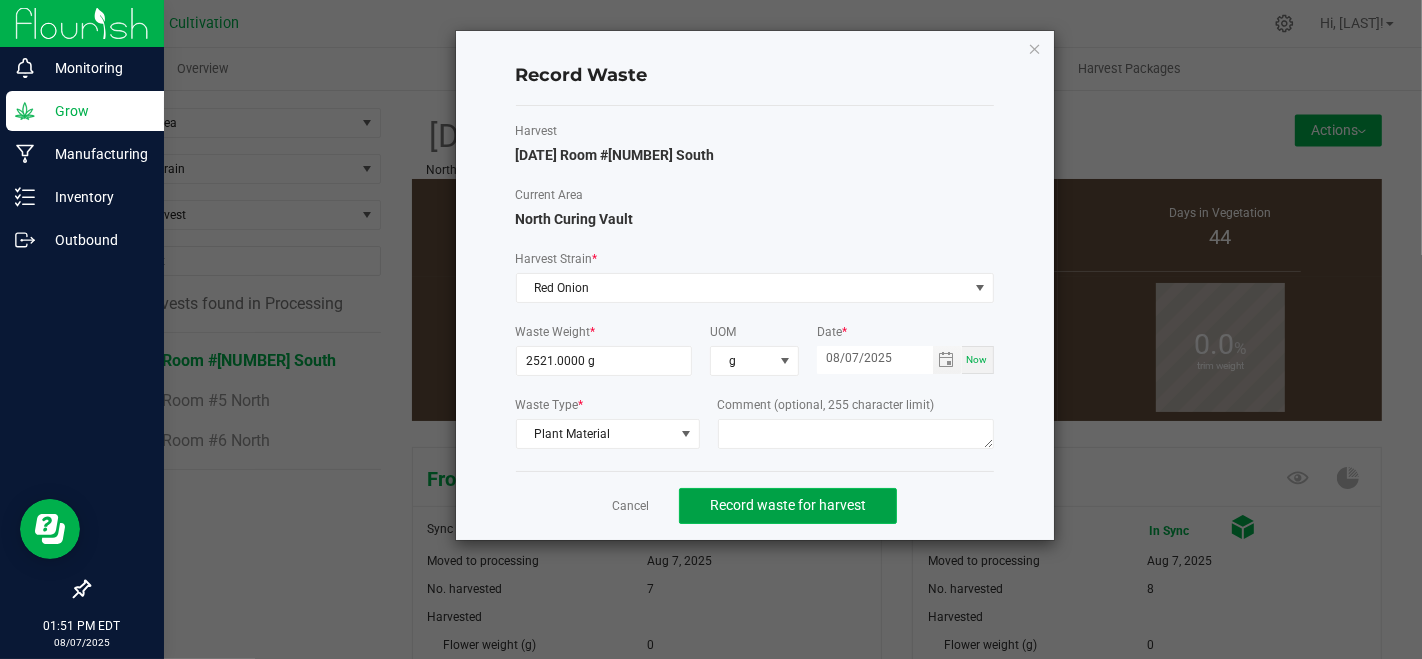 click on "Record waste for harvest" 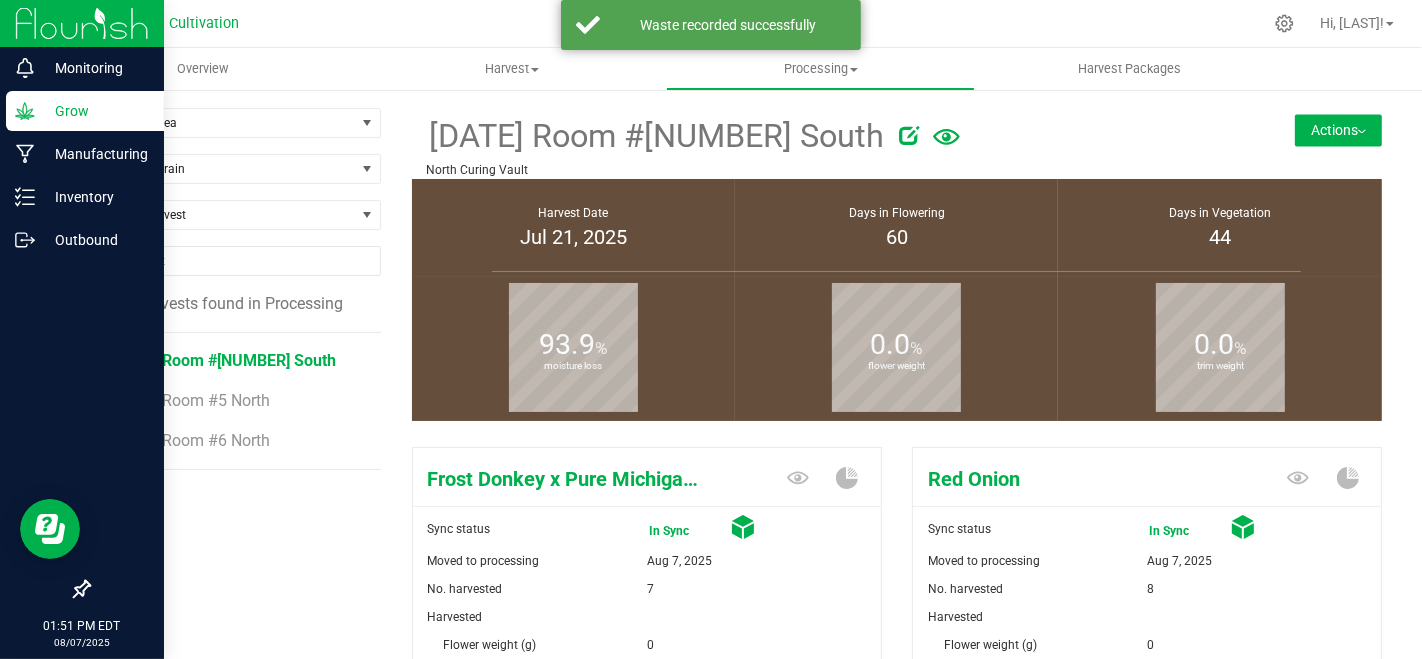 click on "Actions" at bounding box center [1338, 130] 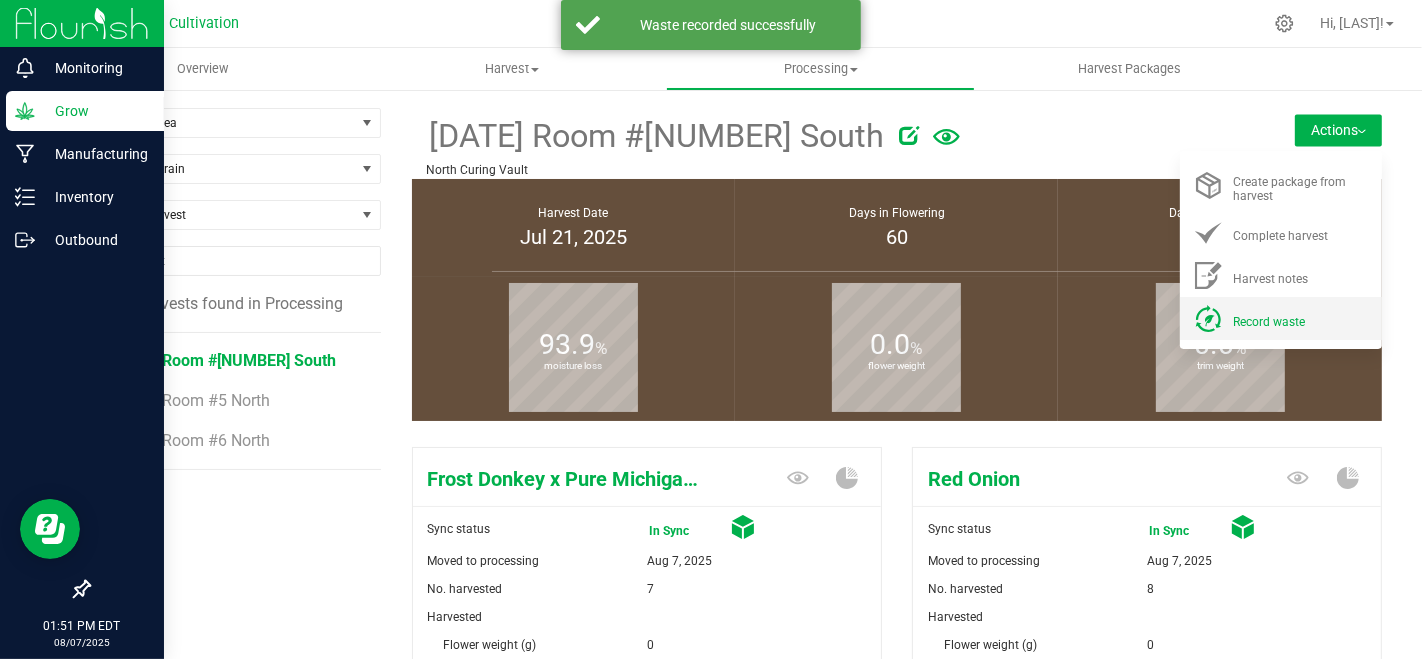 click on "Record waste" at bounding box center [1281, 318] 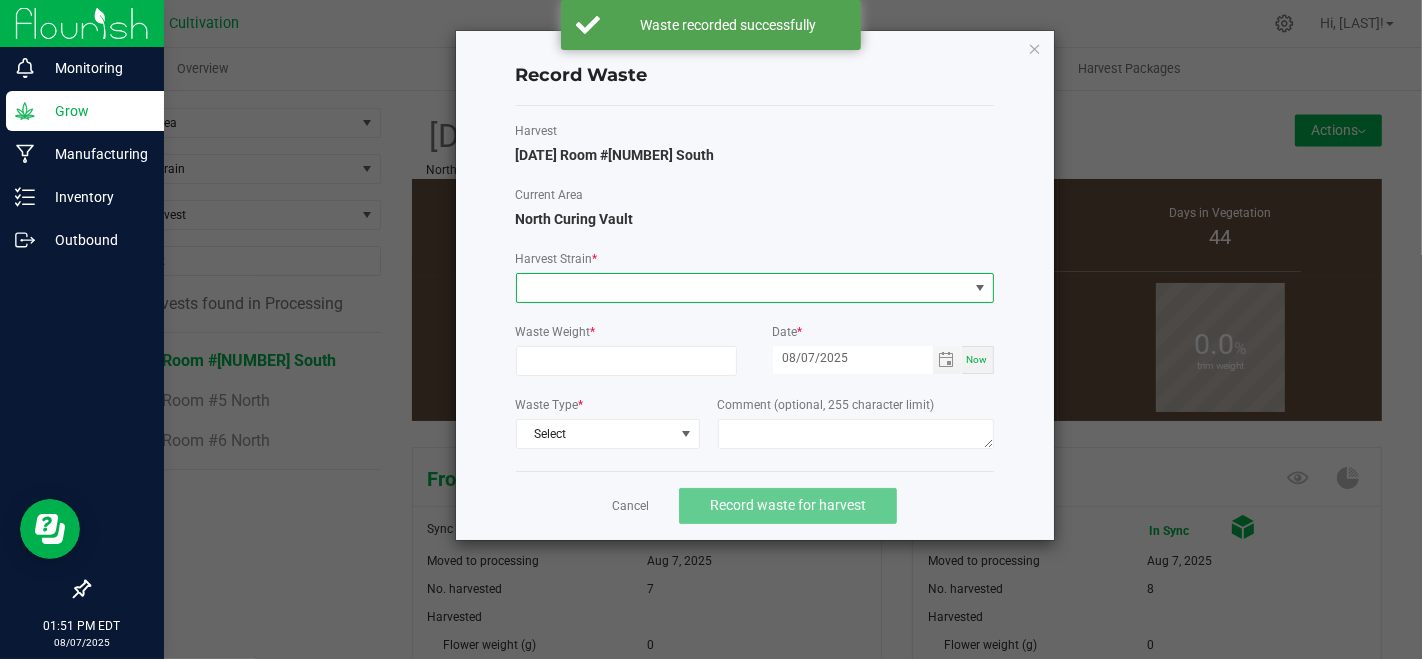 click at bounding box center (742, 288) 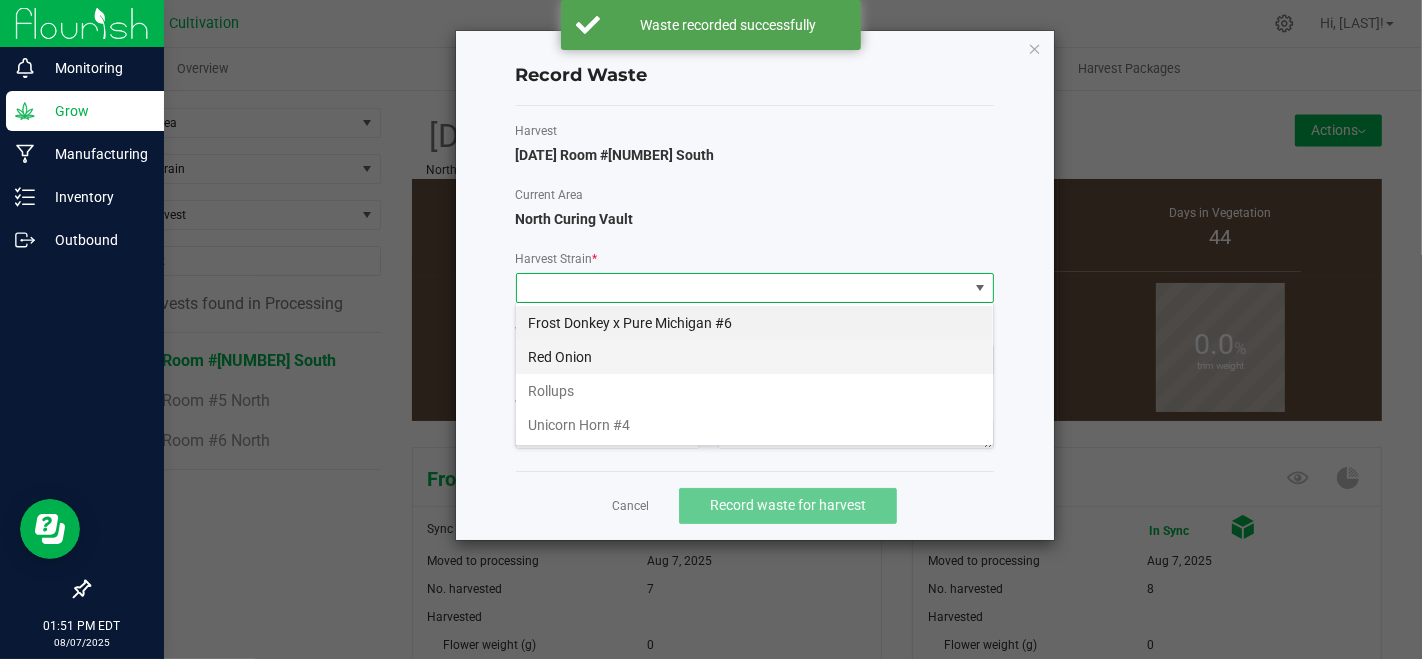 scroll, scrollTop: 99970, scrollLeft: 99521, axis: both 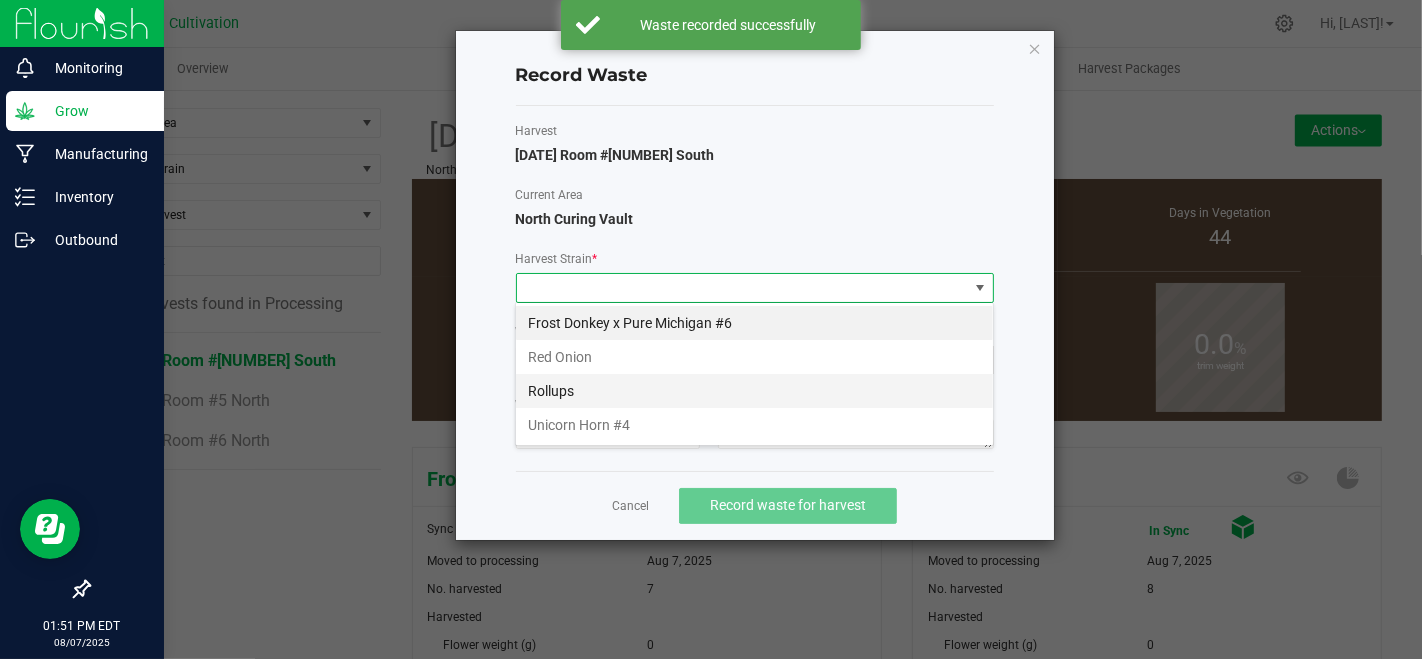 click on "Rollups" at bounding box center (754, 391) 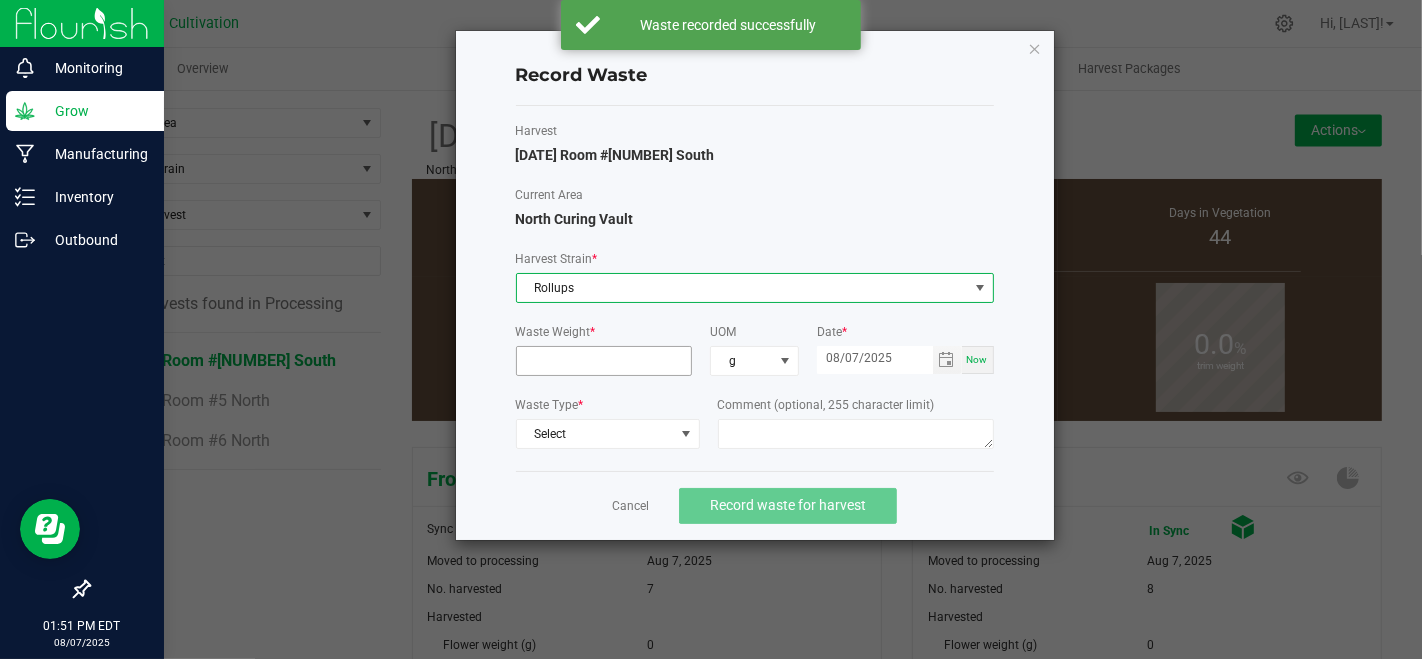 click at bounding box center [604, 361] 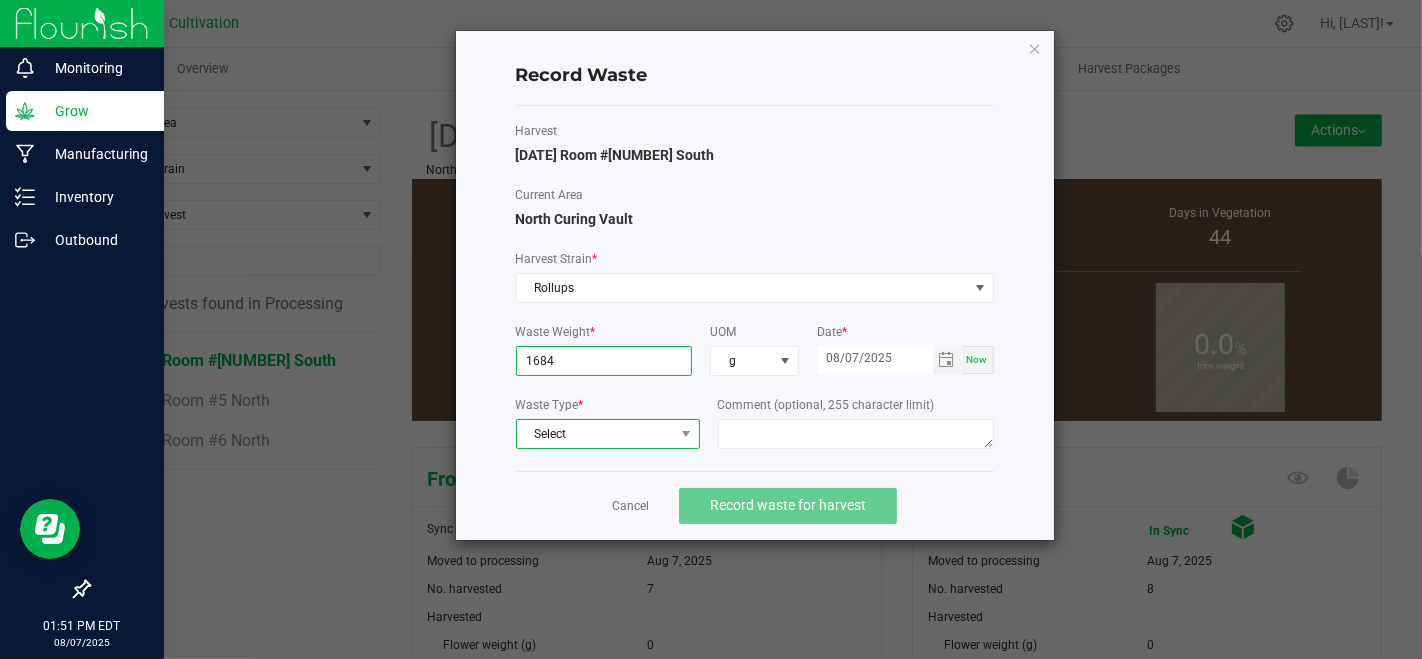 type on "1684.0000 g" 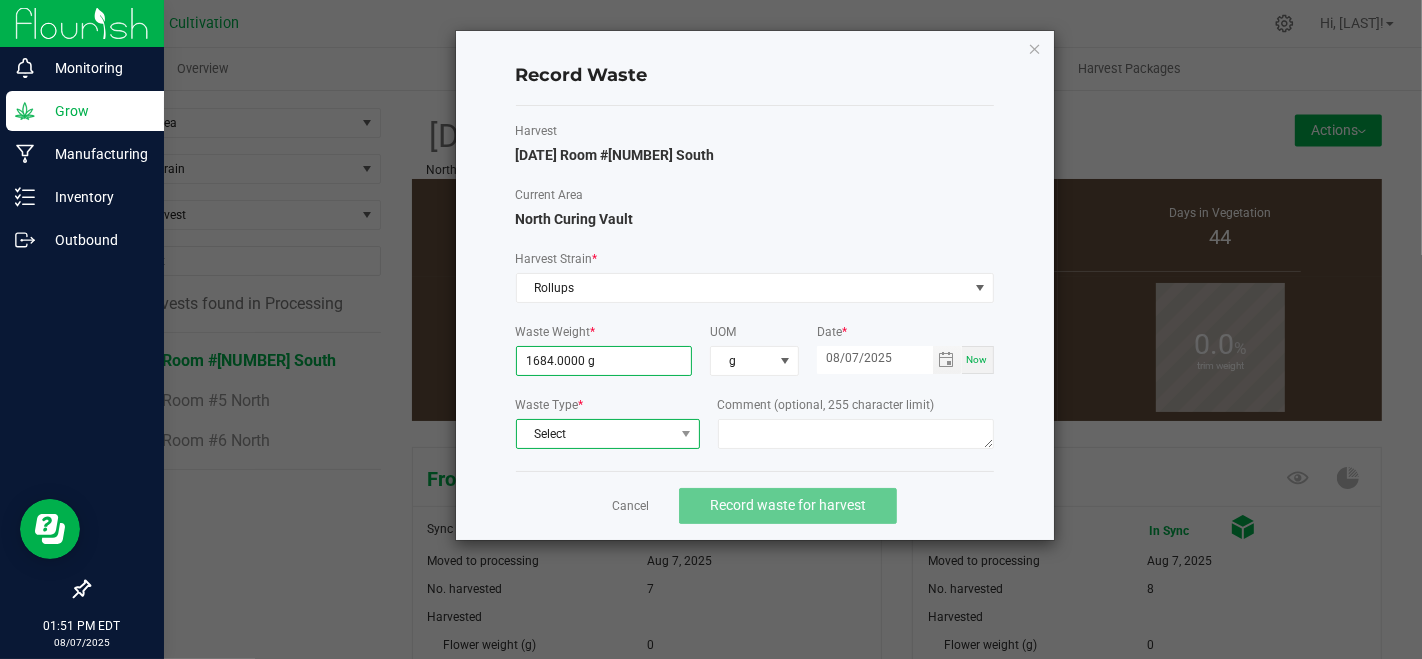 click on "Select" at bounding box center (595, 434) 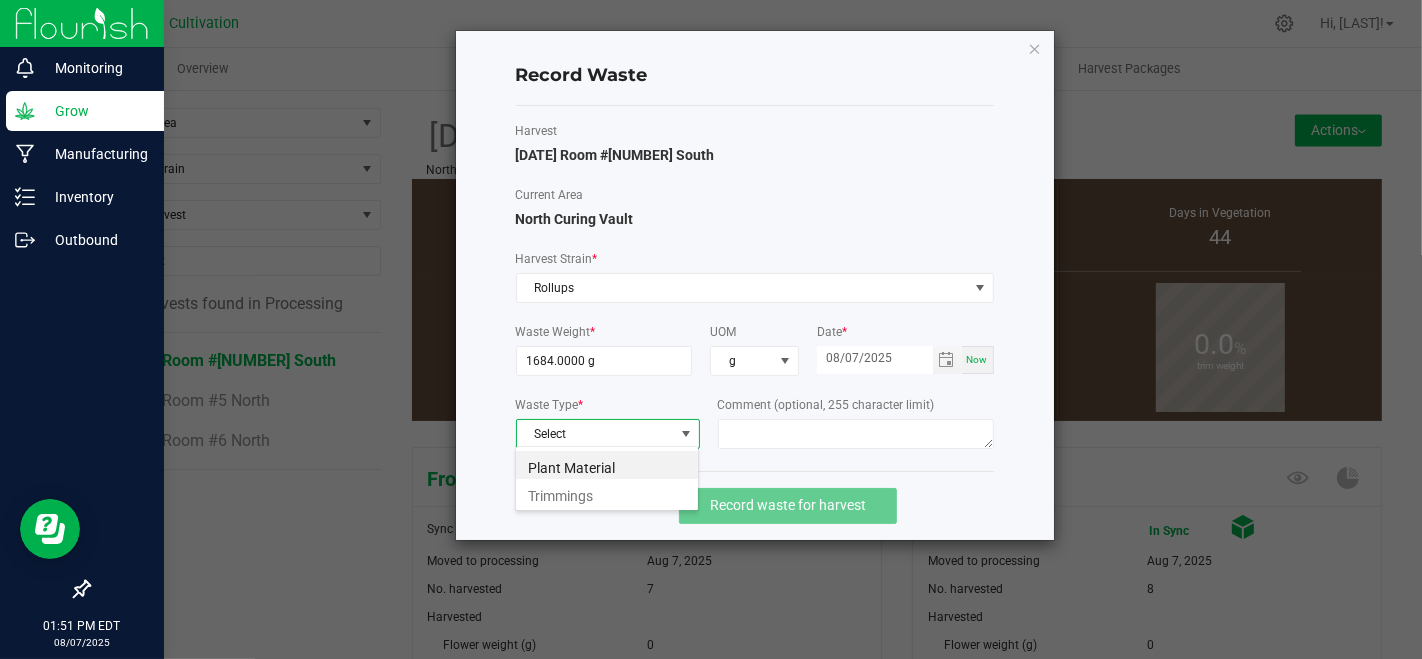 scroll, scrollTop: 99970, scrollLeft: 99815, axis: both 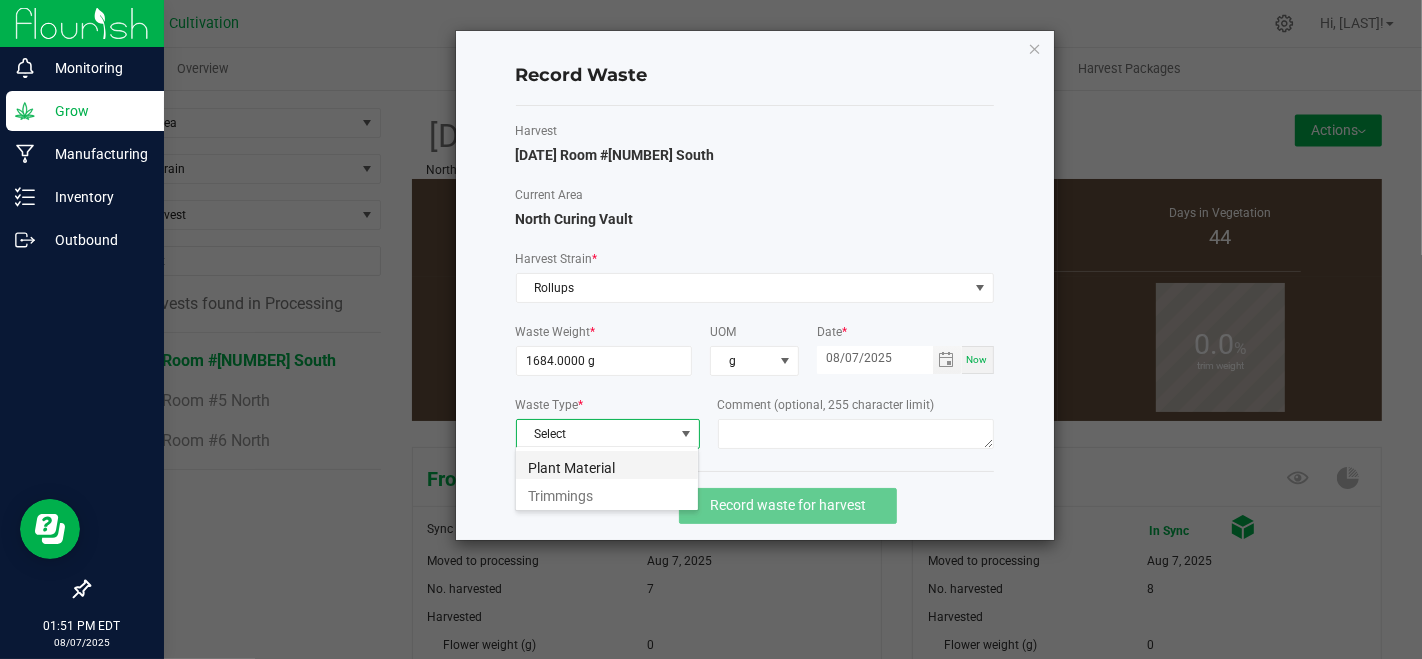 click on "Plant Material" at bounding box center (607, 465) 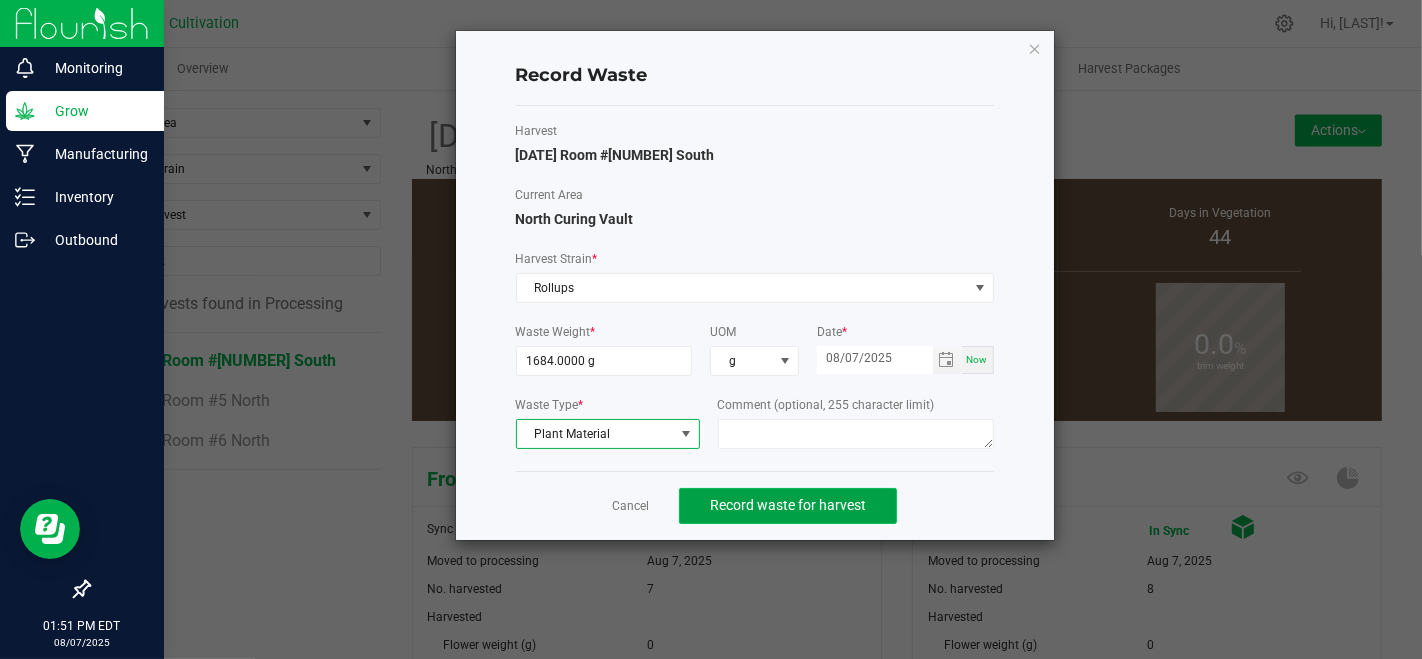 click on "Record waste for harvest" 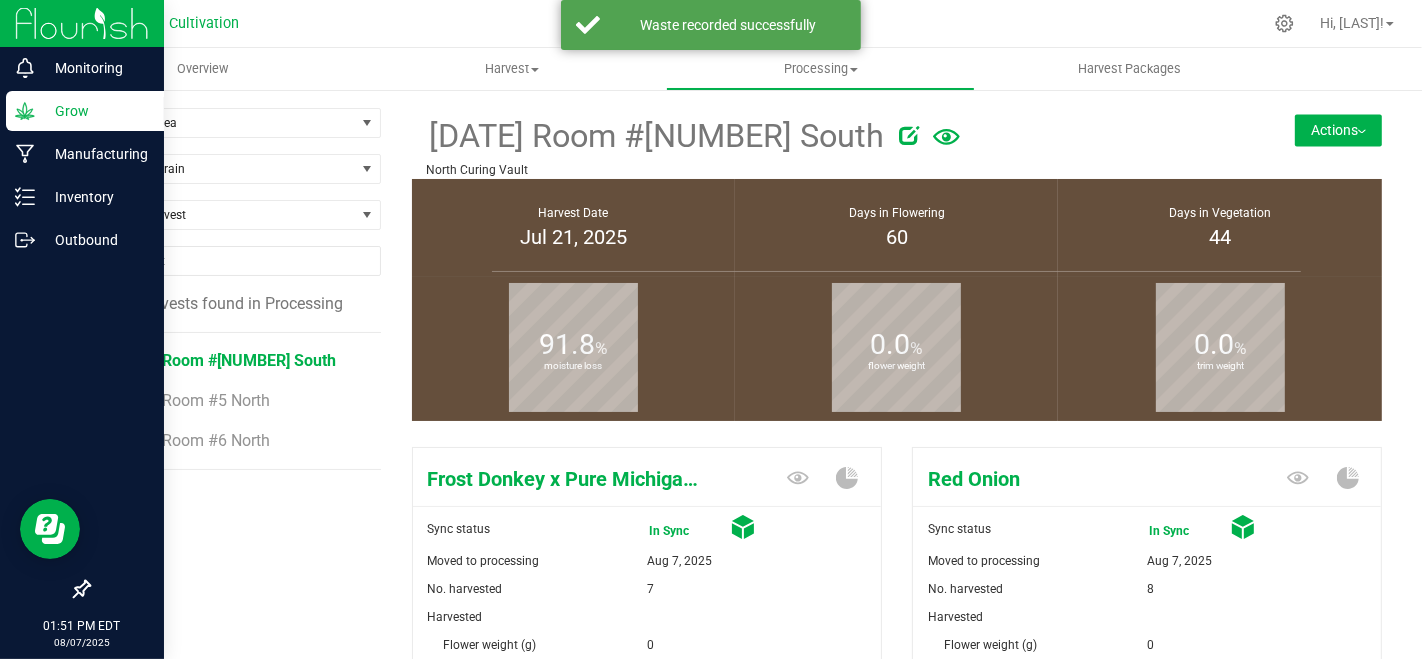 click on "Actions" at bounding box center (1338, 130) 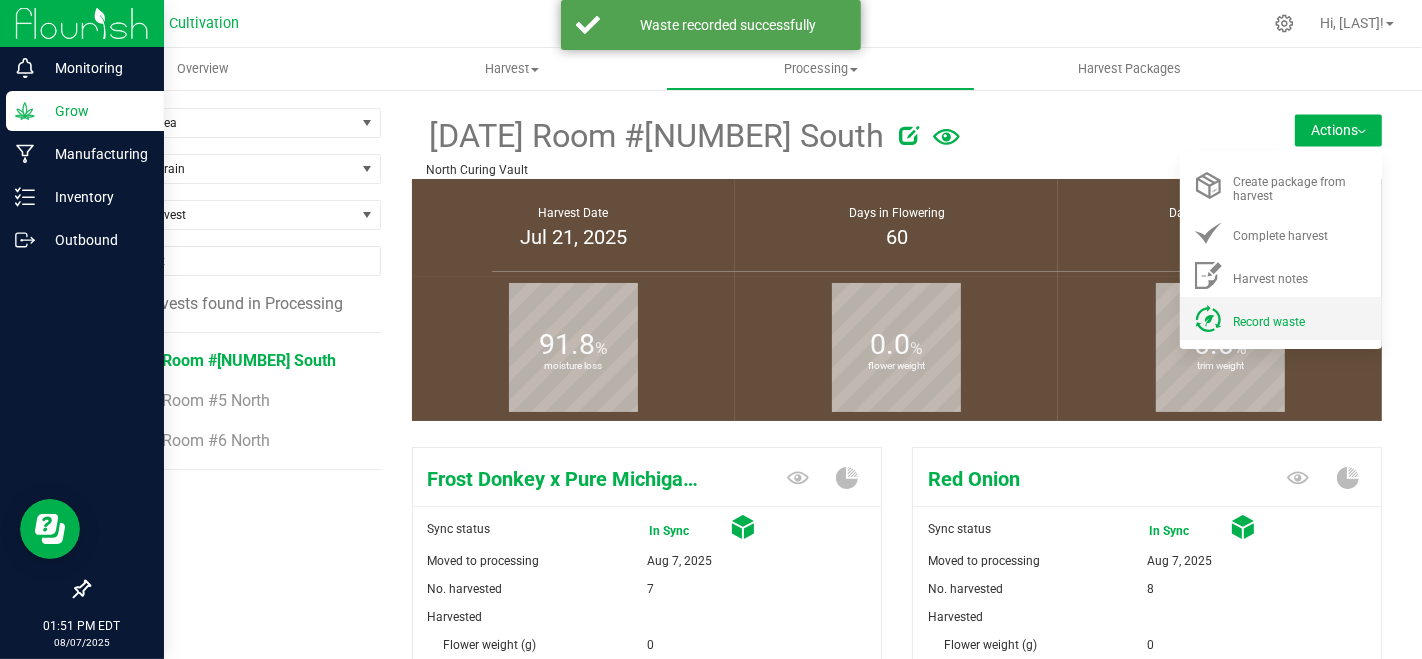 click on "Record waste" at bounding box center (1281, 318) 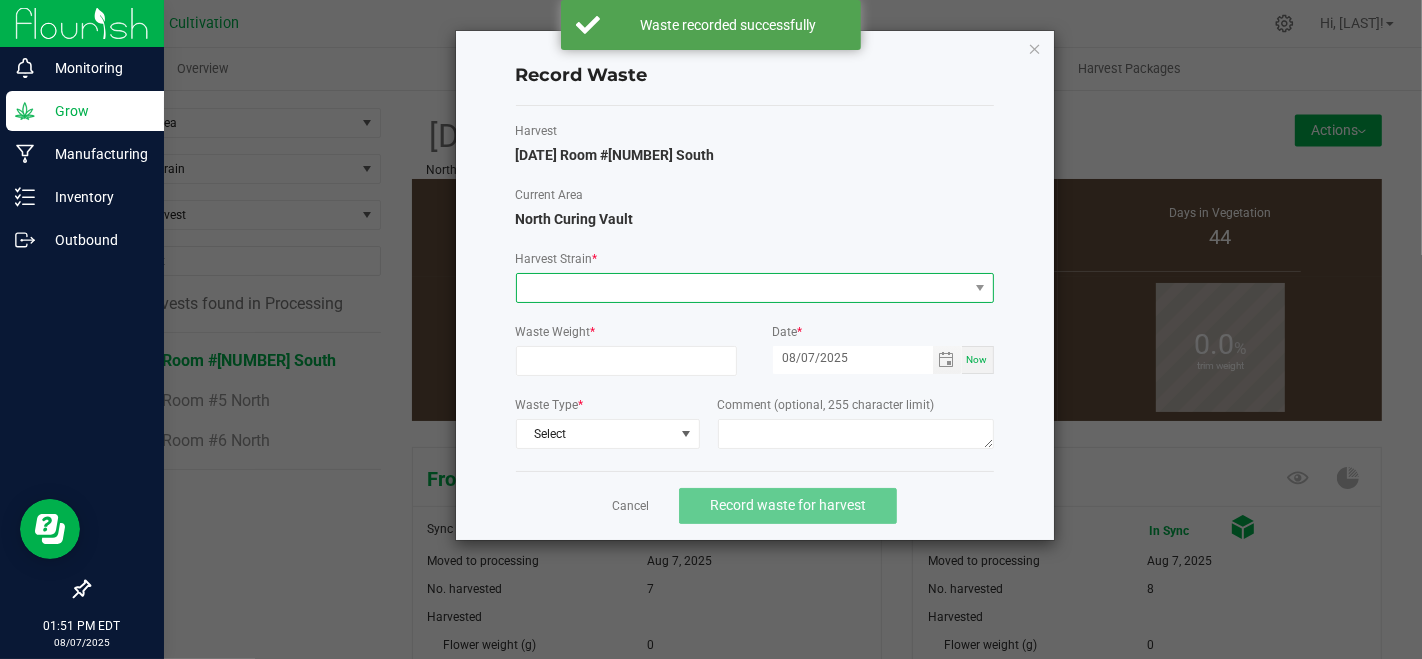 click at bounding box center [742, 288] 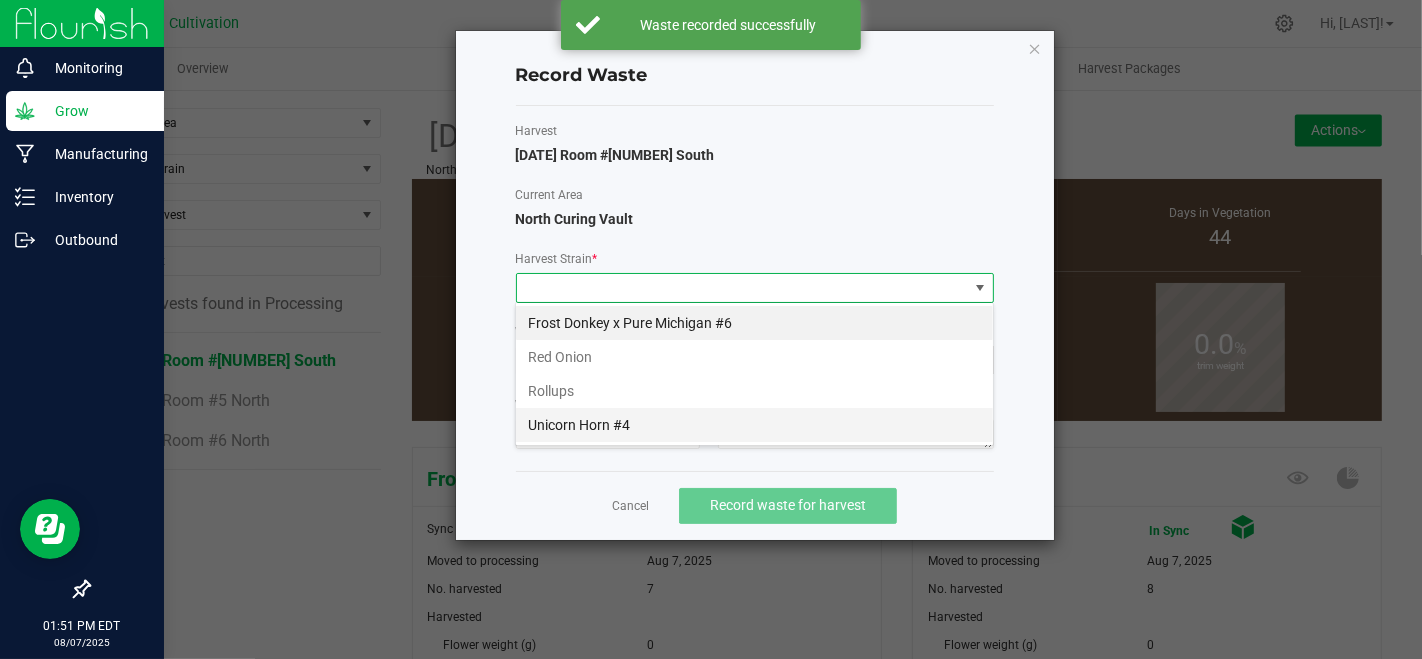 scroll, scrollTop: 99970, scrollLeft: 99521, axis: both 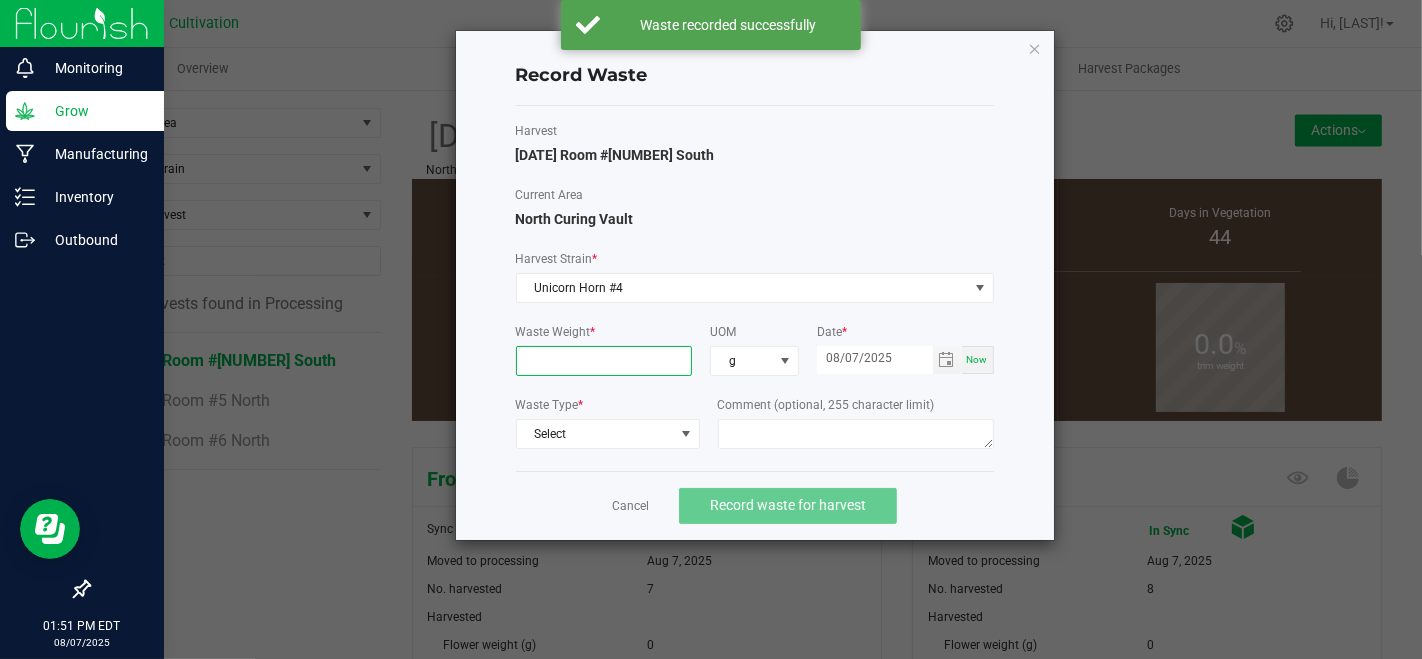 click at bounding box center (604, 361) 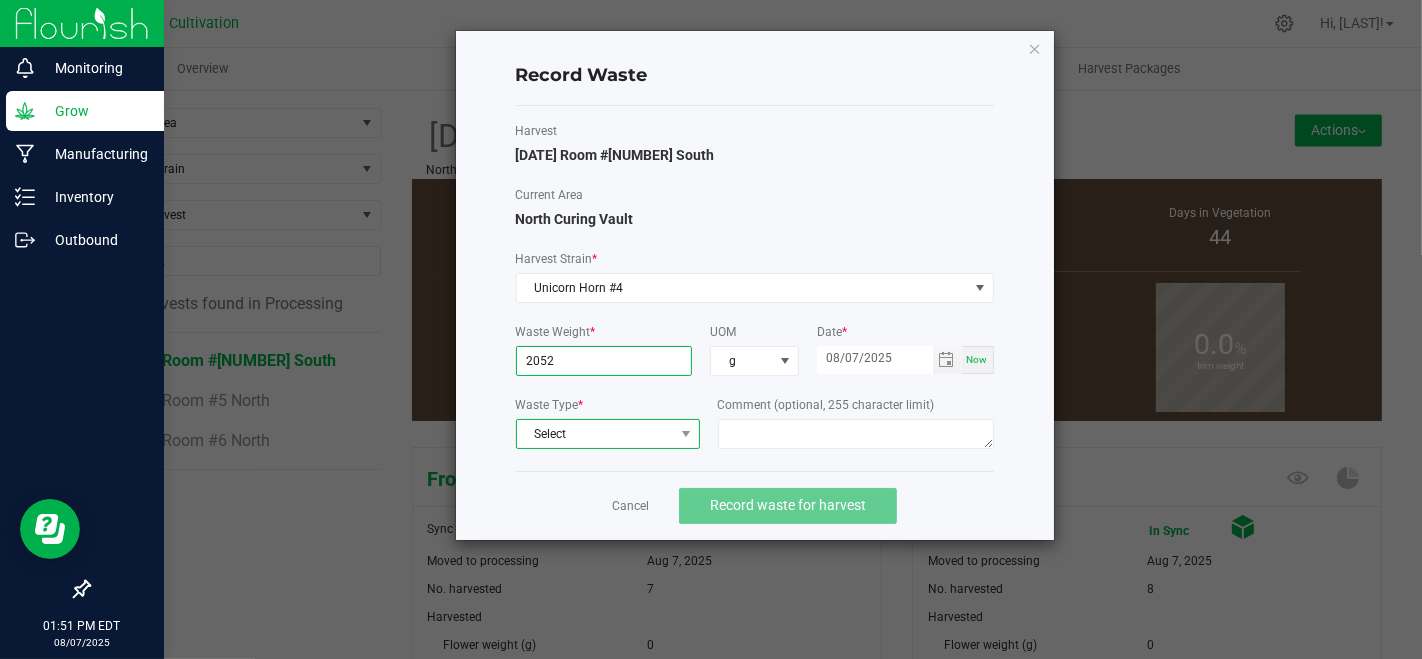 type on "2052.0000 g" 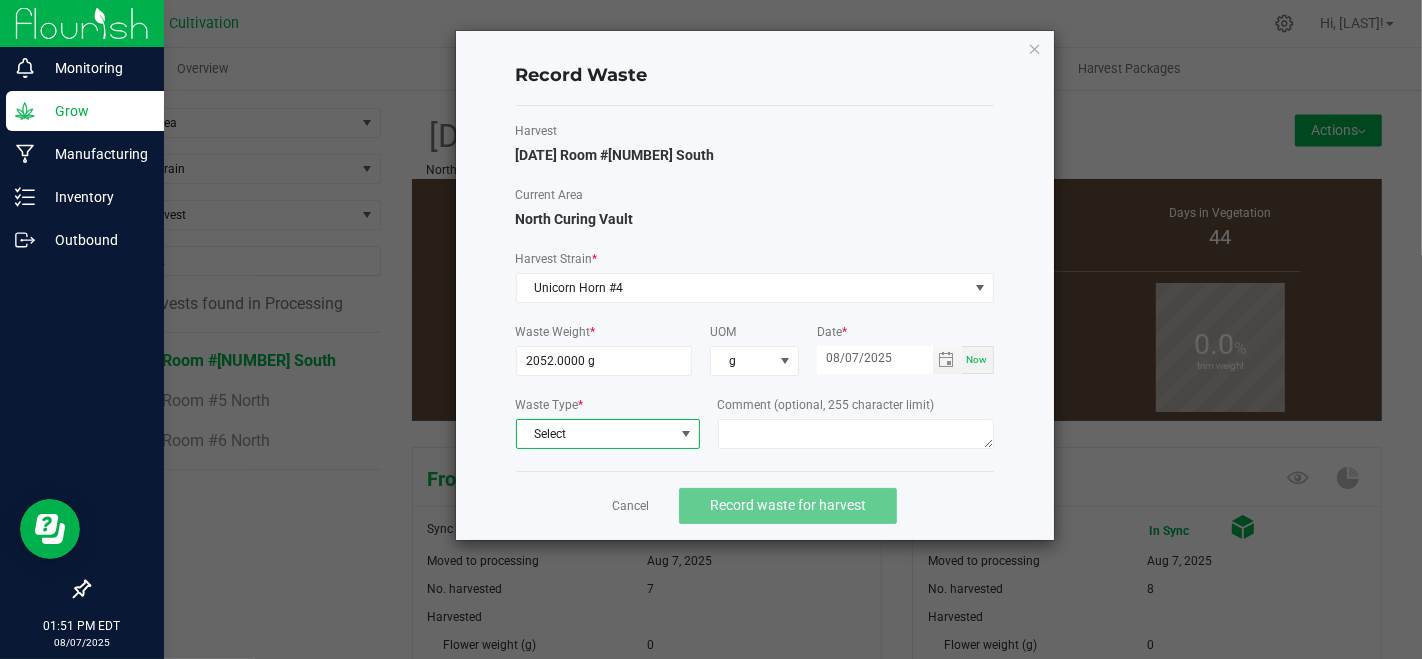 click on "Select" at bounding box center [595, 434] 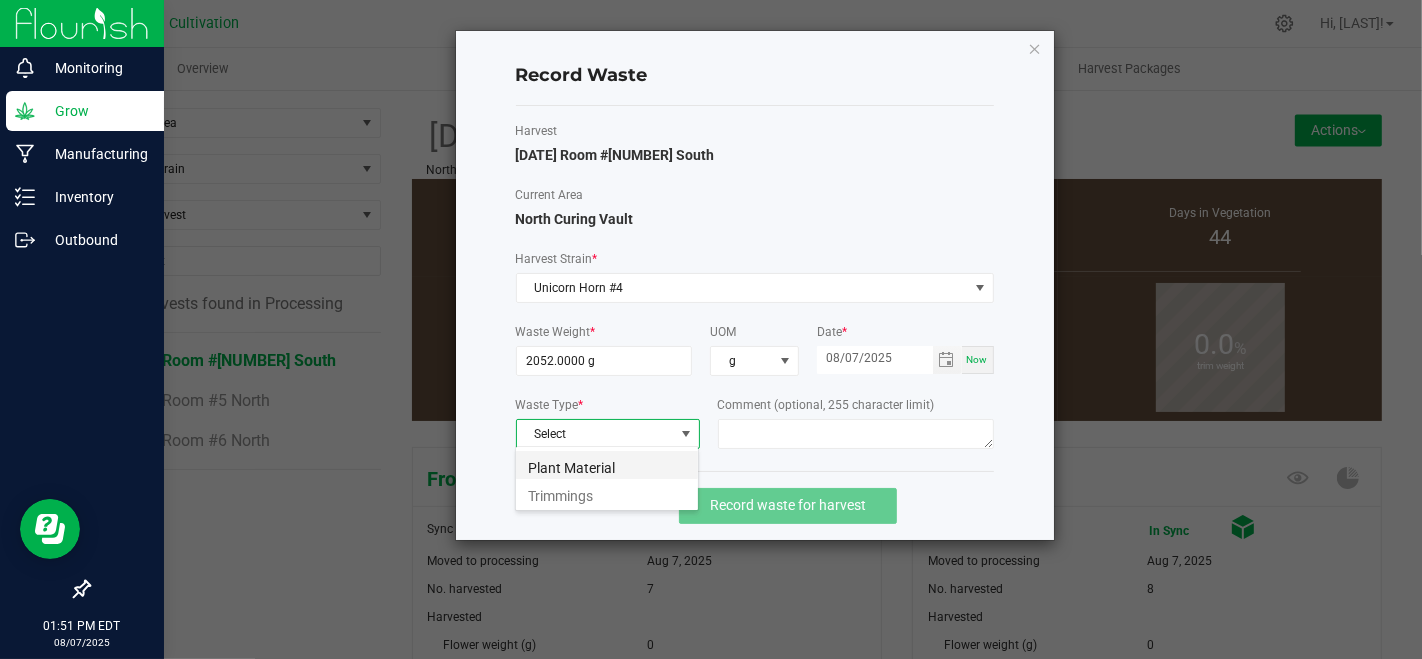 scroll, scrollTop: 99970, scrollLeft: 99815, axis: both 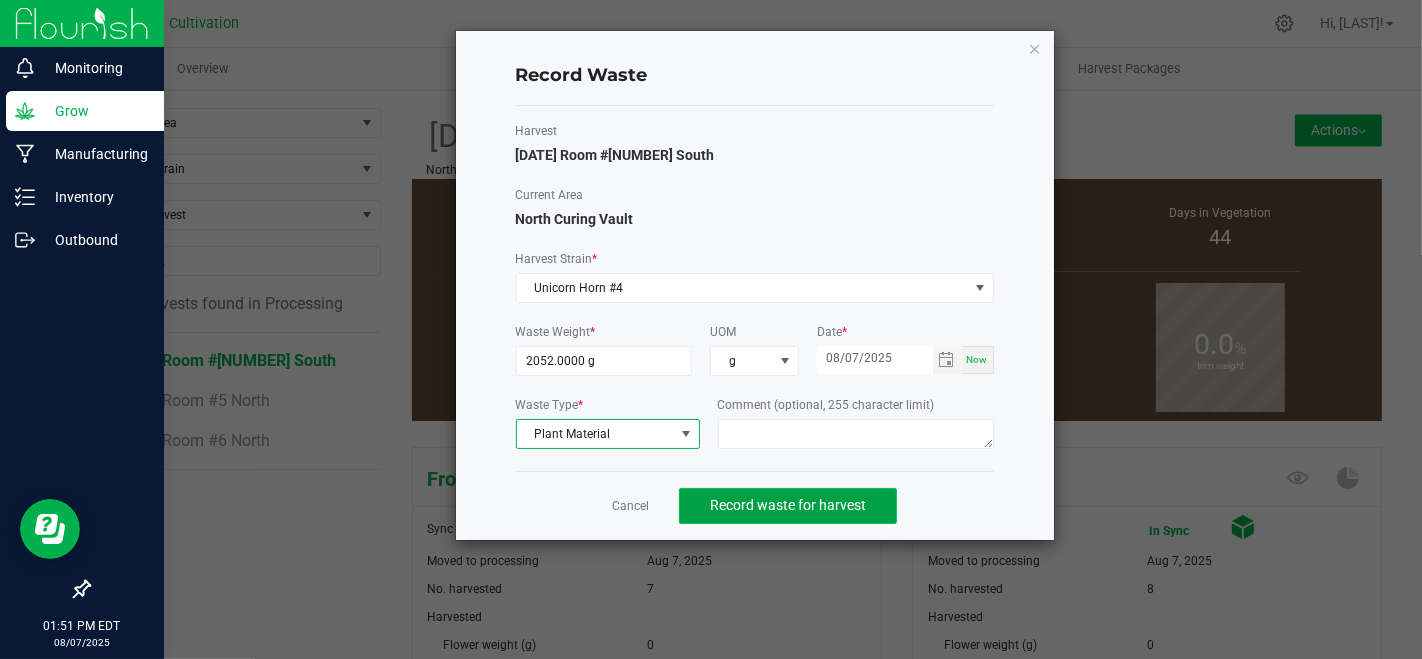 click on "Record waste for harvest" 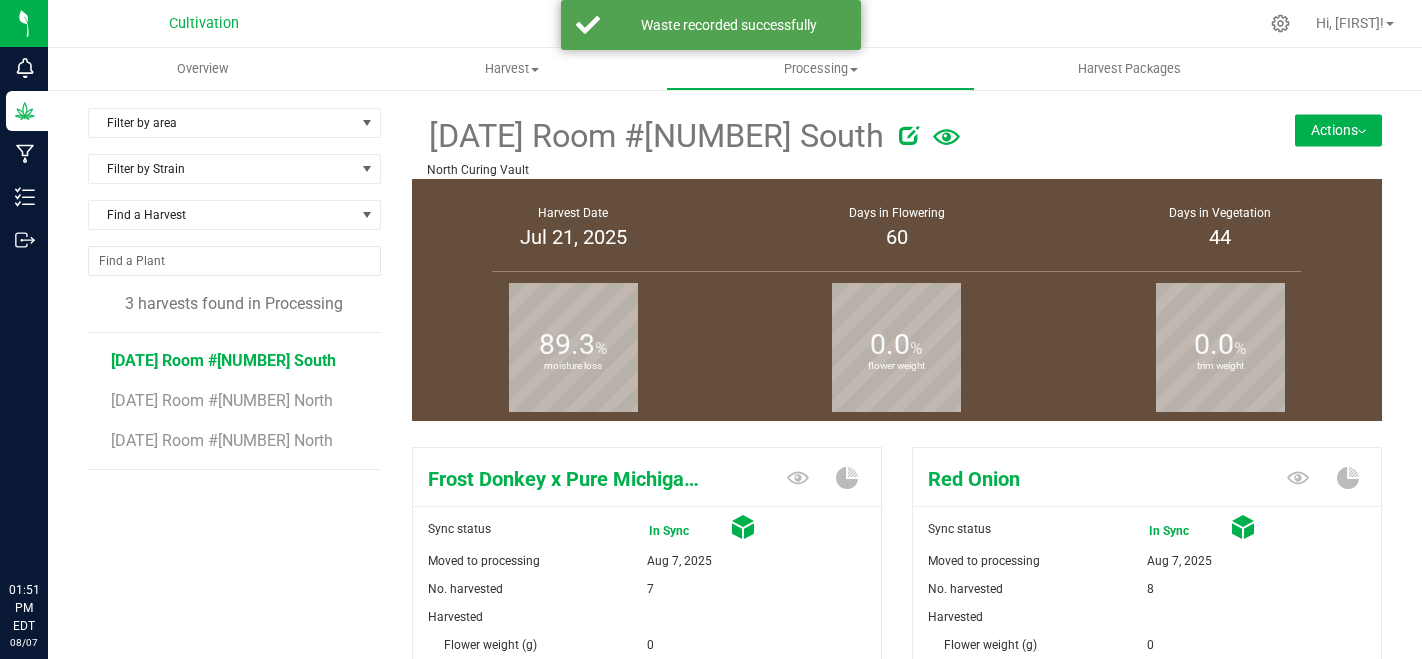 scroll, scrollTop: 0, scrollLeft: 0, axis: both 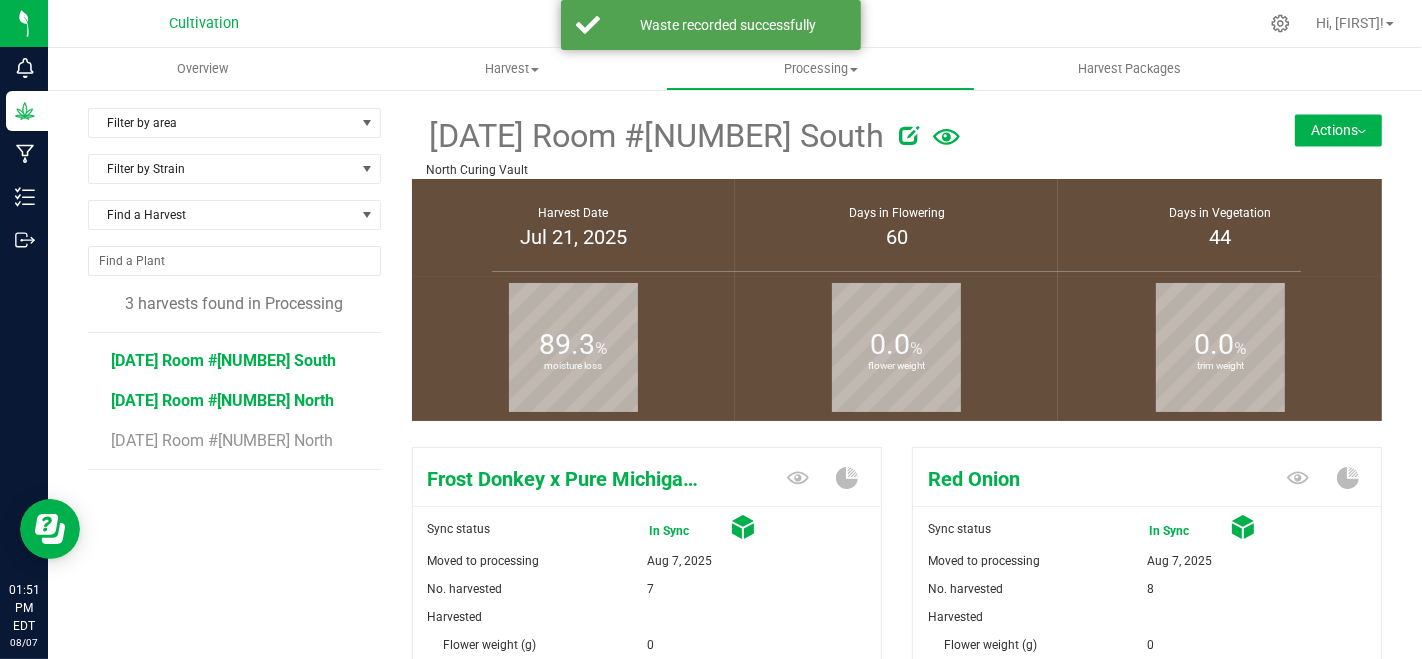 click on "[DATE] Room #[NUMBER] North" at bounding box center [222, 400] 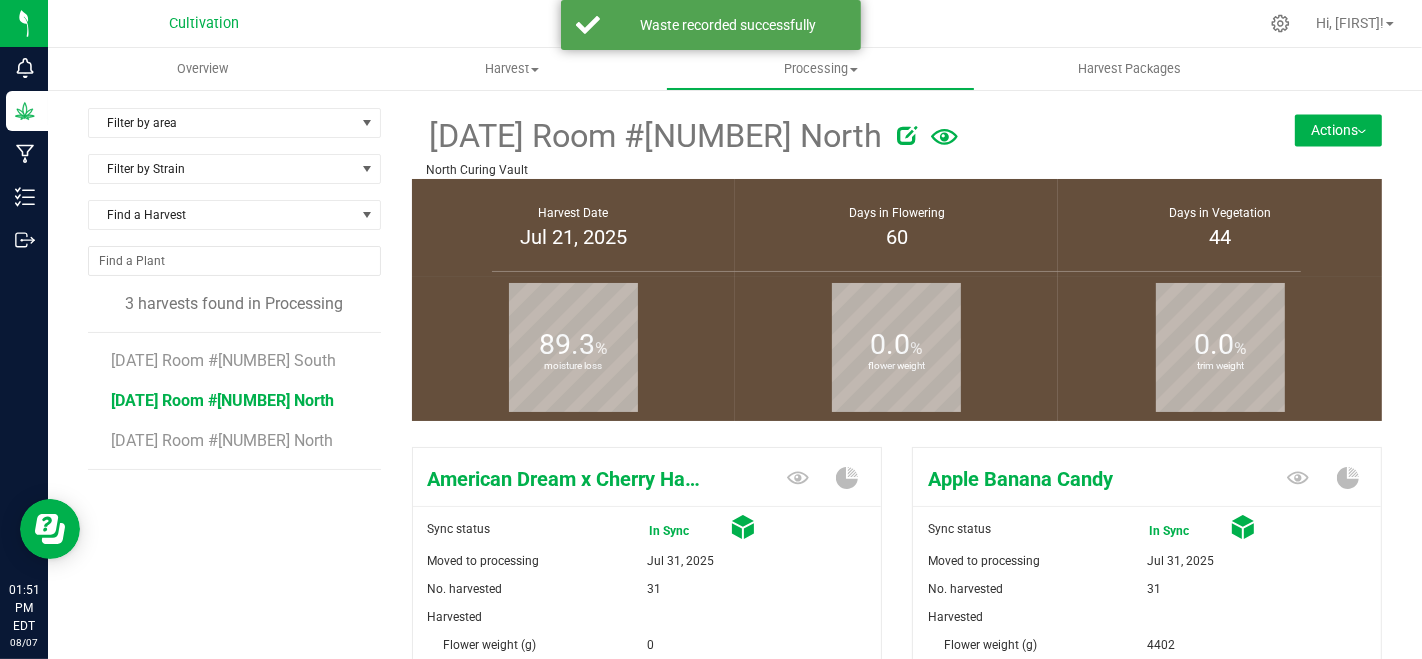 scroll, scrollTop: 333, scrollLeft: 0, axis: vertical 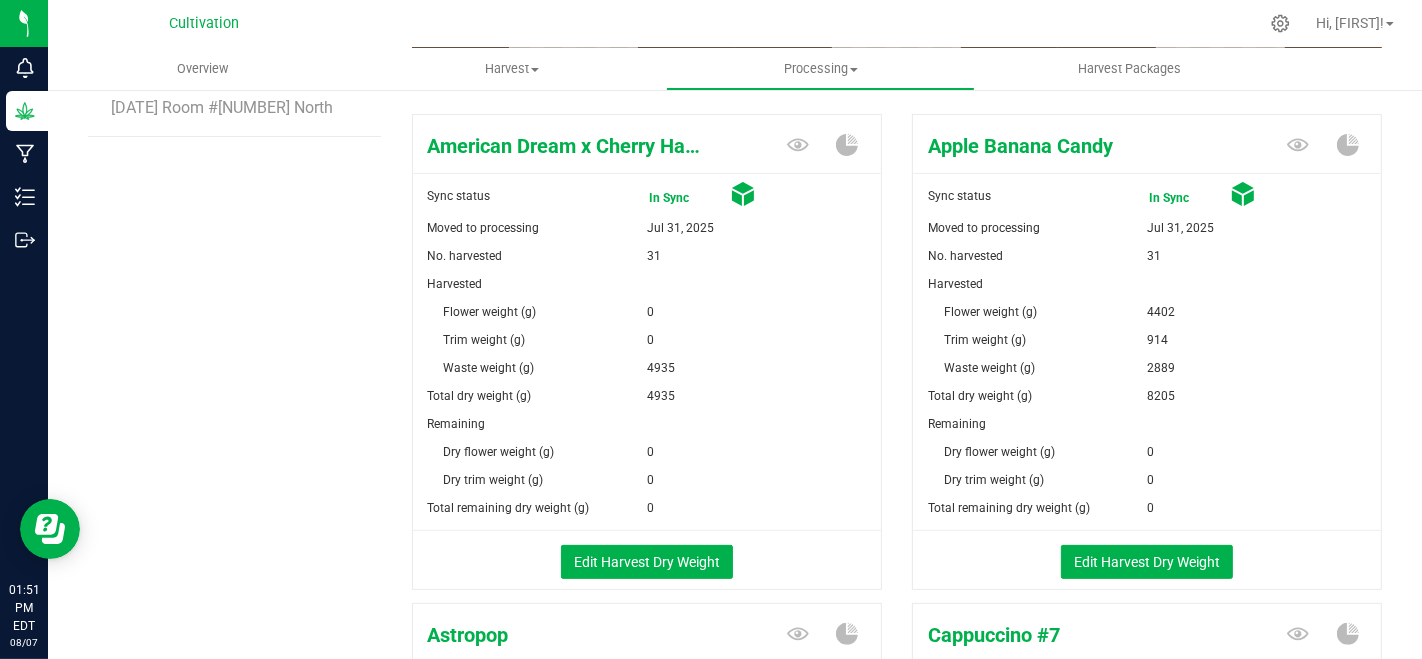 click on "[DATE] Room #[NUMBER] North" at bounding box center [238, 108] 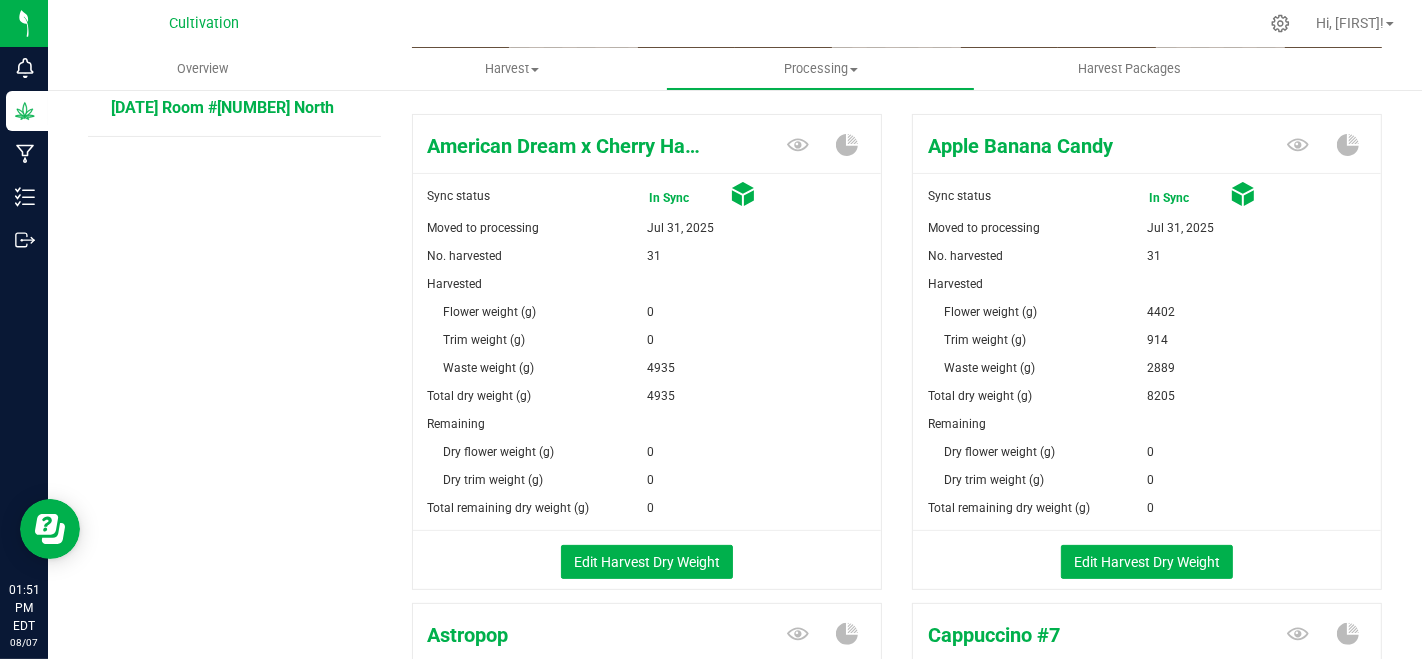 click on "[DATE] Room #[NUMBER] North" at bounding box center (222, 107) 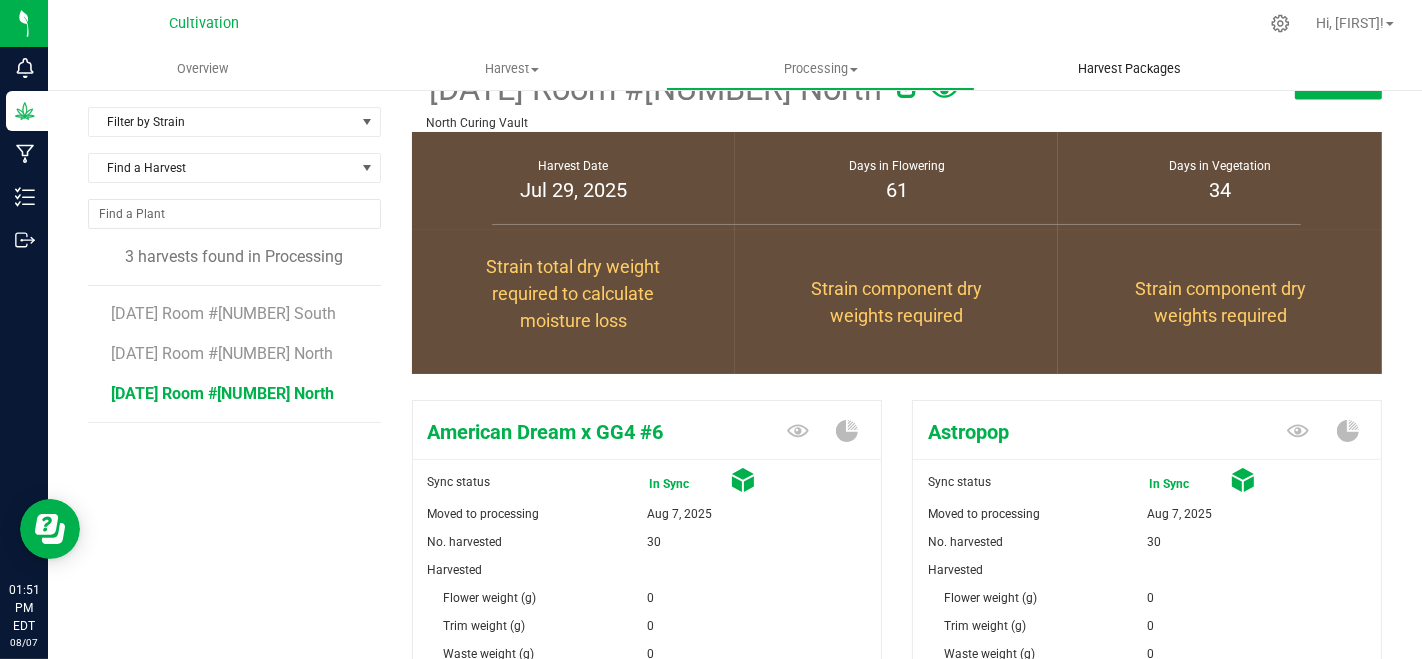 scroll, scrollTop: 0, scrollLeft: 0, axis: both 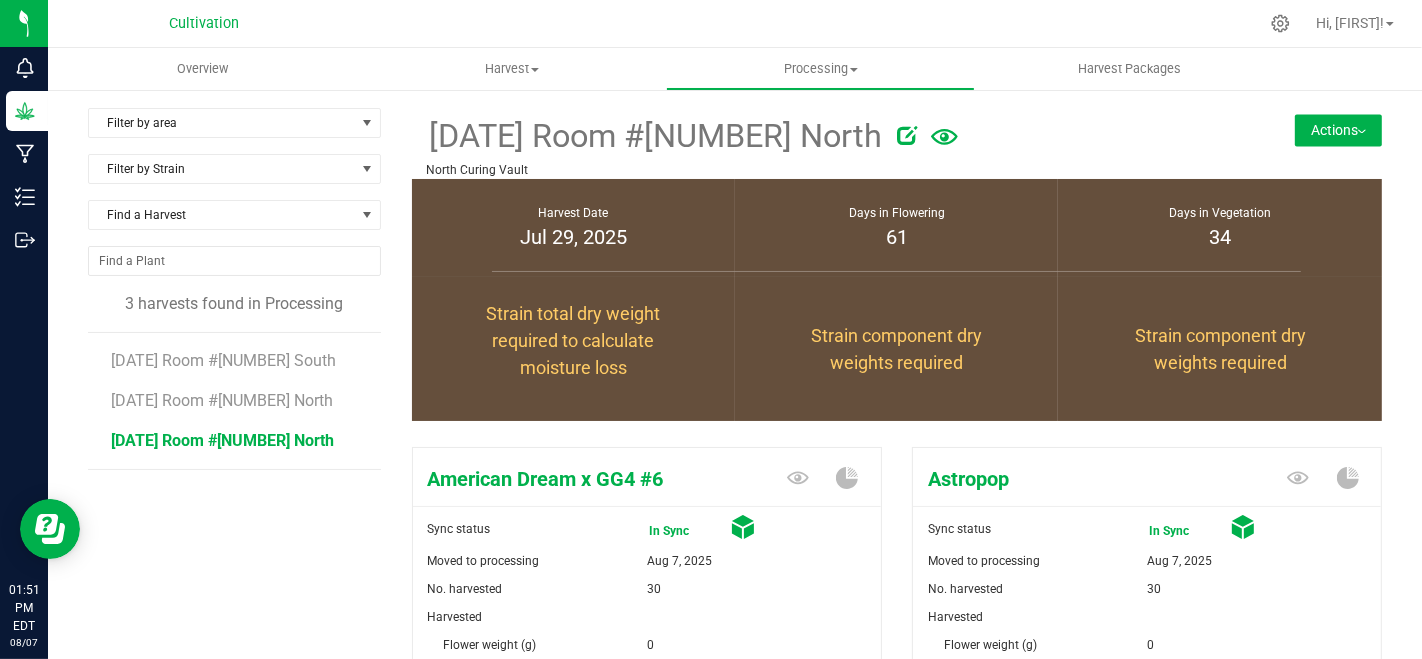 click on "[DATE] Room #[NUMBER] North
North Curing Vault
Actions
Create package from harvest
Complete harvest" at bounding box center [897, 143] 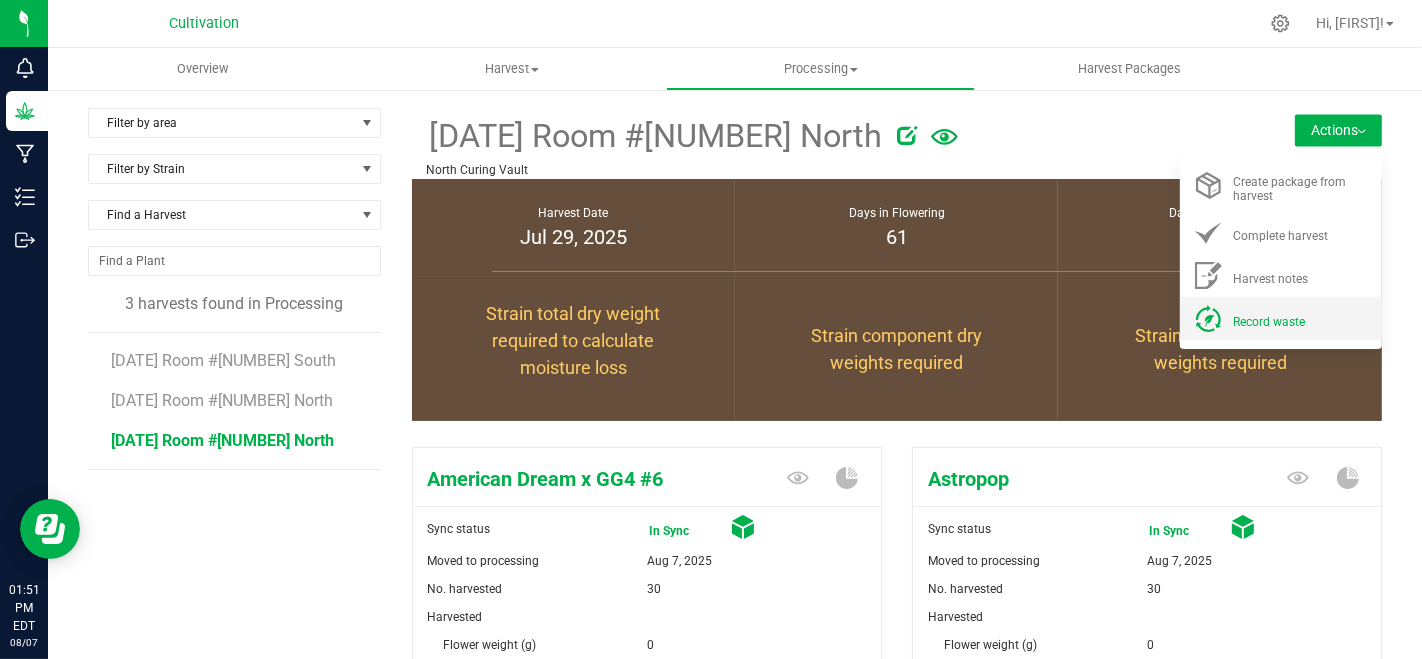 click on "Record waste" at bounding box center [1269, 322] 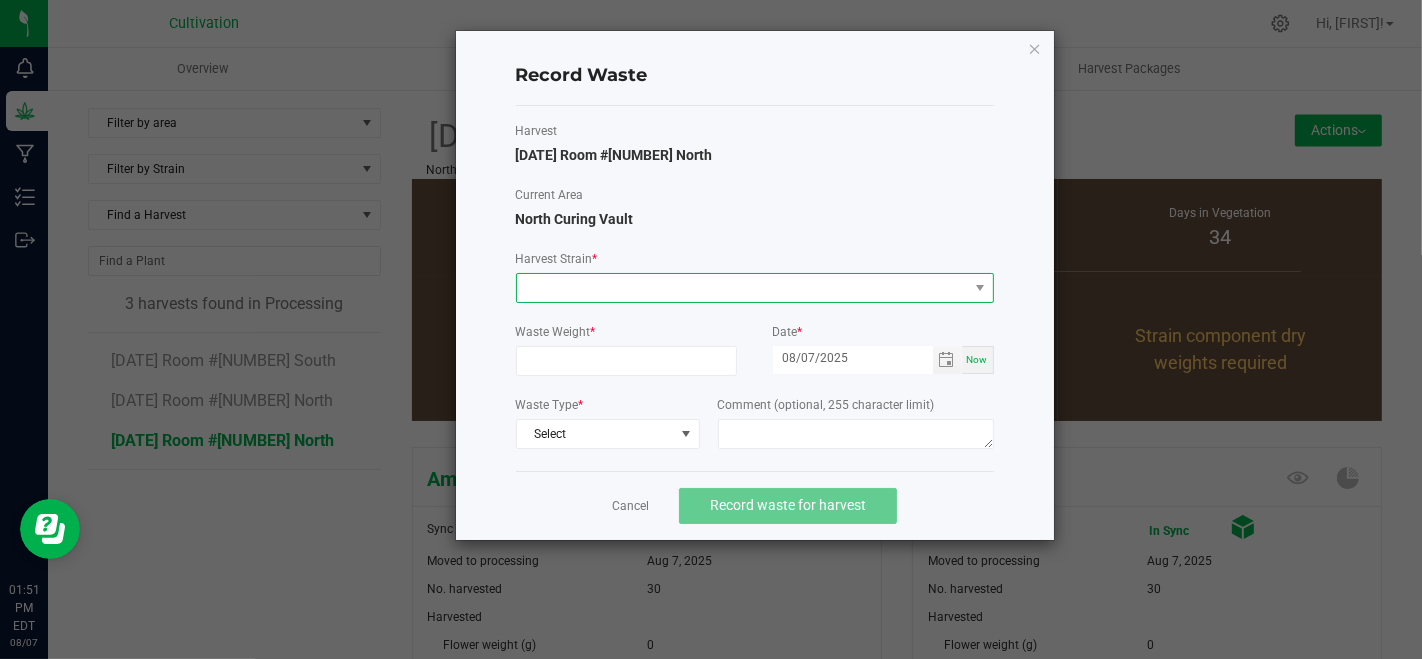 click at bounding box center (742, 288) 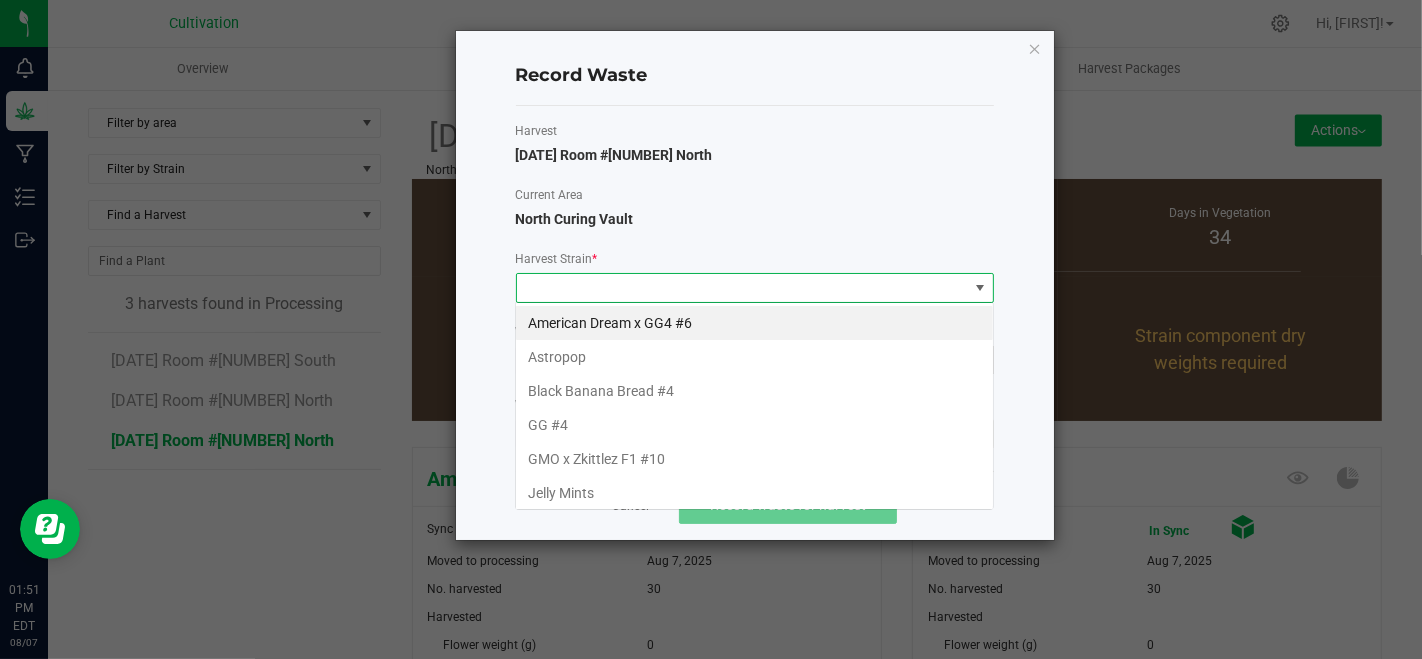 scroll, scrollTop: 99970, scrollLeft: 99521, axis: both 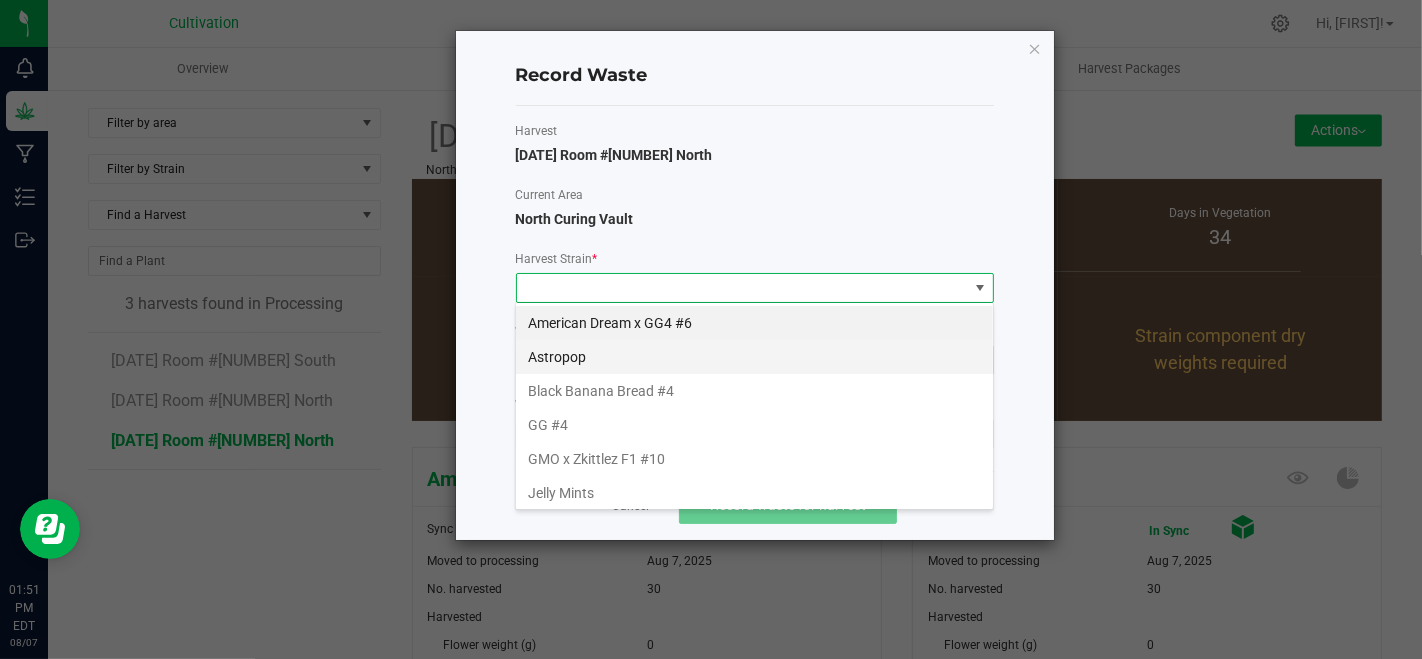 click on "Astropop" at bounding box center [754, 357] 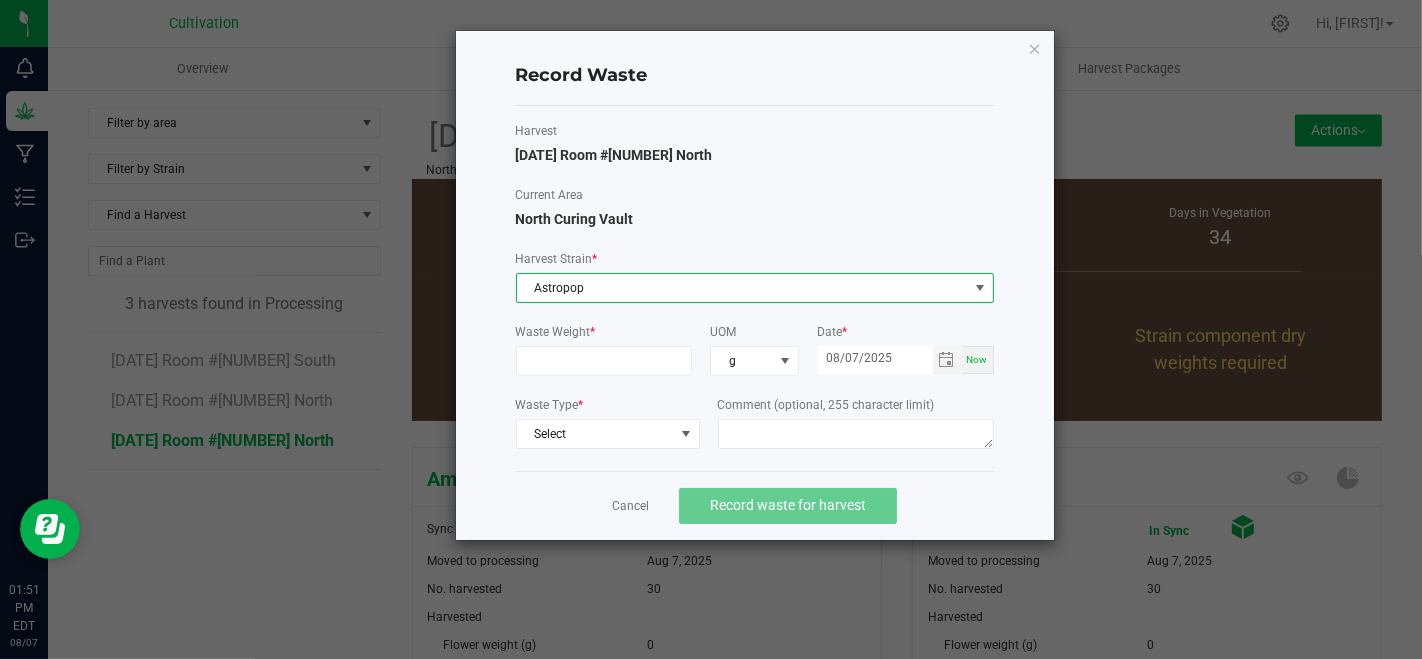 click at bounding box center (604, 361) 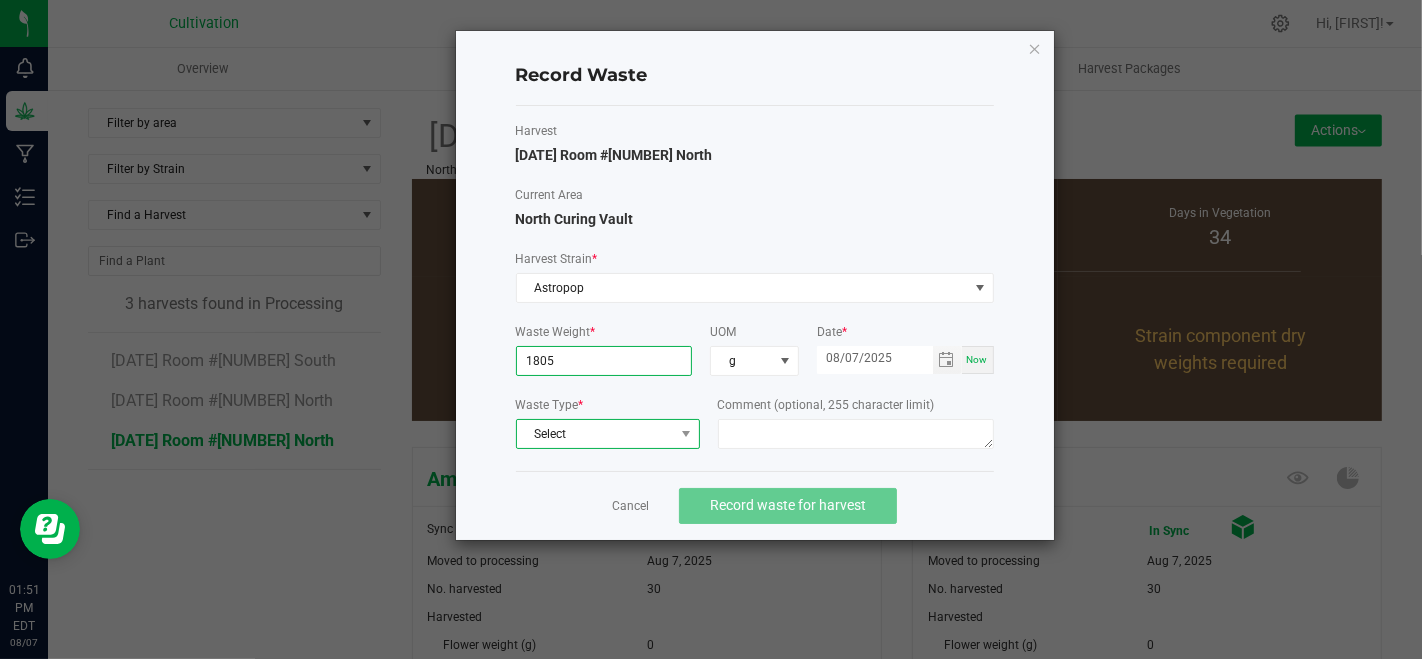 type on "1805.0000 g" 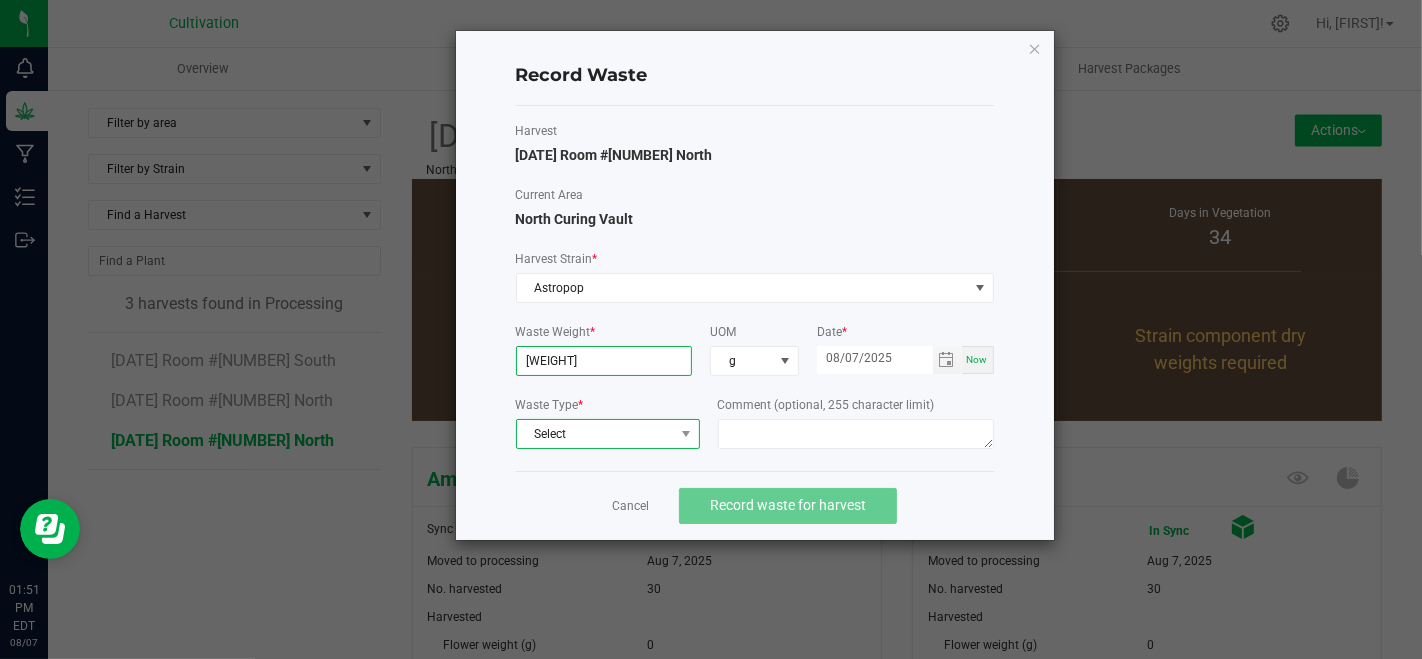 click on "Select" at bounding box center [595, 434] 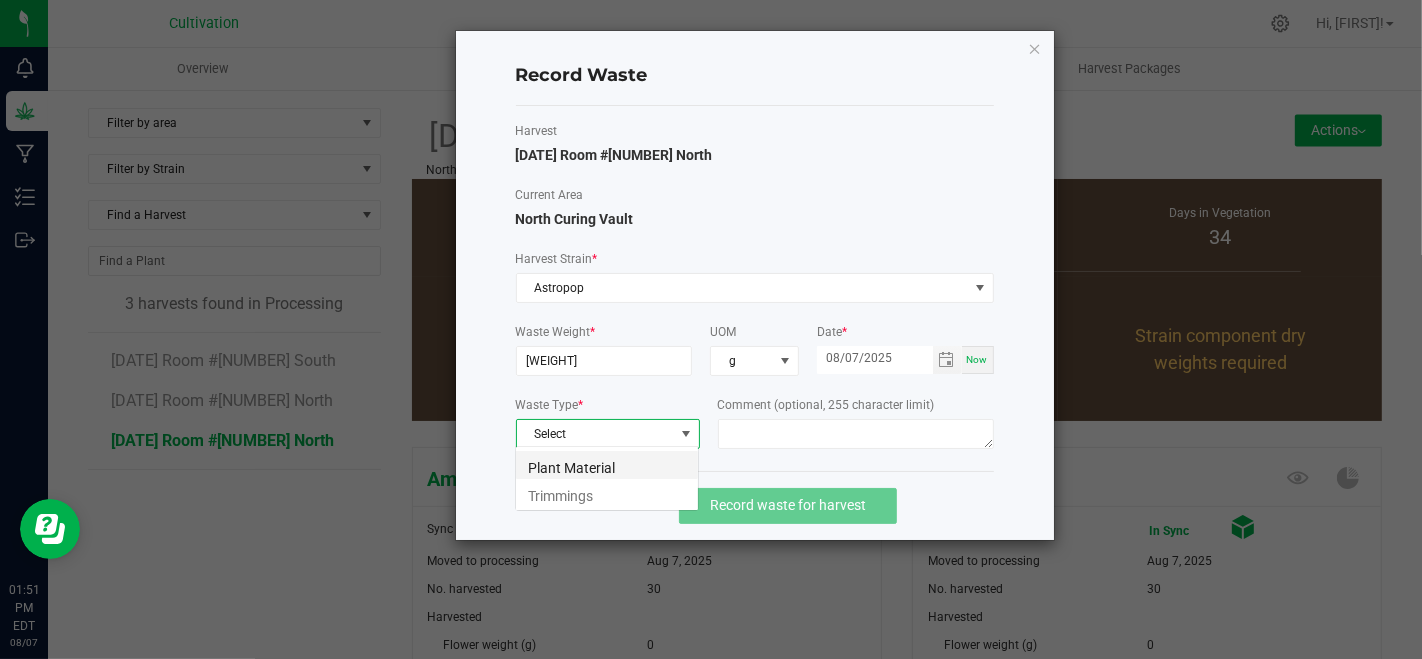 scroll, scrollTop: 99970, scrollLeft: 99815, axis: both 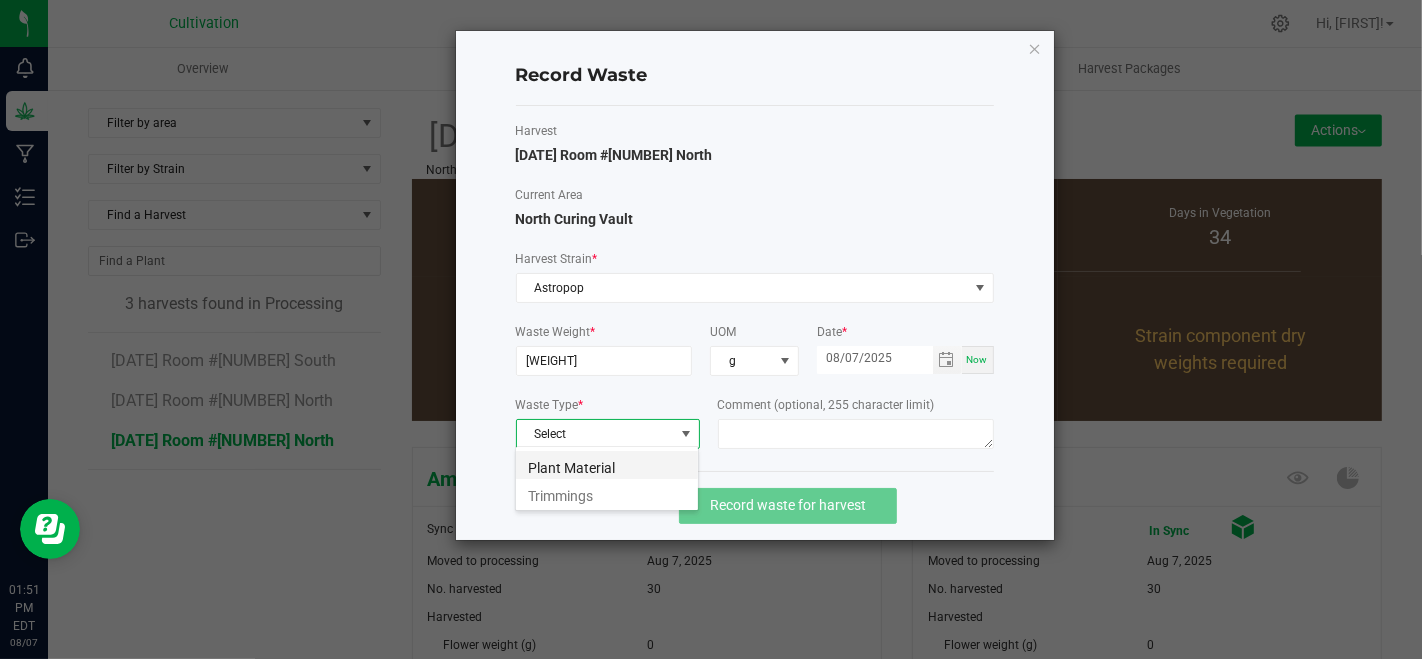 click on "Plant Material" at bounding box center (607, 465) 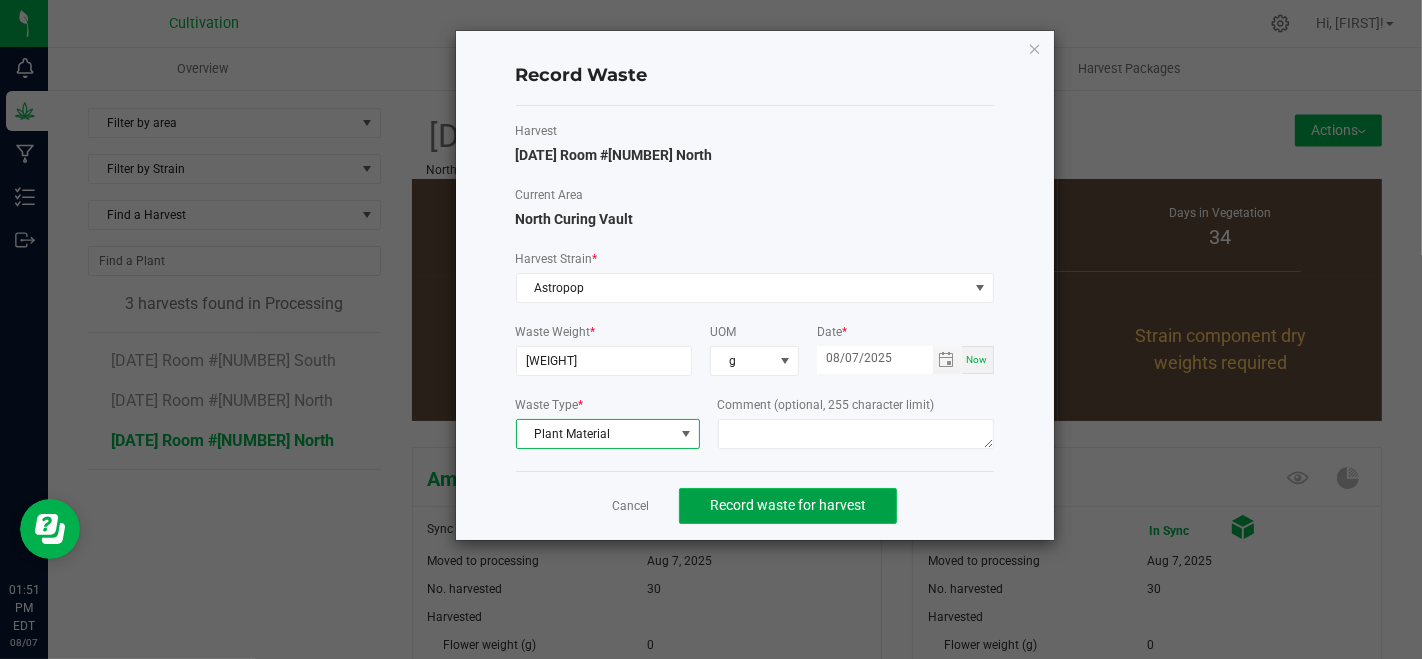 click on "Record waste for harvest" 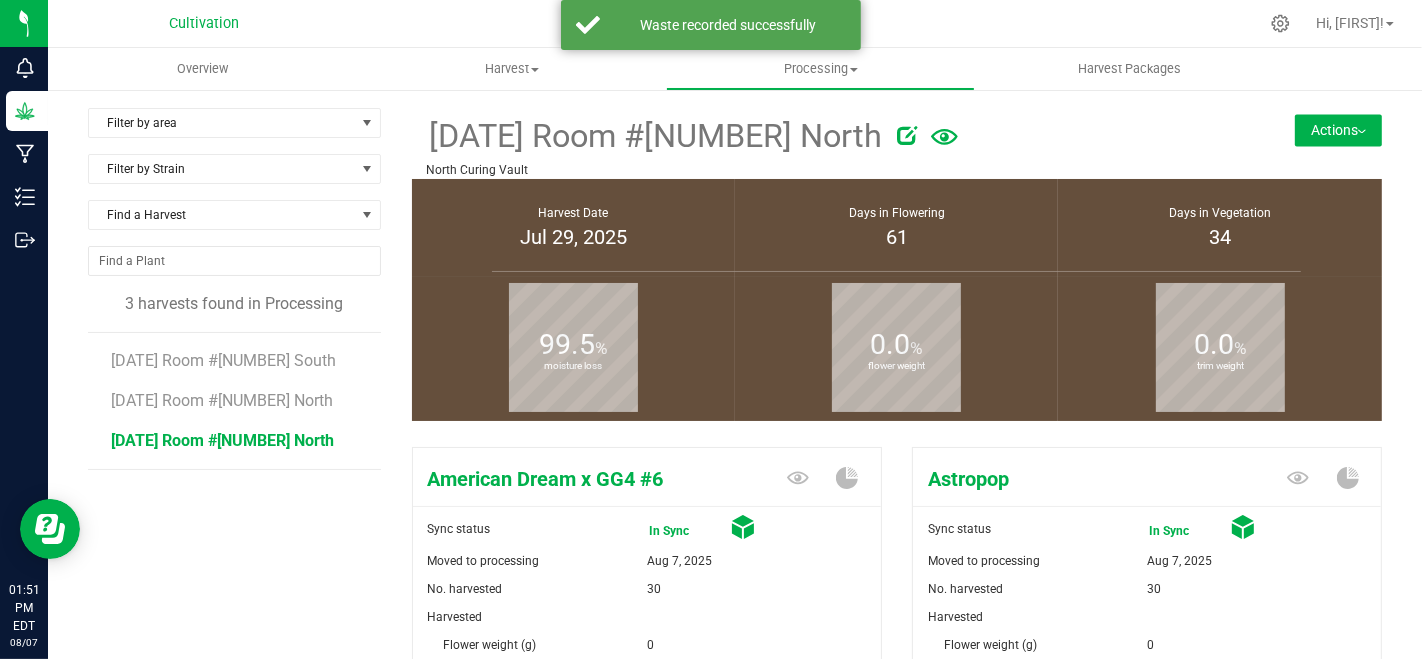 click on "Actions" at bounding box center (1338, 130) 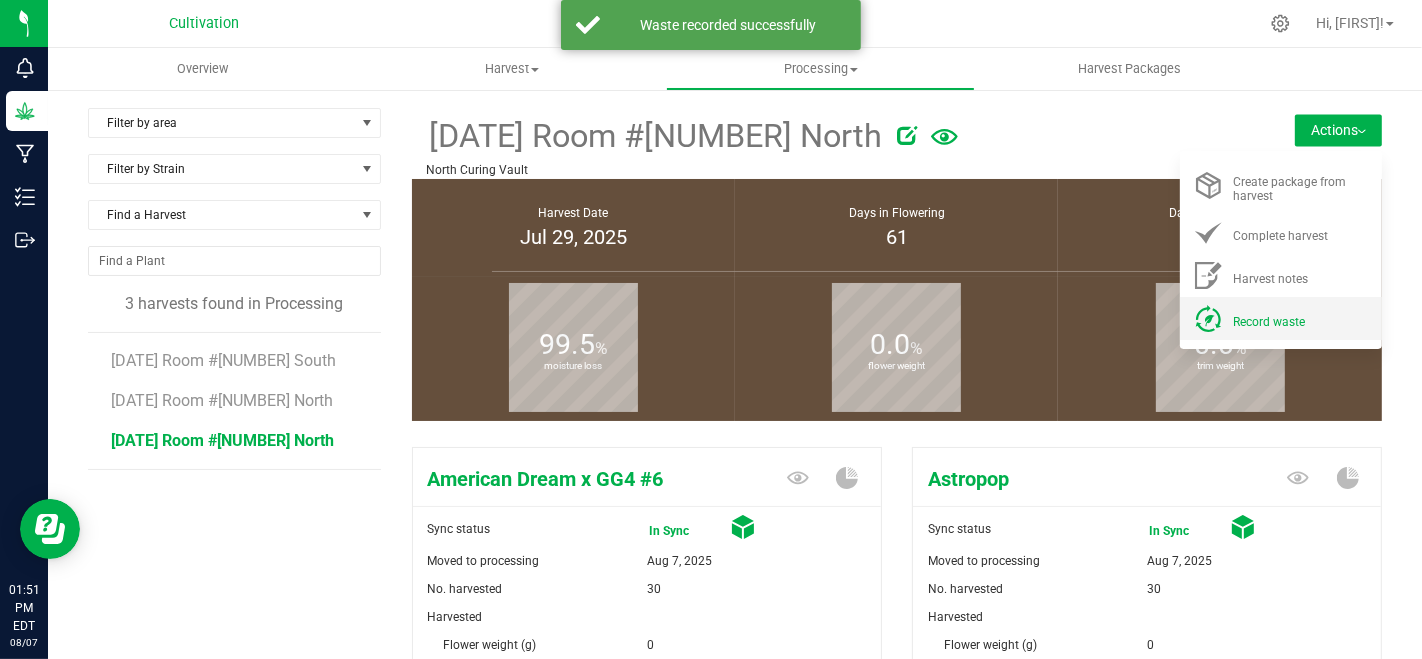 click on "Record waste" at bounding box center (1281, 318) 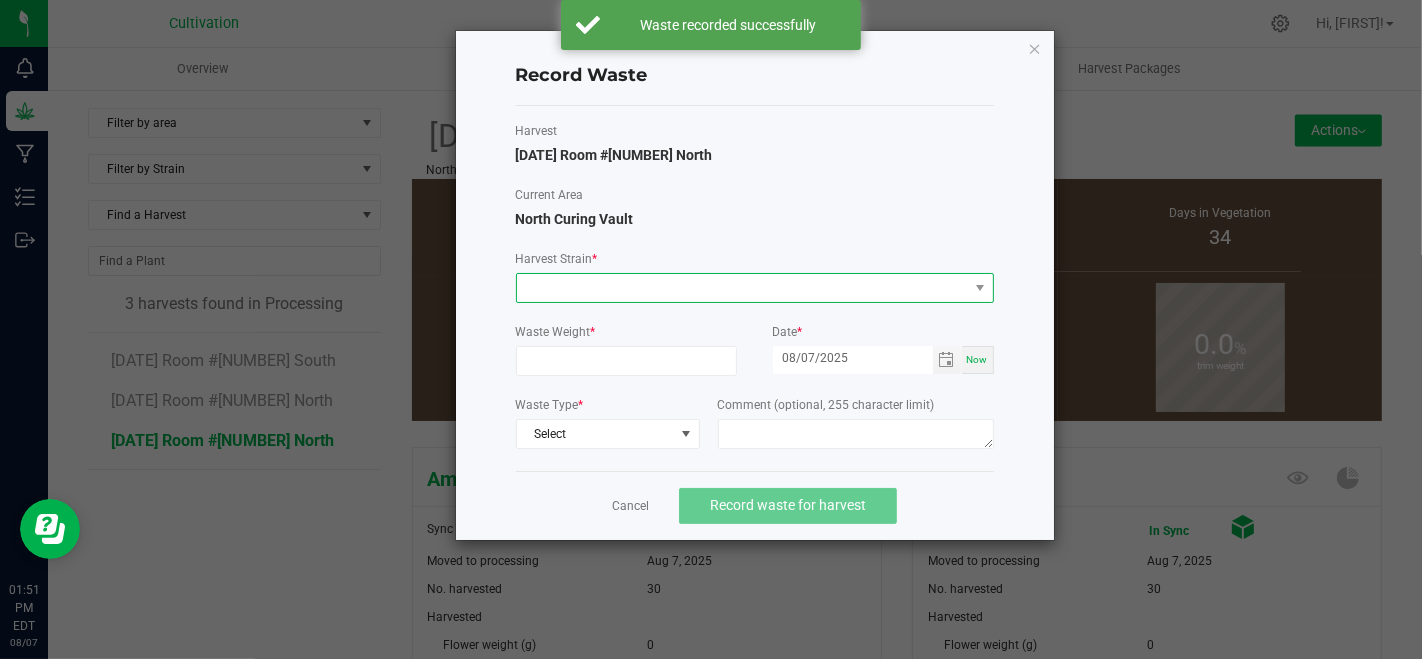 click at bounding box center [742, 288] 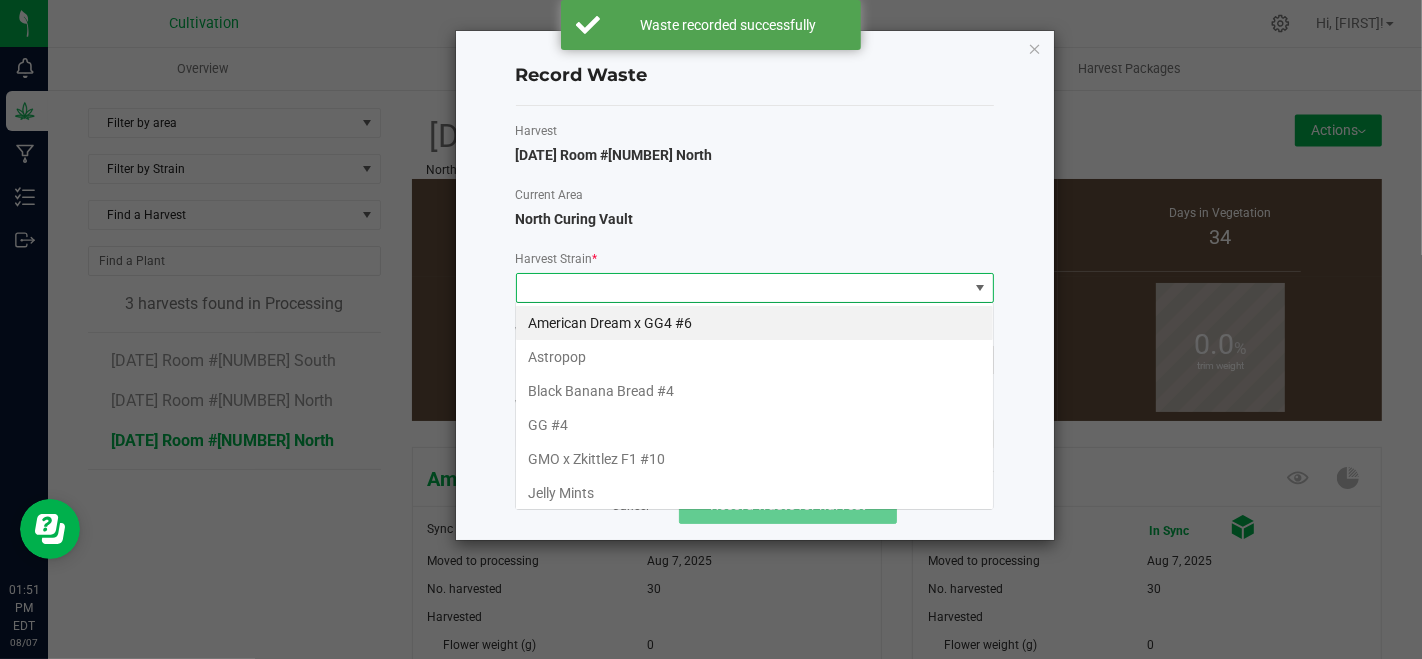 scroll, scrollTop: 99970, scrollLeft: 99521, axis: both 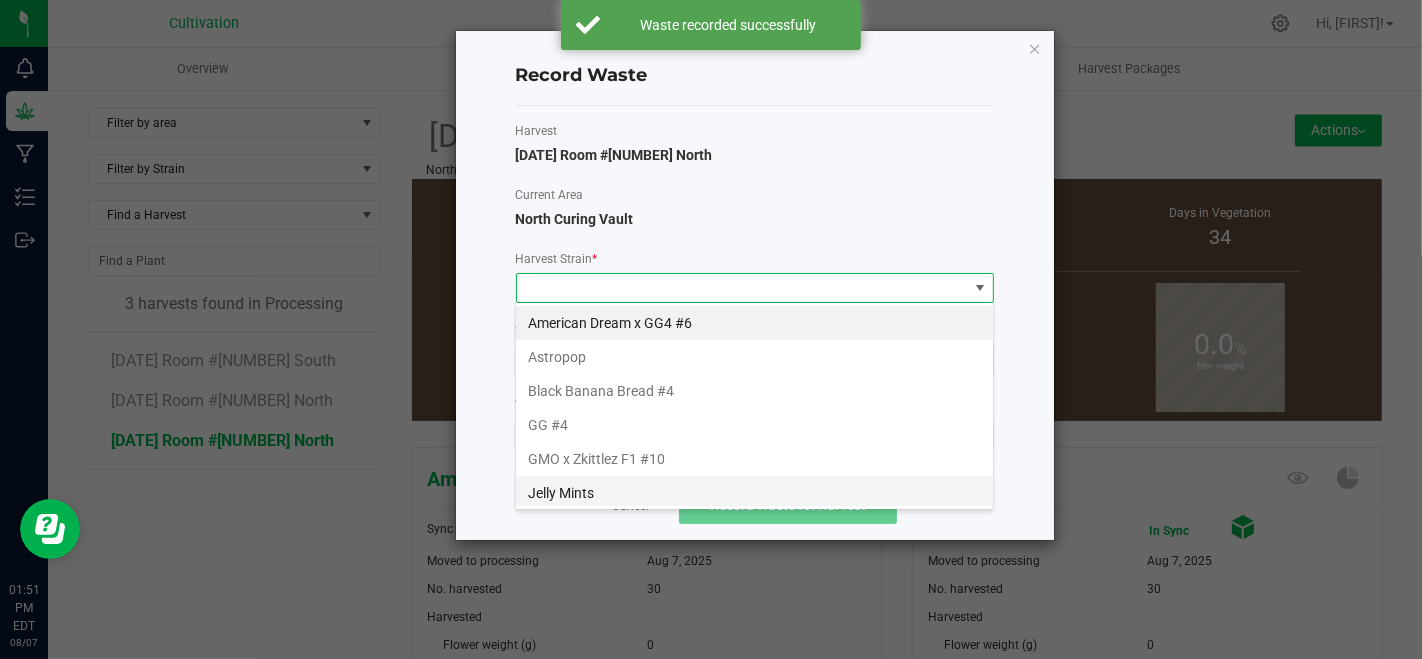 click on "Jelly Mints" at bounding box center [754, 493] 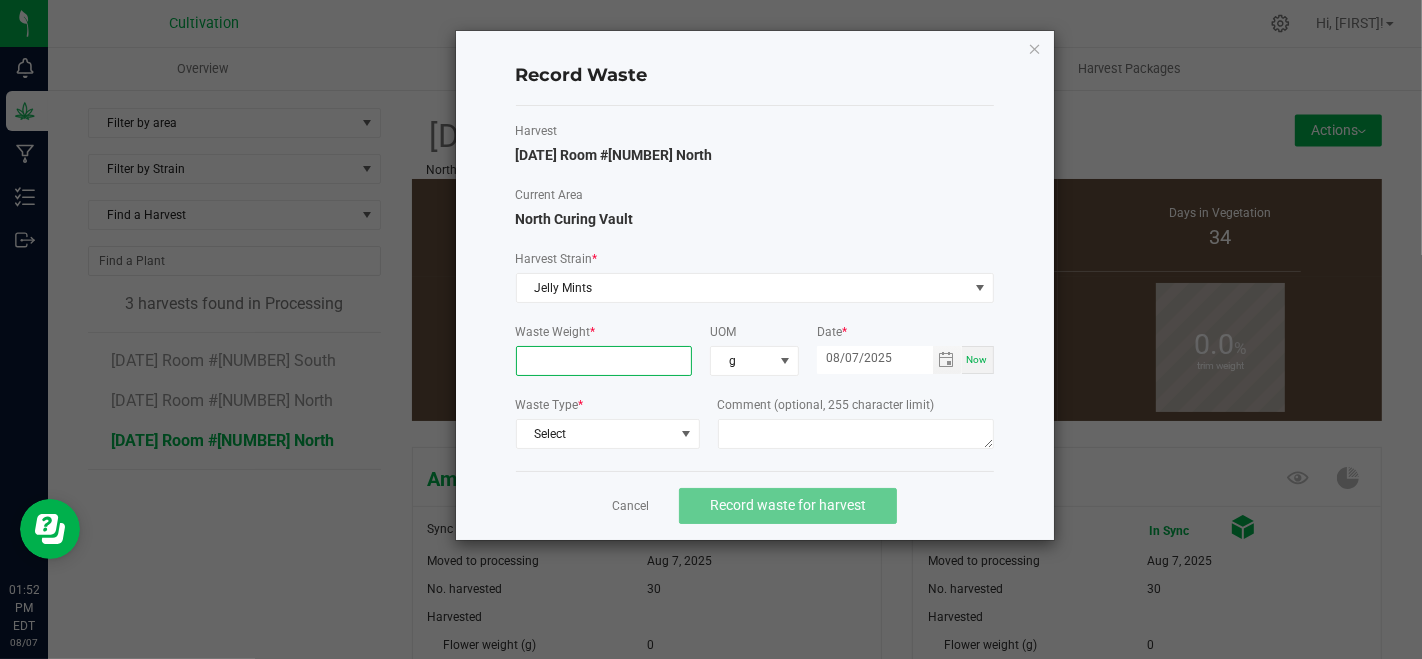 click at bounding box center [604, 361] 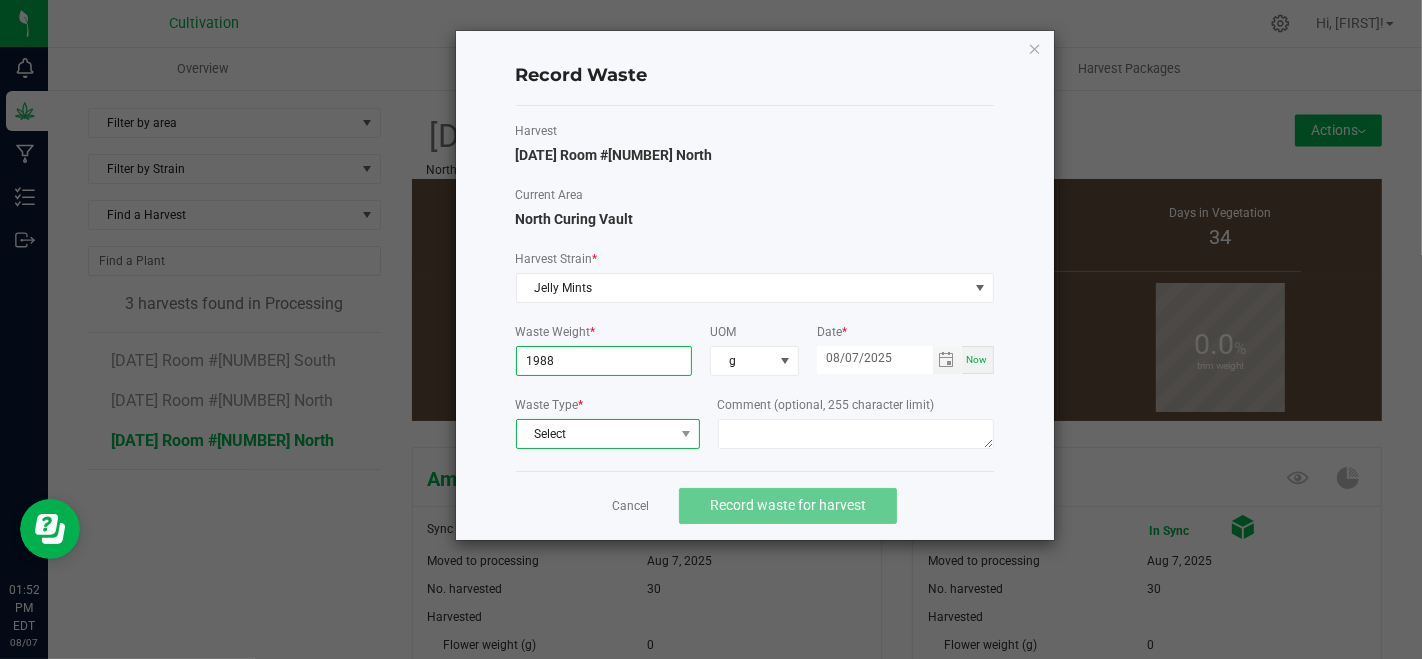 type on "1988.0000 g" 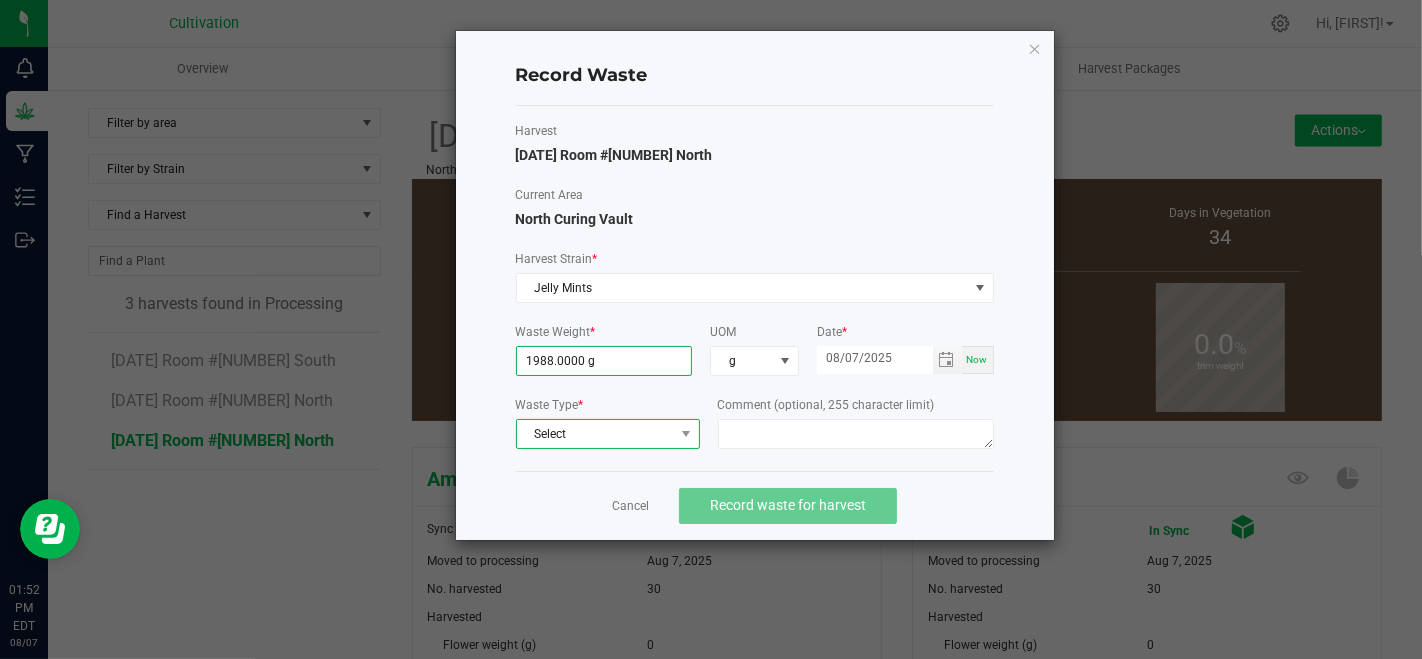 click on "Select" at bounding box center (595, 434) 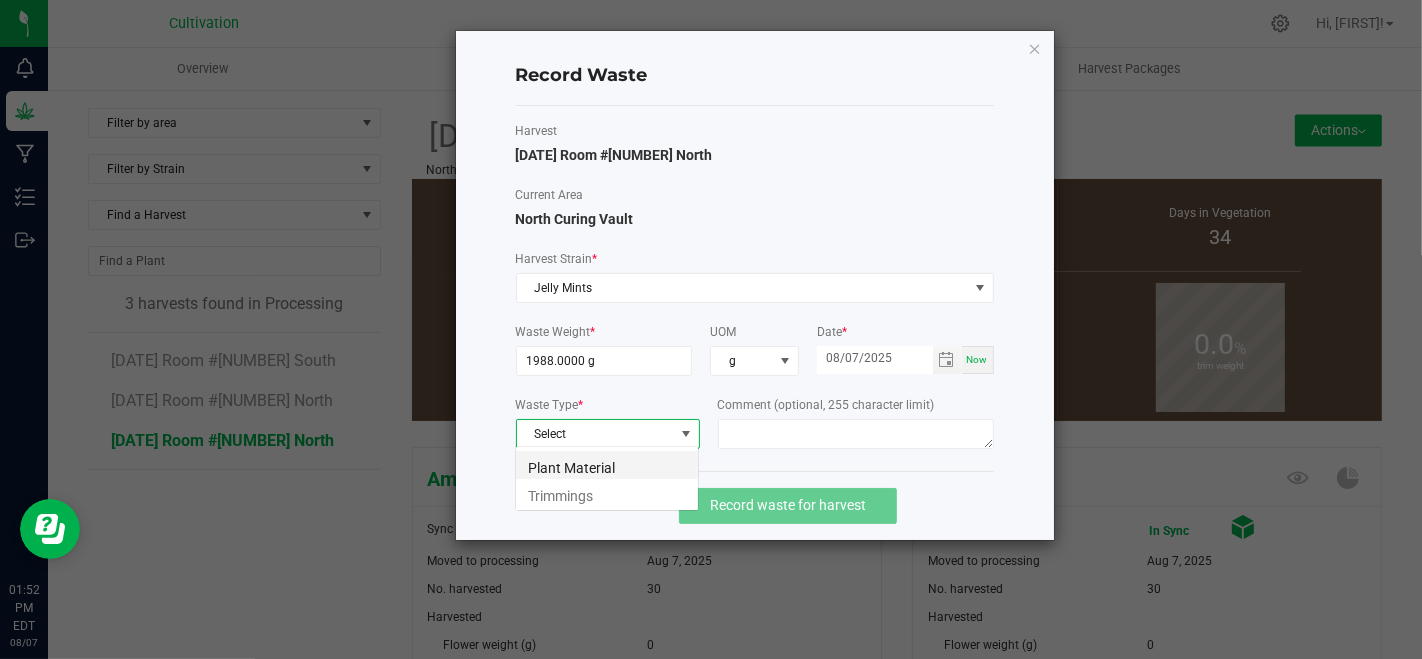 scroll, scrollTop: 99970, scrollLeft: 99815, axis: both 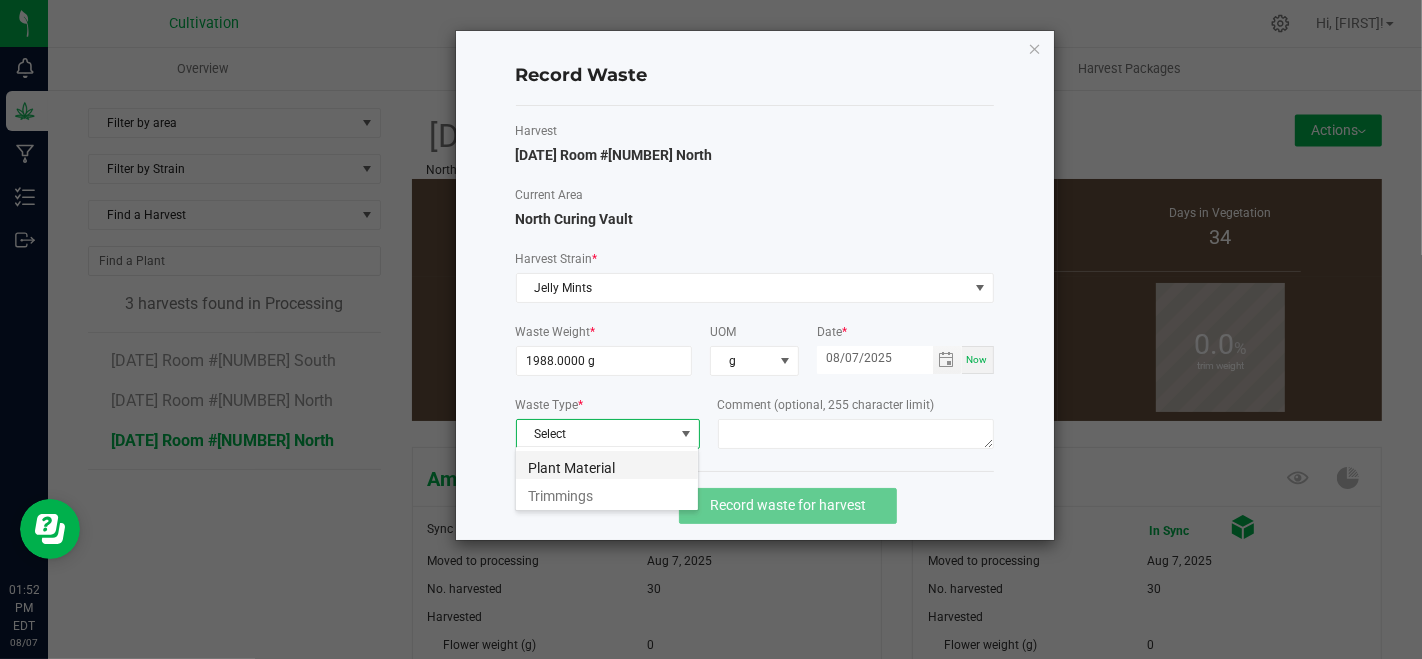 click on "Plant Material" at bounding box center [607, 465] 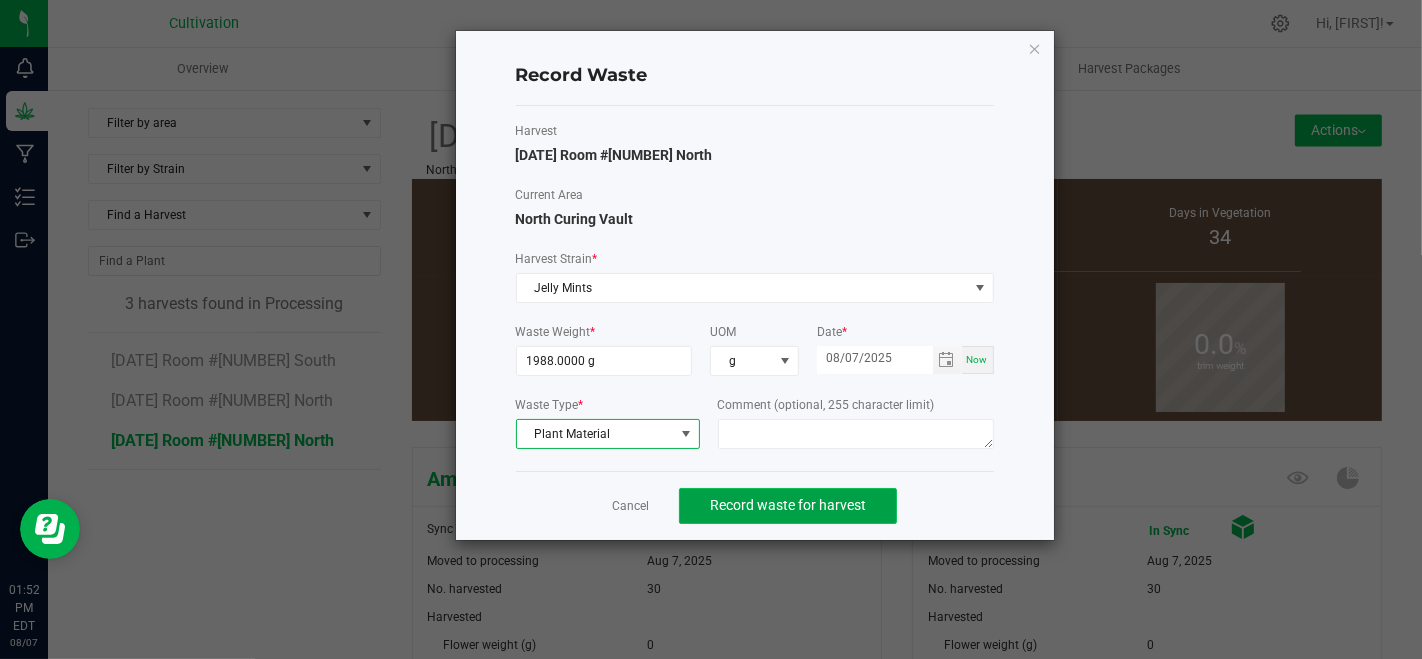 click on "Record waste for harvest" 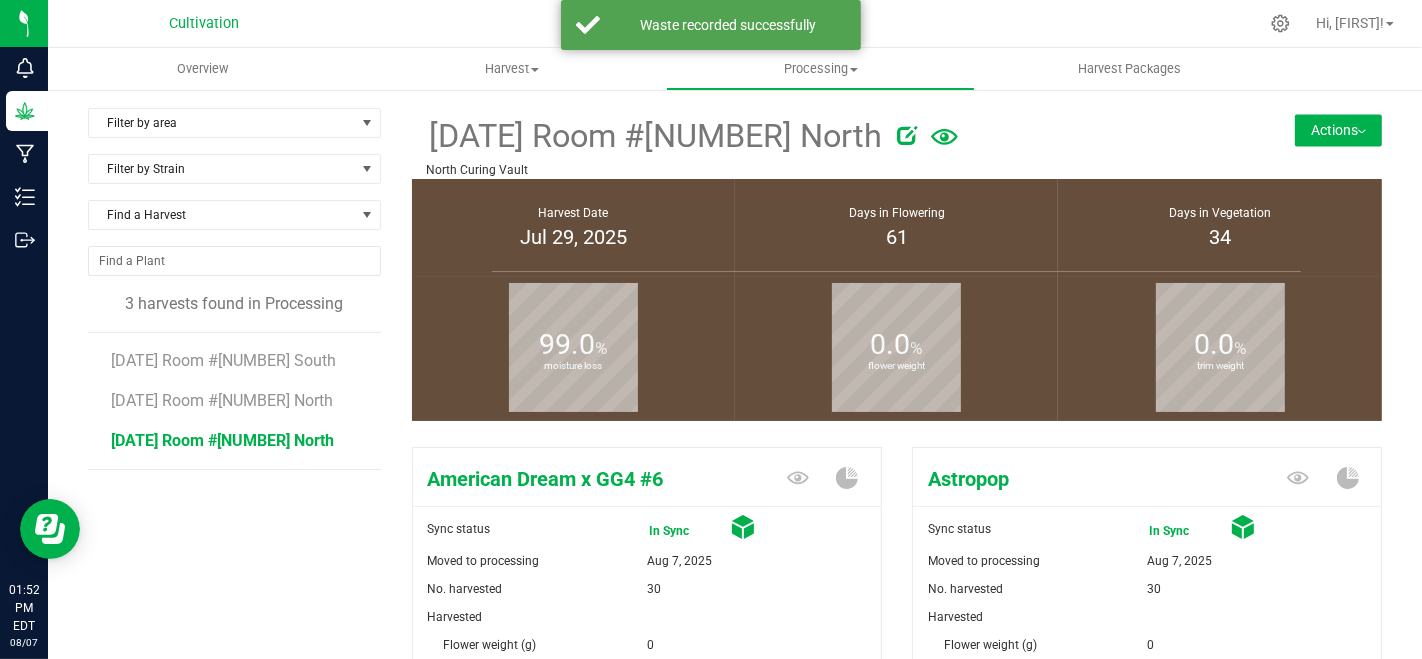 click on "Actions" at bounding box center [1338, 130] 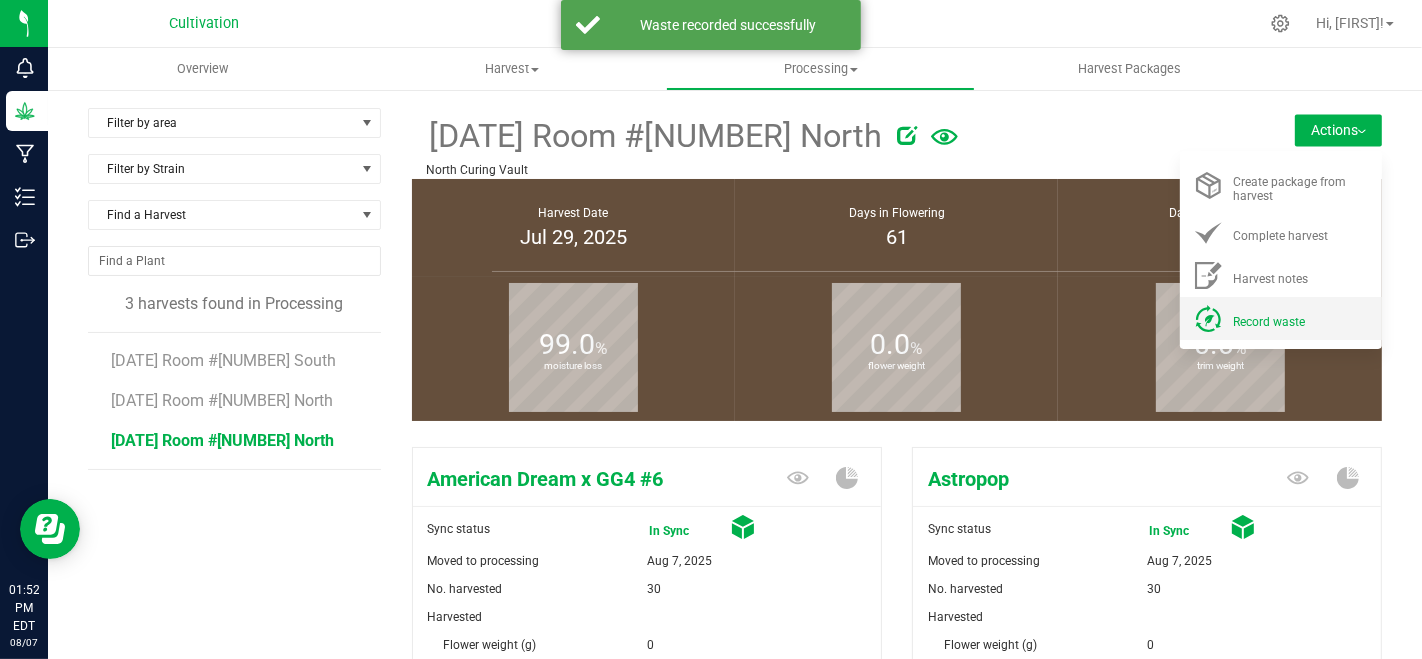 click on "Record waste" at bounding box center [1269, 322] 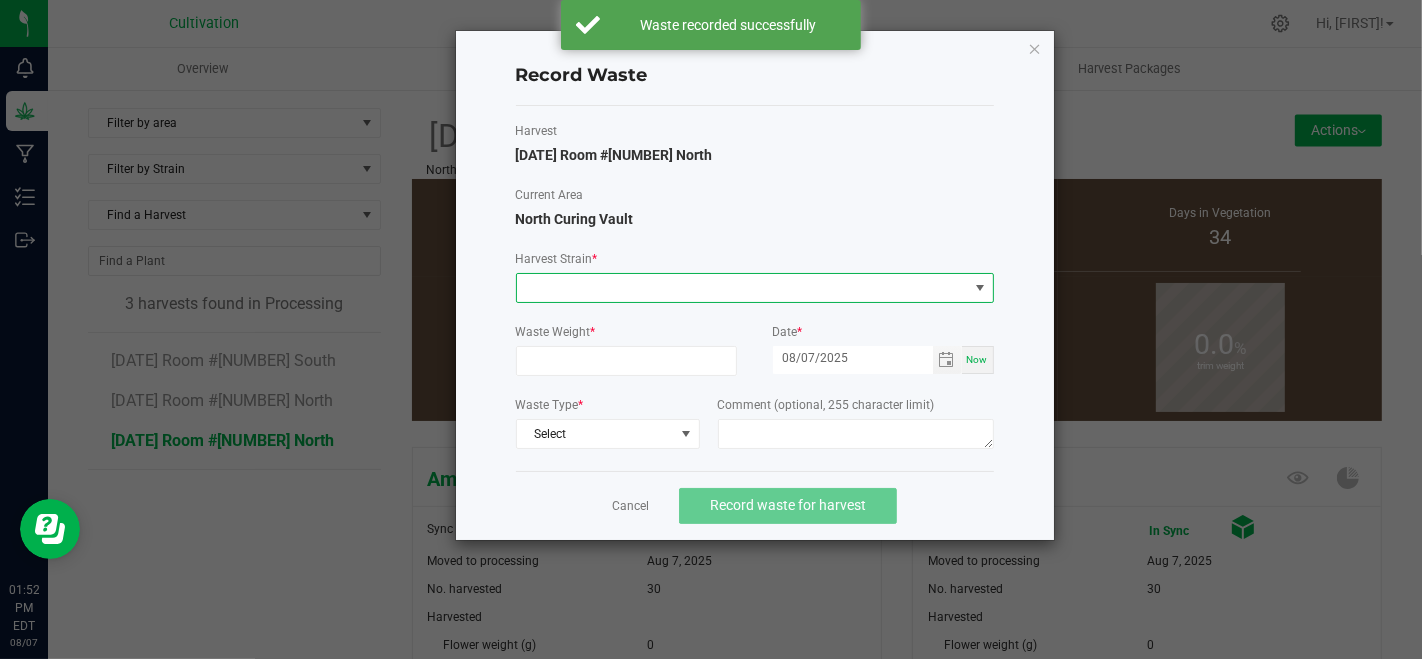 click at bounding box center (742, 288) 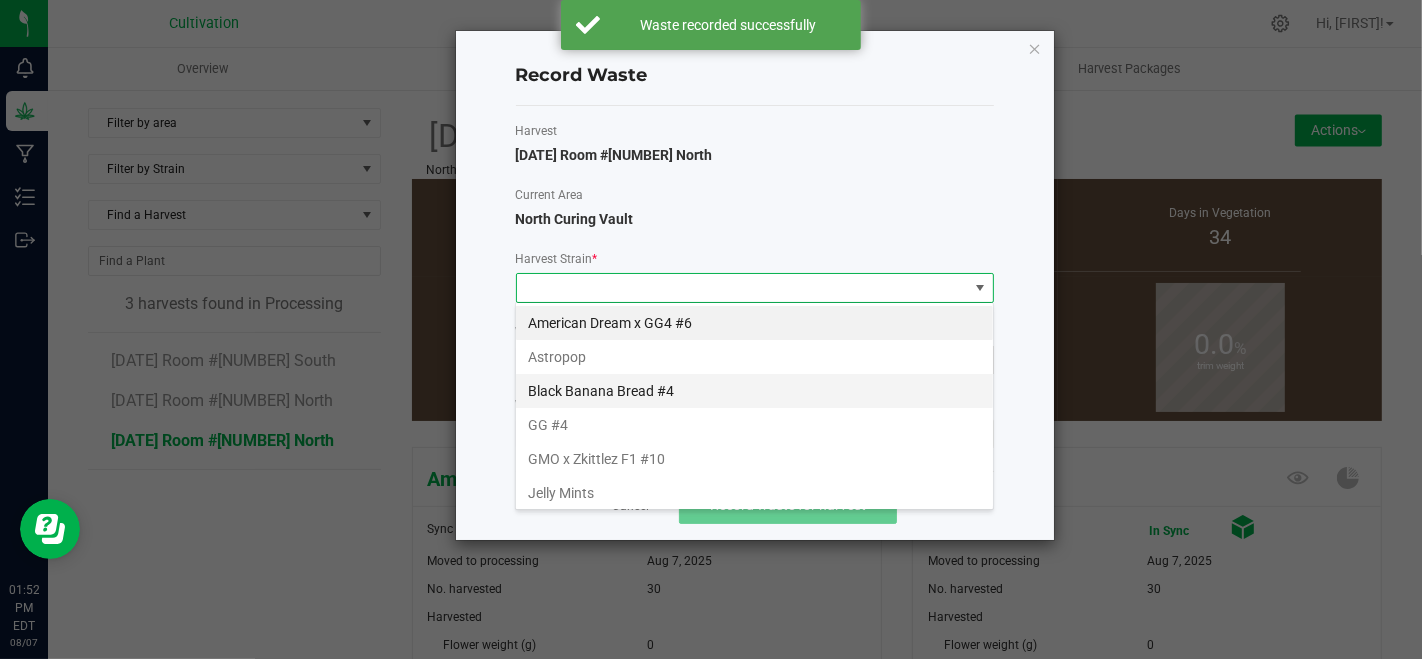scroll, scrollTop: 99970, scrollLeft: 99521, axis: both 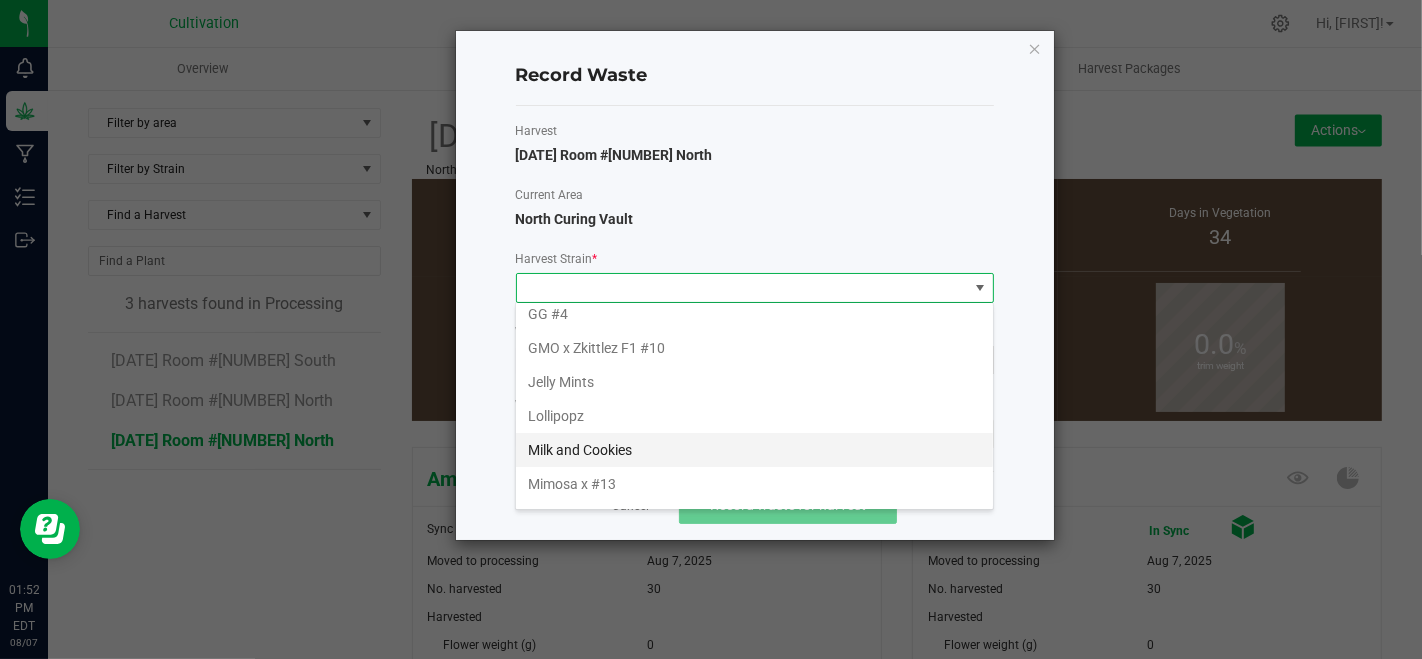 click on "Milk and Cookies" at bounding box center [754, 450] 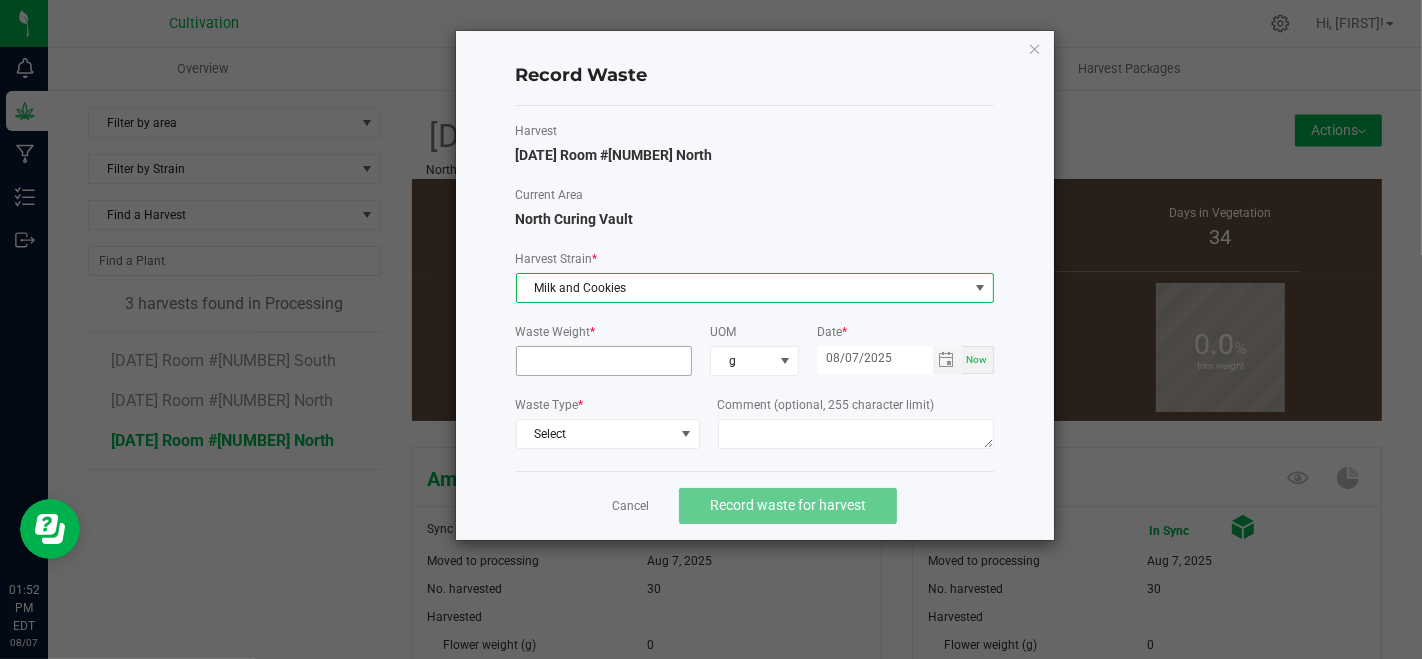 click at bounding box center [604, 361] 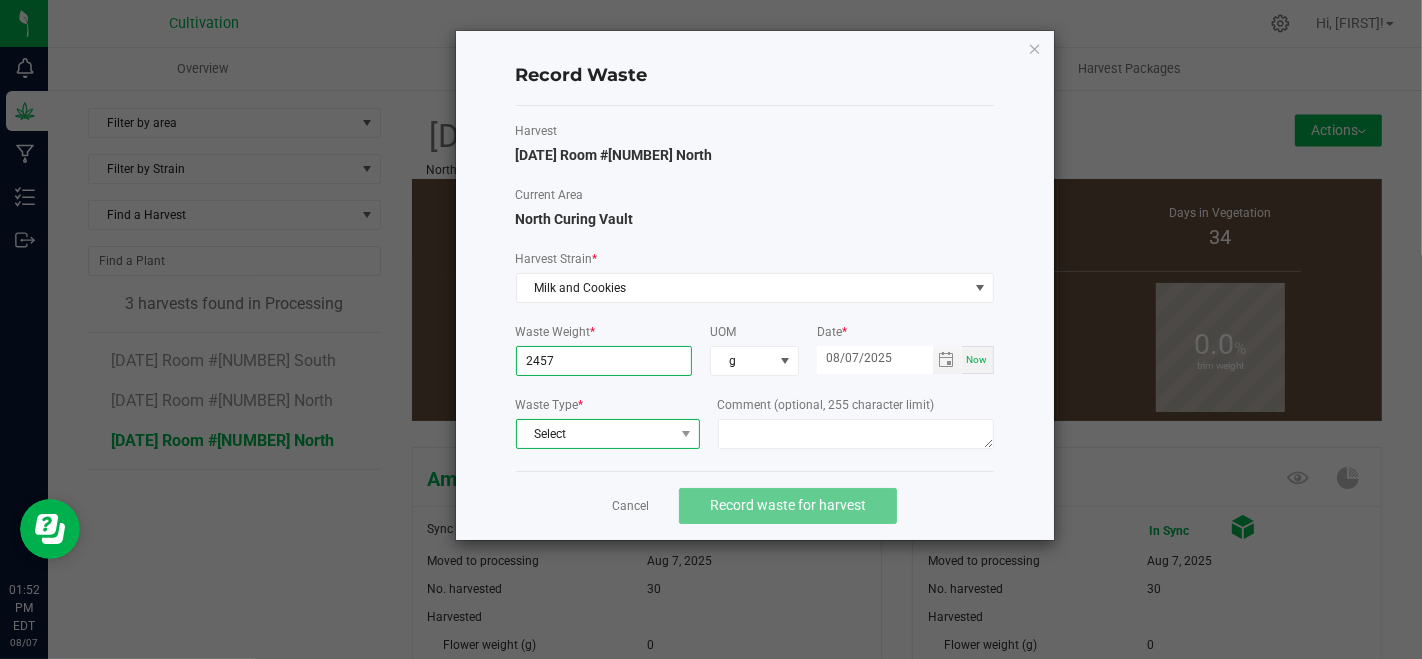 type on "2457.0000 g" 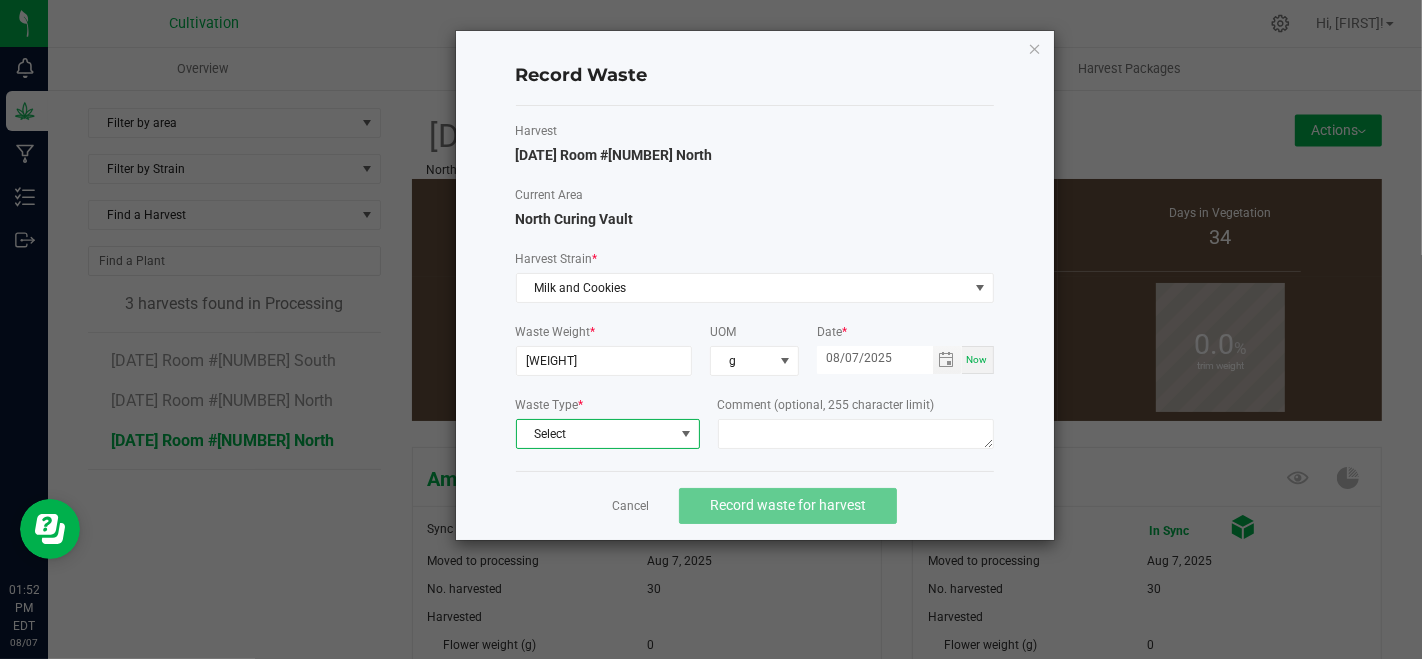 click on "Select" at bounding box center (595, 434) 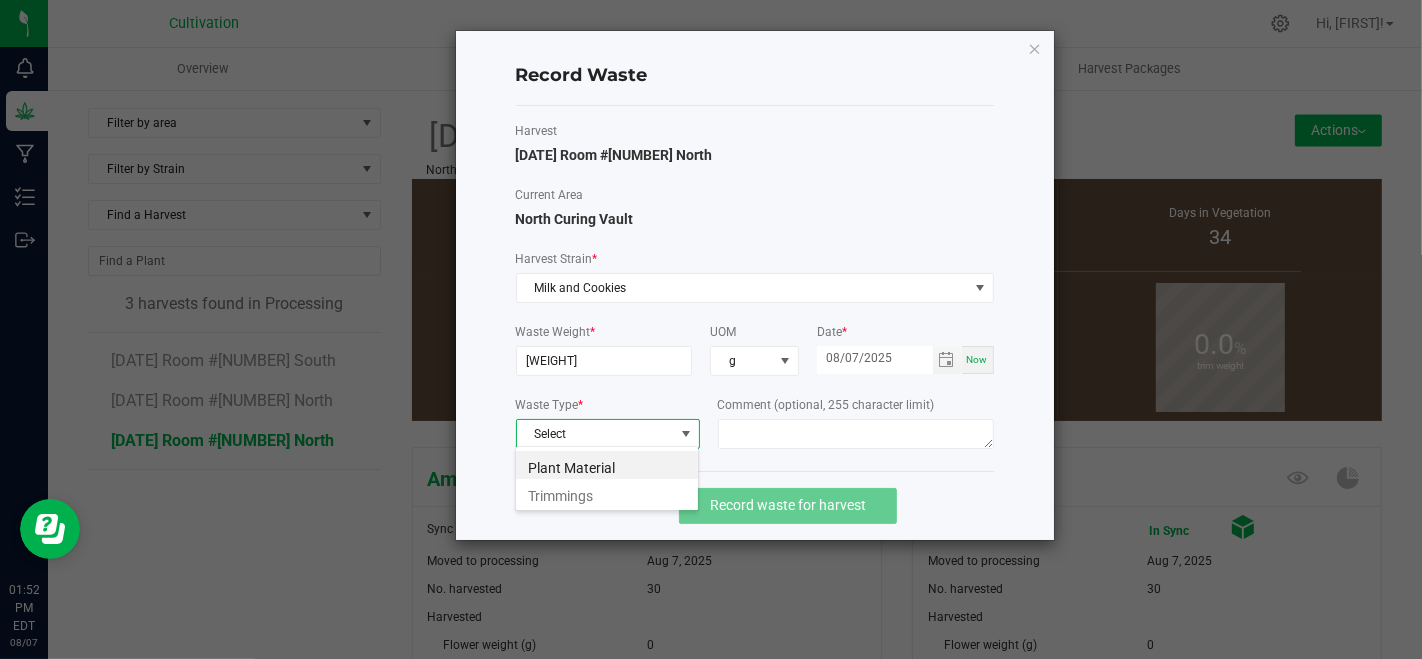 scroll, scrollTop: 99970, scrollLeft: 99815, axis: both 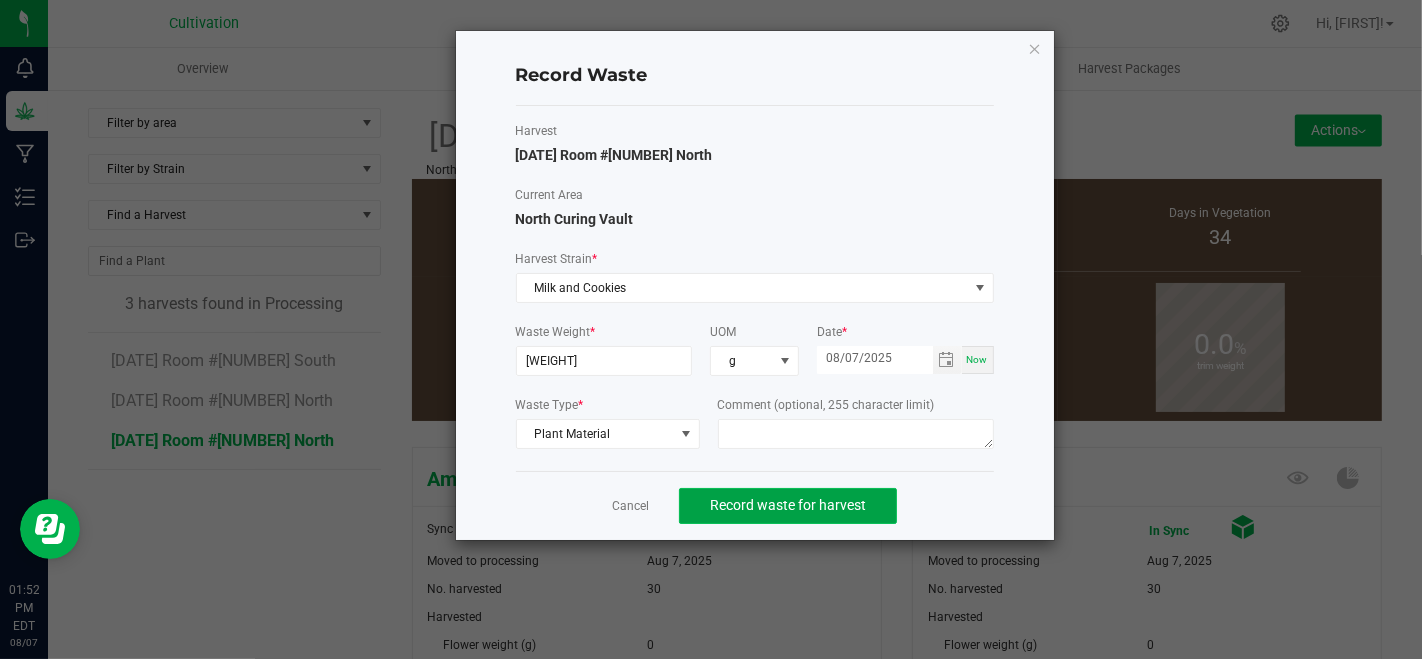 click on "Record waste for harvest" 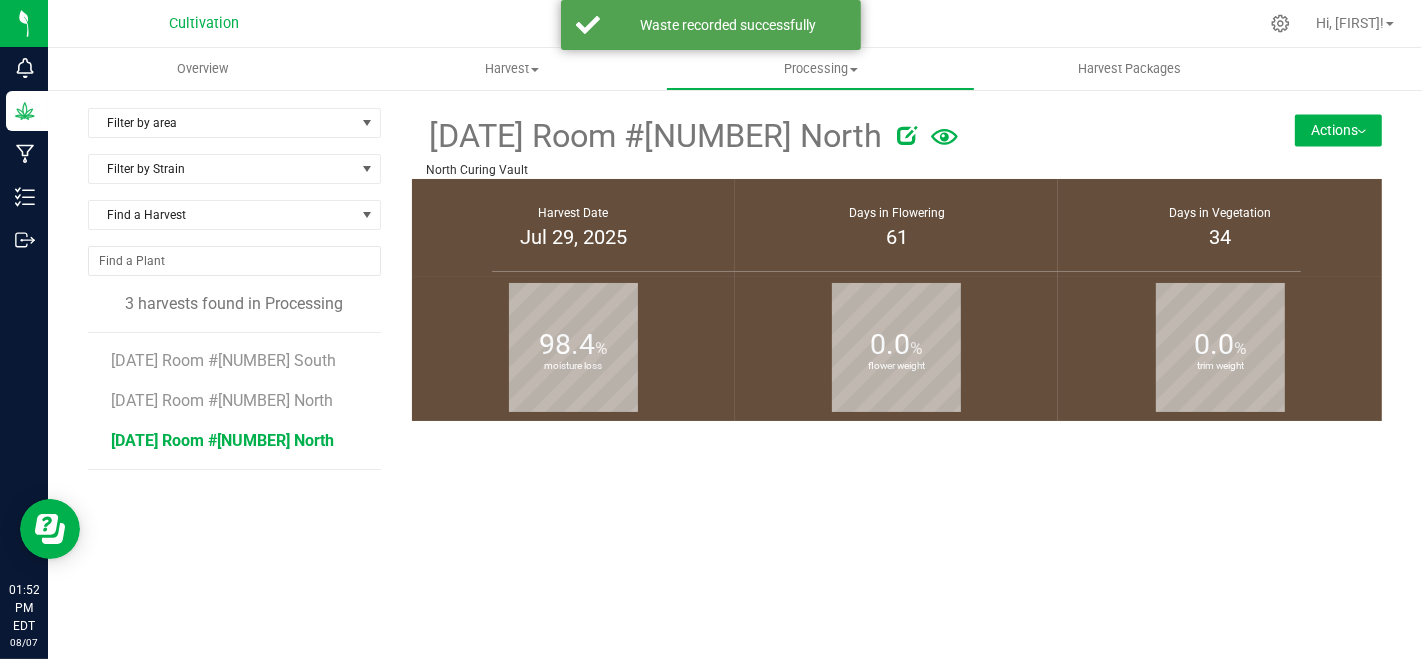 click on "Actions" at bounding box center (1338, 130) 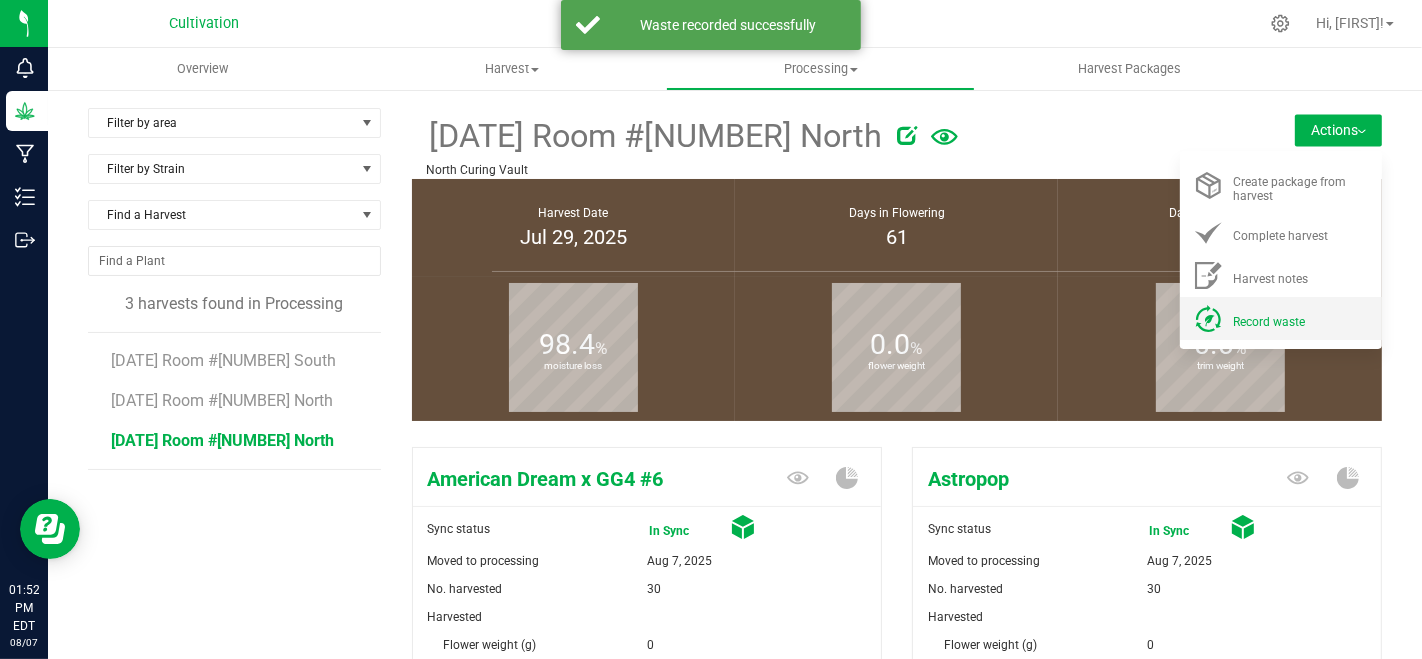 click on "Record waste" at bounding box center (1269, 322) 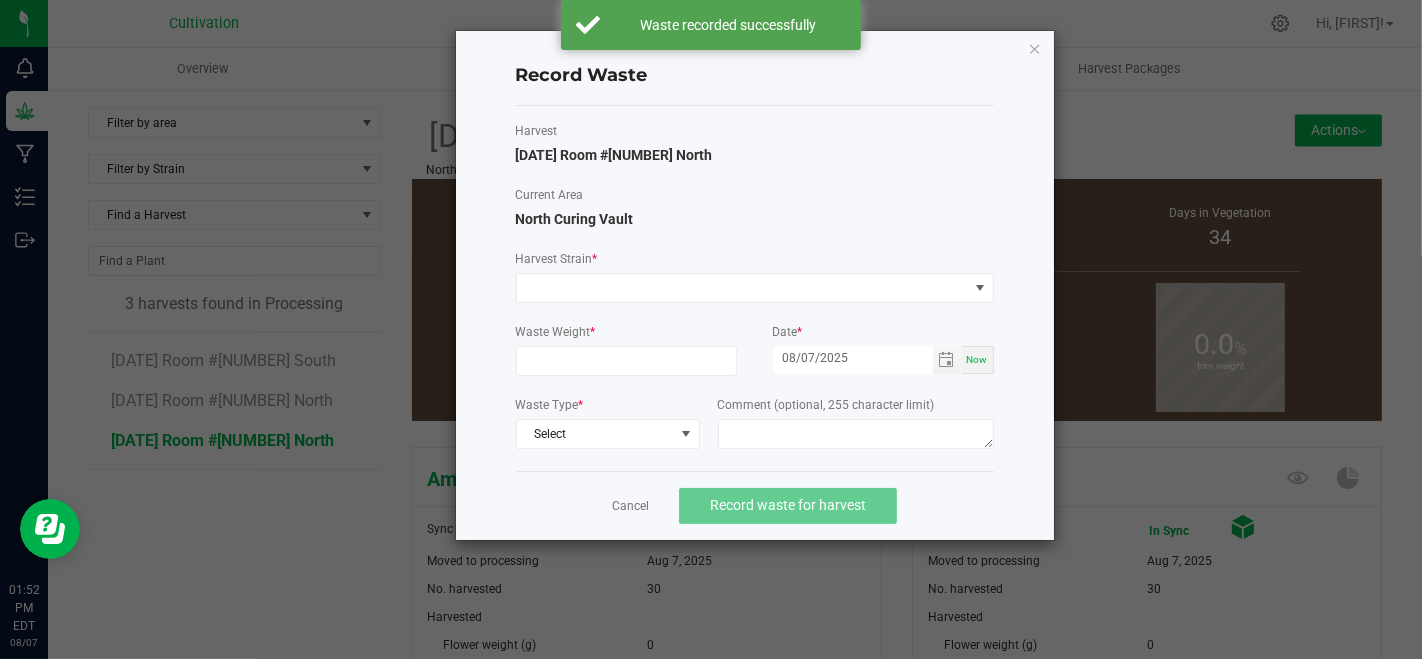 click on "Harvest Strain  *" 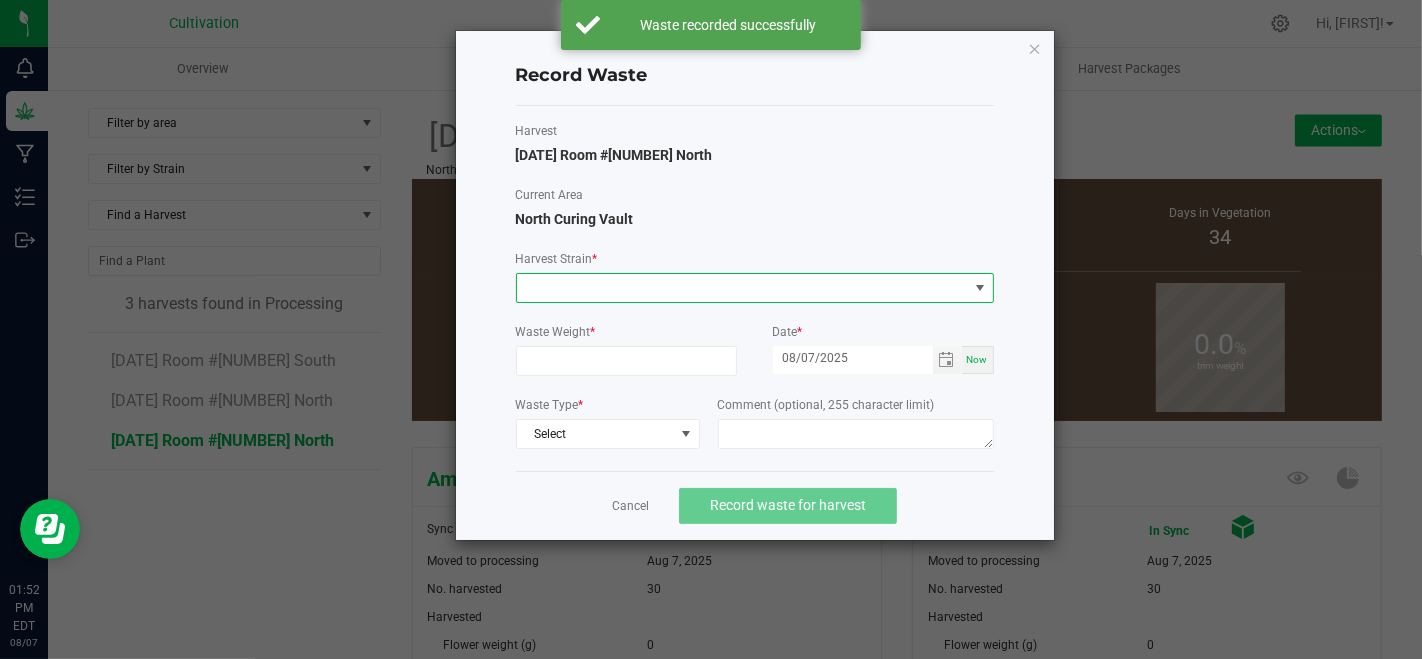 click at bounding box center [742, 288] 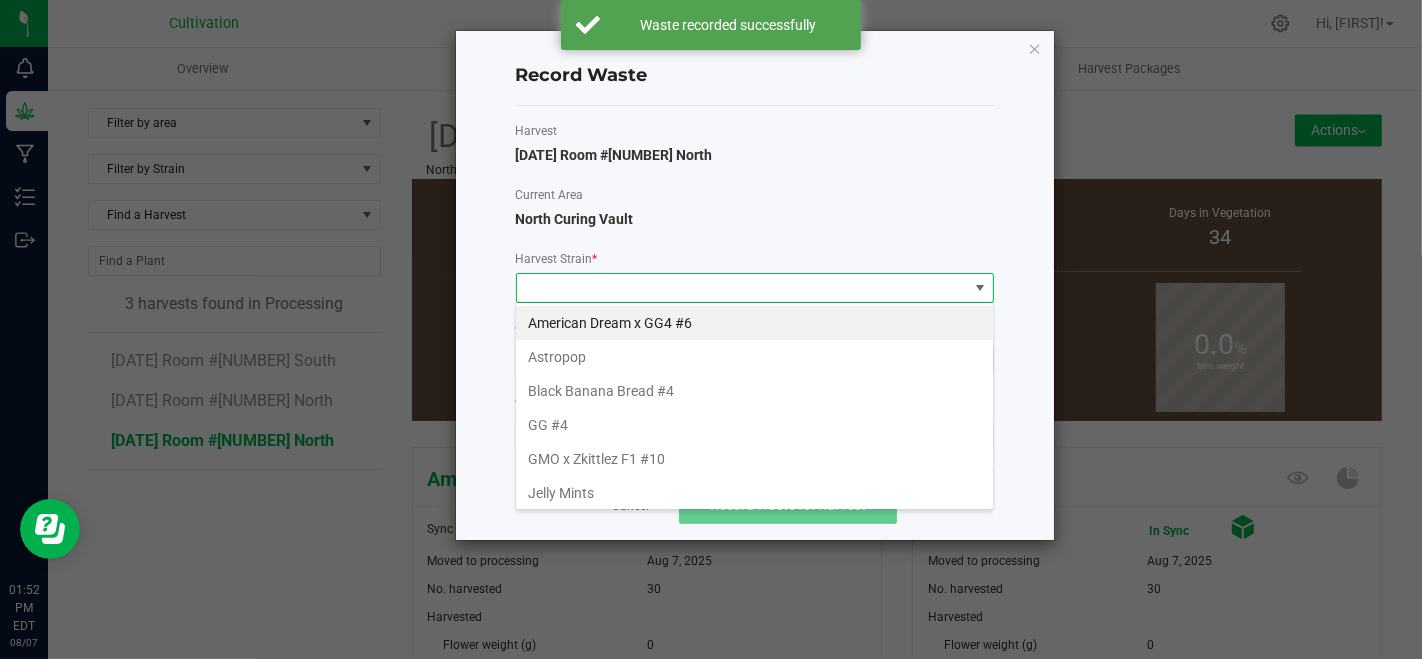 scroll, scrollTop: 99970, scrollLeft: 99521, axis: both 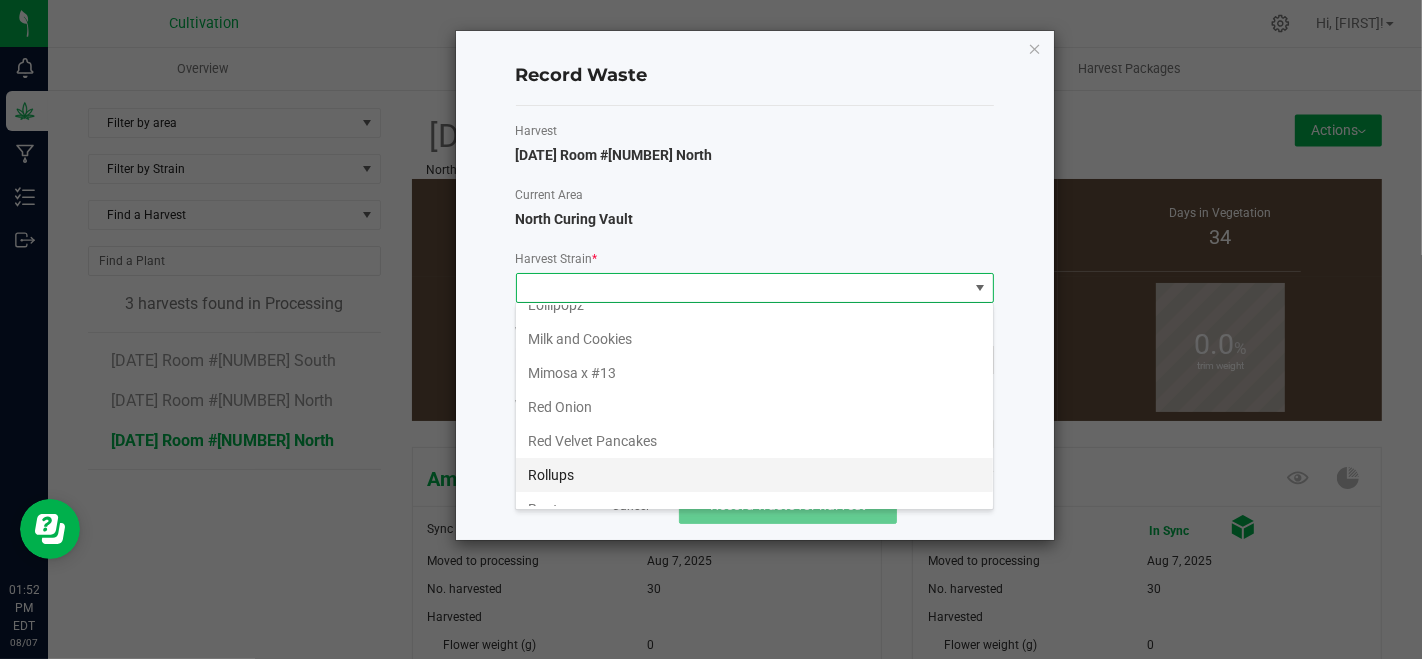 click on "Rollups" at bounding box center [754, 475] 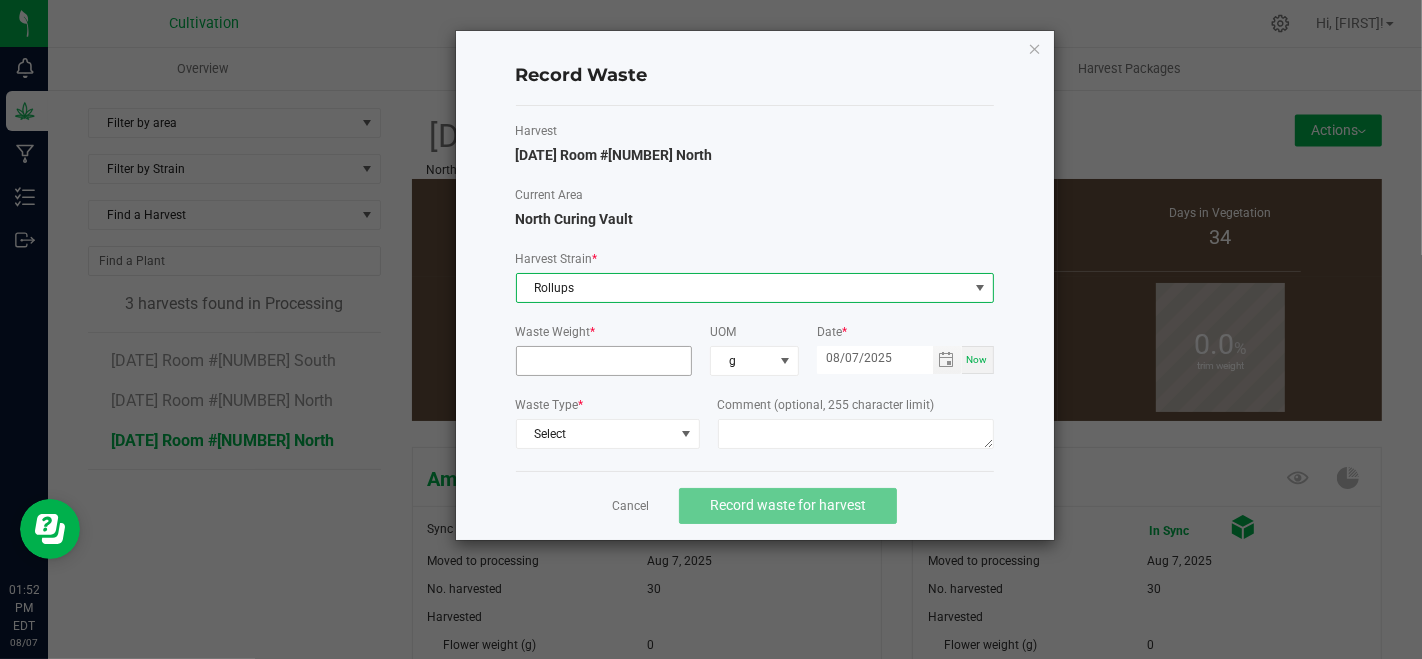 click at bounding box center (604, 361) 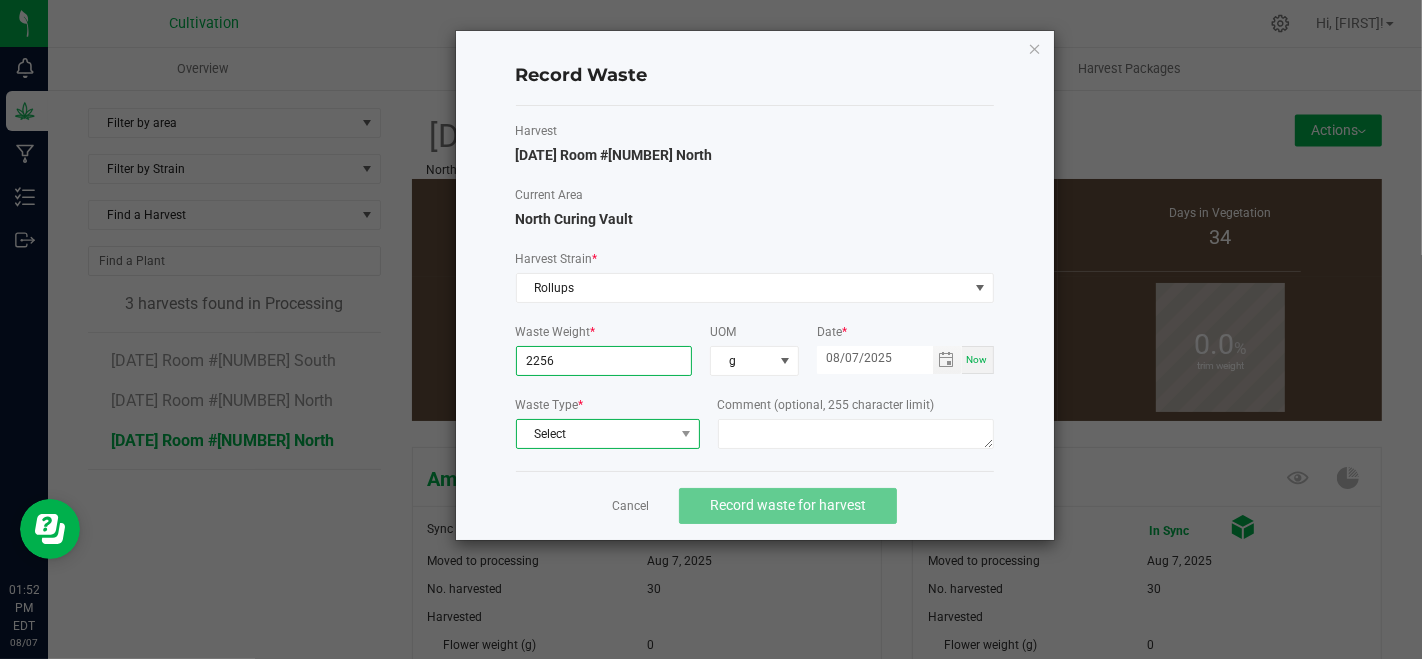type on "2256.0000 g" 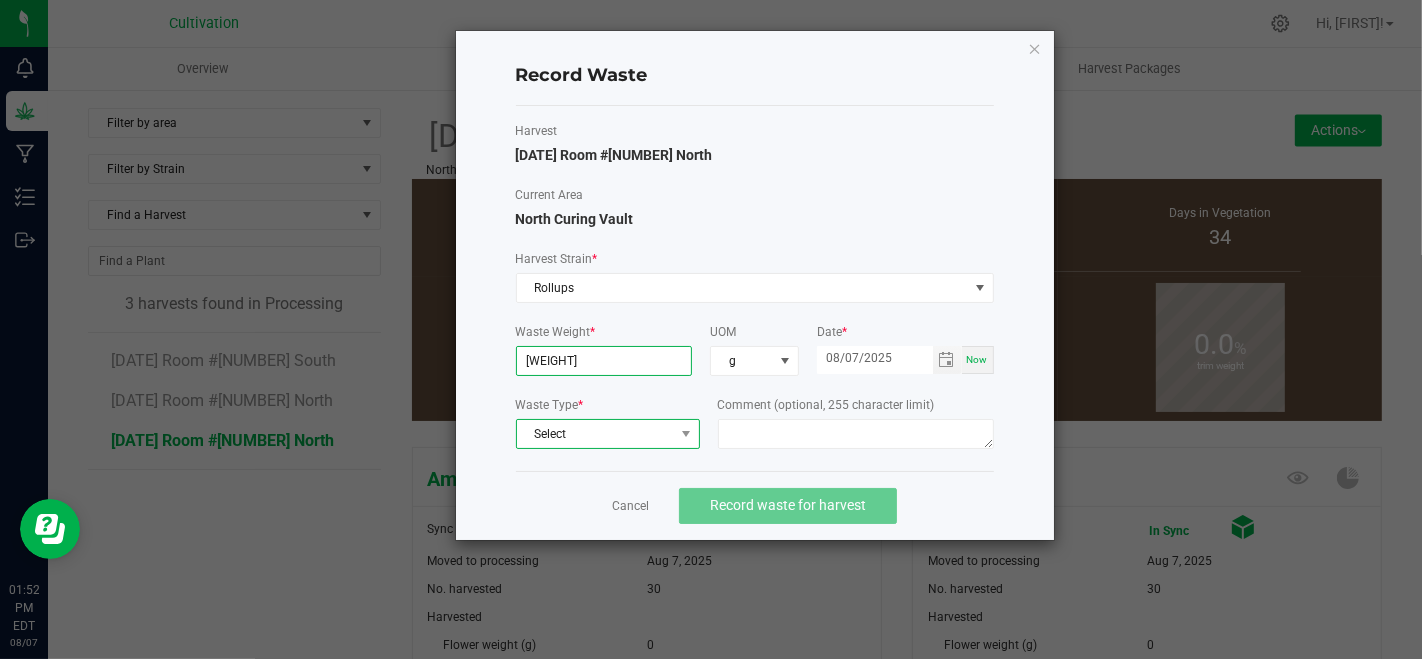 click on "Select" at bounding box center [595, 434] 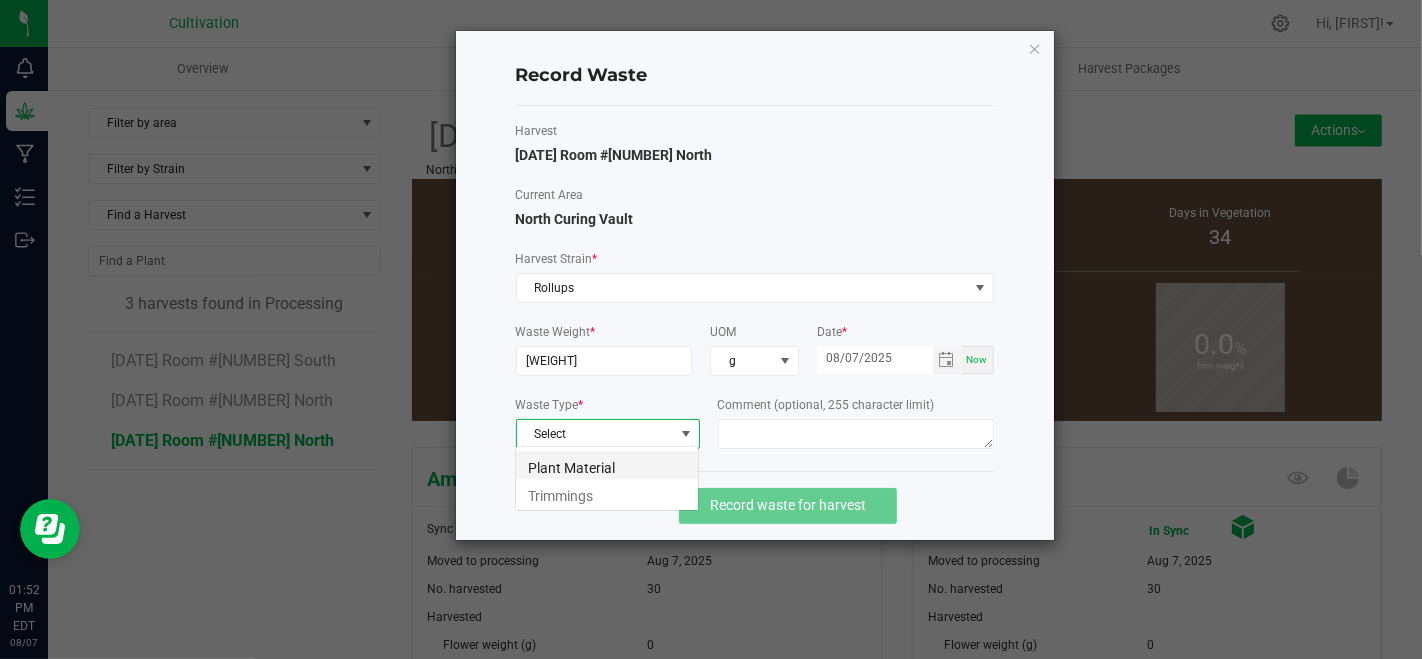 scroll, scrollTop: 99970, scrollLeft: 99815, axis: both 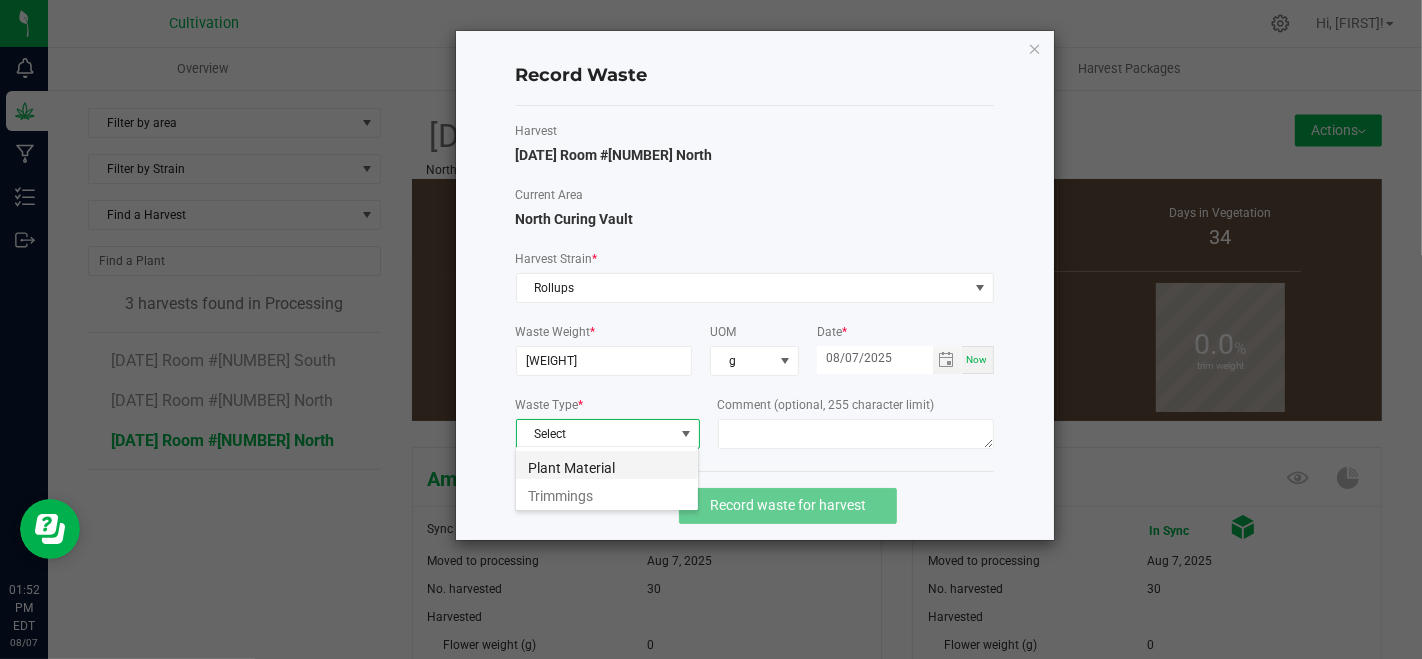 click on "Plant Material" at bounding box center (607, 465) 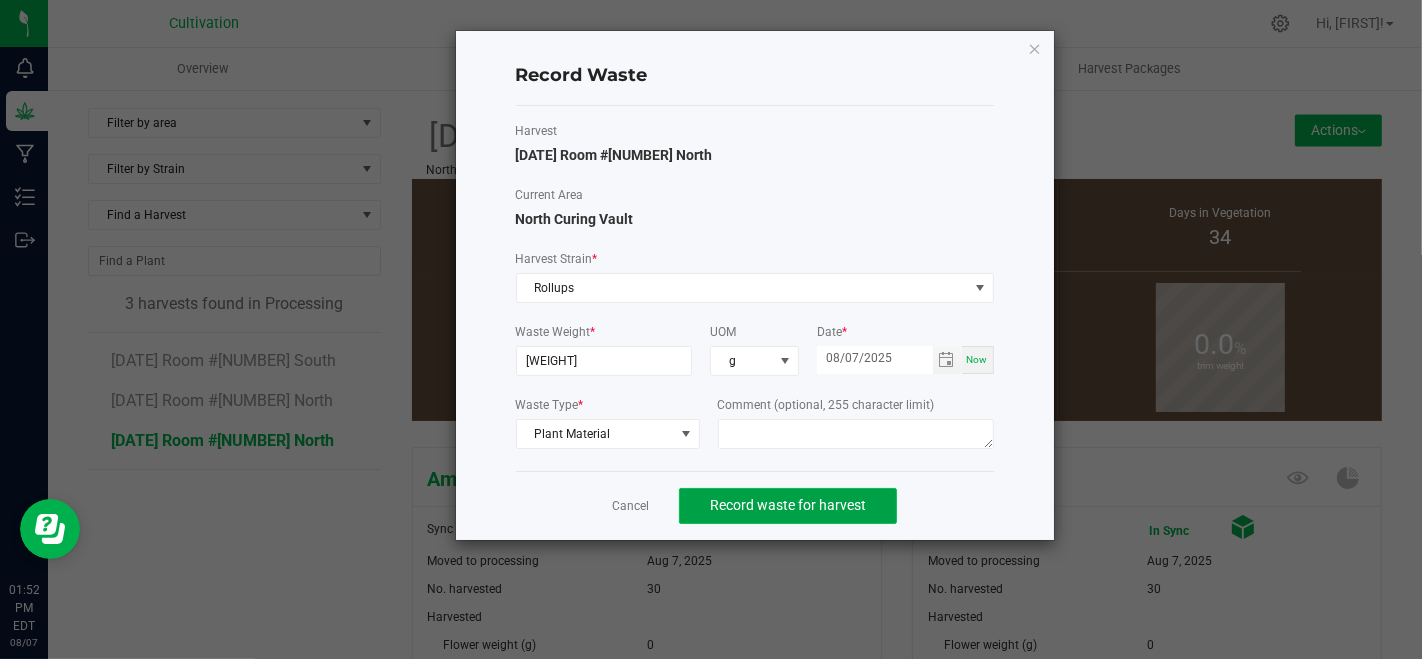 click on "Record waste for harvest" 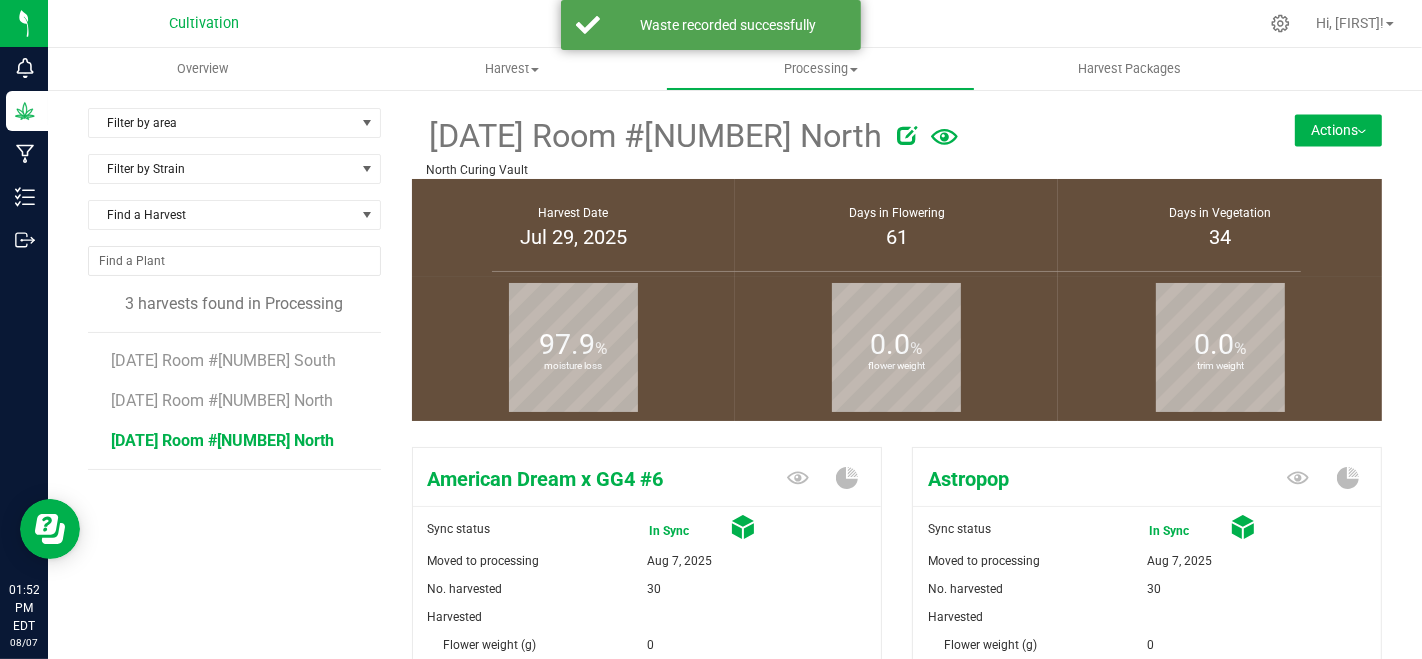 click on "Actions" at bounding box center [1338, 130] 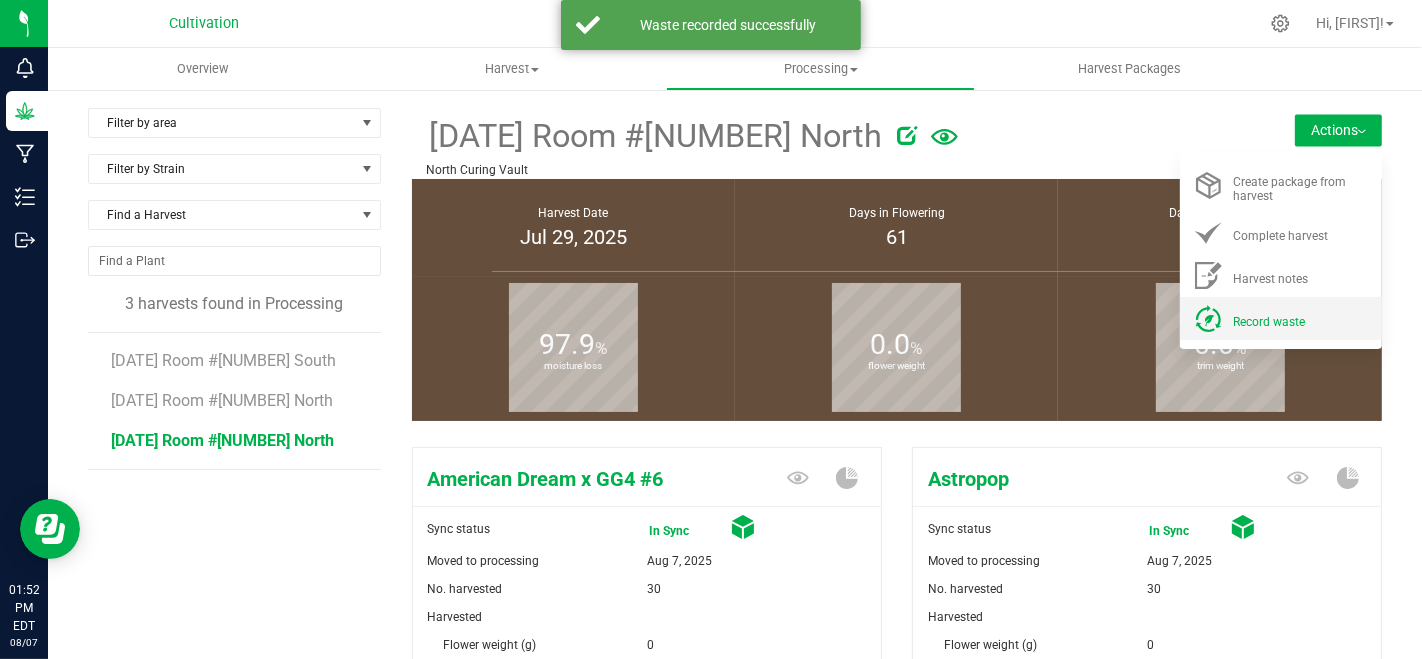 click on "Record waste" at bounding box center (1301, 318) 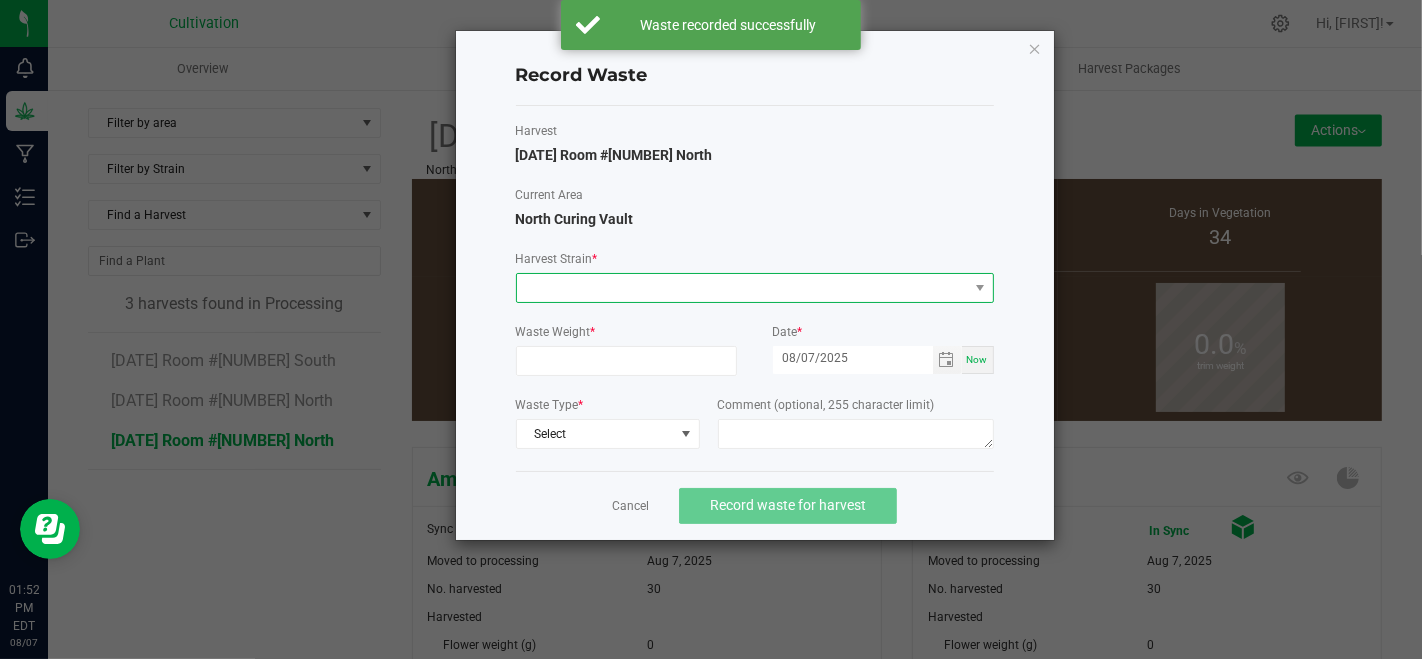 click at bounding box center (742, 288) 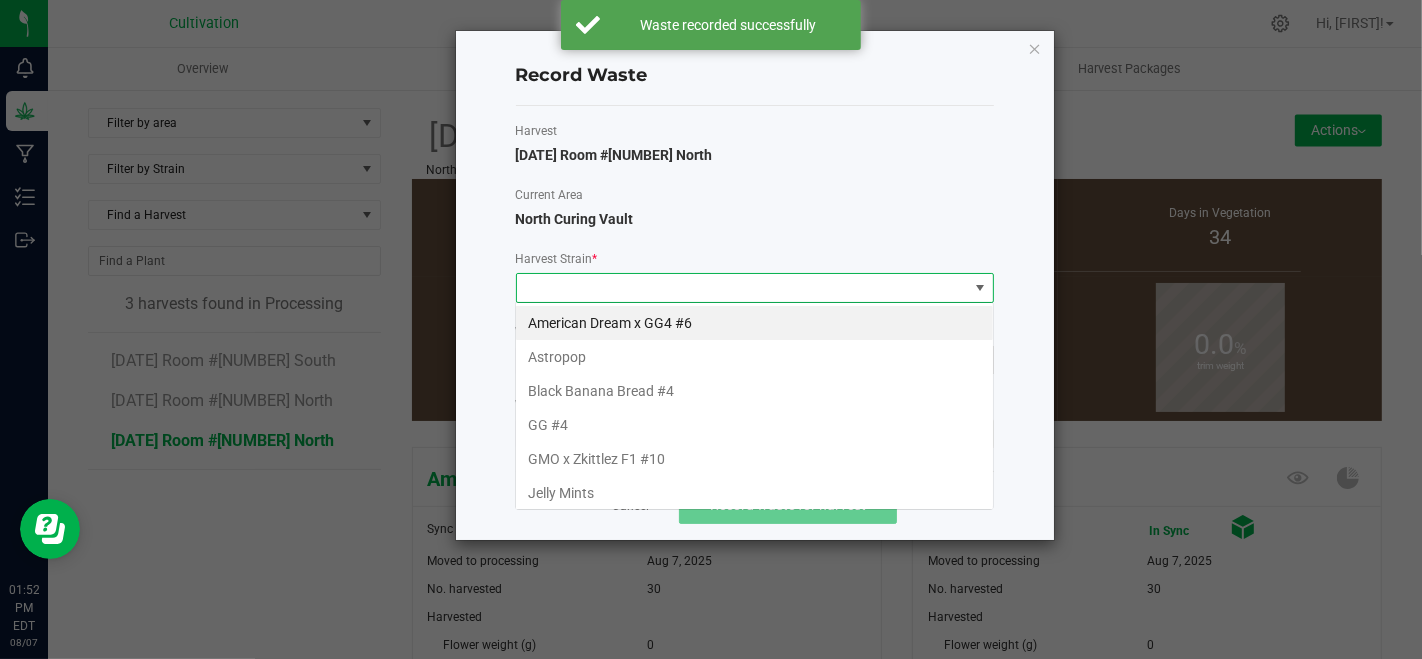 scroll, scrollTop: 99970, scrollLeft: 99521, axis: both 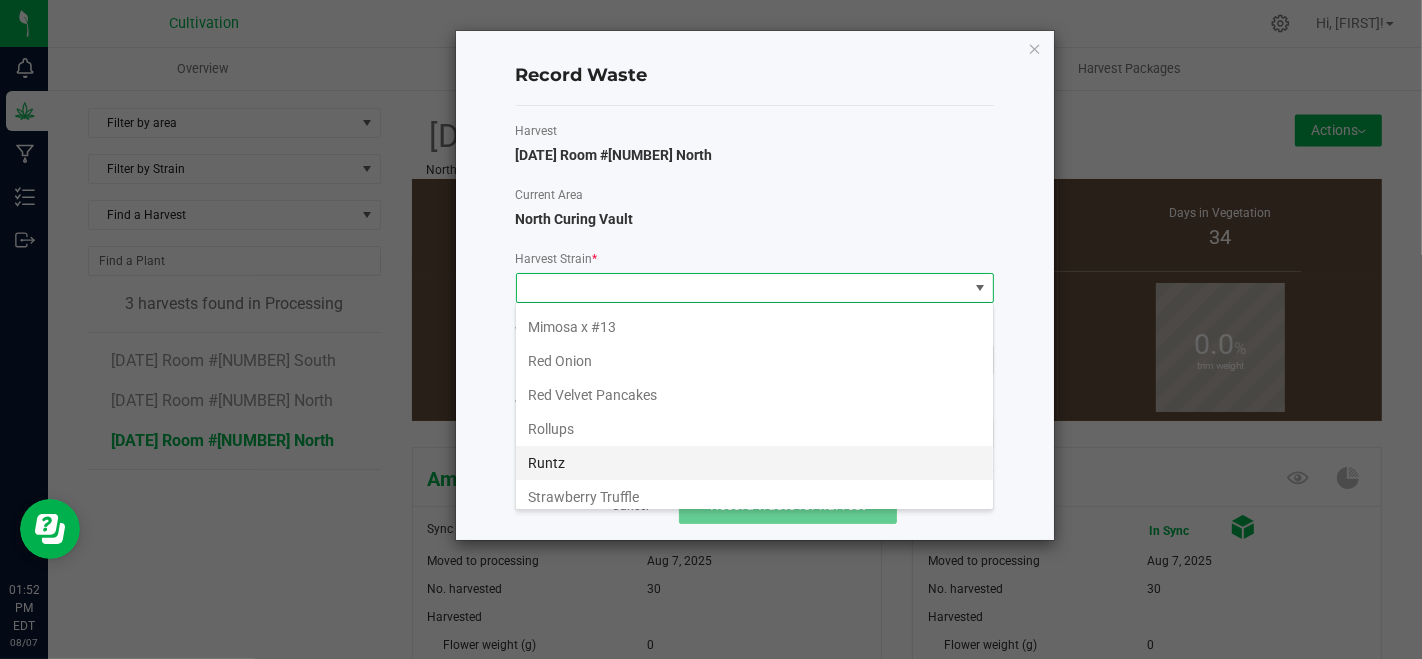 click on "Runtz" at bounding box center [754, 463] 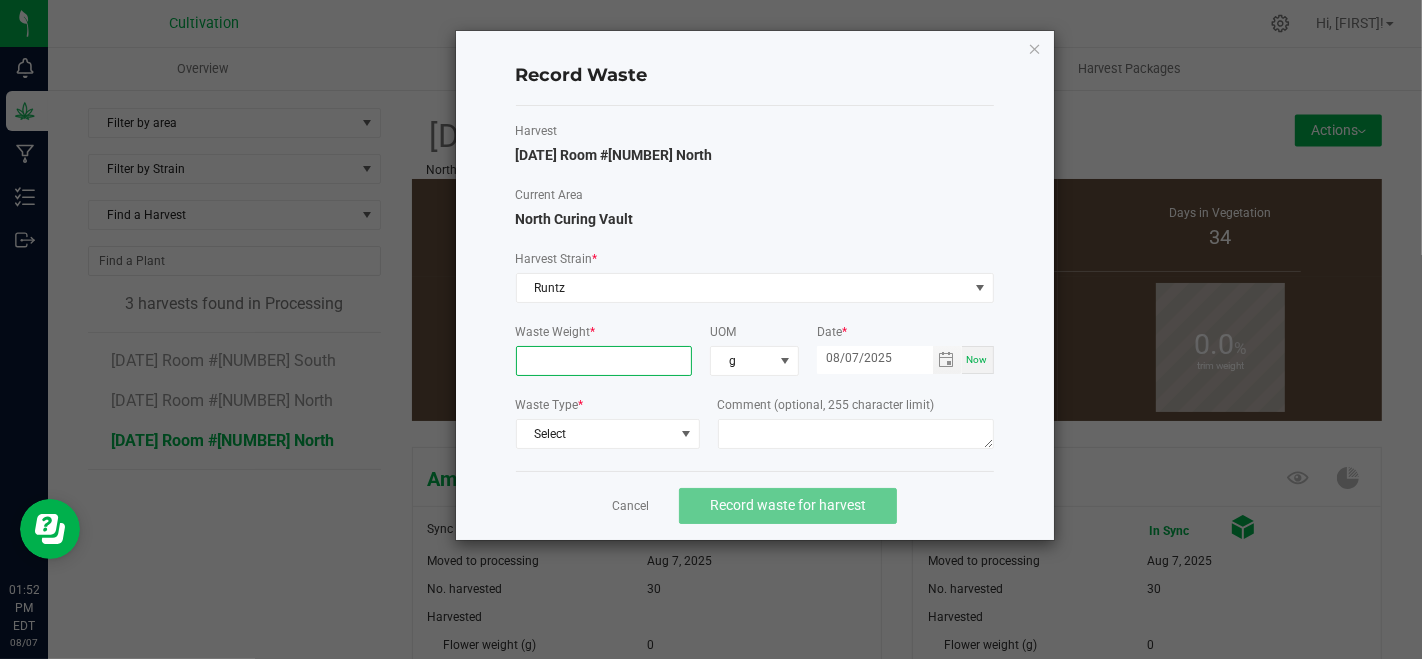 click at bounding box center [604, 361] 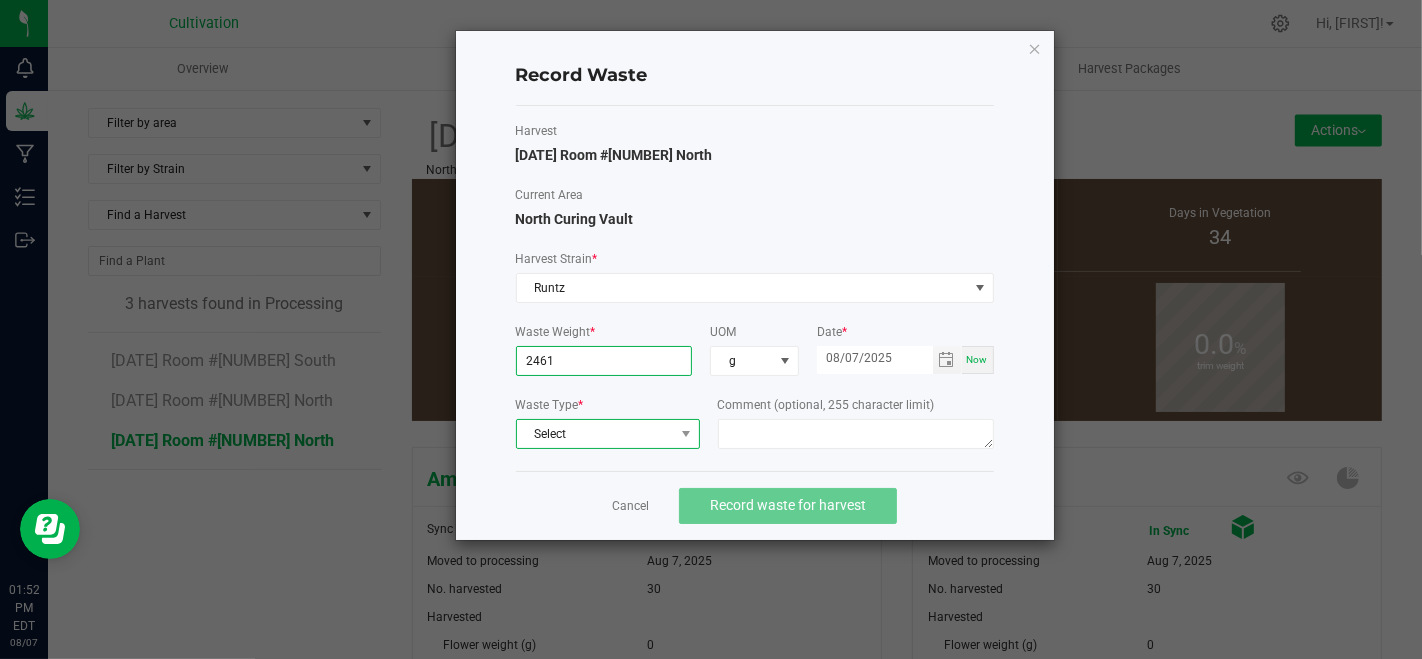 type on "2461.0000 g" 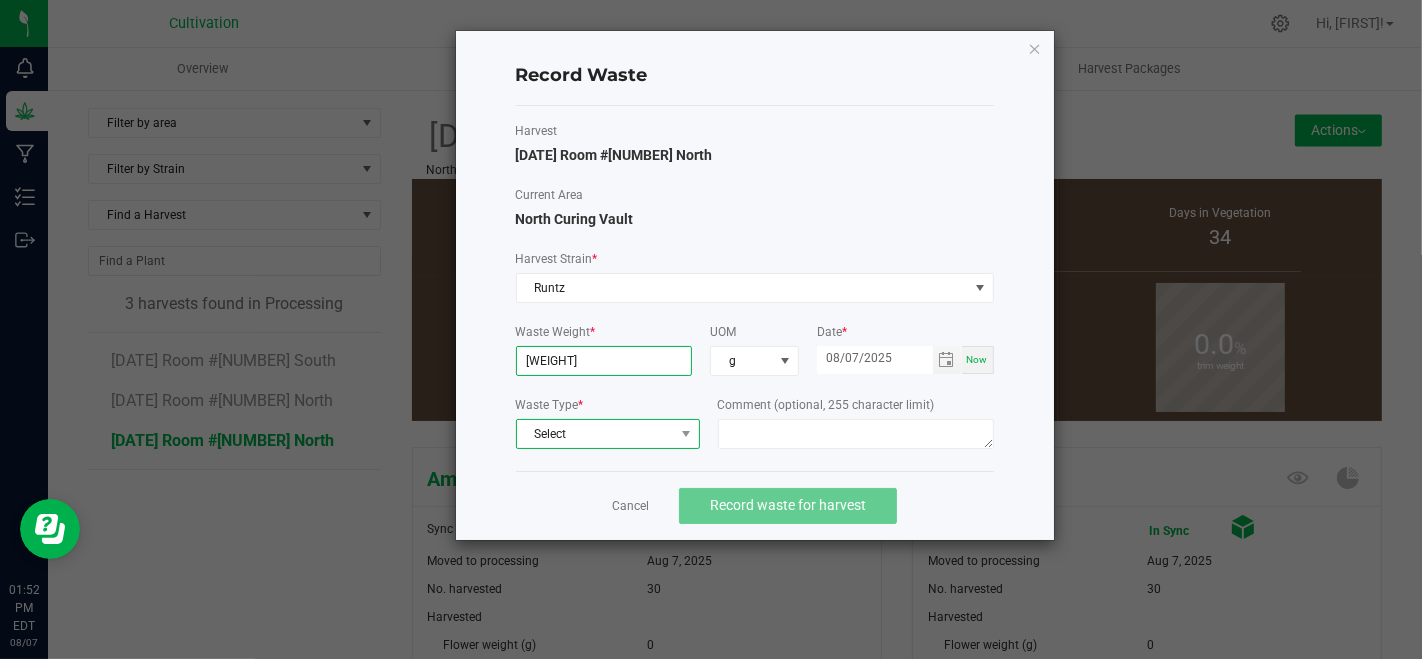 click on "Select" at bounding box center [595, 434] 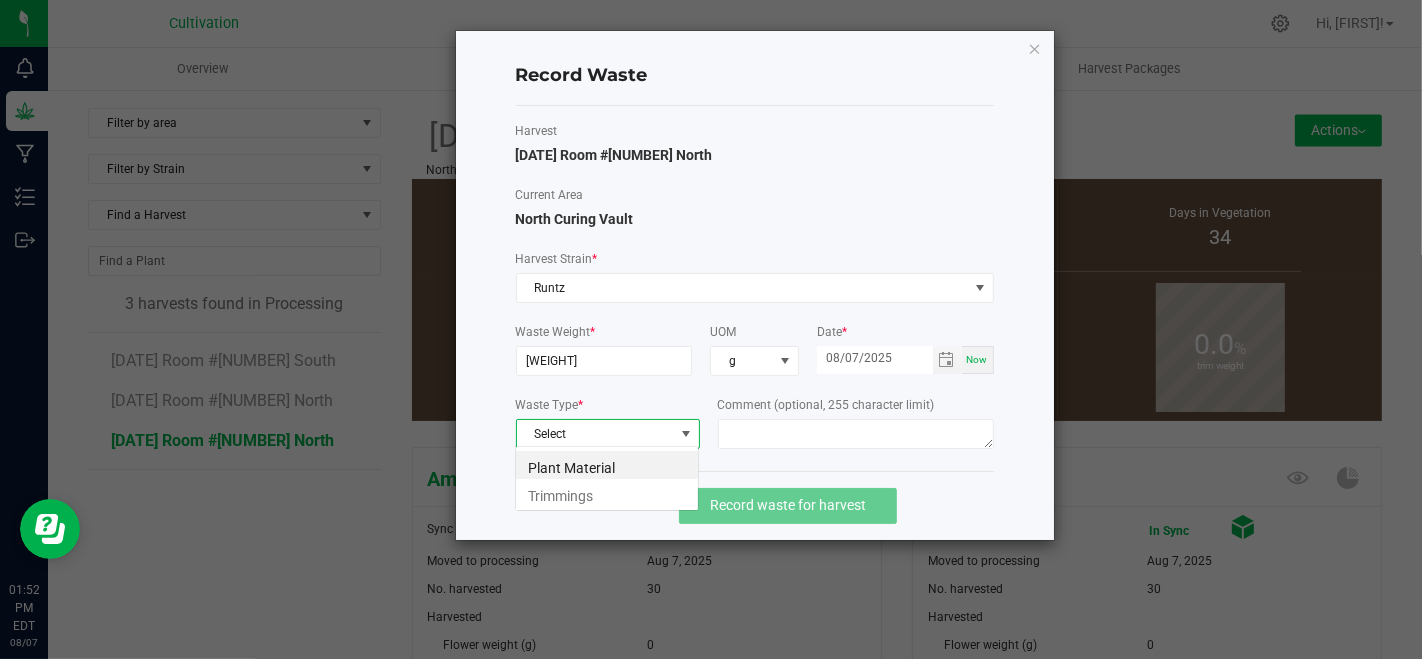 scroll, scrollTop: 99970, scrollLeft: 99815, axis: both 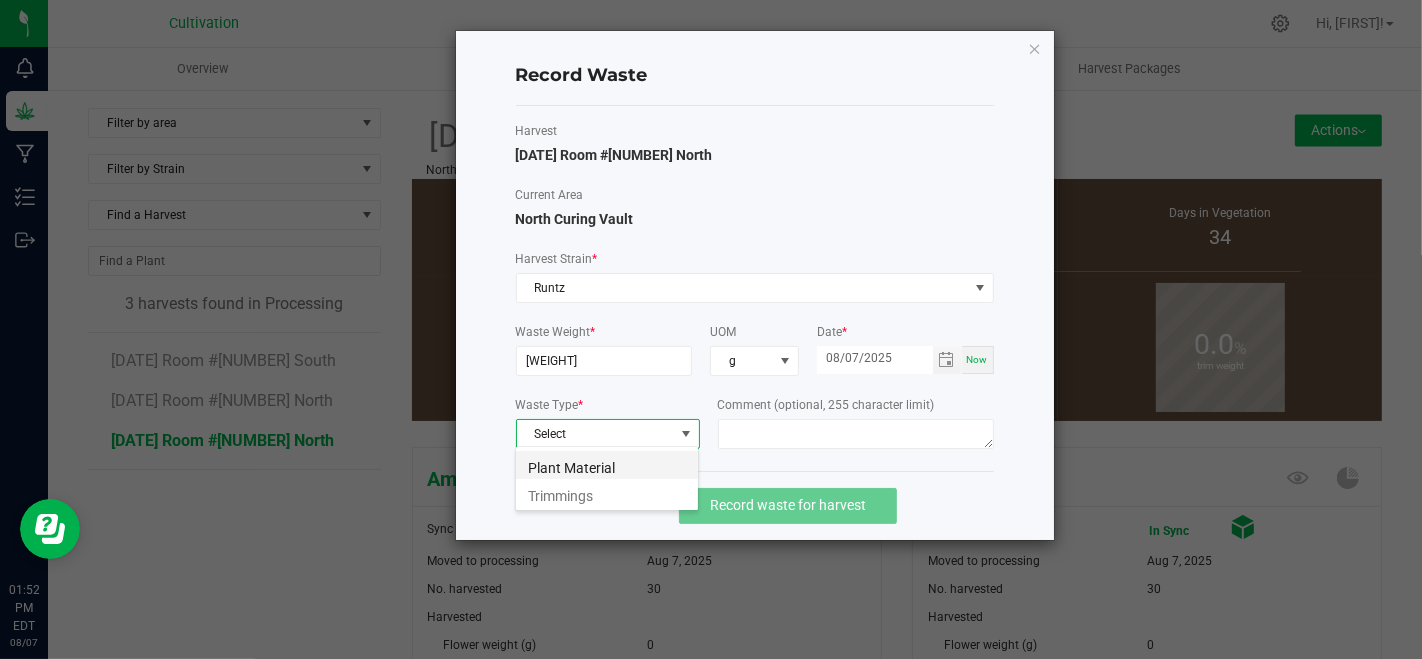 click on "Plant Material" at bounding box center [607, 465] 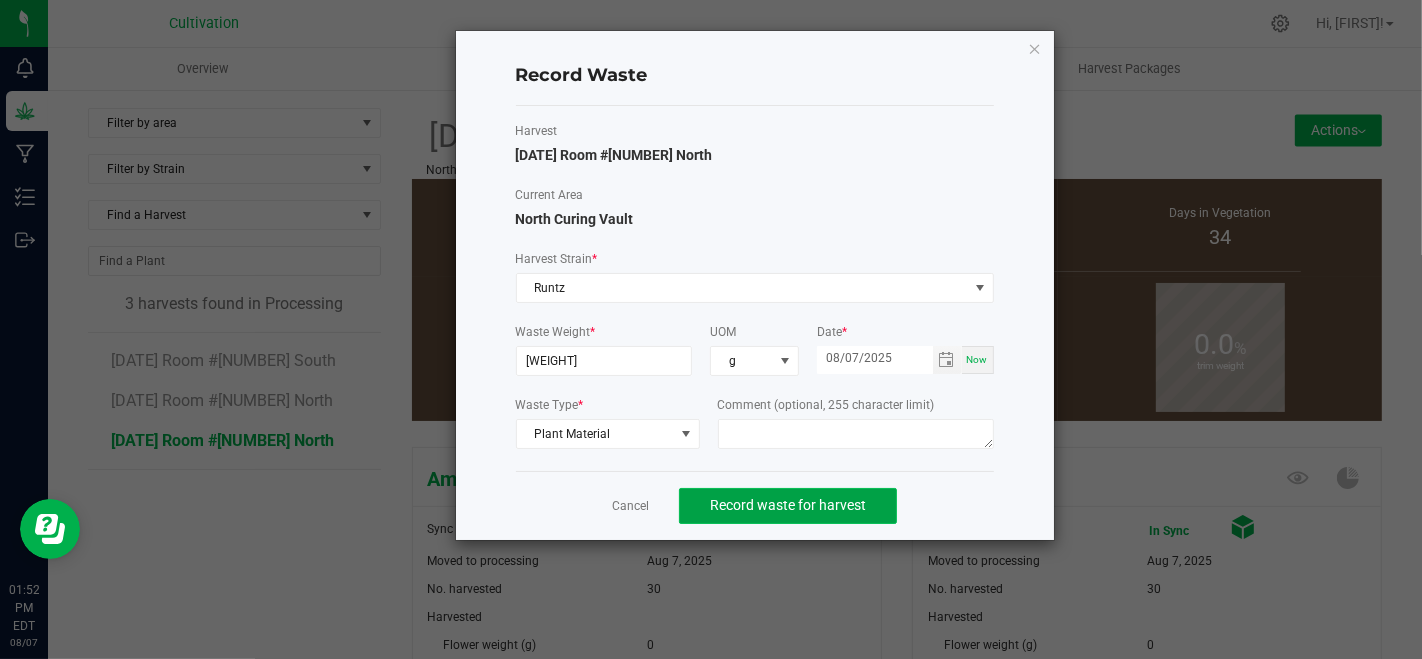 click on "Record waste for harvest" 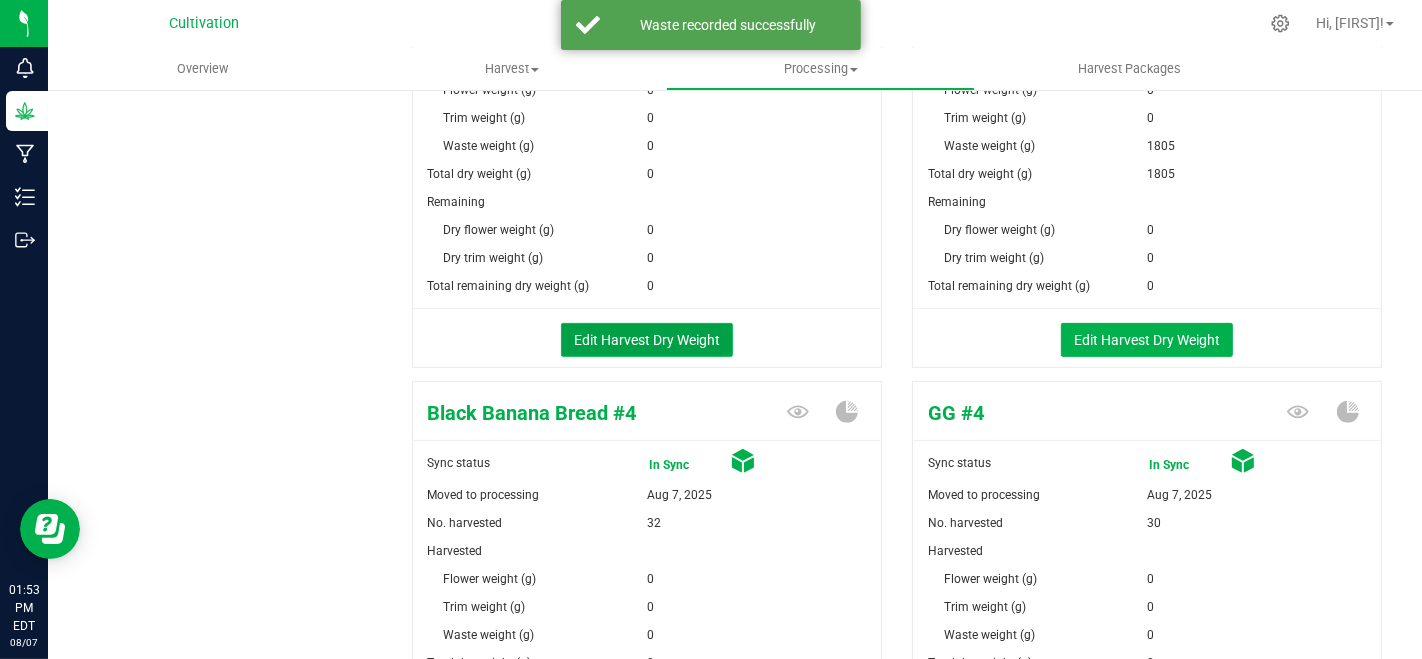 click on "Edit Harvest Dry Weight" at bounding box center [647, 340] 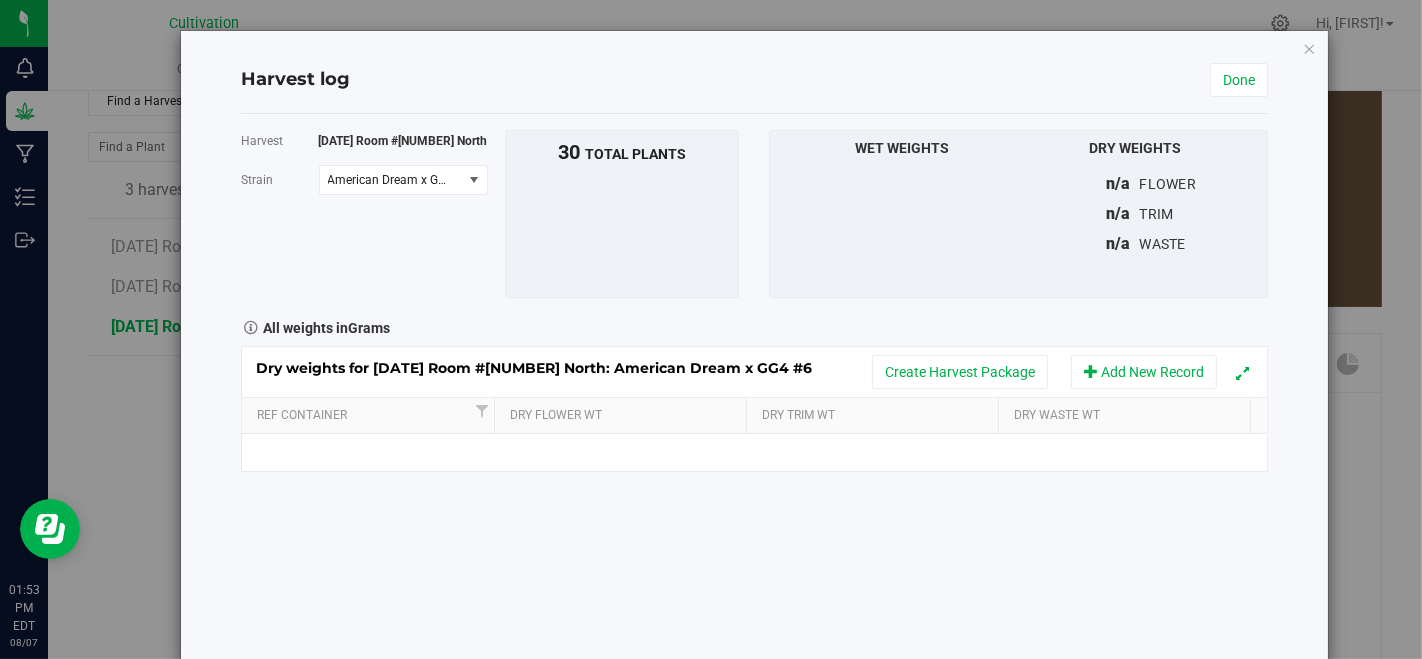 scroll, scrollTop: 555, scrollLeft: 0, axis: vertical 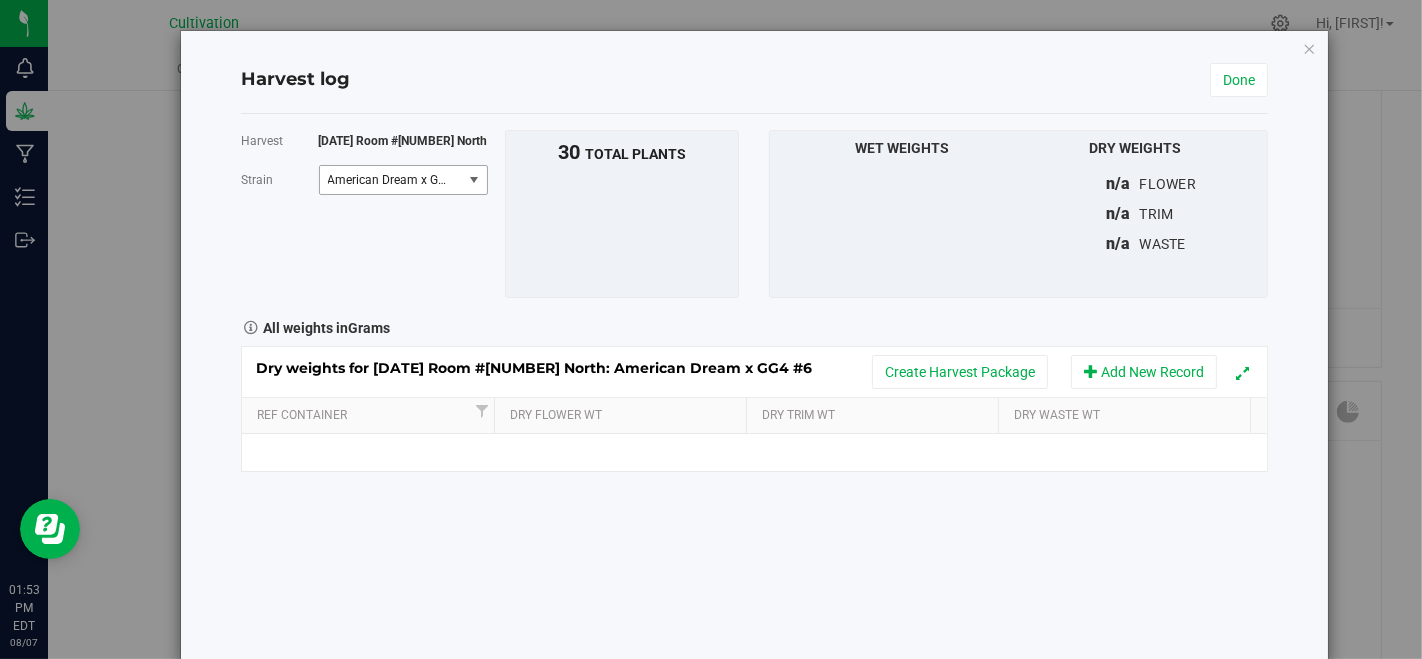 click on "American Dream x GG4 #6" at bounding box center (391, 180) 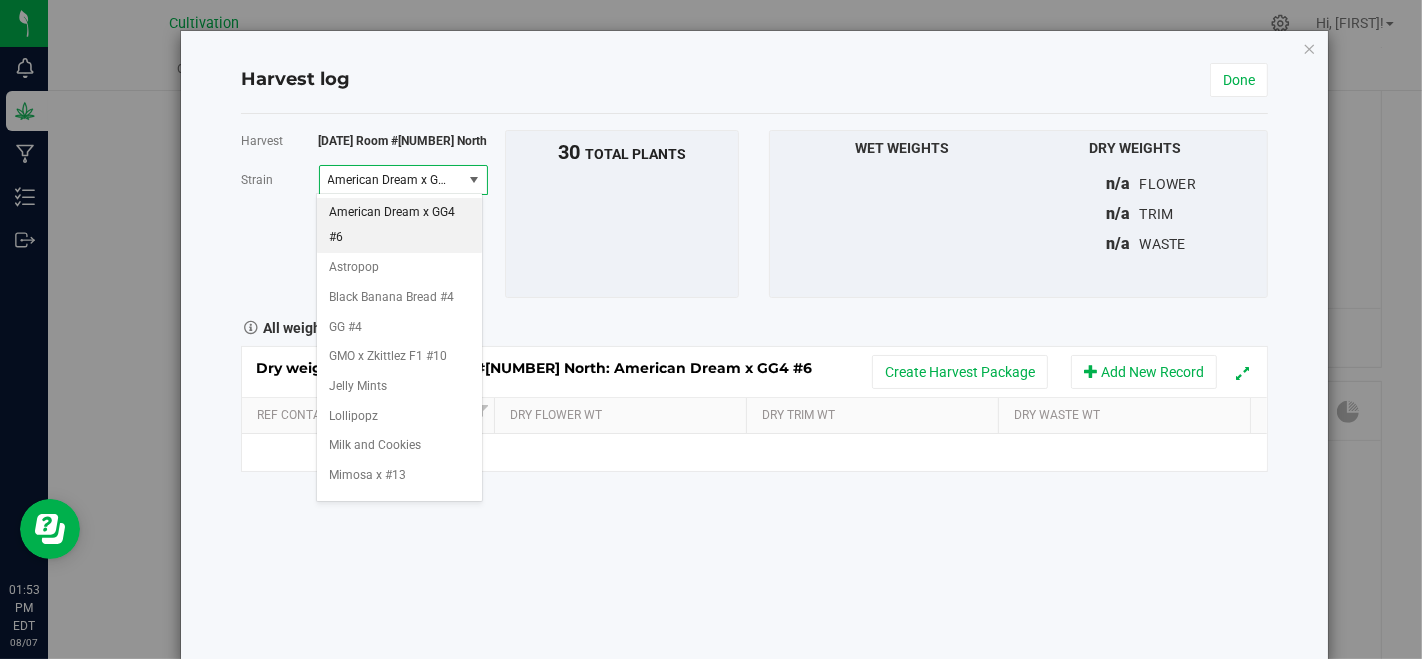 click on "American Dream x GG4 #6" at bounding box center (391, 180) 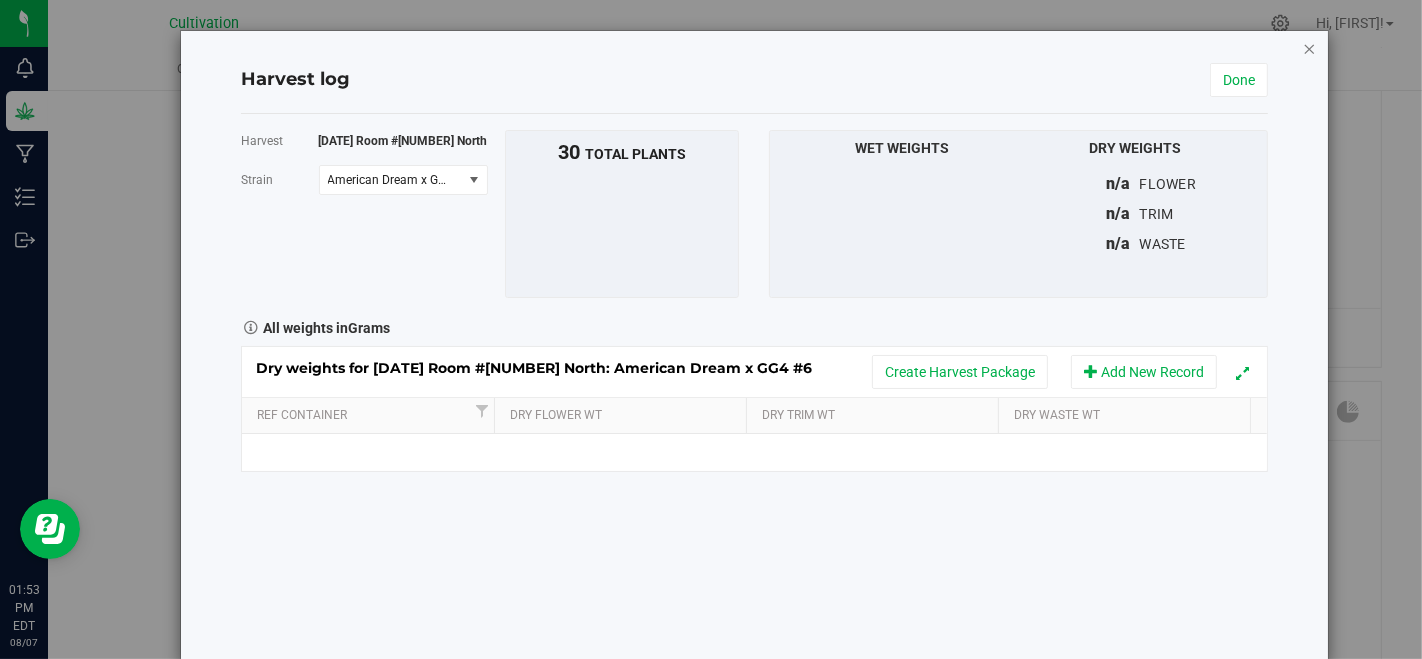 click at bounding box center [1310, 48] 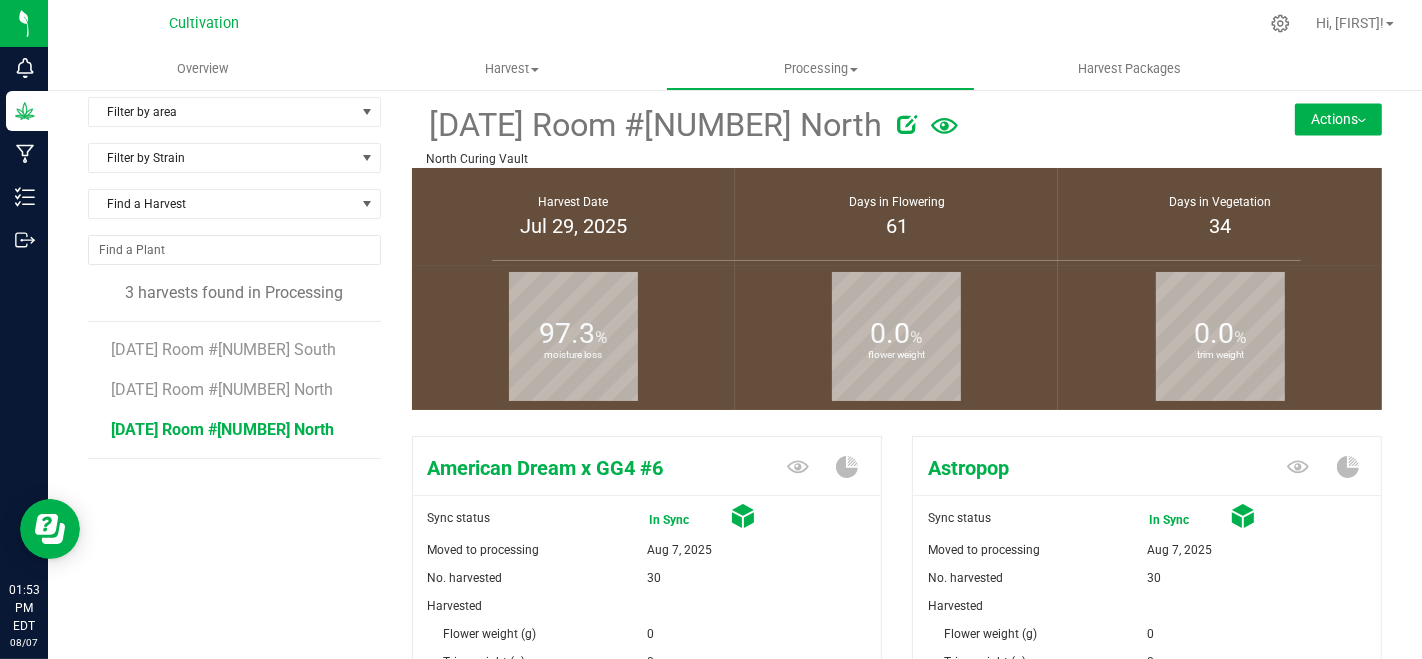 scroll, scrollTop: 0, scrollLeft: 0, axis: both 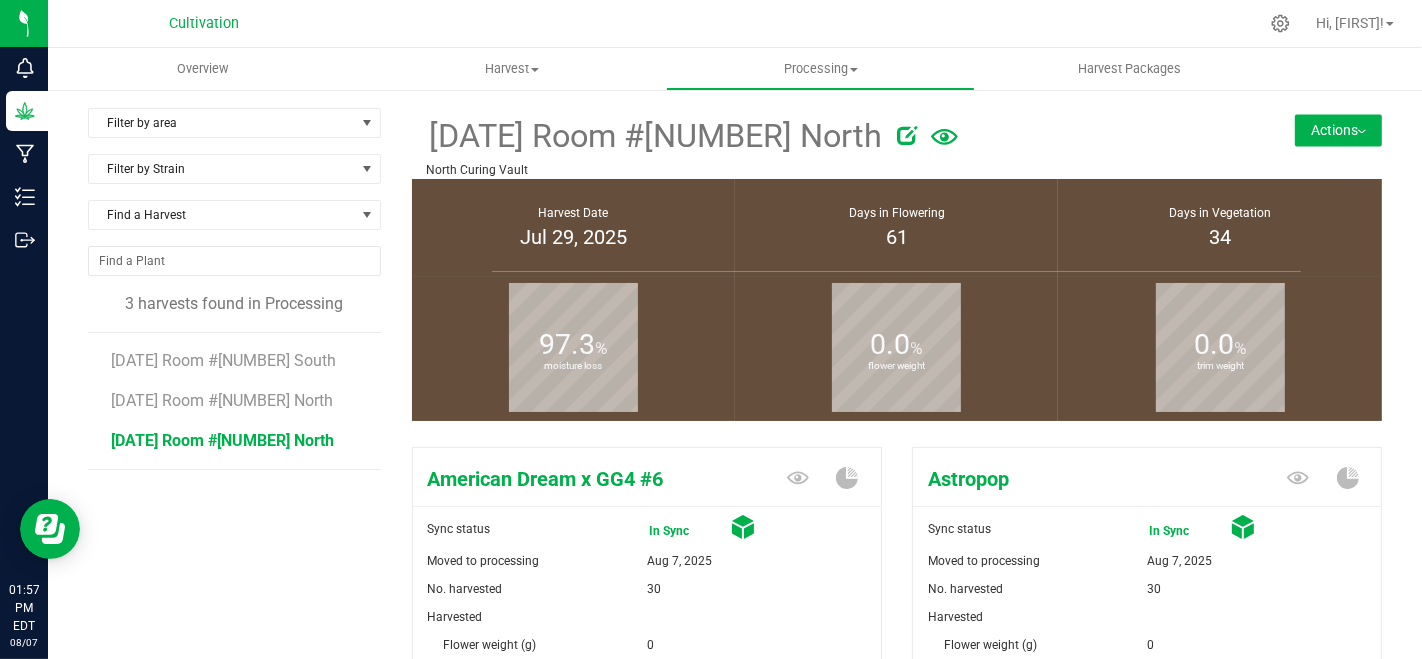 click on "[DATE] Room #5 North" at bounding box center [238, 393] 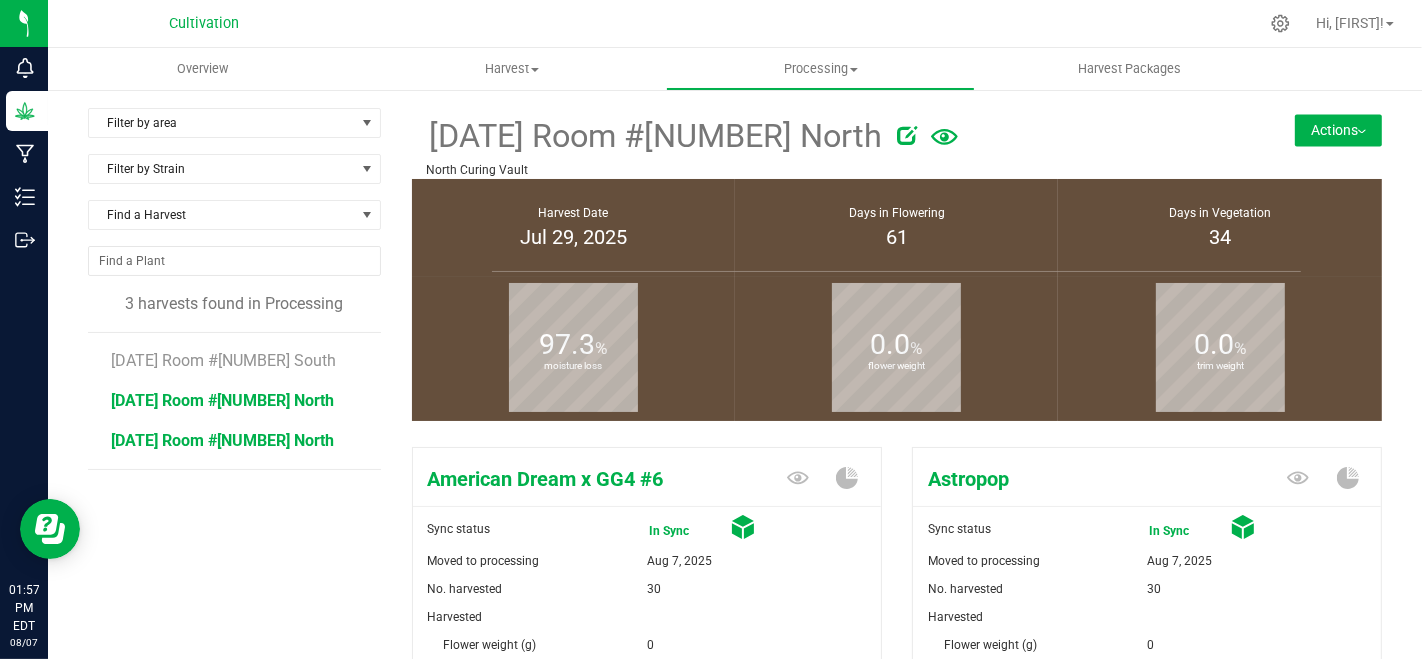 click on "[DATE] Room #5 North" at bounding box center (222, 400) 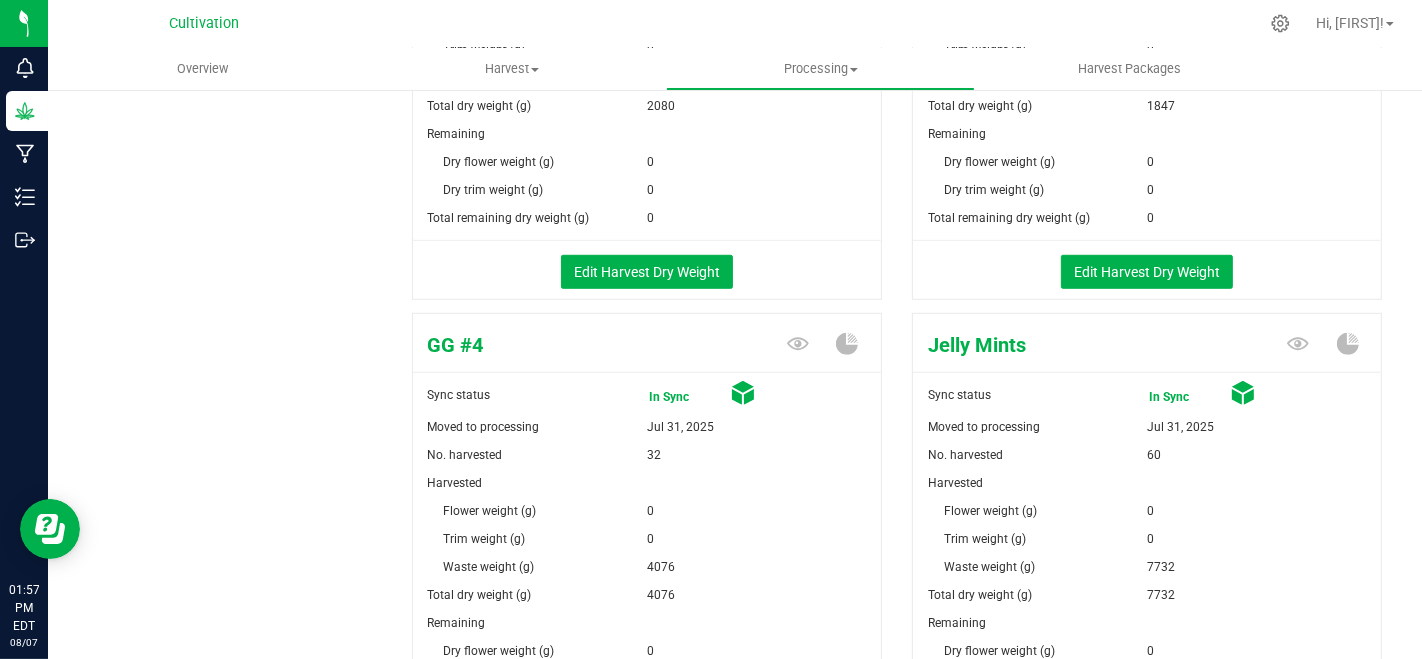 scroll, scrollTop: 1222, scrollLeft: 0, axis: vertical 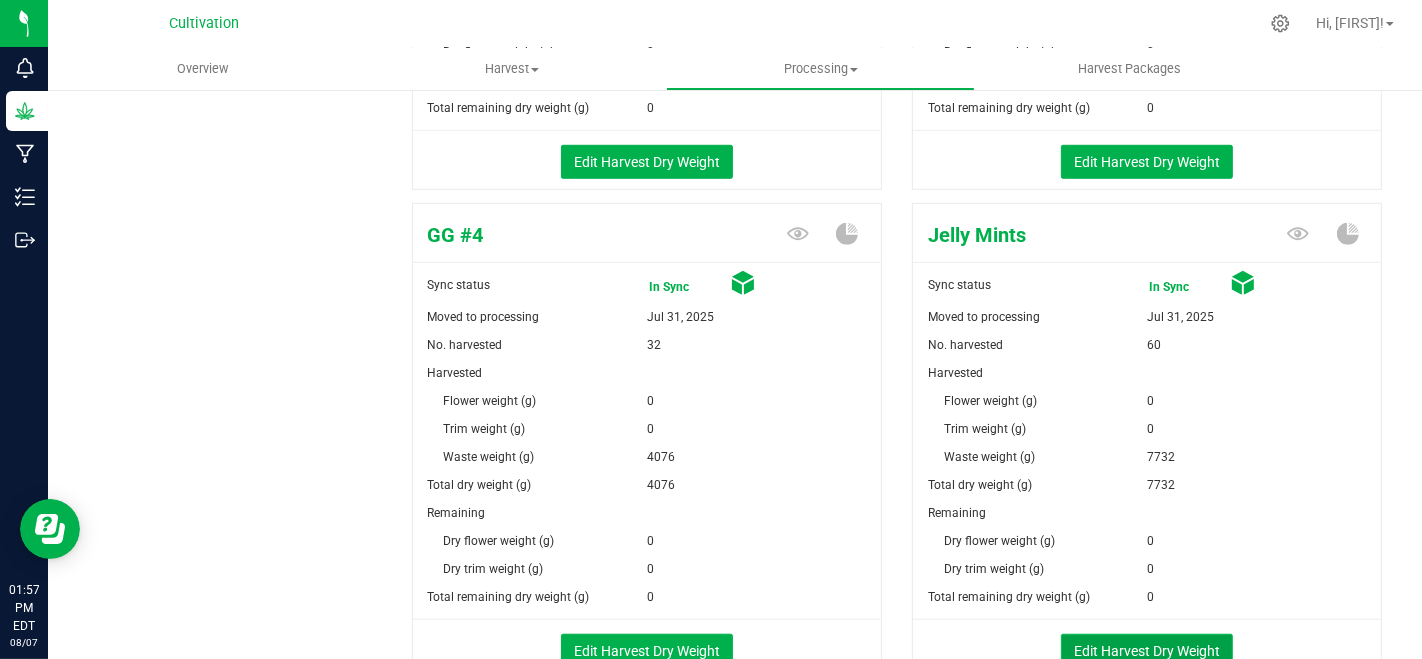 click on "Edit Harvest Dry Weight" at bounding box center [1147, 651] 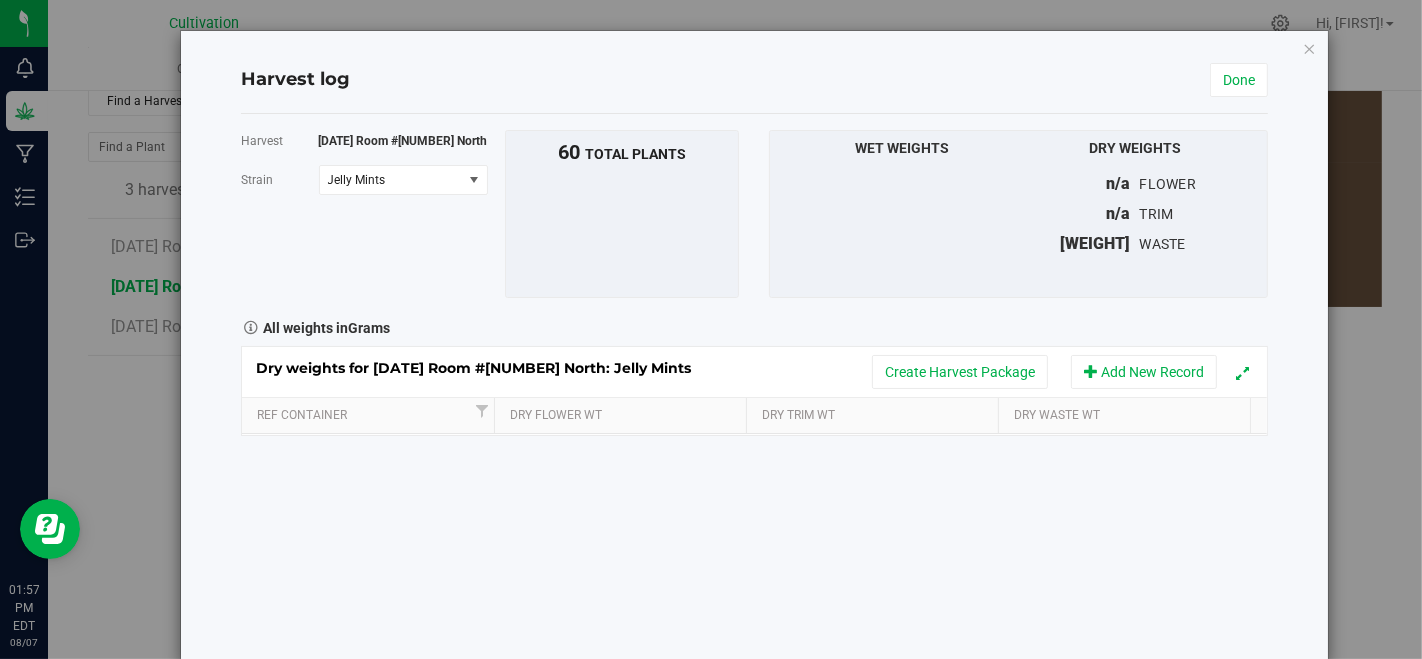 scroll, scrollTop: 1222, scrollLeft: 0, axis: vertical 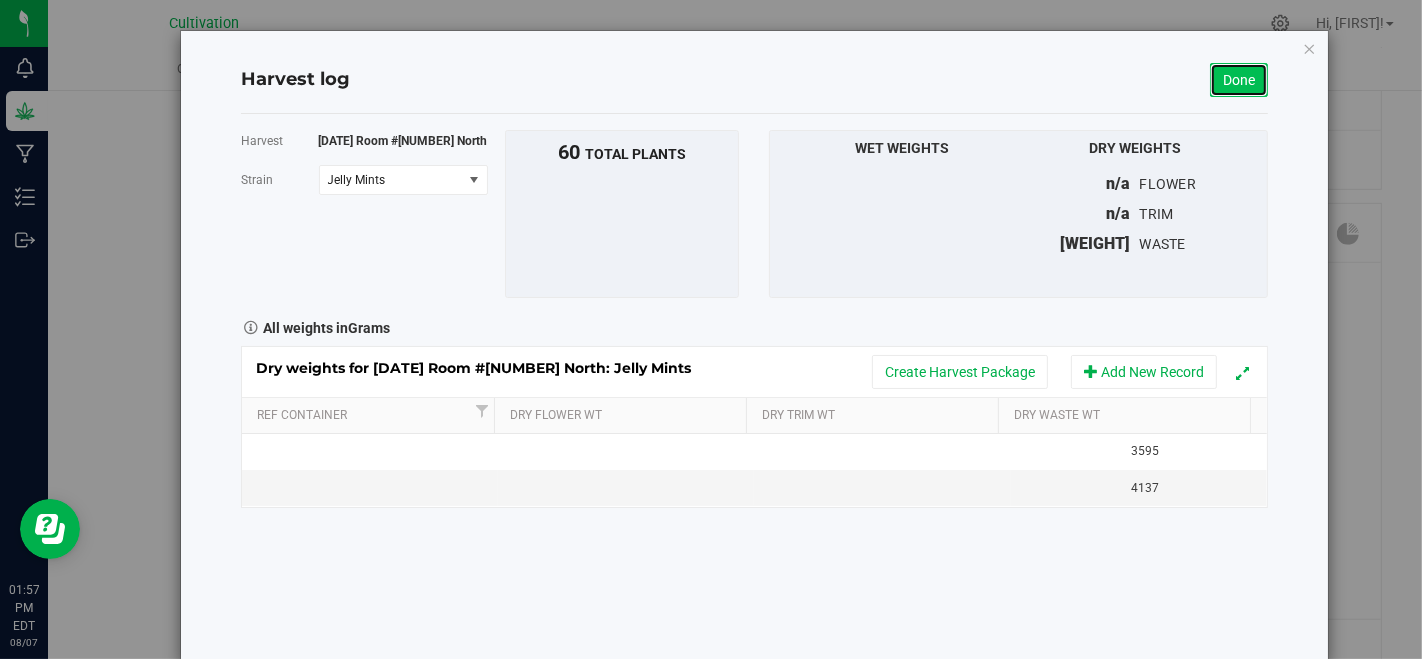 click on "Done" at bounding box center [1239, 80] 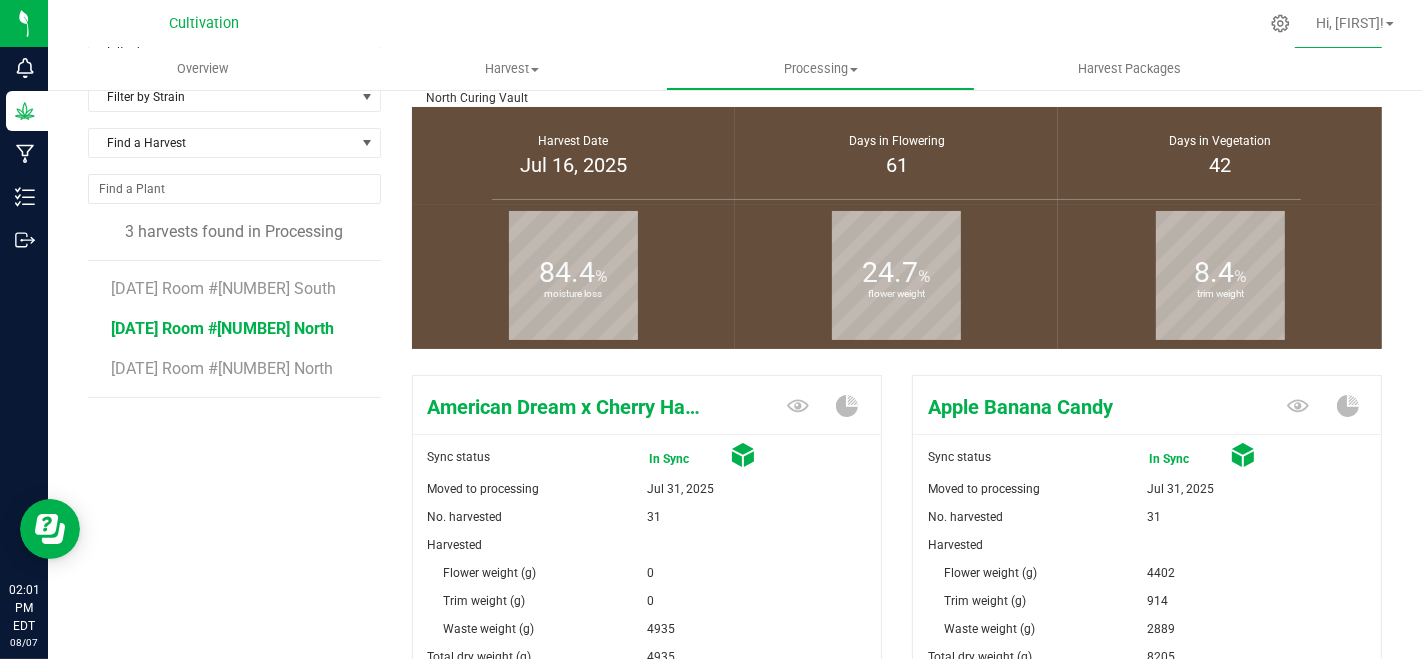 scroll, scrollTop: 0, scrollLeft: 0, axis: both 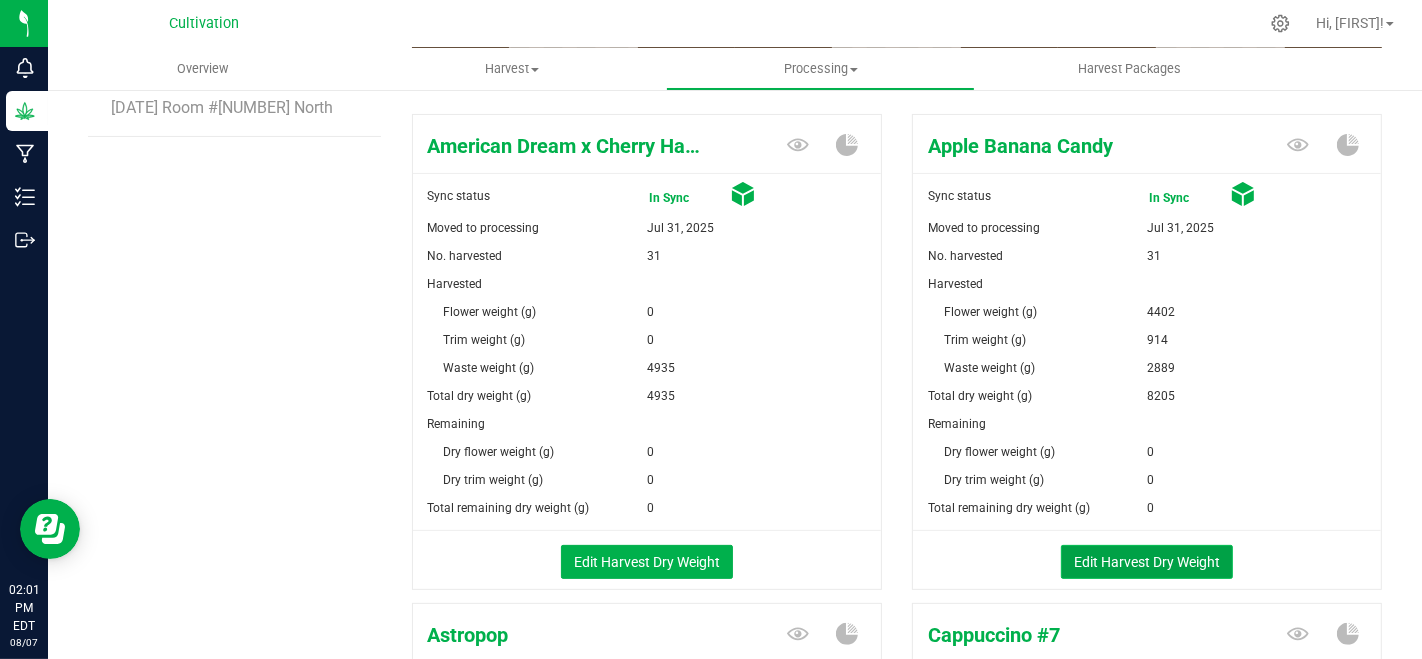 click on "Edit Harvest Dry Weight" at bounding box center (1147, 562) 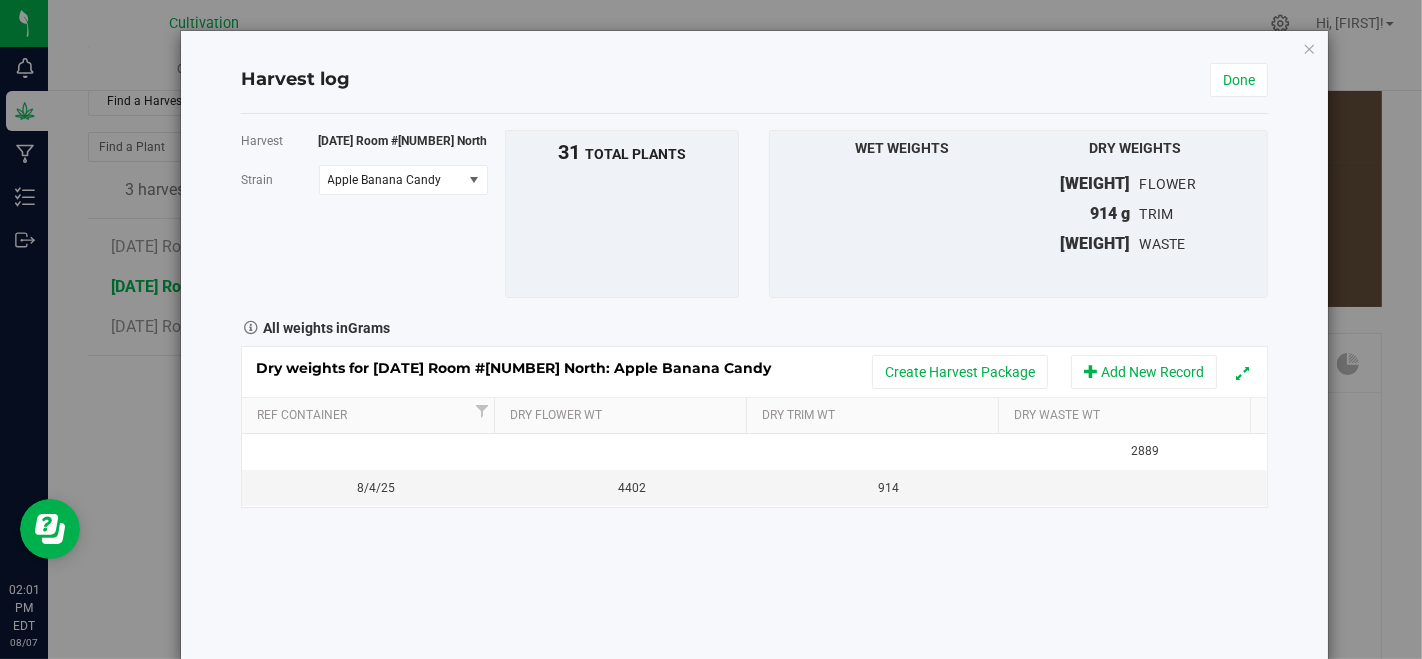 scroll, scrollTop: 333, scrollLeft: 0, axis: vertical 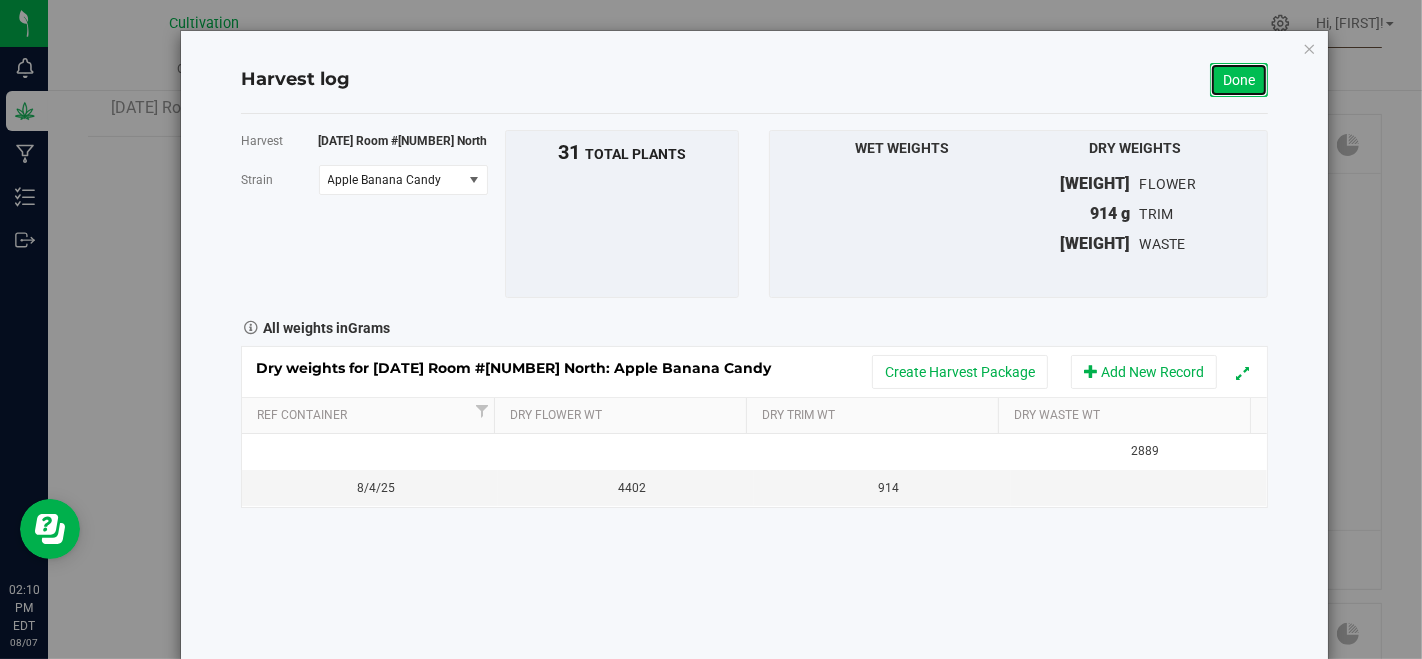 click on "Done" at bounding box center [1239, 80] 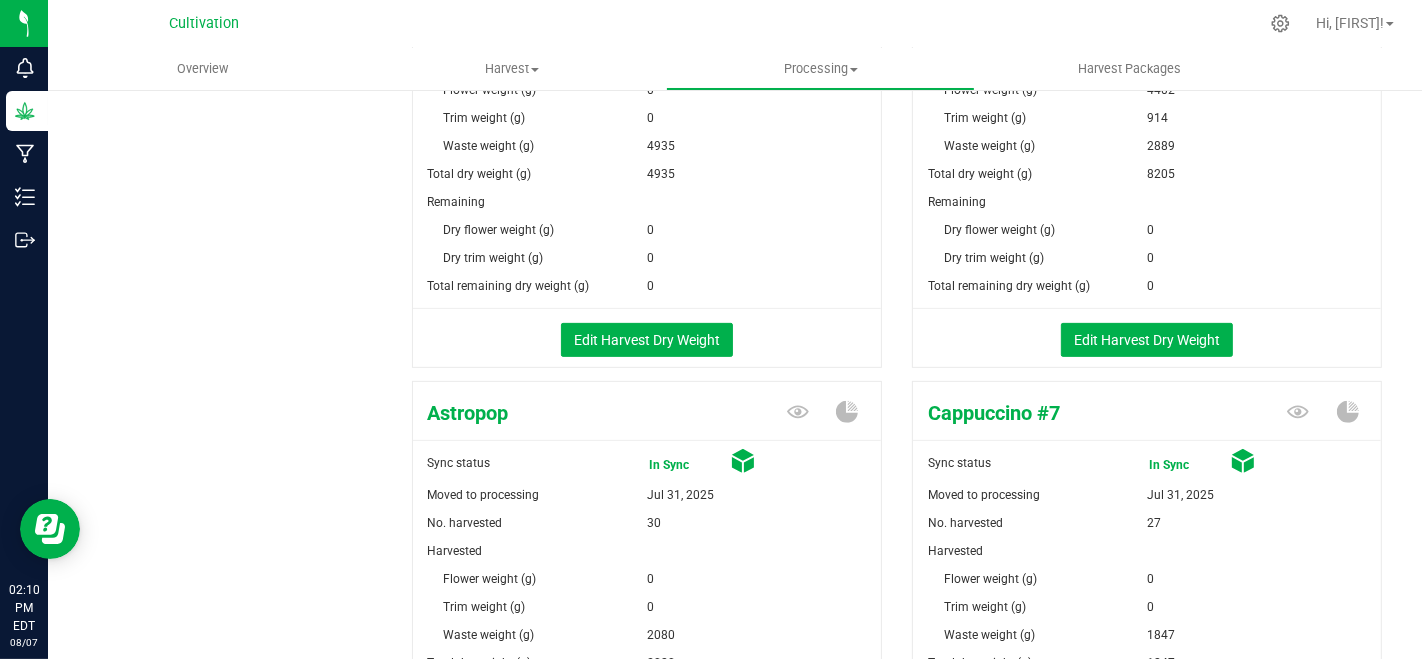 scroll, scrollTop: 0, scrollLeft: 0, axis: both 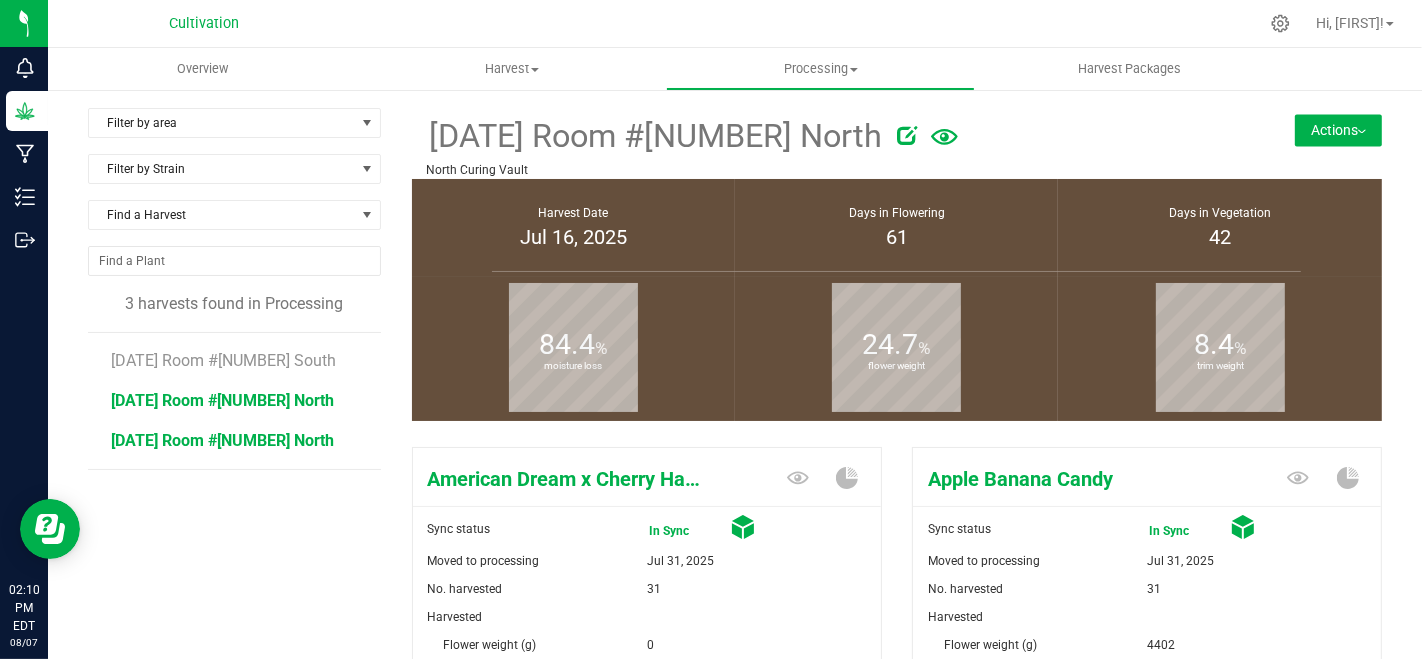 click on "[DATE] Room #6 North" at bounding box center [222, 440] 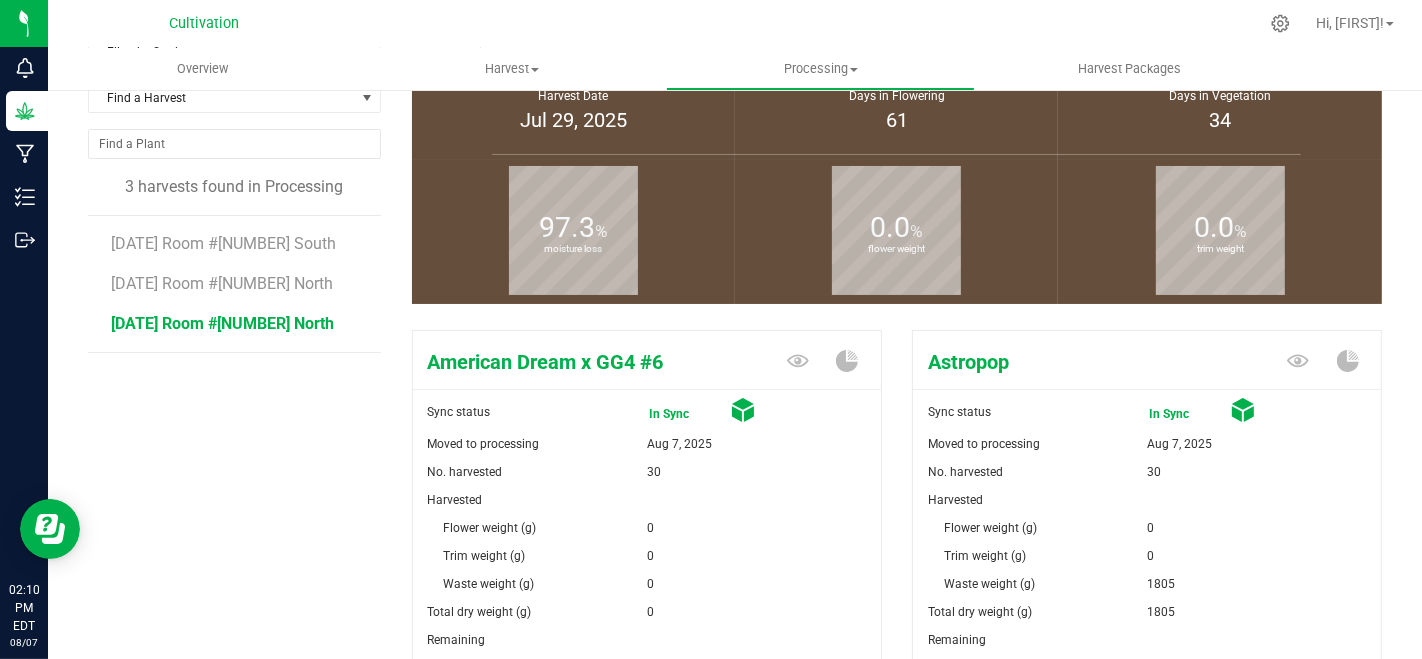 scroll, scrollTop: 111, scrollLeft: 0, axis: vertical 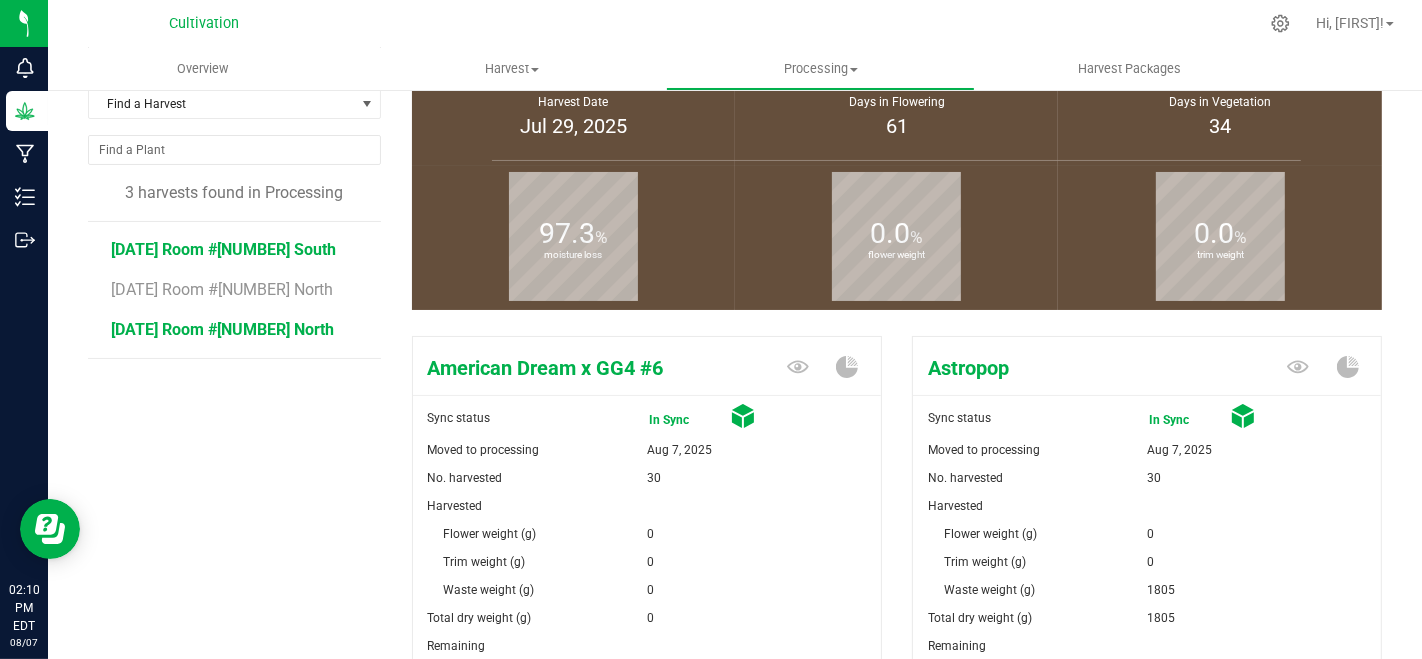 click on "[DATE] Room #[NUMBER] South" at bounding box center (223, 249) 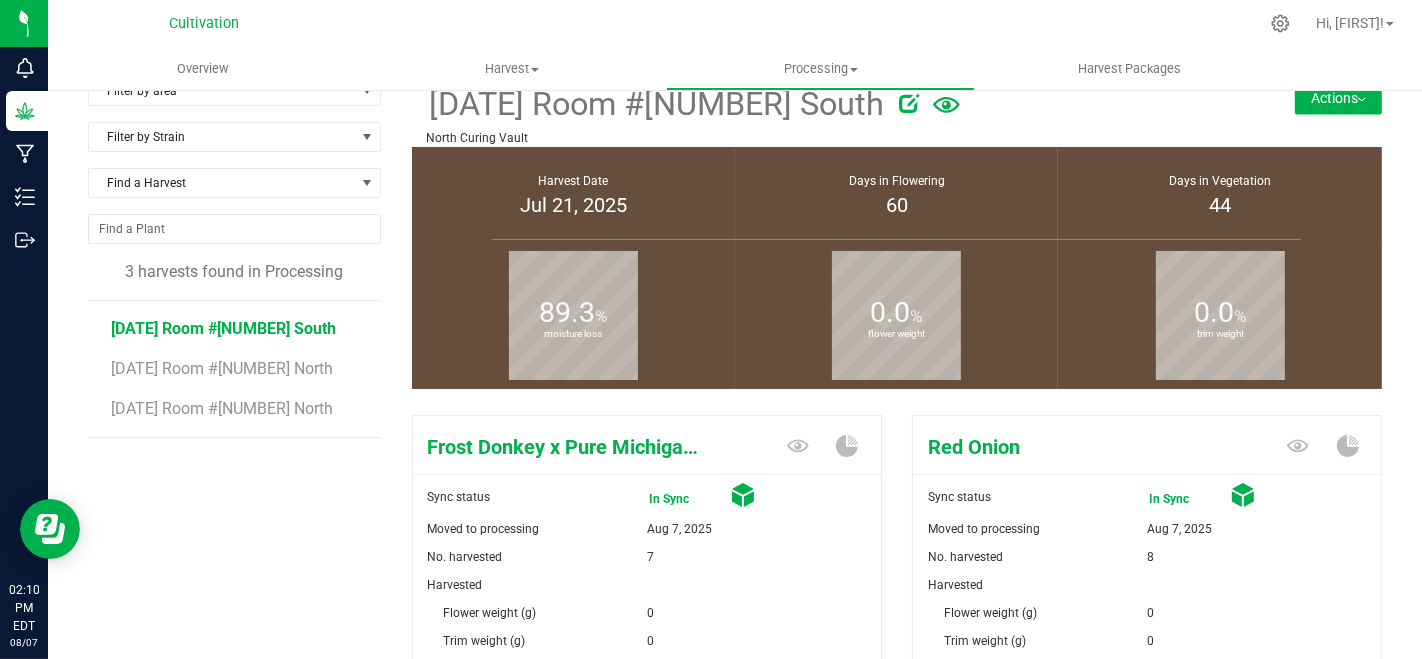 scroll, scrollTop: 0, scrollLeft: 0, axis: both 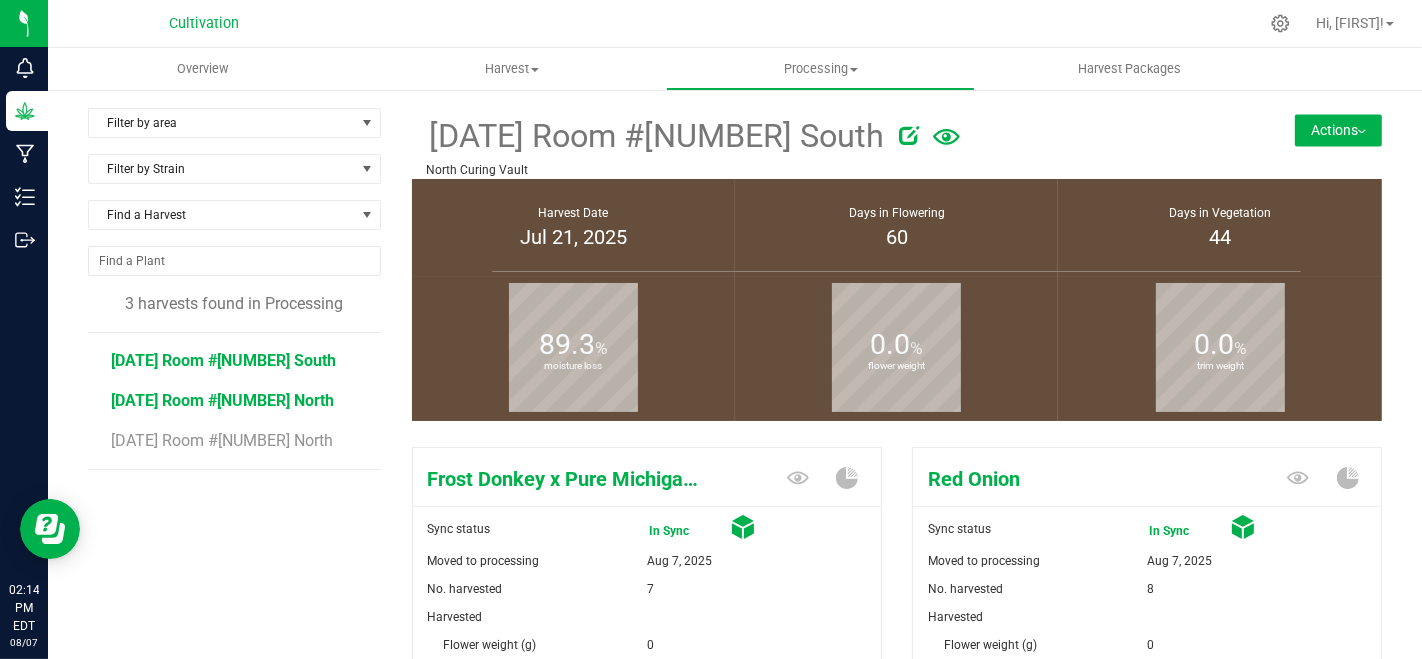click on "[DATE] Room #5 North" at bounding box center (222, 400) 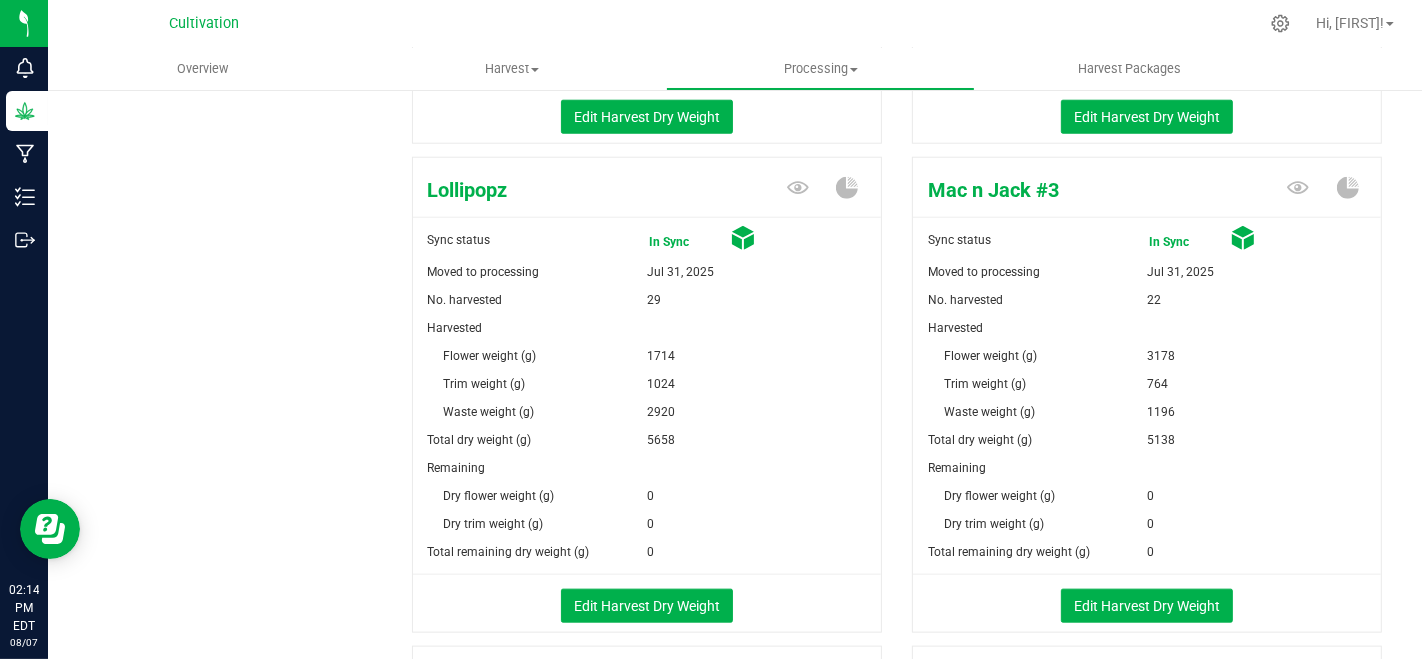 scroll, scrollTop: 1777, scrollLeft: 0, axis: vertical 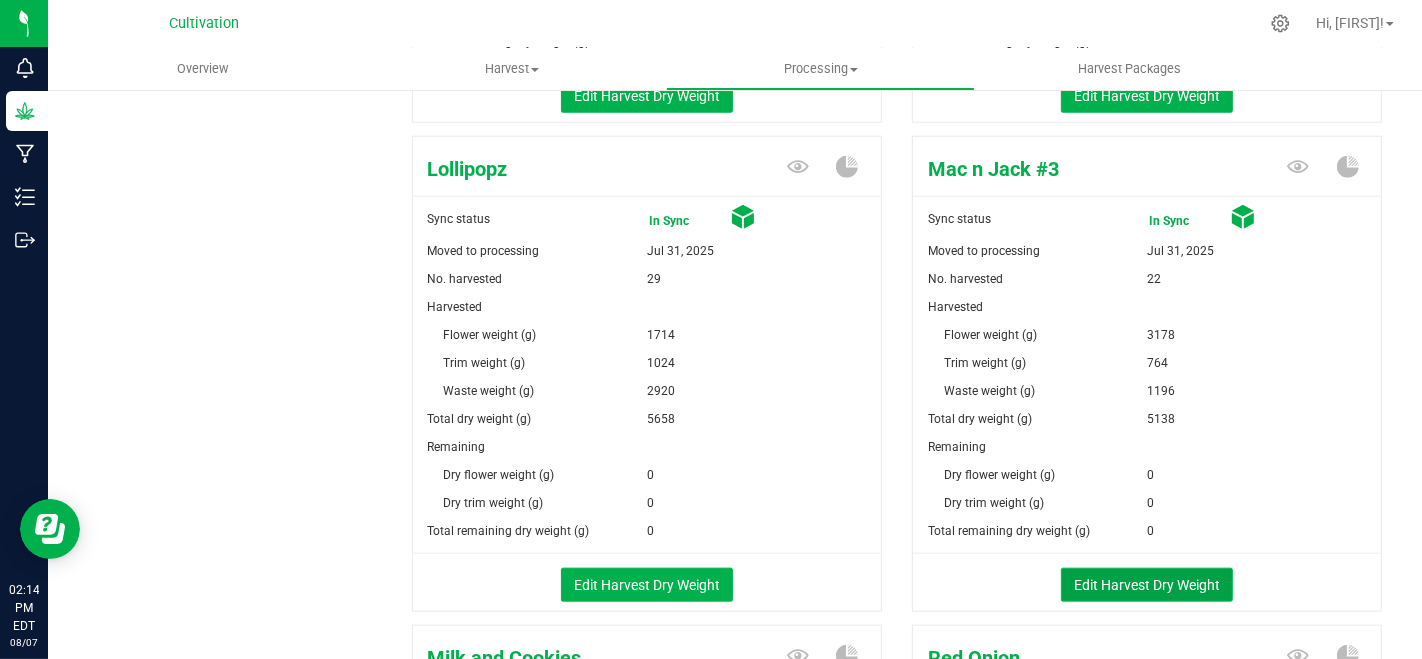 click on "Edit Harvest Dry Weight" at bounding box center (1147, 585) 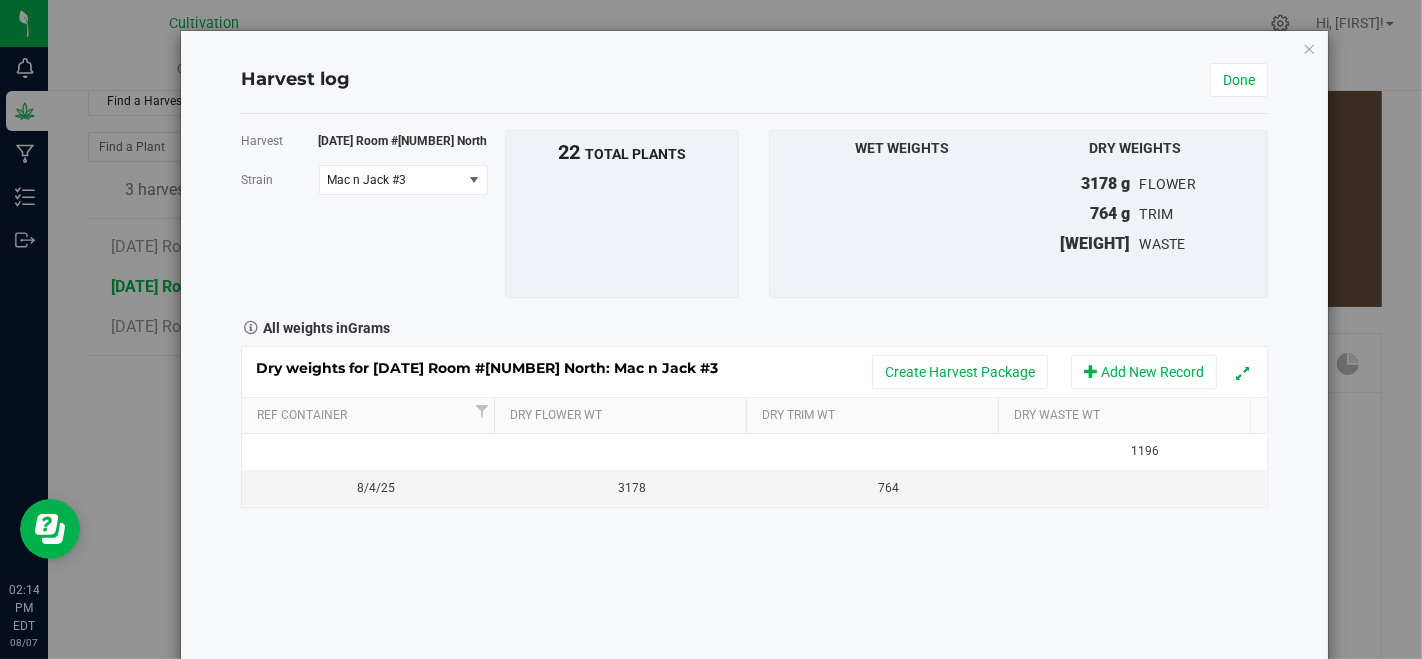 scroll, scrollTop: 1777, scrollLeft: 0, axis: vertical 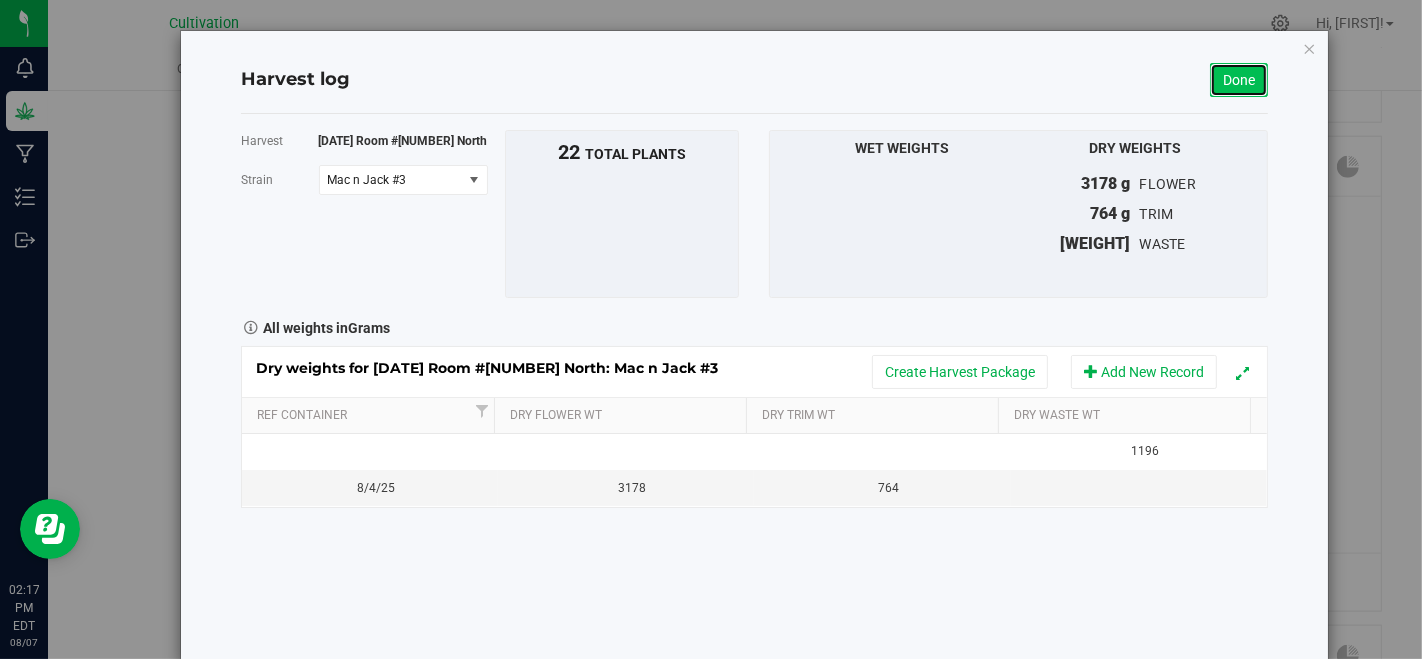 click on "Done" at bounding box center [1239, 80] 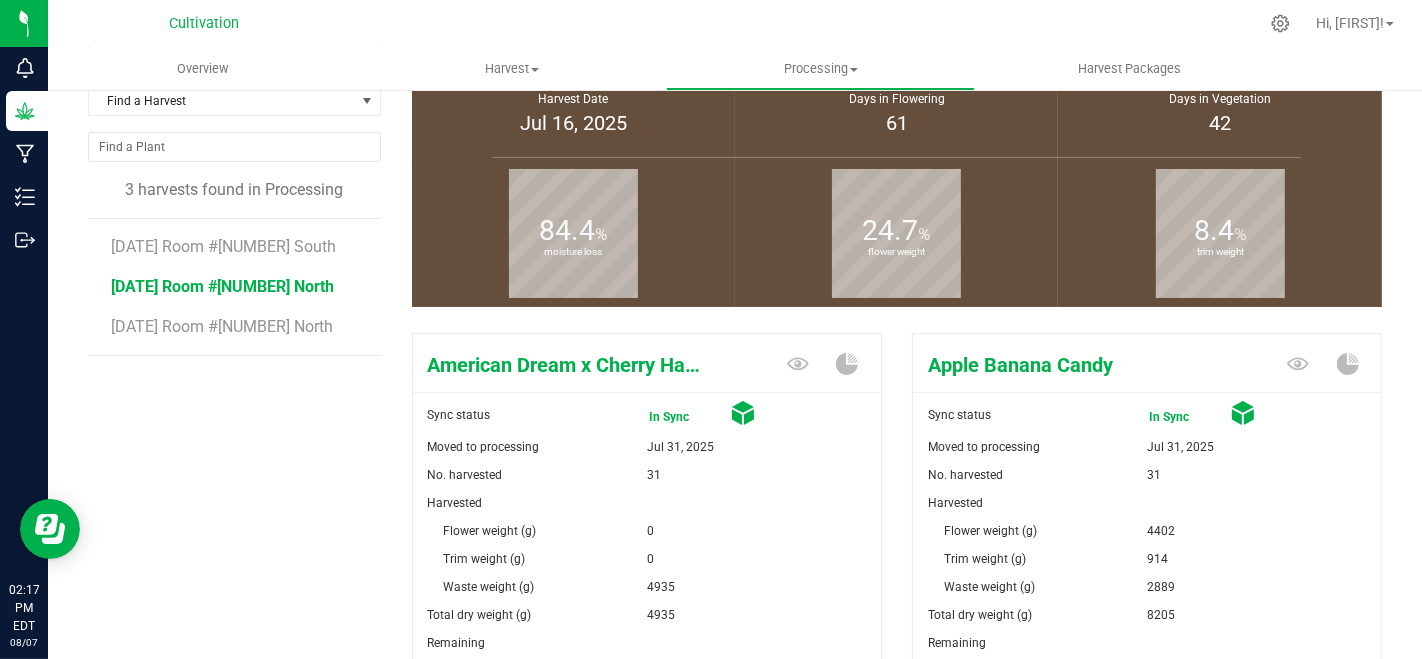 scroll, scrollTop: 1777, scrollLeft: 0, axis: vertical 